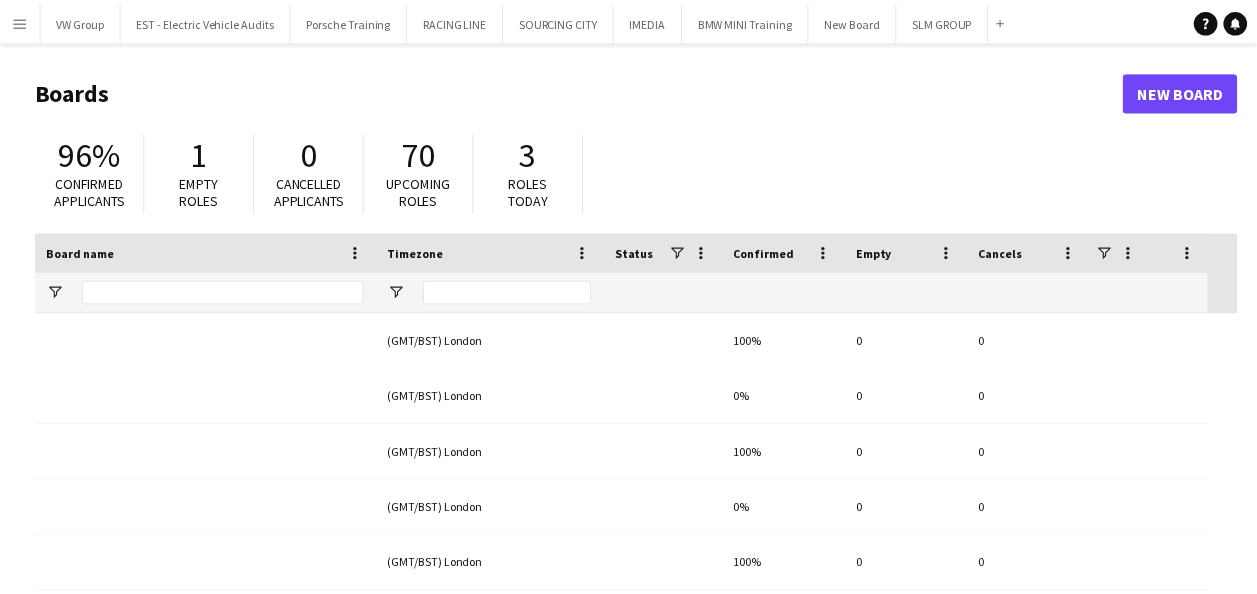 scroll, scrollTop: 0, scrollLeft: 0, axis: both 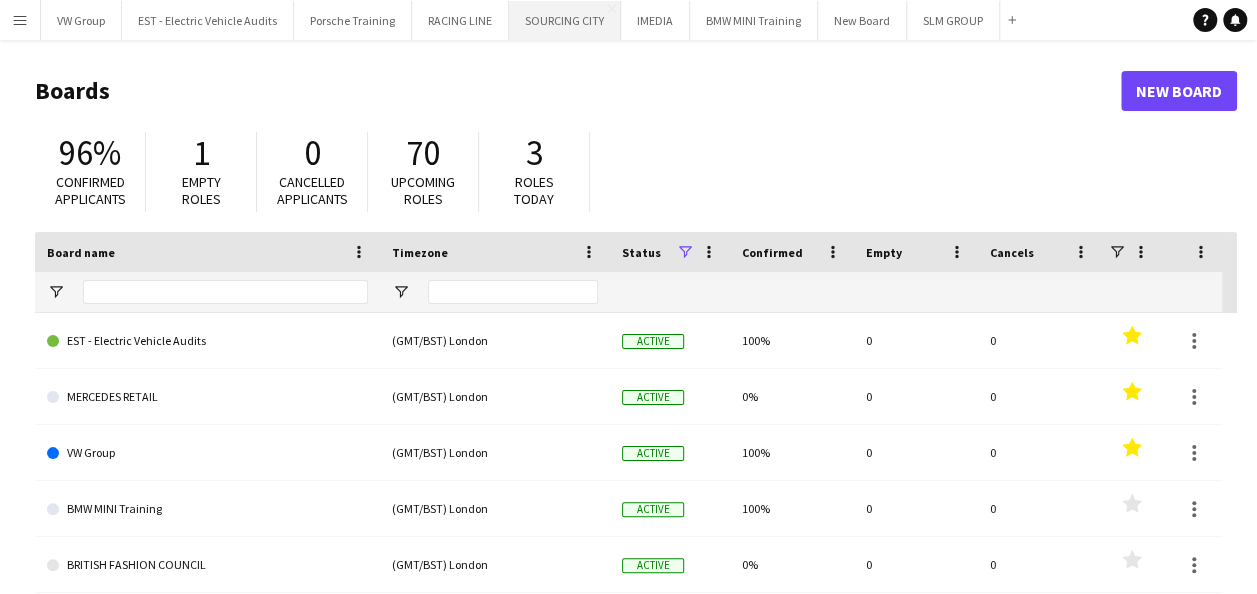 click on "SOURCING CITY
Close" at bounding box center (565, 20) 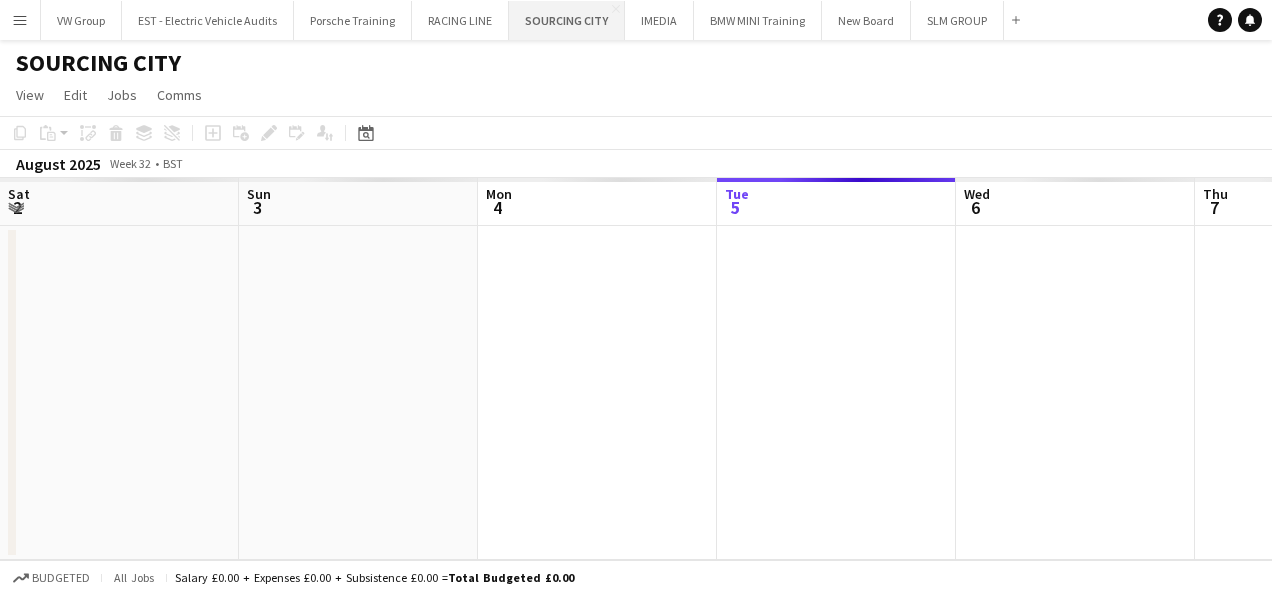 scroll, scrollTop: 0, scrollLeft: 478, axis: horizontal 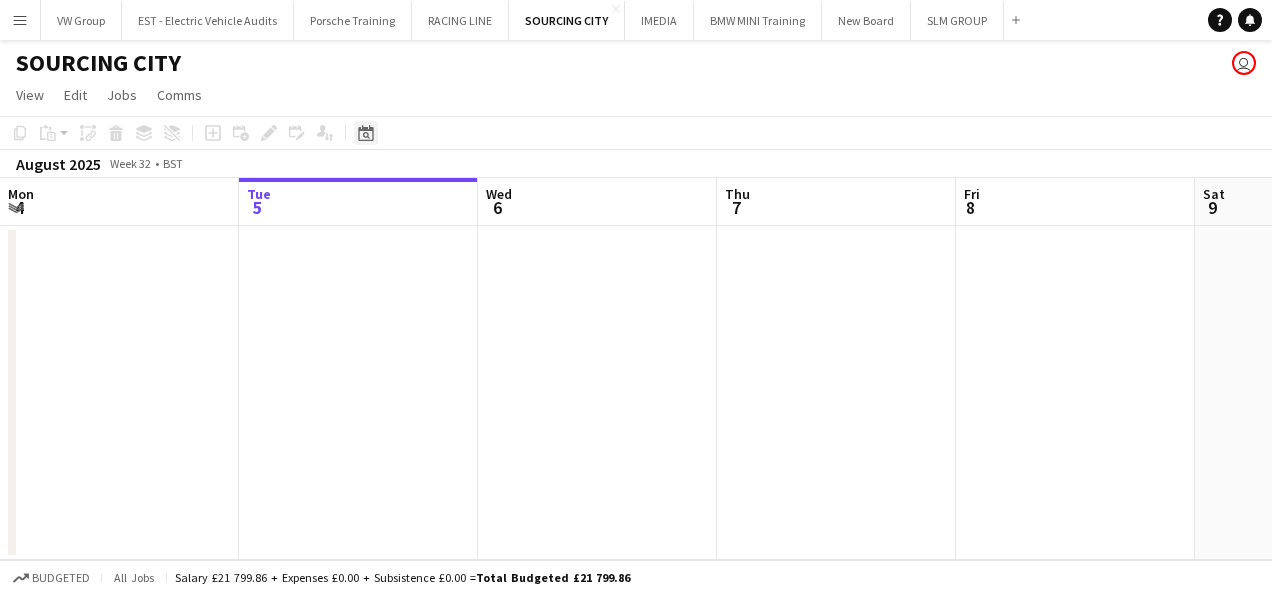 click 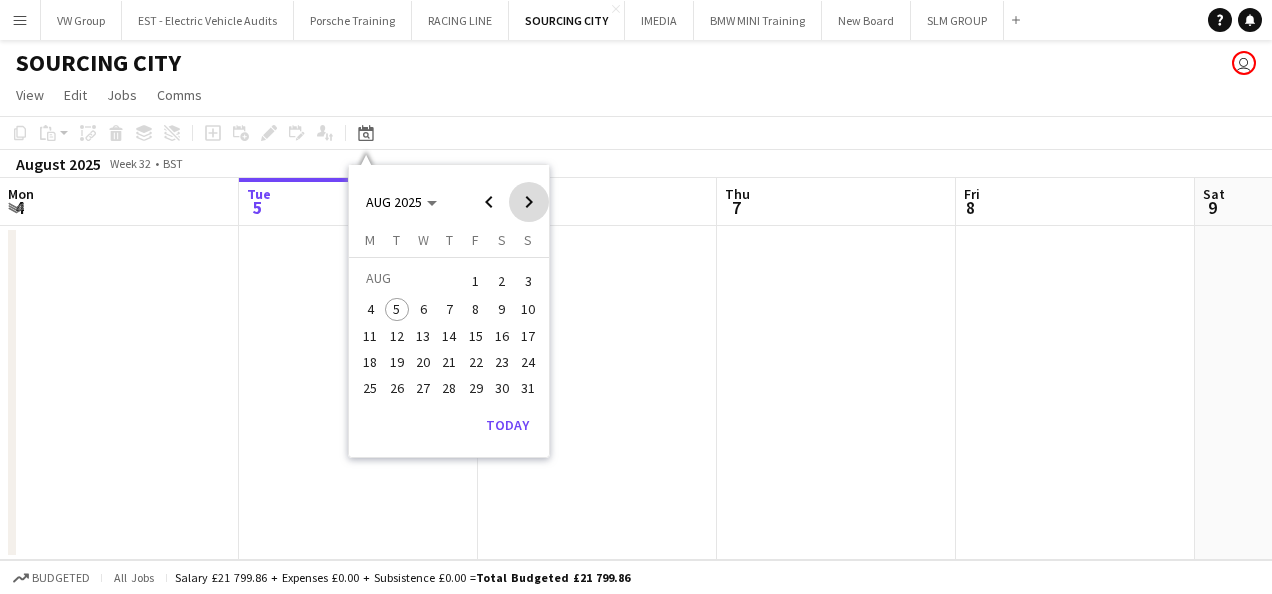 click at bounding box center (529, 202) 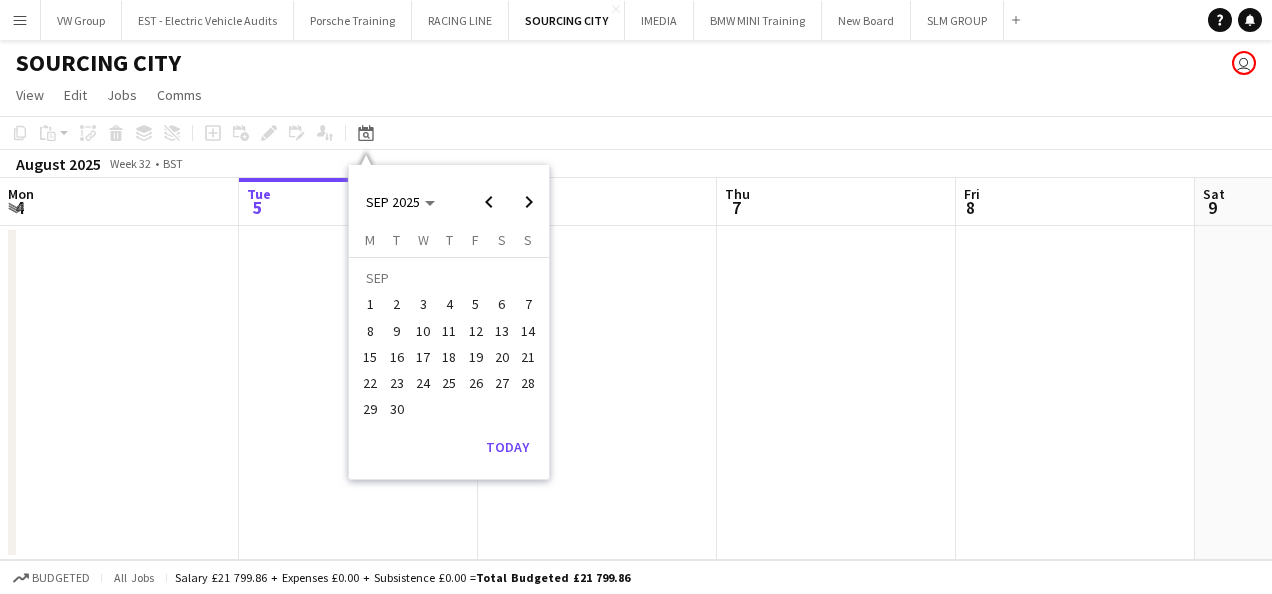 click on "9" at bounding box center [397, 331] 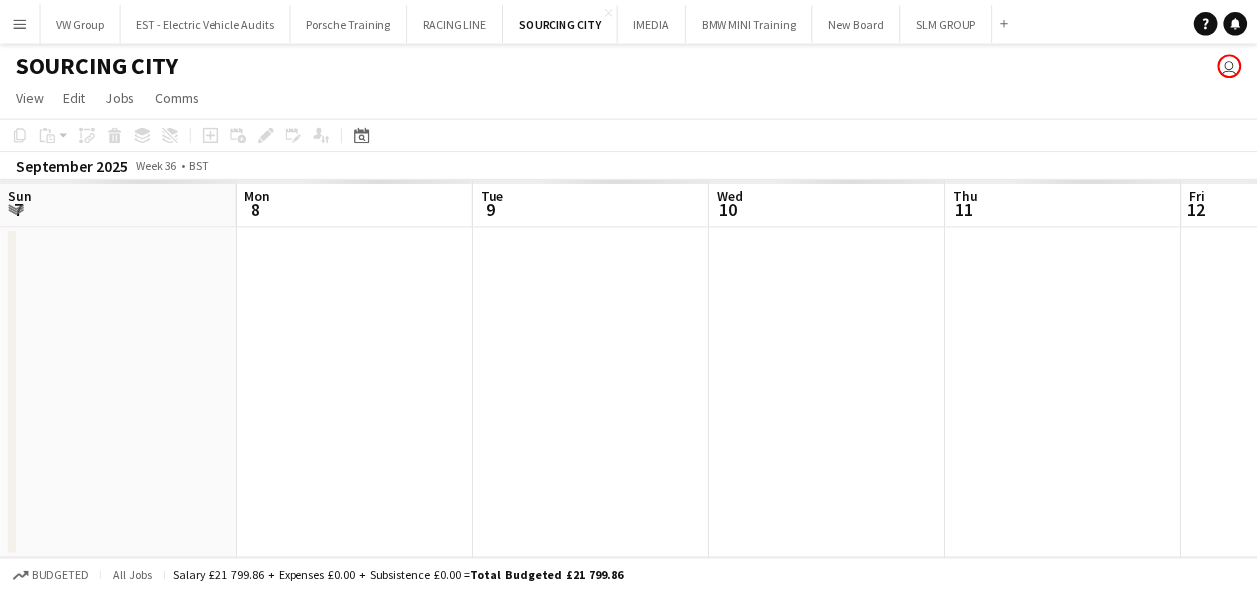 scroll, scrollTop: 0, scrollLeft: 688, axis: horizontal 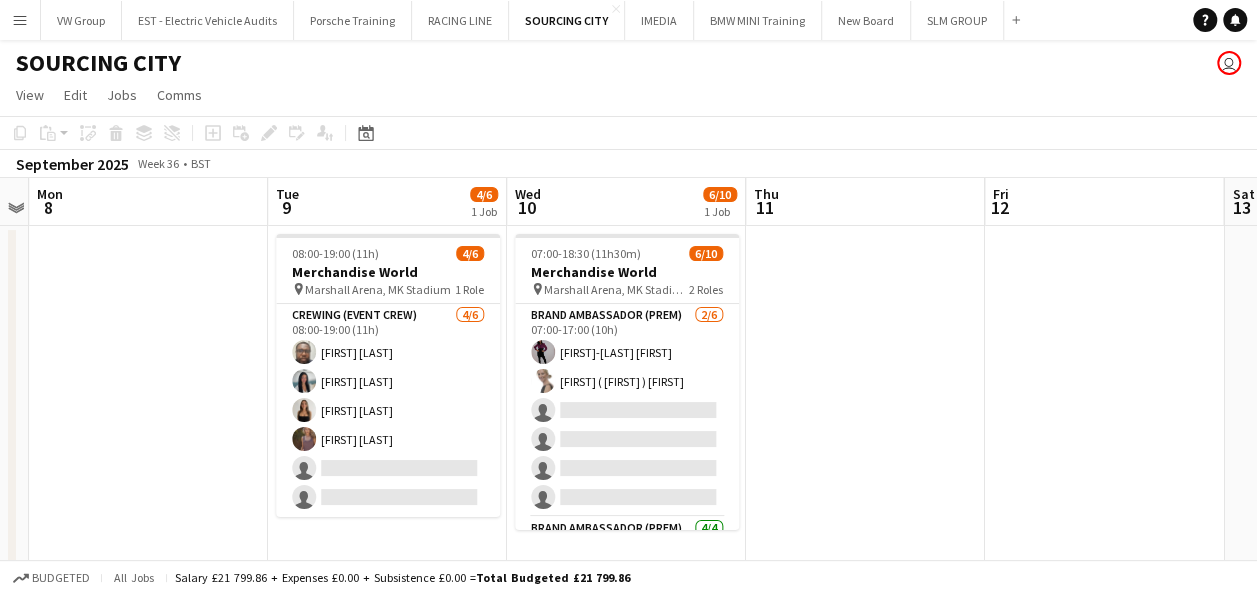 click on "Menu" at bounding box center (20, 20) 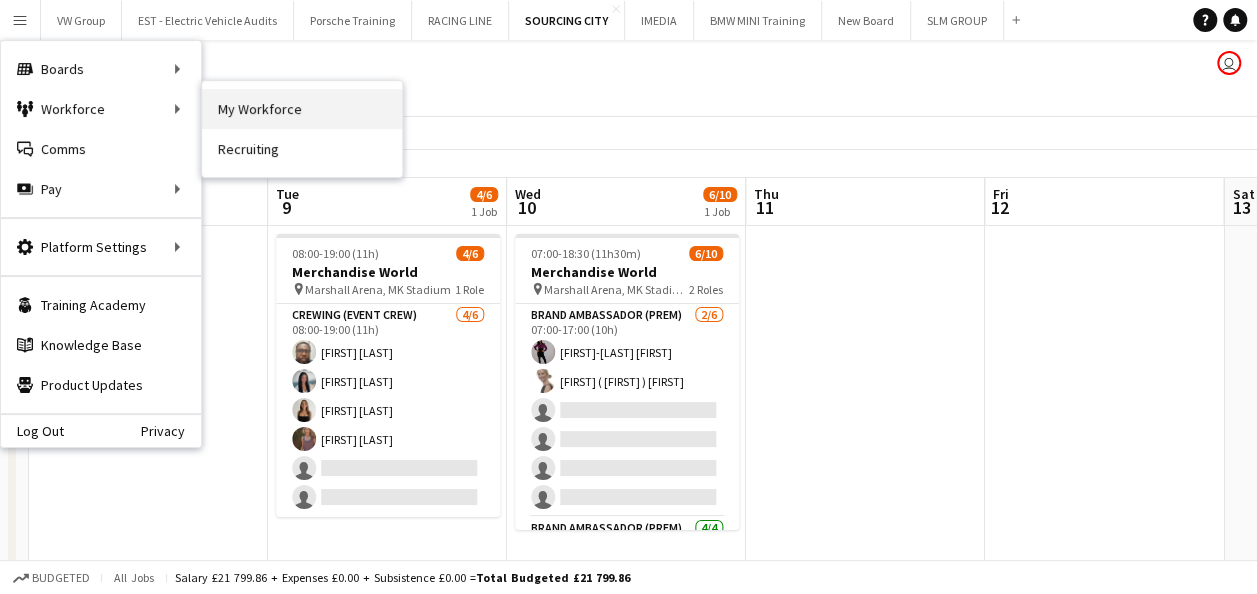 click on "My Workforce" at bounding box center (302, 109) 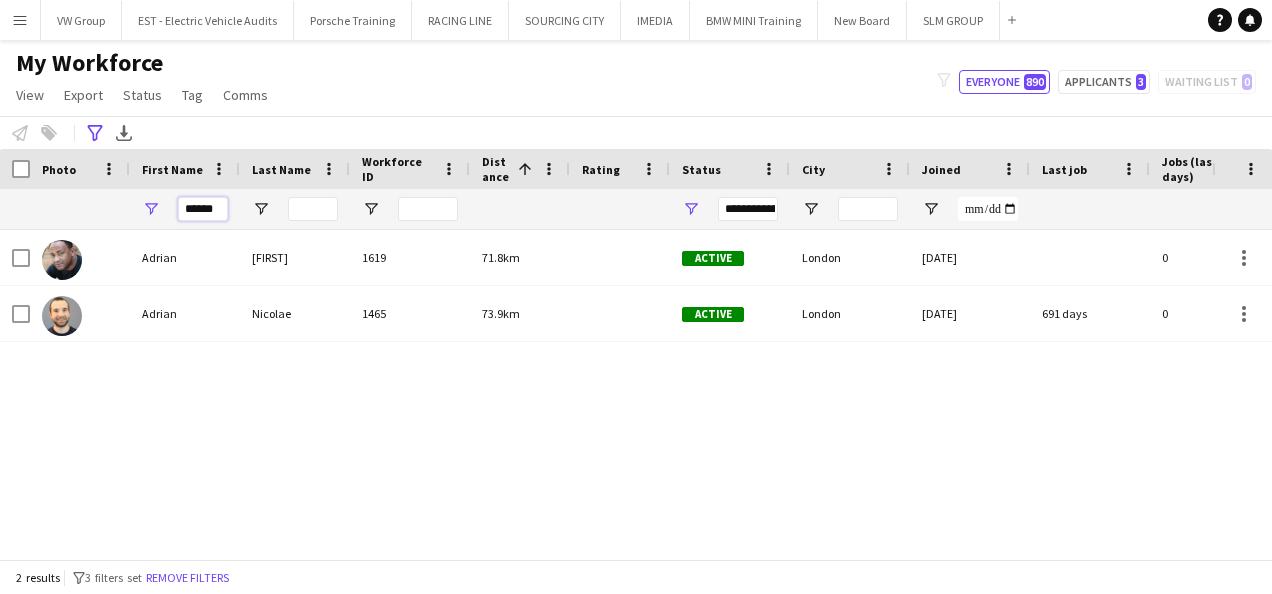 click on "******" at bounding box center [203, 209] 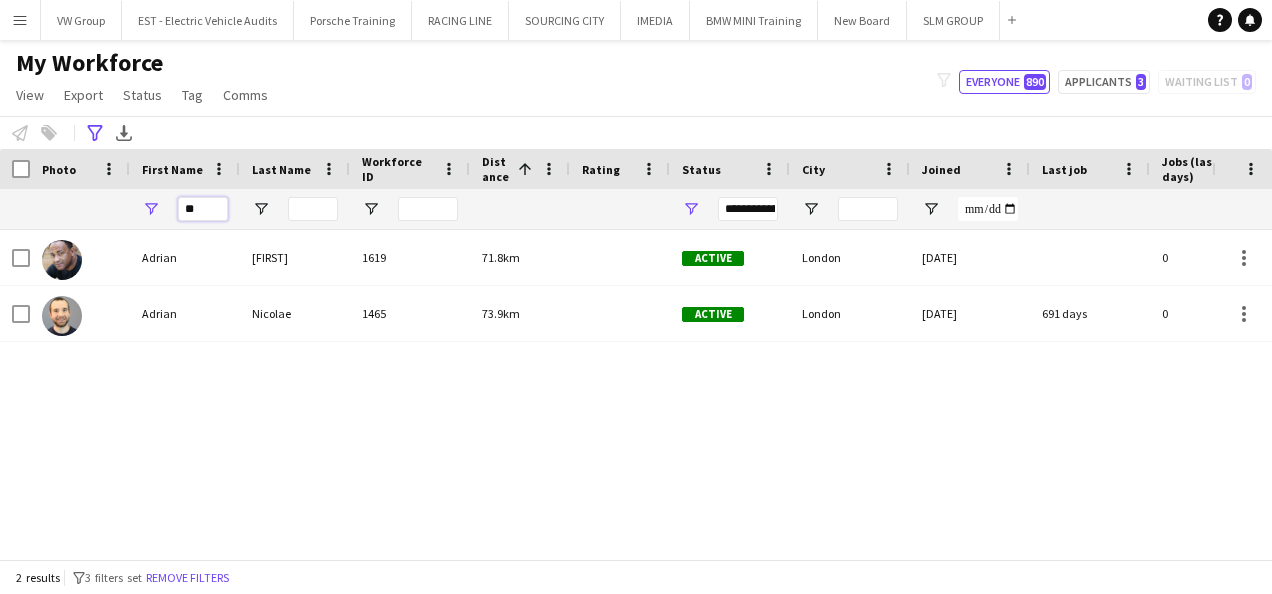 type on "*" 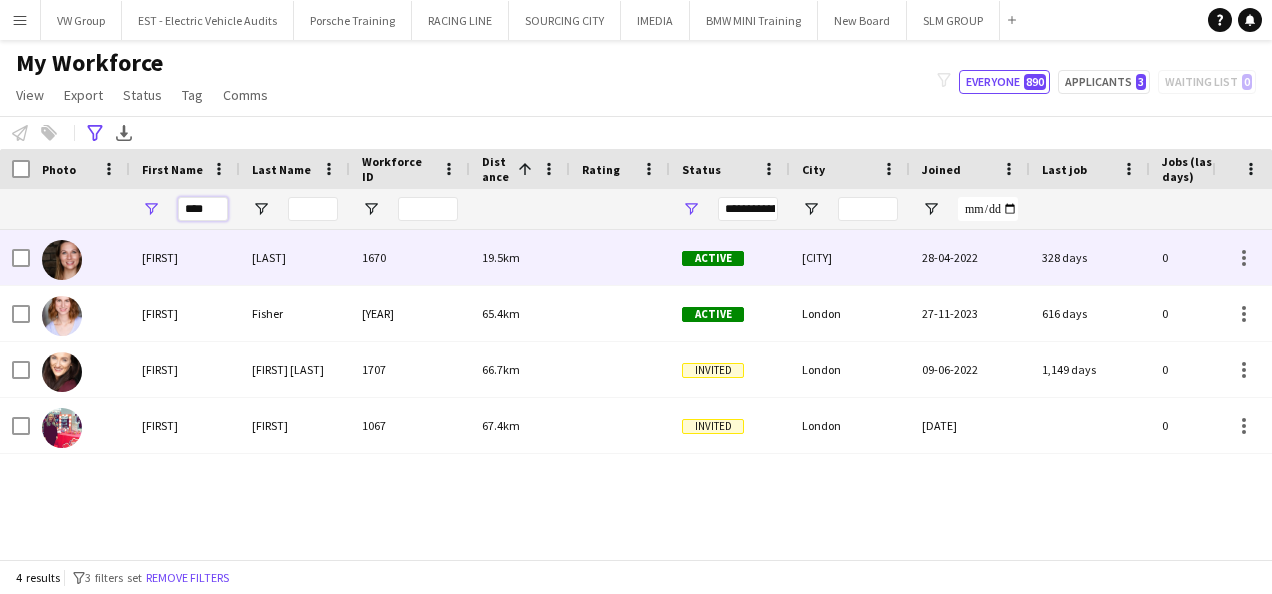 type on "****" 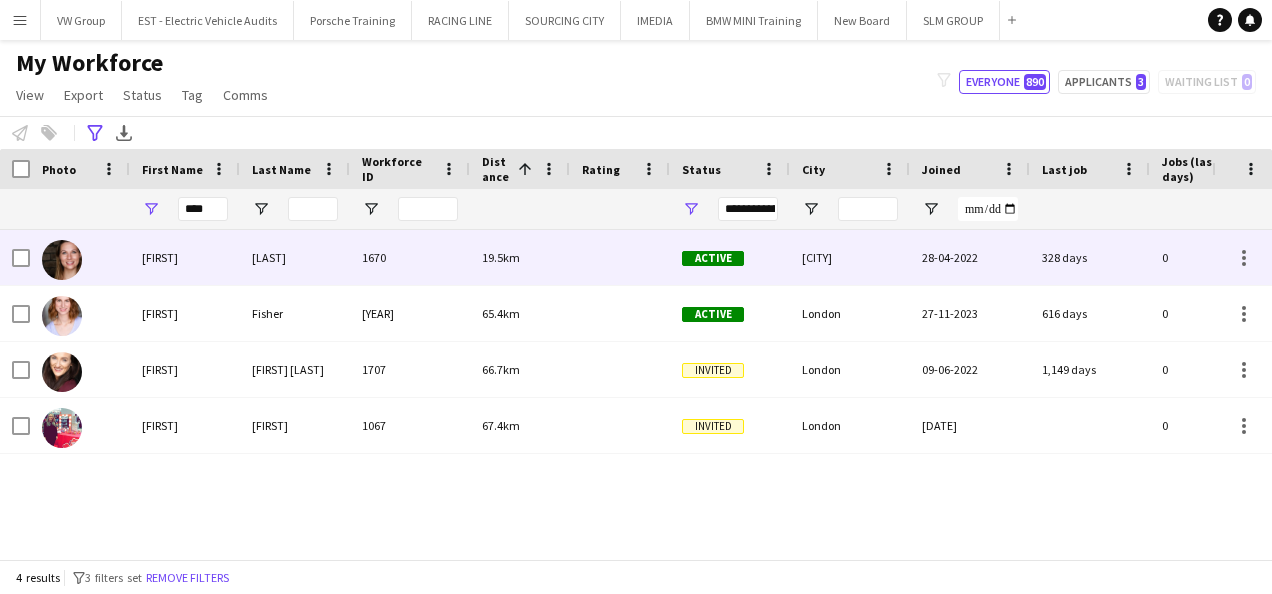 click on "[LAST]" at bounding box center [295, 257] 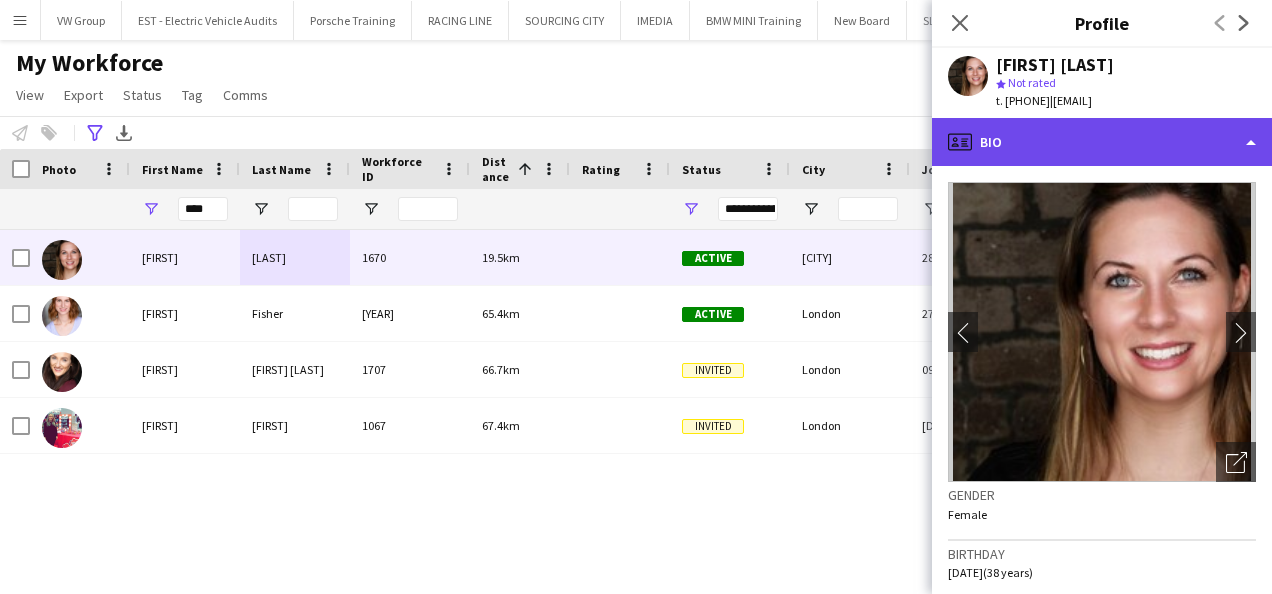 click on "profile
Bio" 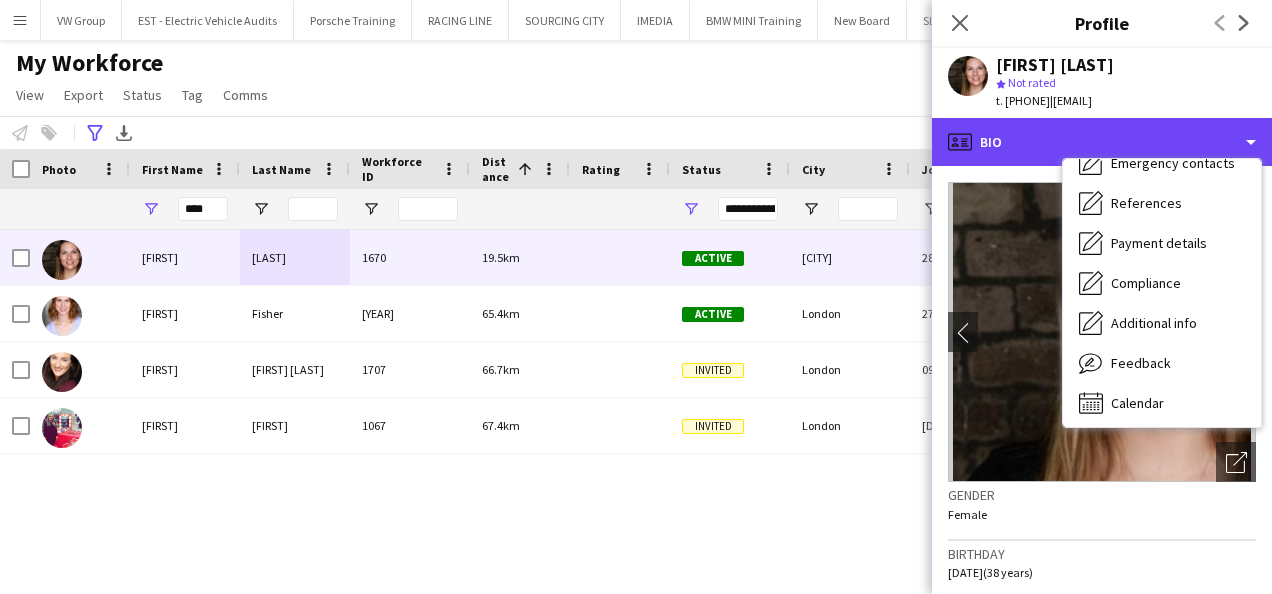 scroll, scrollTop: 188, scrollLeft: 0, axis: vertical 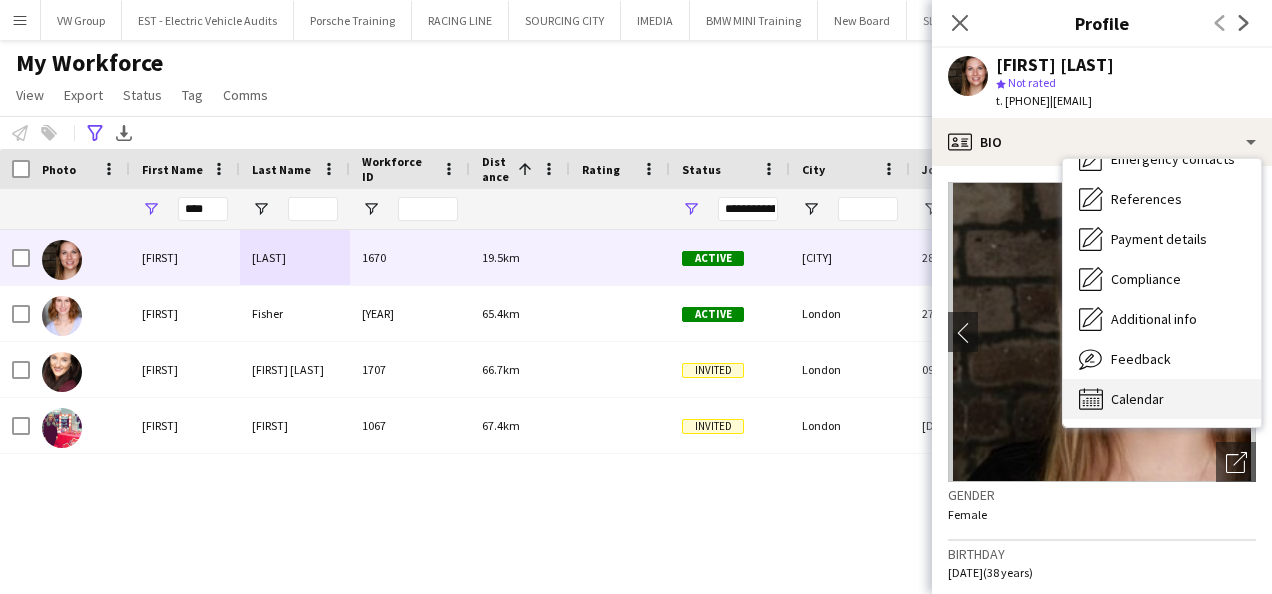 click on "Calendar" at bounding box center [1137, 399] 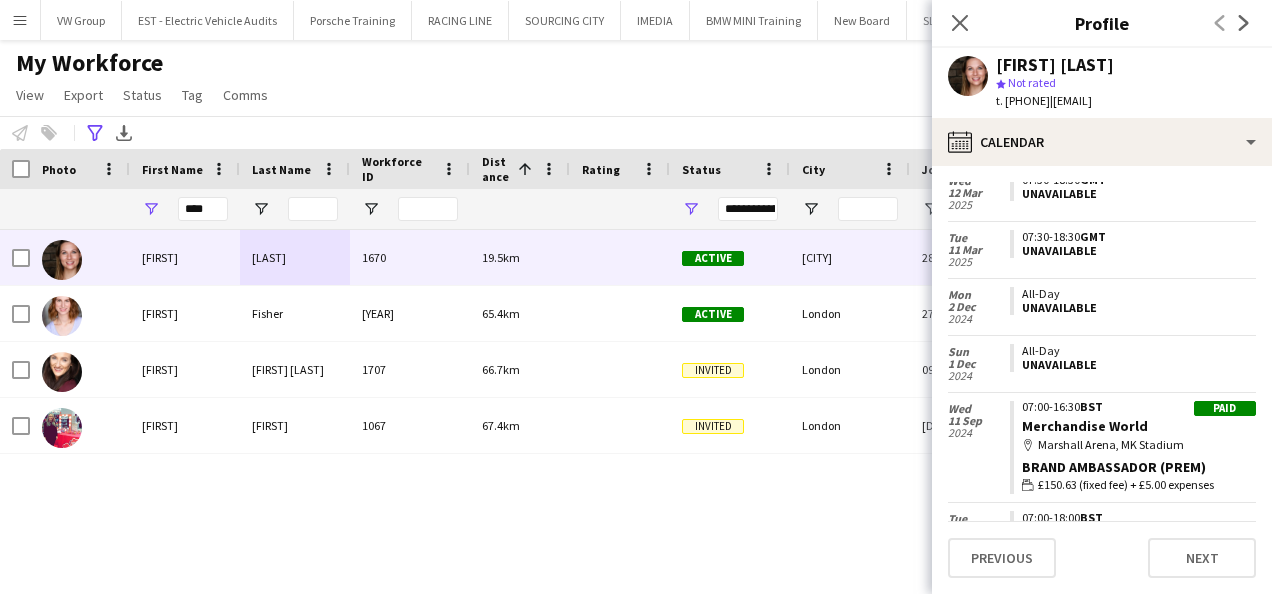 scroll, scrollTop: 346, scrollLeft: 0, axis: vertical 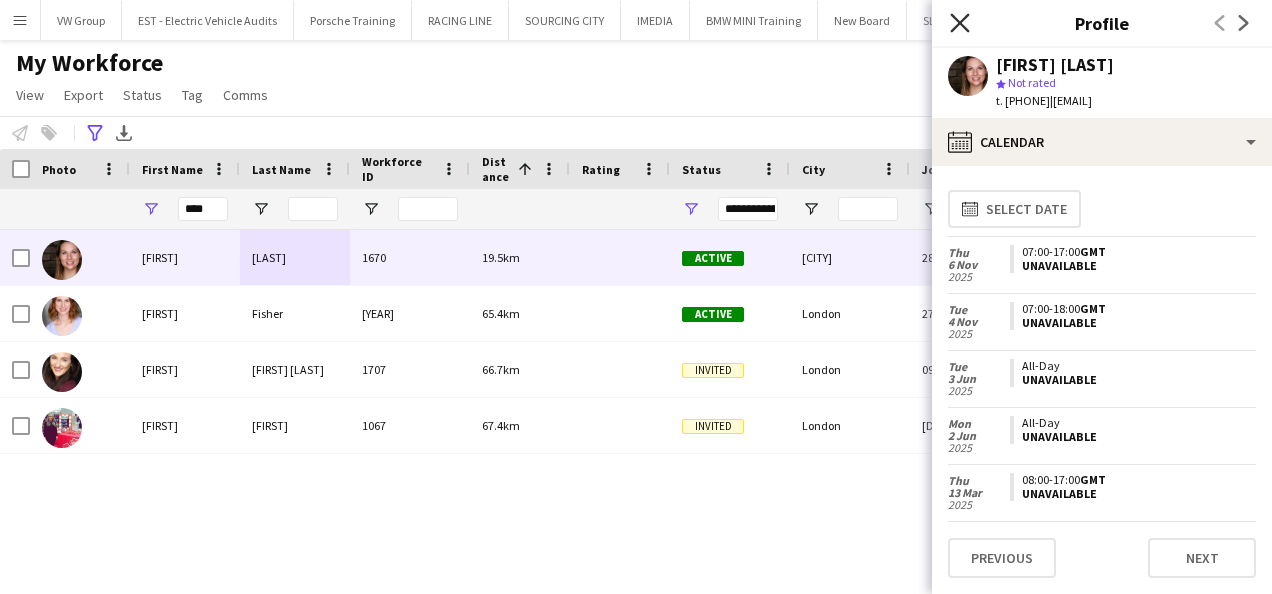 click on "Close pop-in" 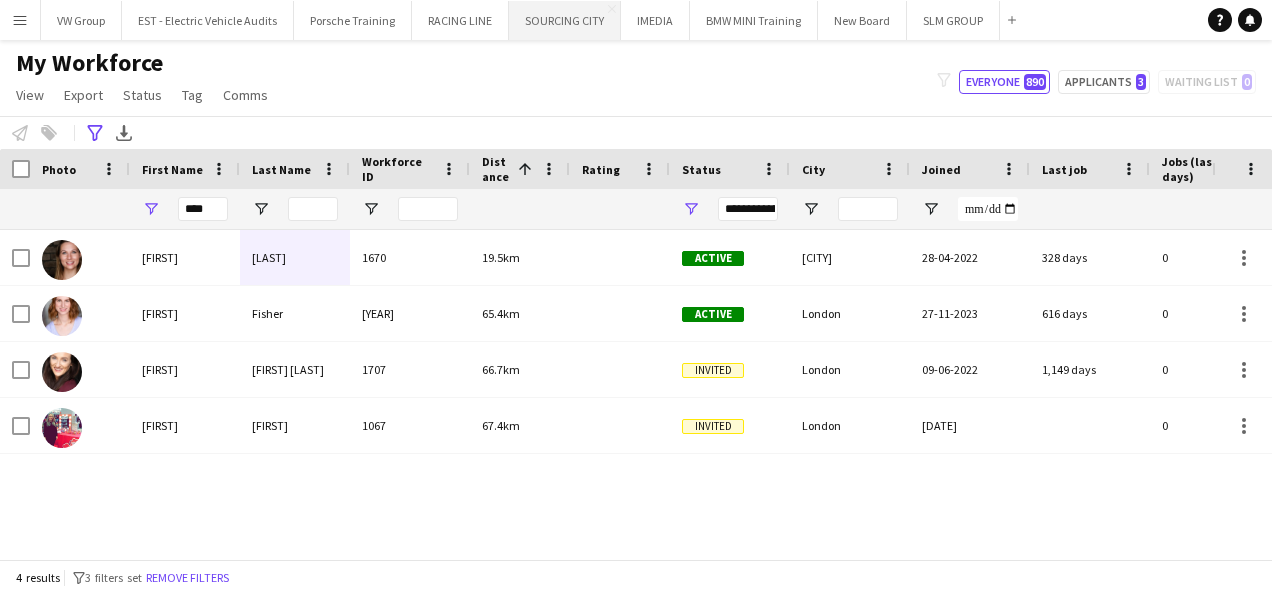 click on "SOURCING CITY
Close" at bounding box center (565, 20) 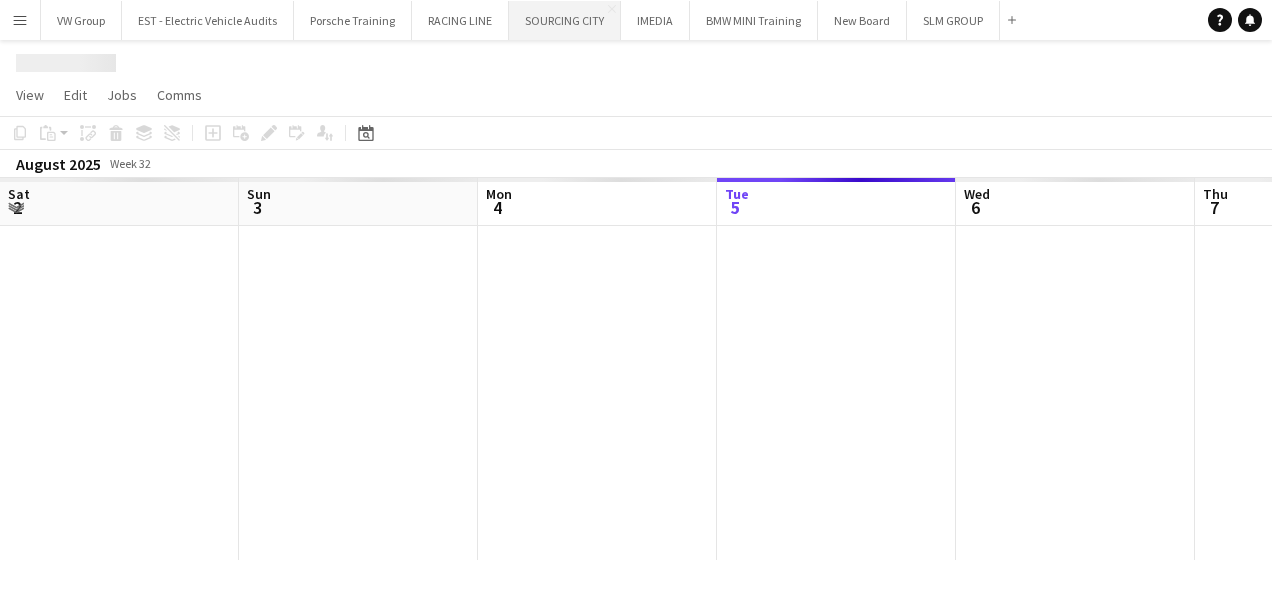 scroll, scrollTop: 0, scrollLeft: 478, axis: horizontal 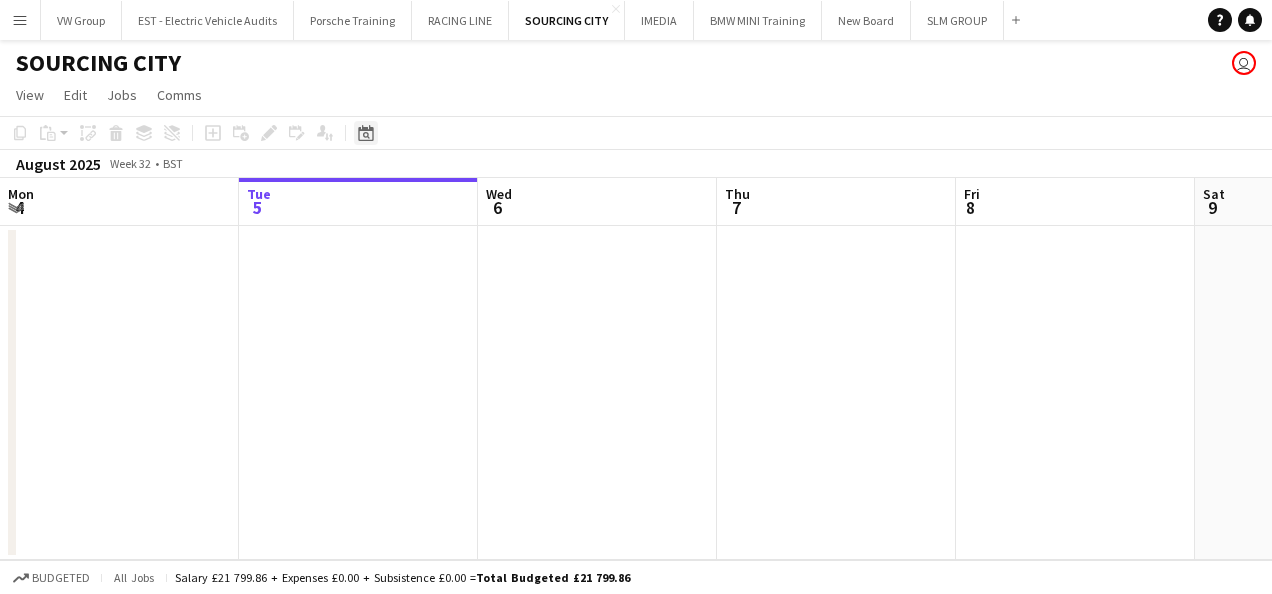 click on "Date picker" 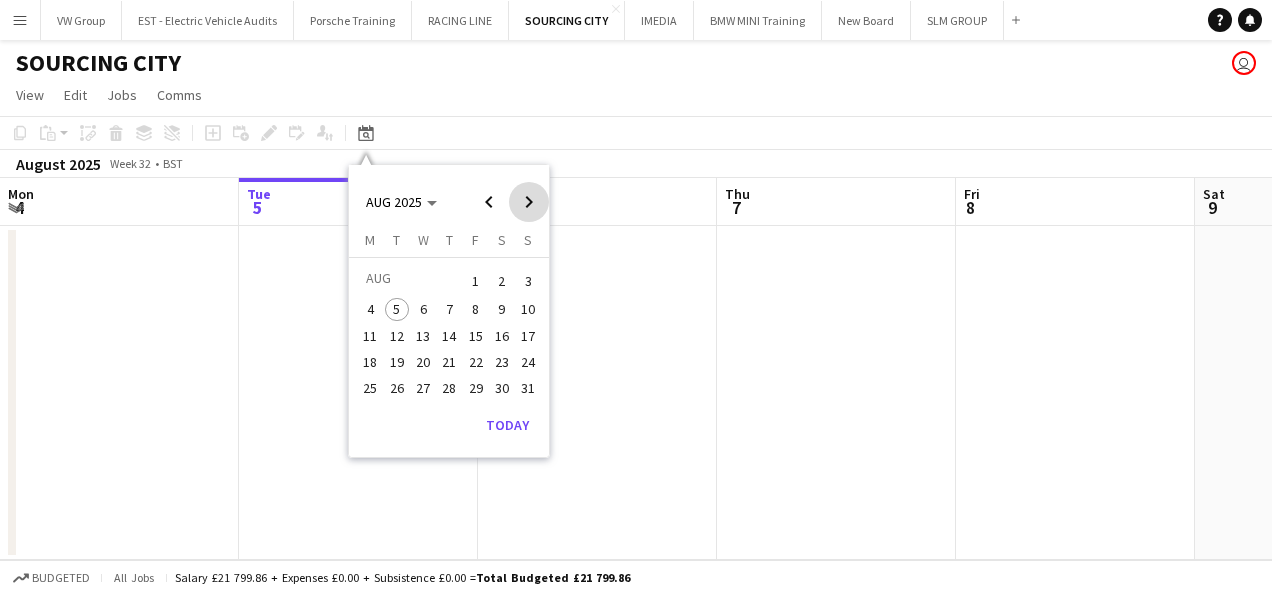 click at bounding box center [529, 202] 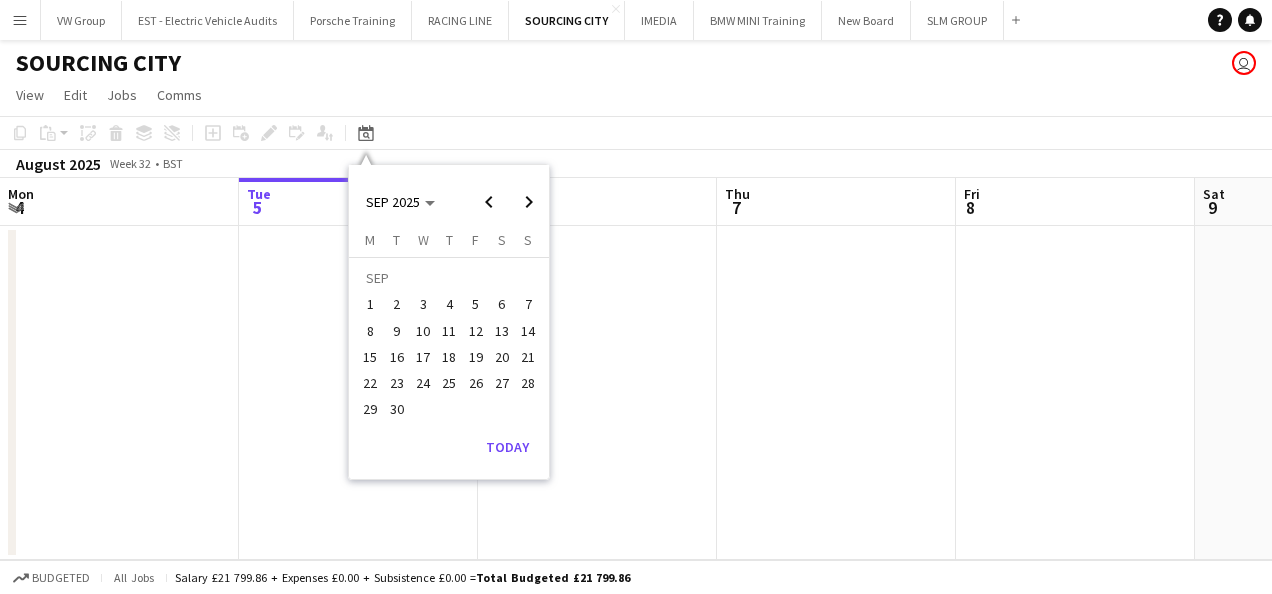 click on "9" at bounding box center (397, 331) 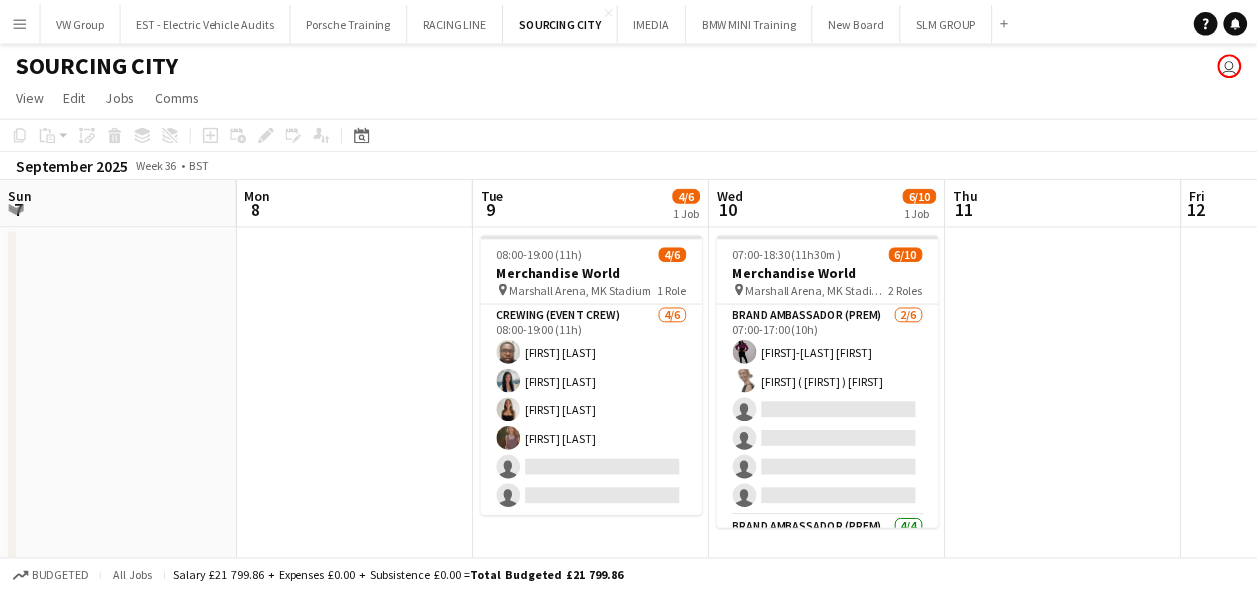scroll, scrollTop: 0, scrollLeft: 688, axis: horizontal 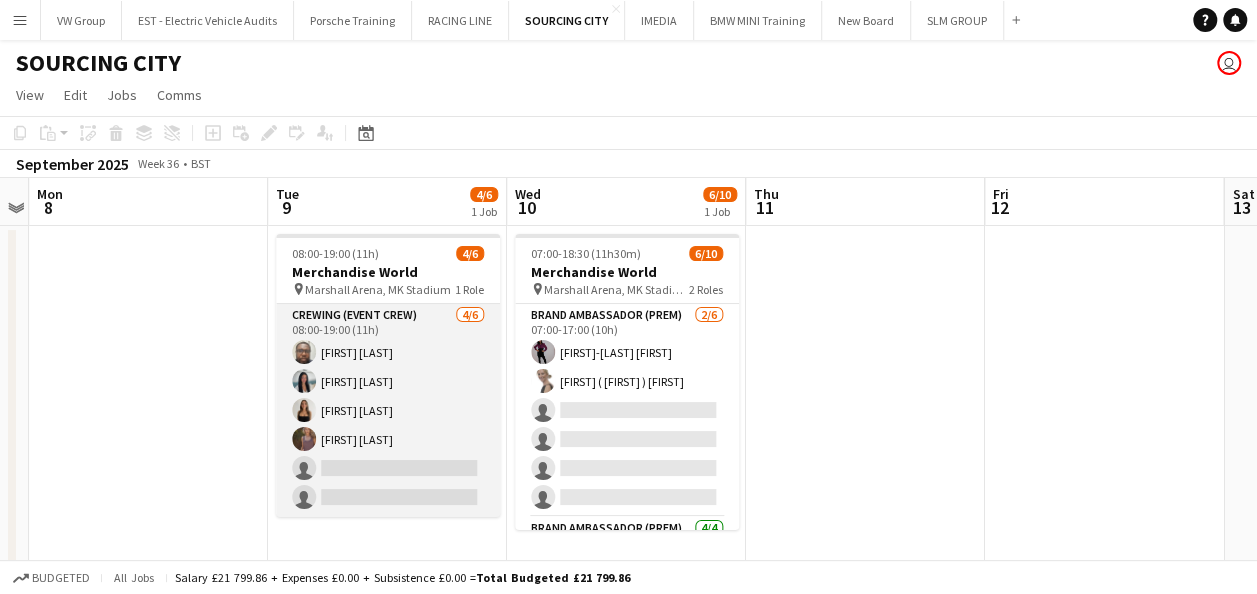 click on "Crewing (Event Crew)   4/6   08:00-19:00 (11h)
Sunny Chatta Chantel Ottonello CHLOE BUTLER sophie crawford
single-neutral-actions
single-neutral-actions" at bounding box center (388, 410) 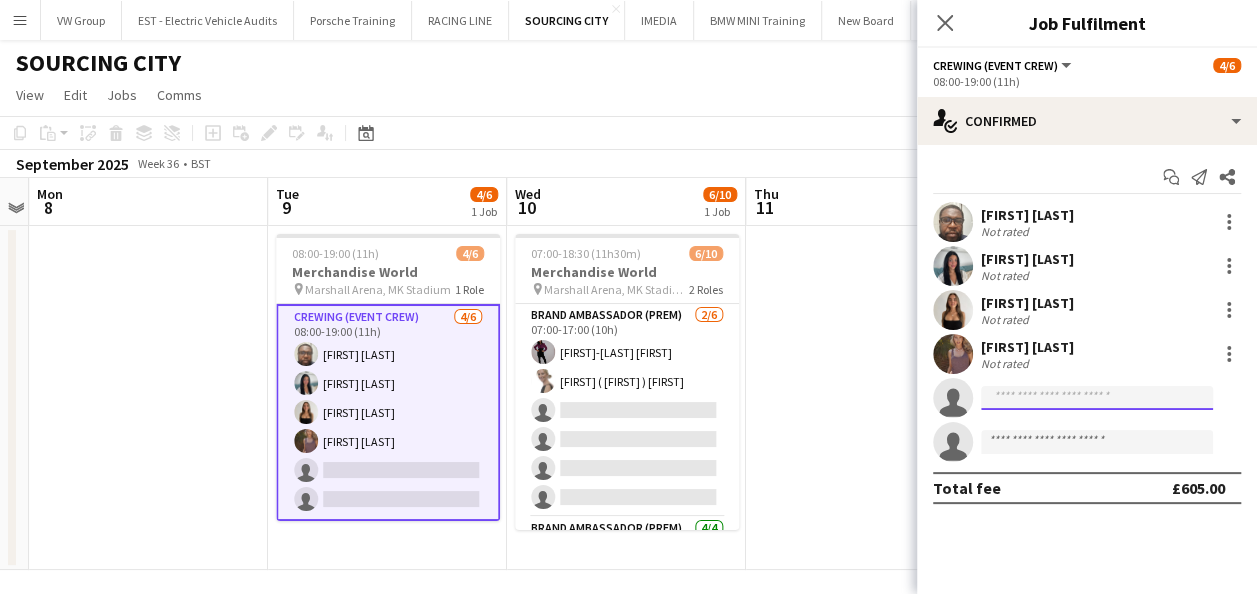 click 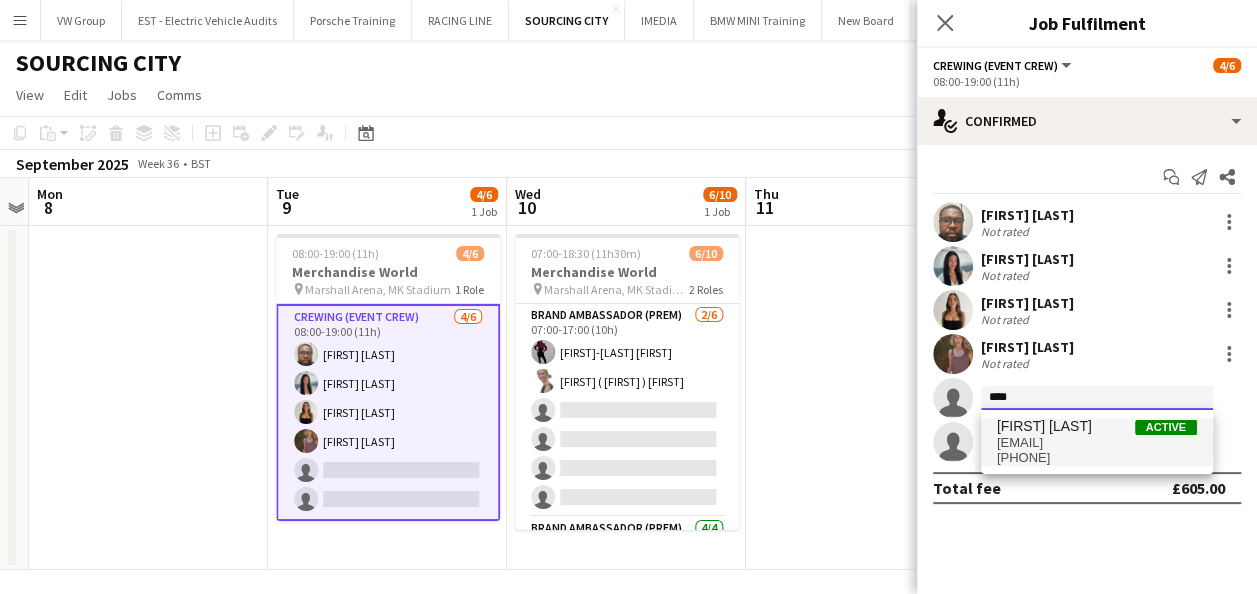 type on "****" 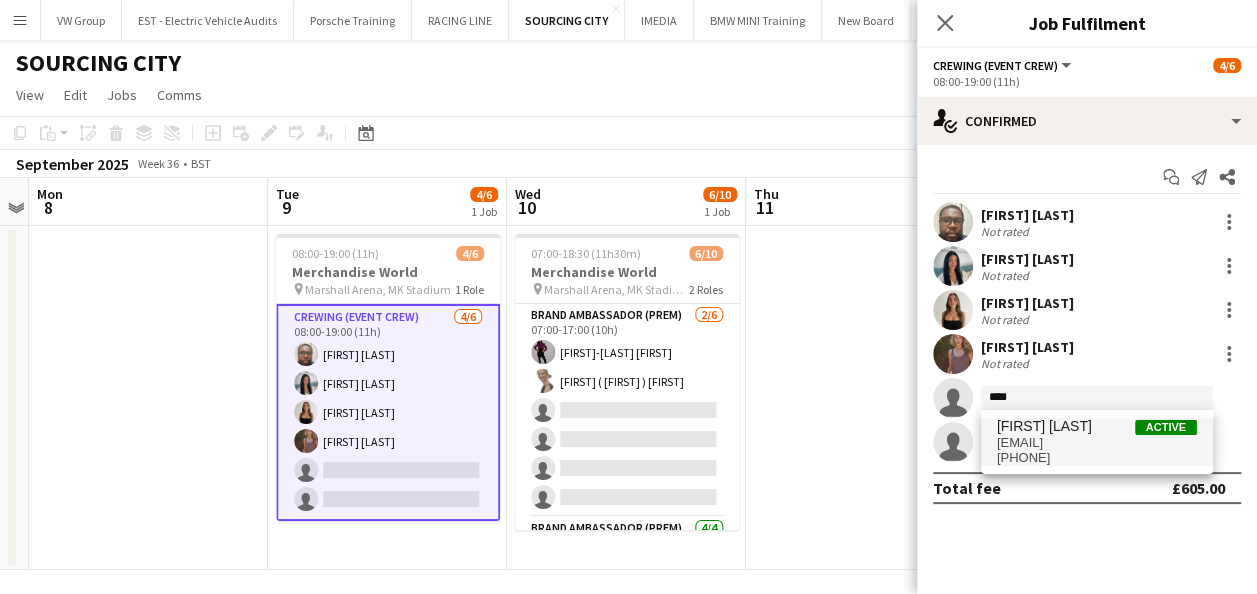 click on "dianesbarlow@icloud.com" at bounding box center [1097, 443] 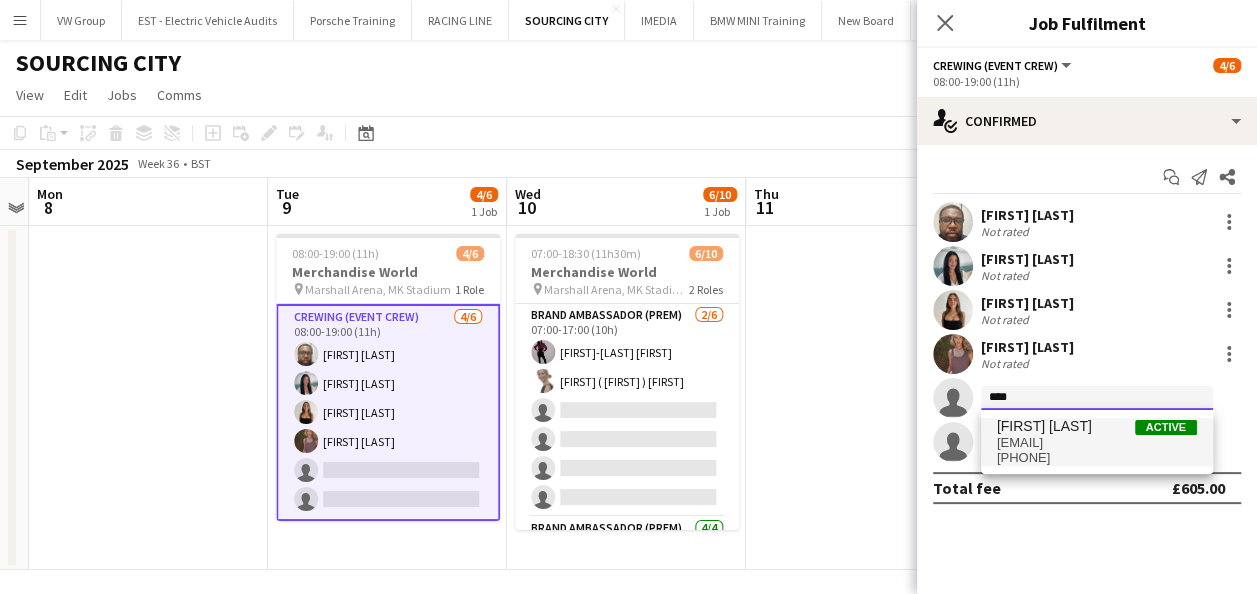 type 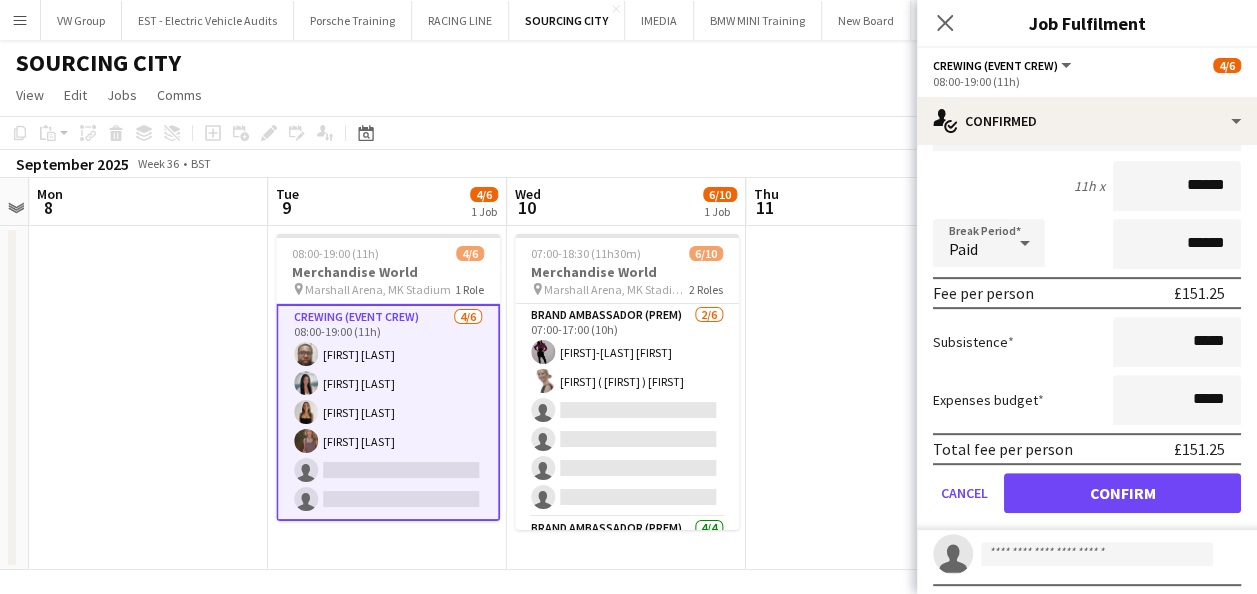 scroll, scrollTop: 343, scrollLeft: 0, axis: vertical 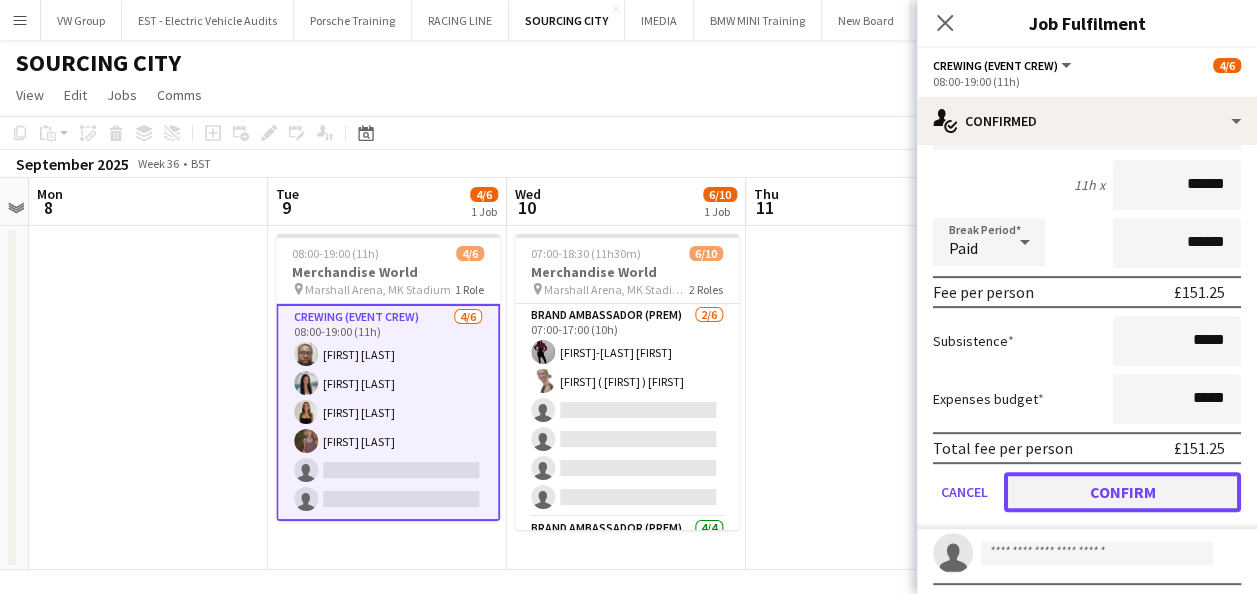 click on "Confirm" at bounding box center (1122, 492) 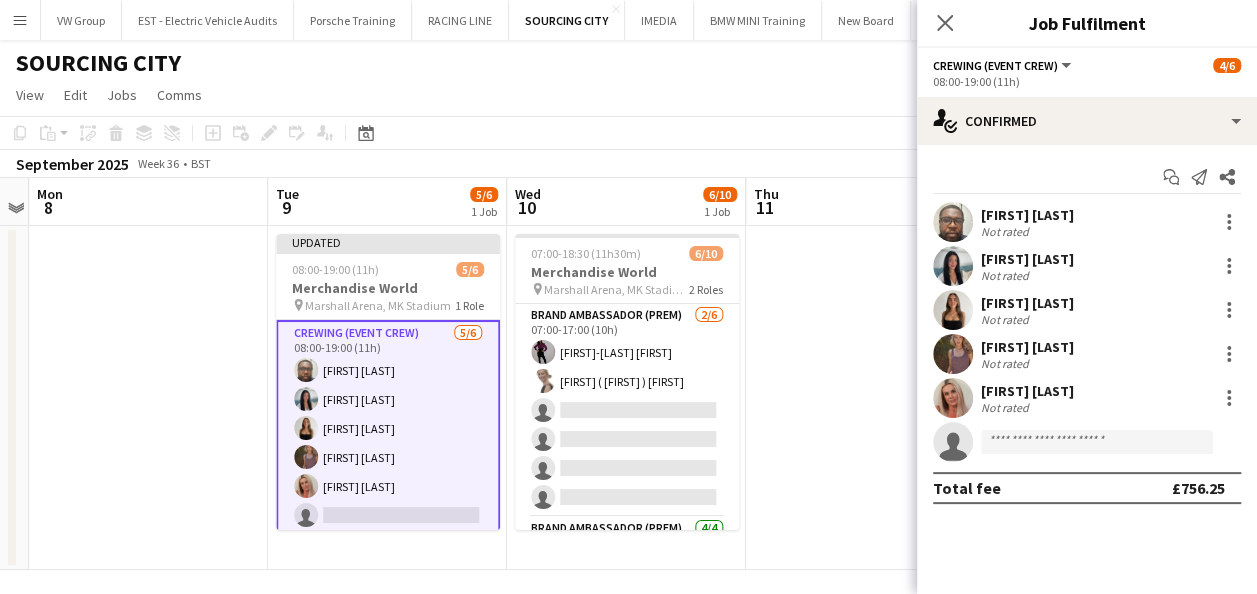 scroll, scrollTop: 0, scrollLeft: 0, axis: both 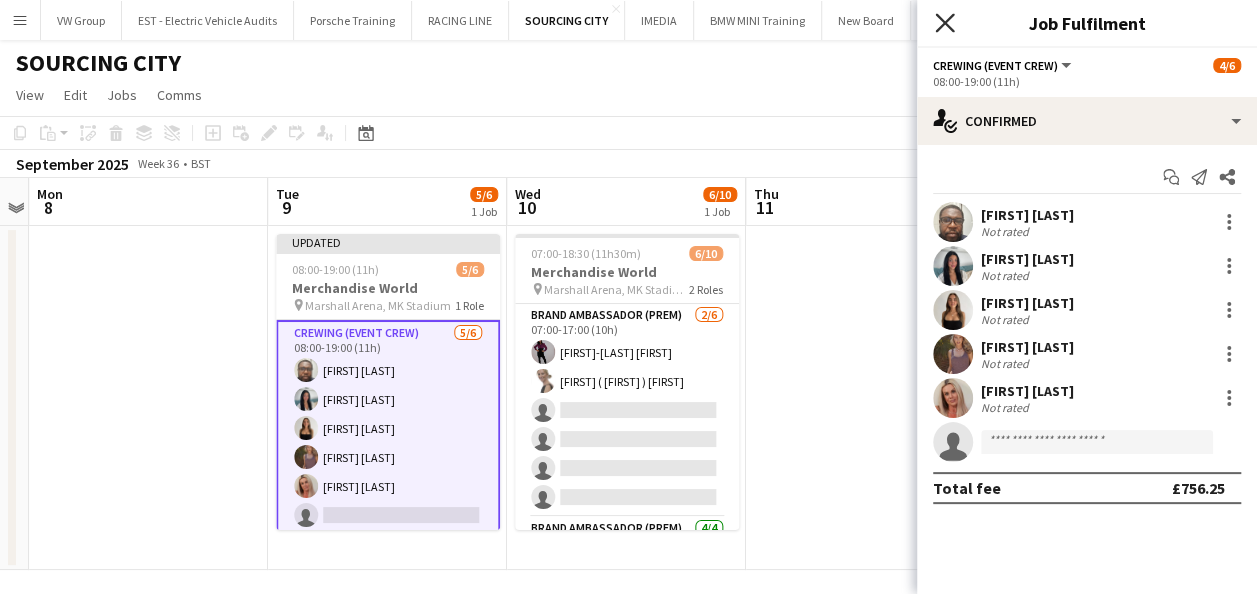 click 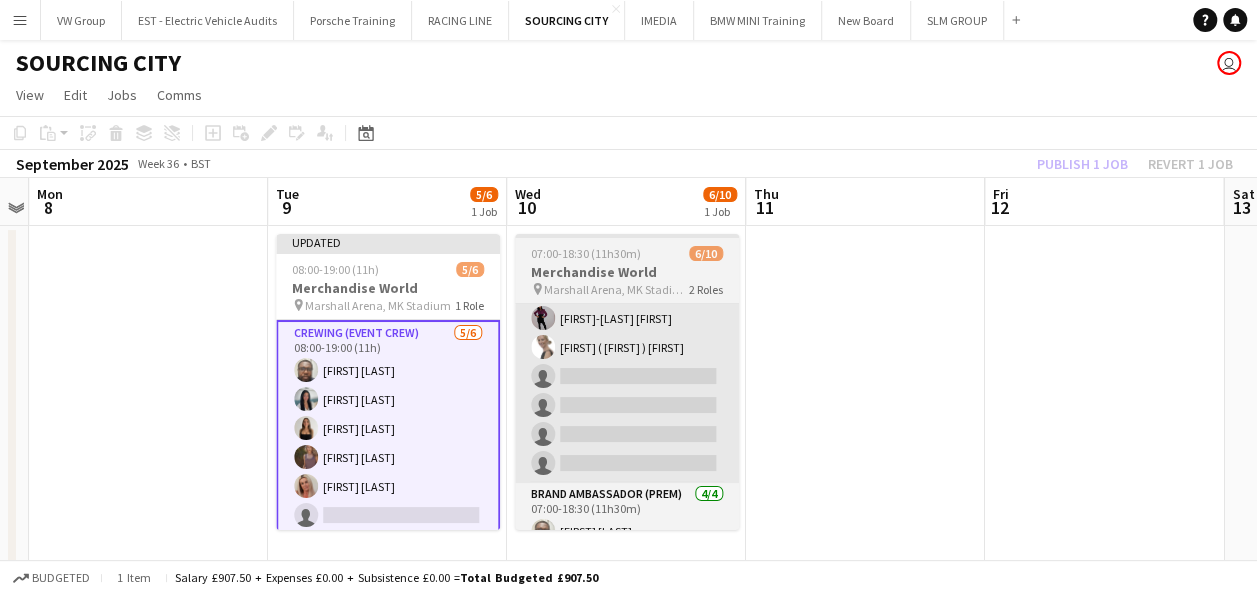 scroll, scrollTop: 32, scrollLeft: 0, axis: vertical 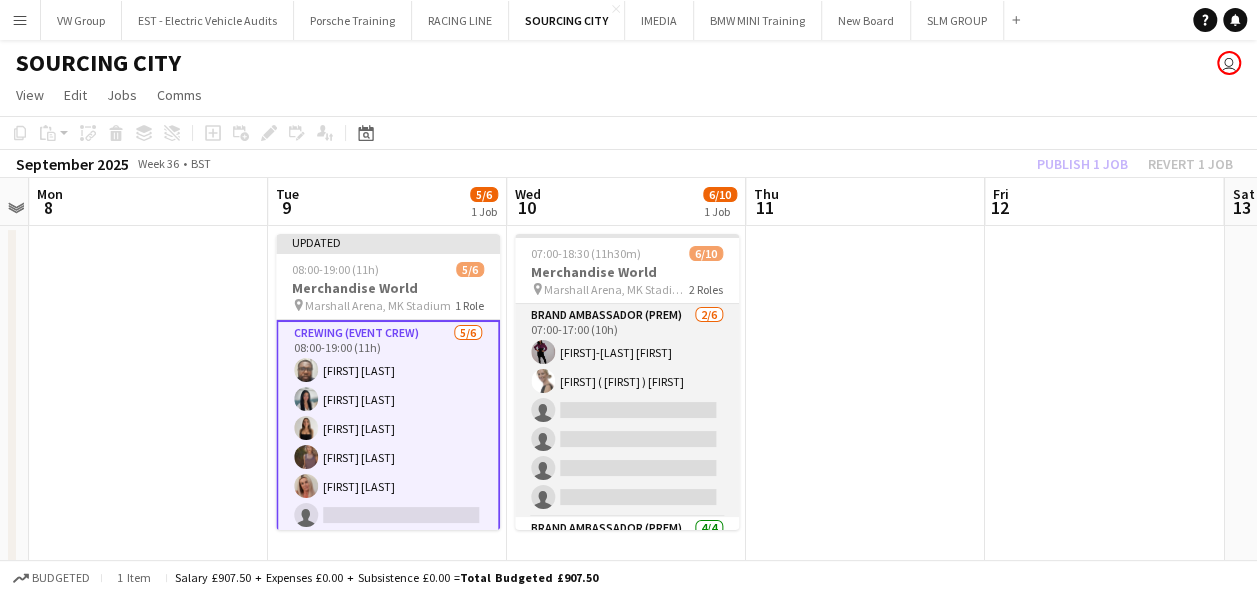 click on "Brand Ambassador (Prem)   2/6   07:00-17:00 (10h)
Shelley-Davina Burton Tanya ( Tetyana) Jarvis
single-neutral-actions
single-neutral-actions
single-neutral-actions
single-neutral-actions" at bounding box center [627, 410] 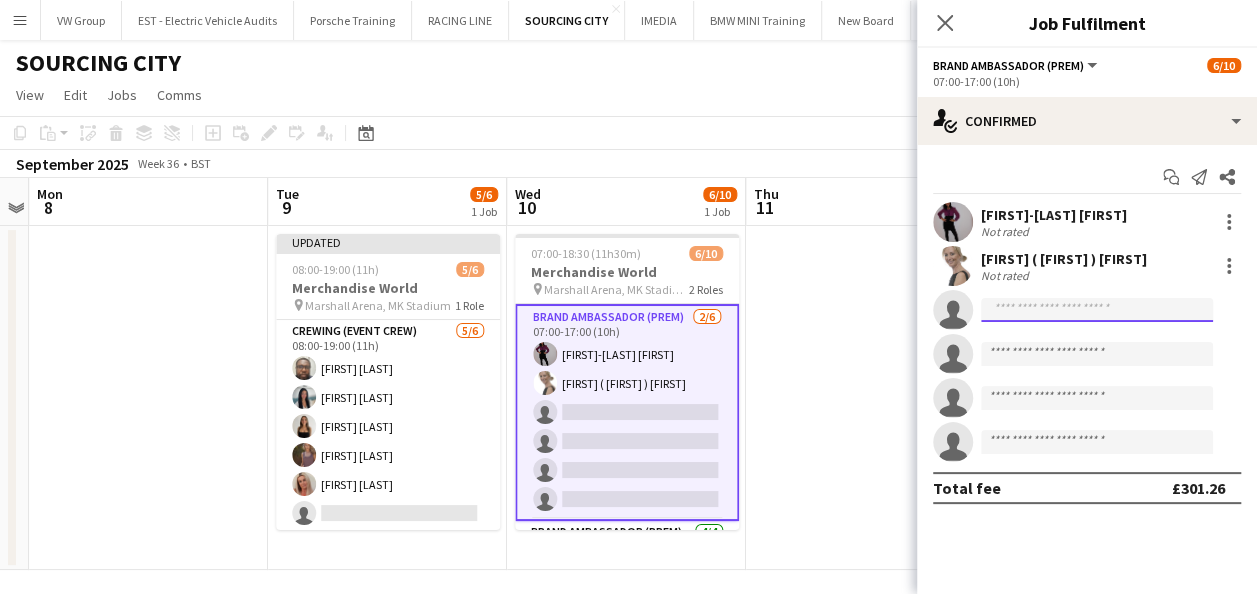 click at bounding box center [1097, 398] 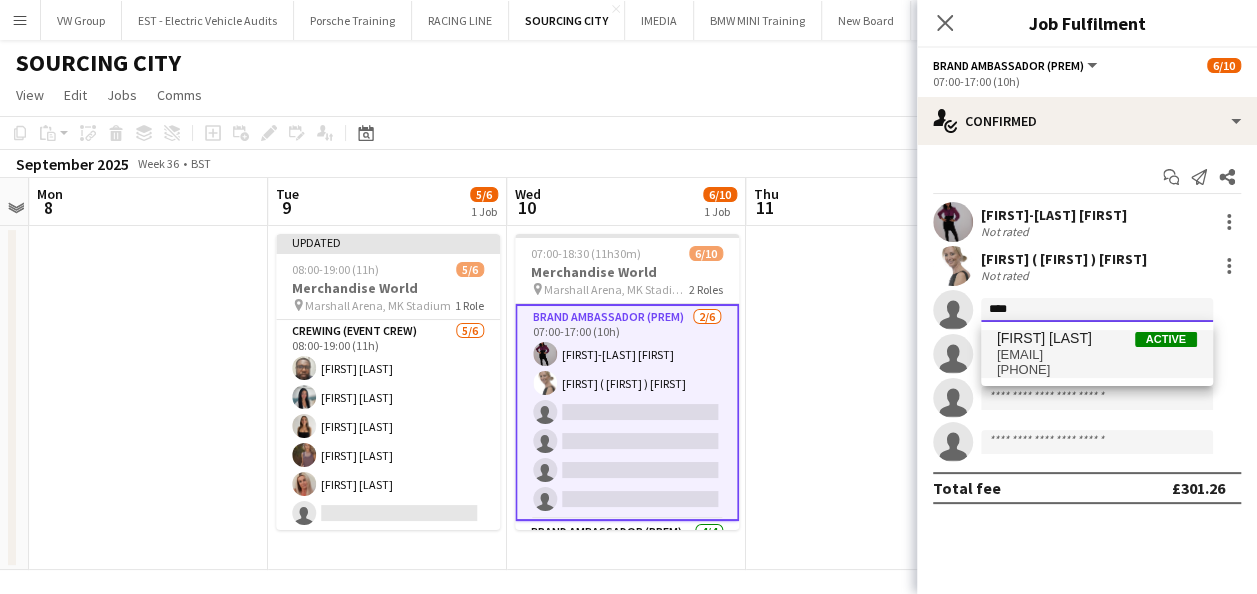 type on "****" 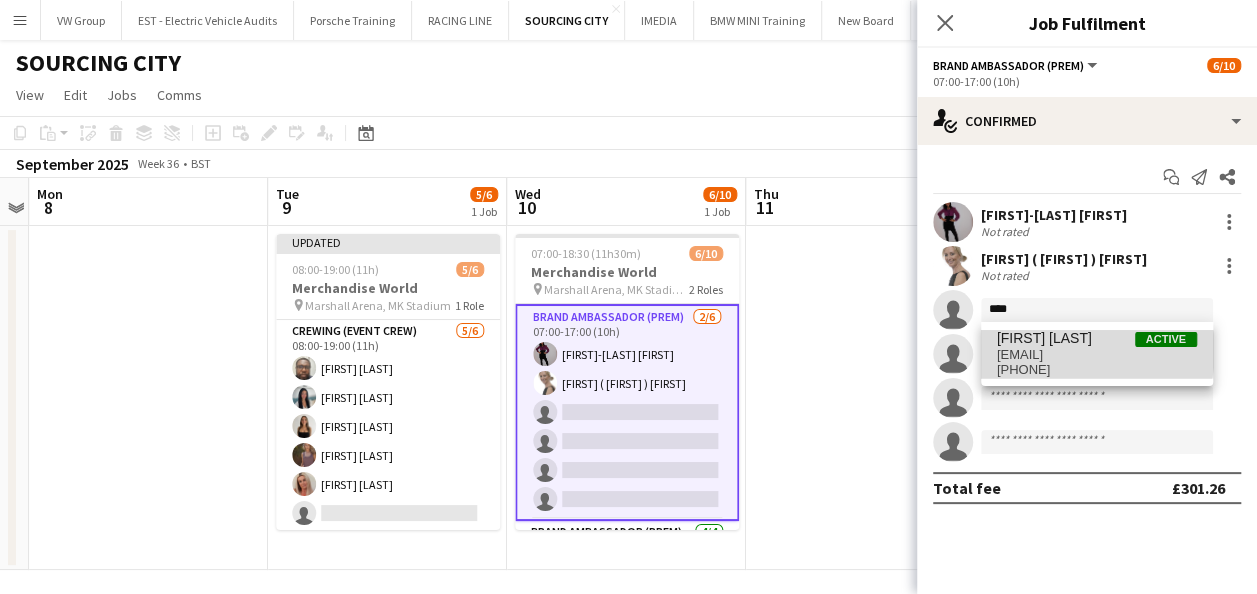 click on "dianesbarlow@icloud.com" at bounding box center (1097, 355) 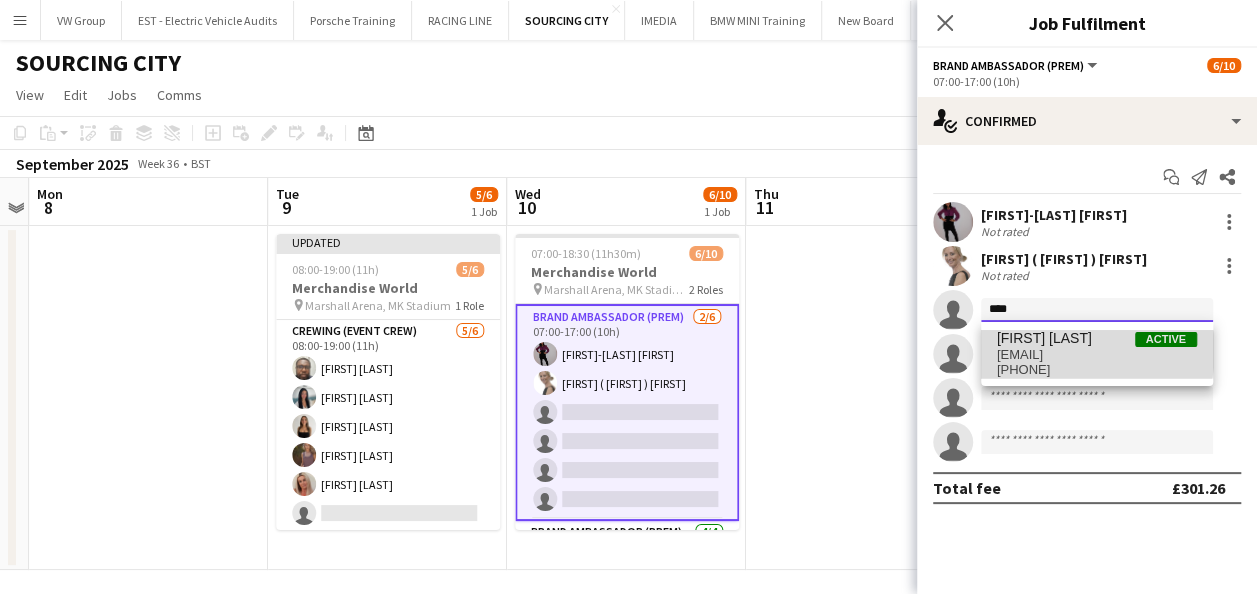 type 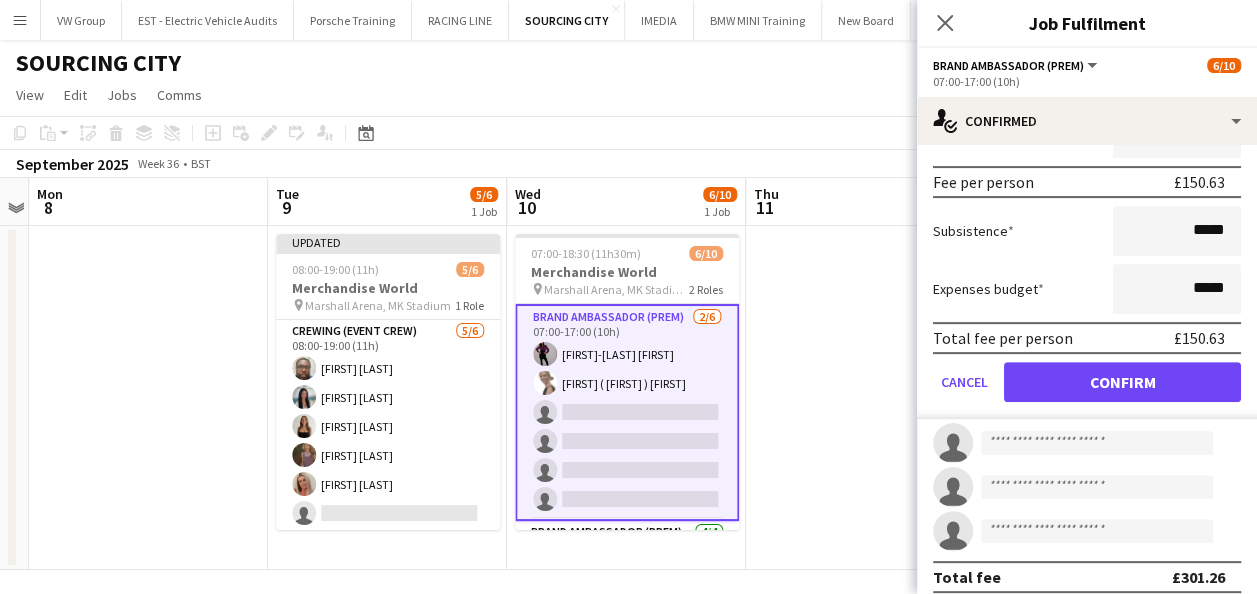 scroll, scrollTop: 321, scrollLeft: 0, axis: vertical 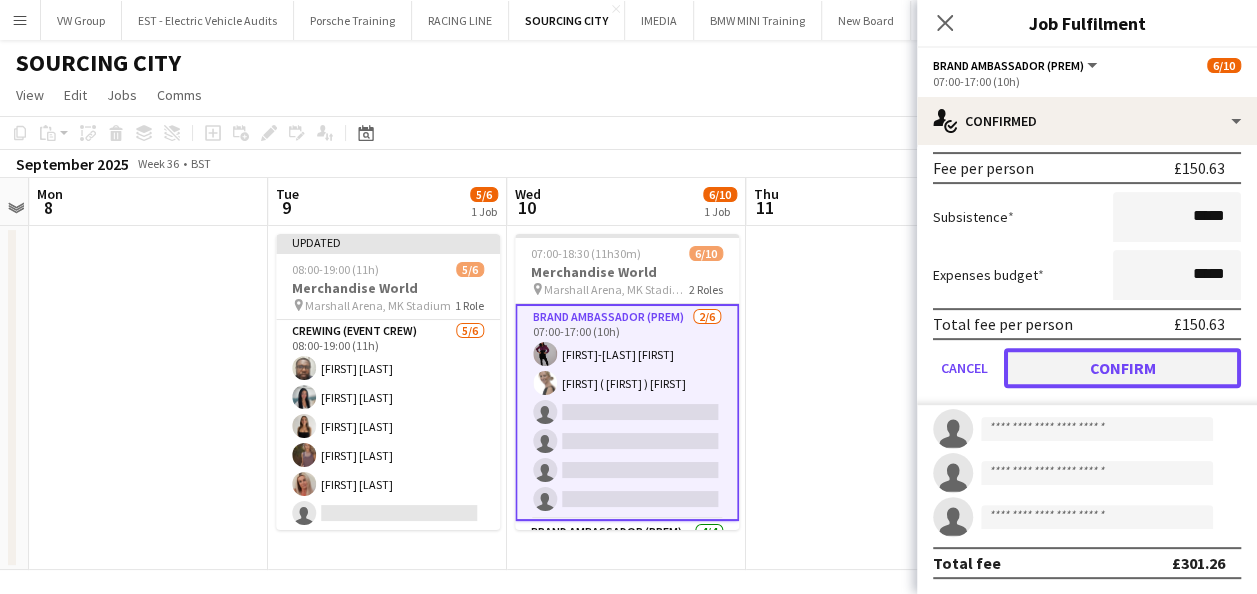 click on "Confirm" at bounding box center (1122, 368) 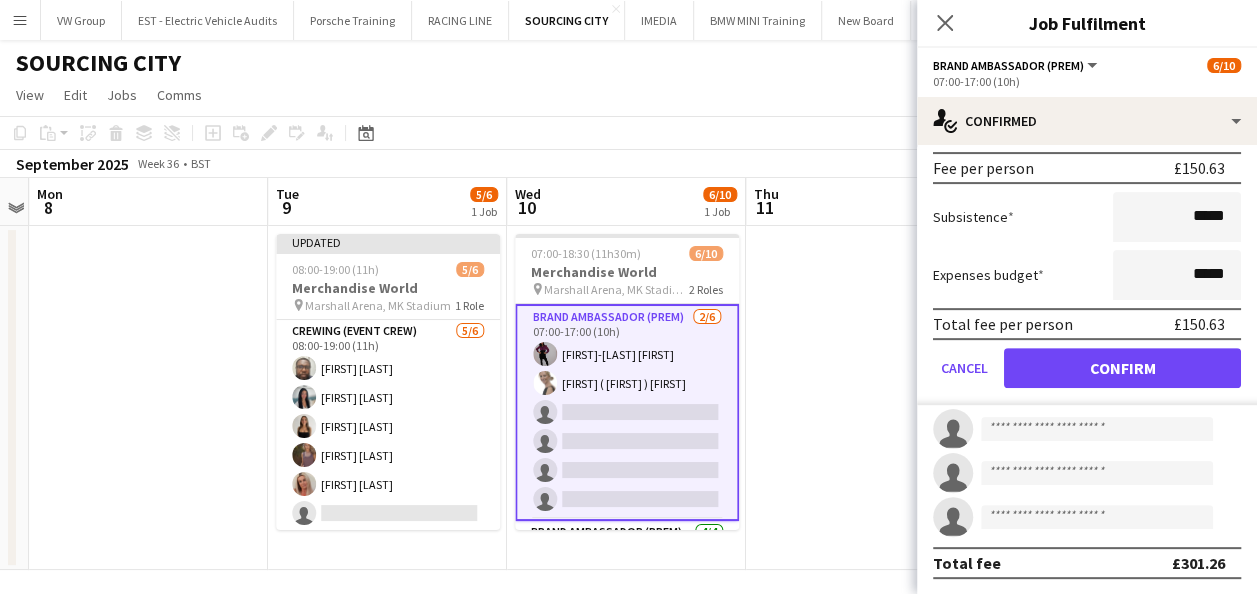 scroll, scrollTop: 0, scrollLeft: 0, axis: both 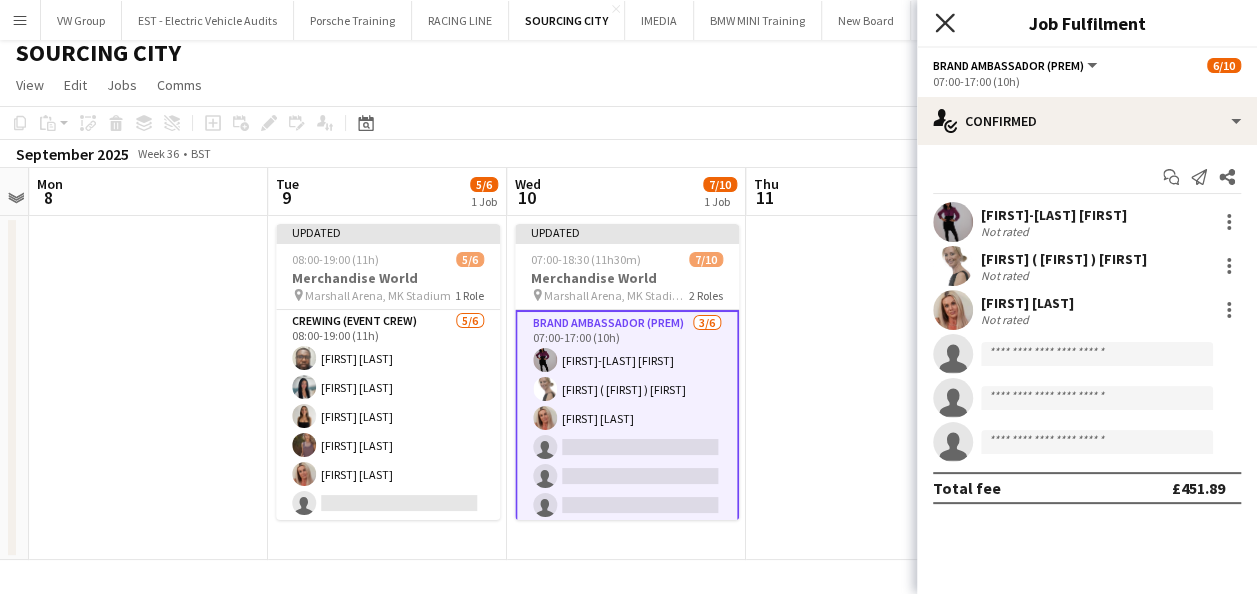 click on "Close pop-in" 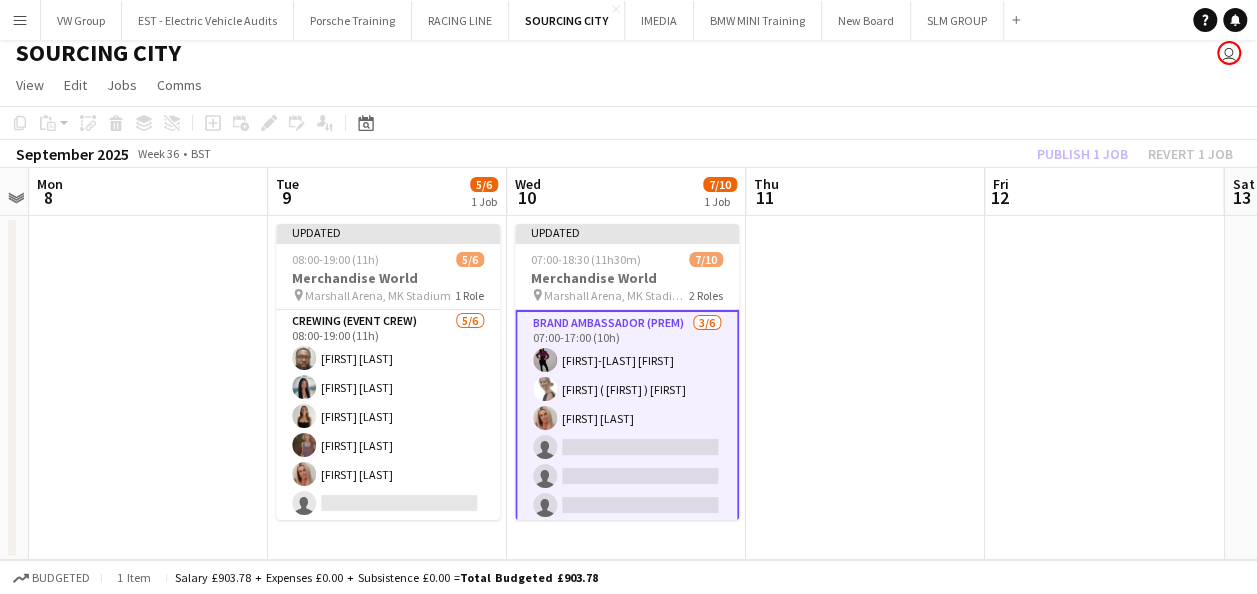 click at bounding box center [1104, 388] 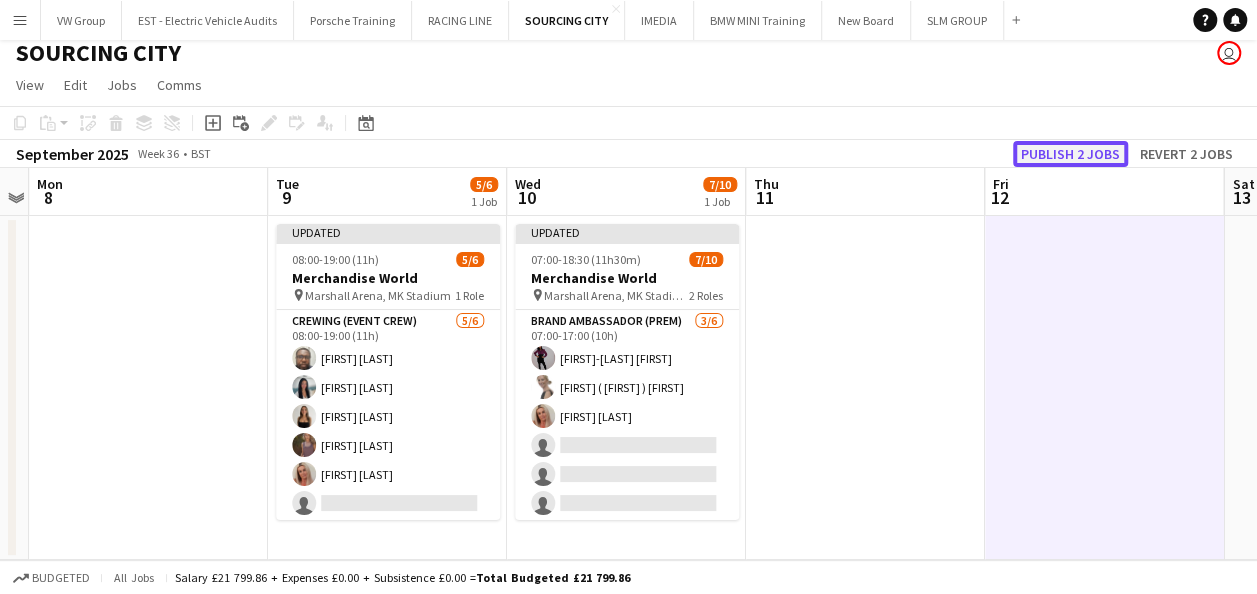 click on "Publish 2 jobs" 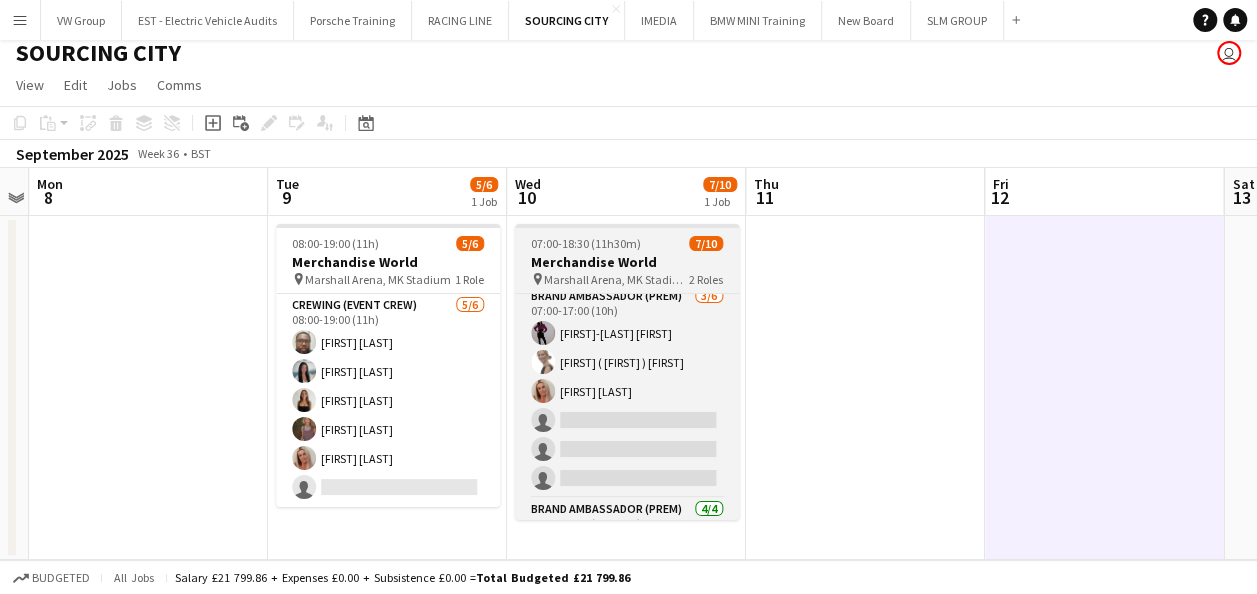 scroll, scrollTop: 0, scrollLeft: 0, axis: both 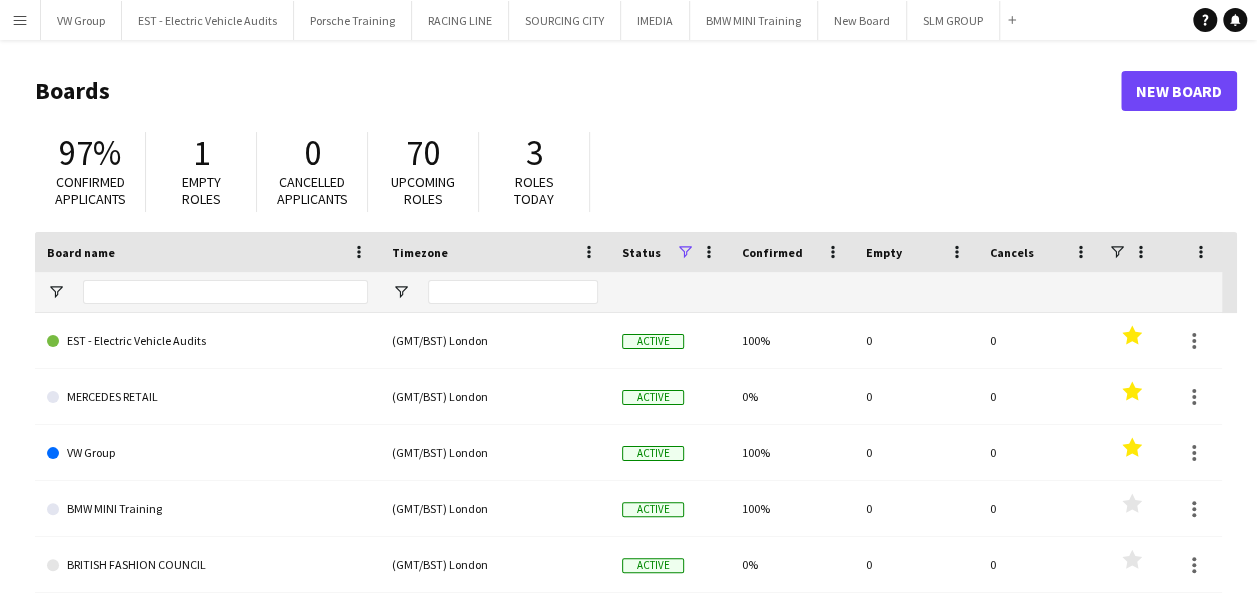click on "Menu" at bounding box center [20, 20] 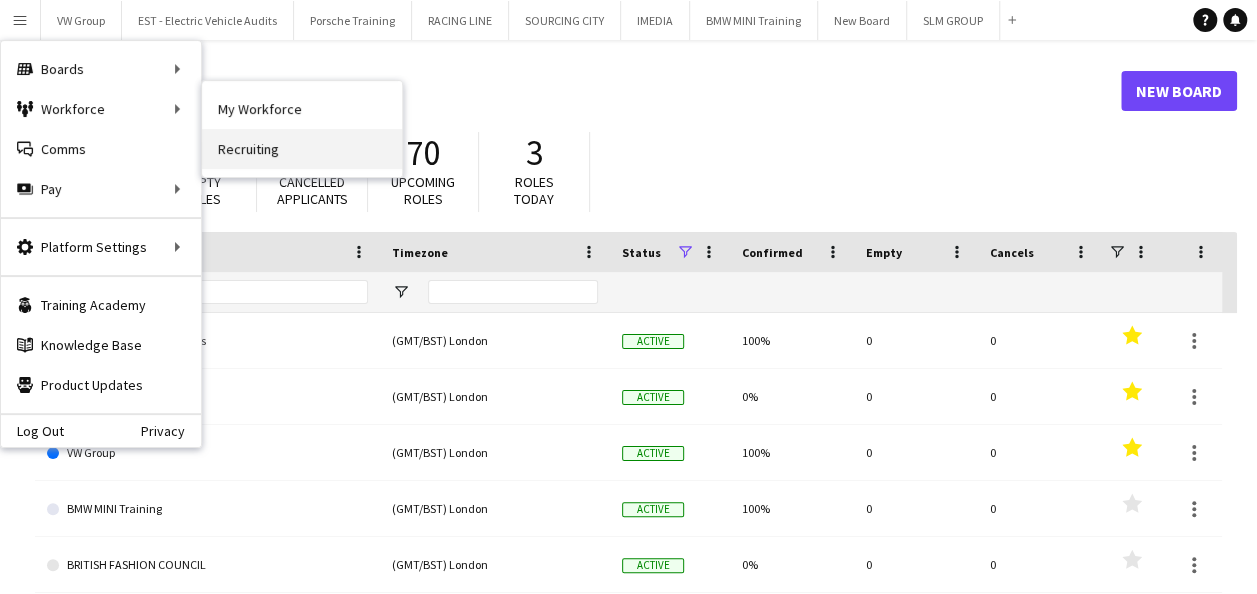click on "Recruiting" at bounding box center (302, 149) 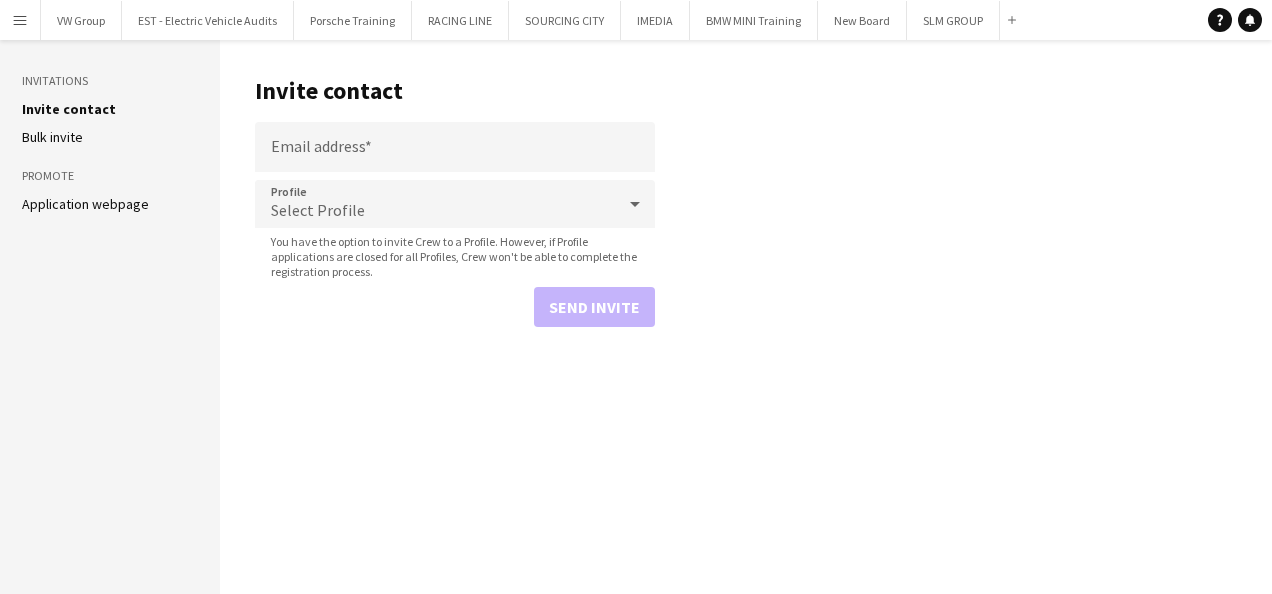 click on "Menu" at bounding box center [20, 20] 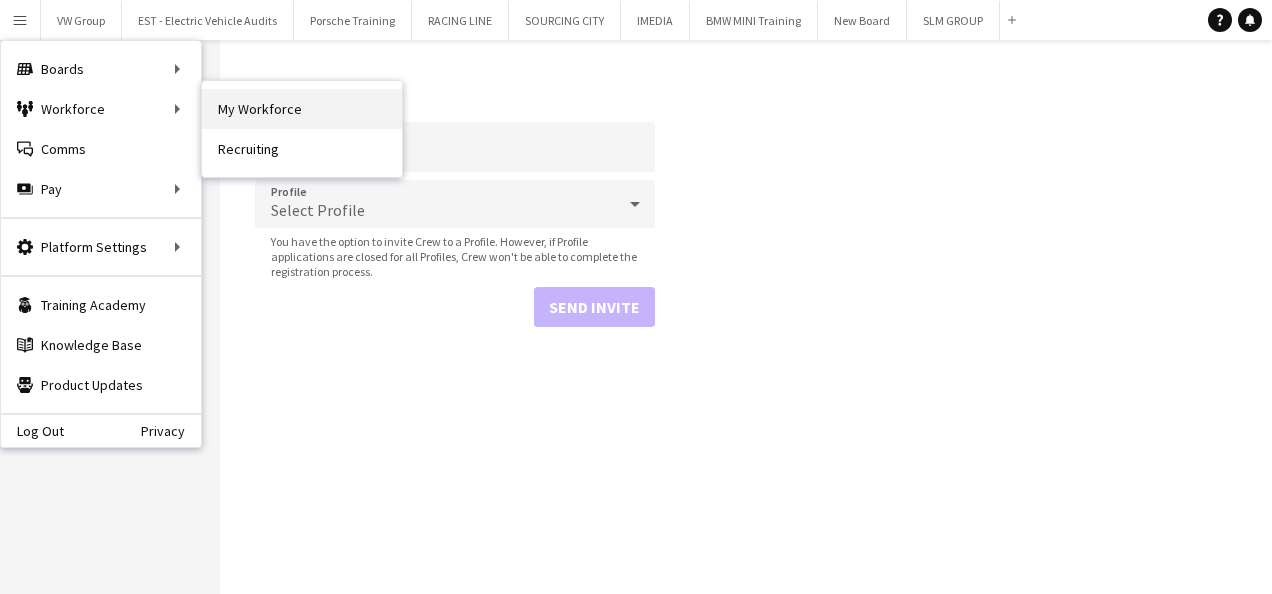 click on "My Workforce" at bounding box center [302, 109] 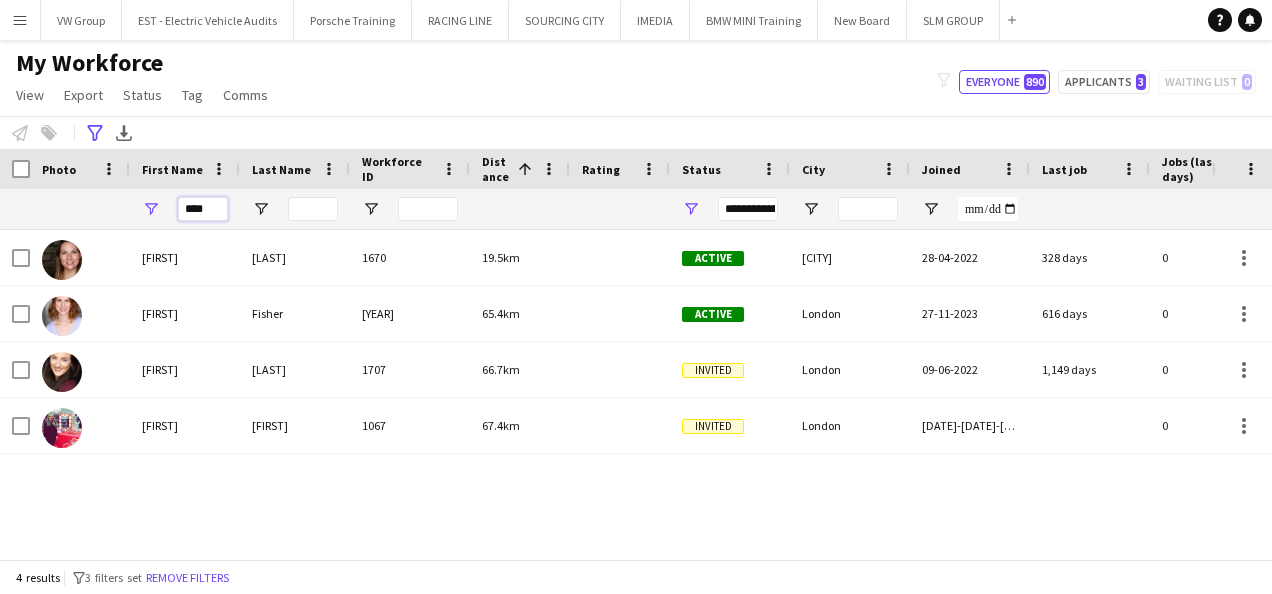 click on "****" at bounding box center (203, 209) 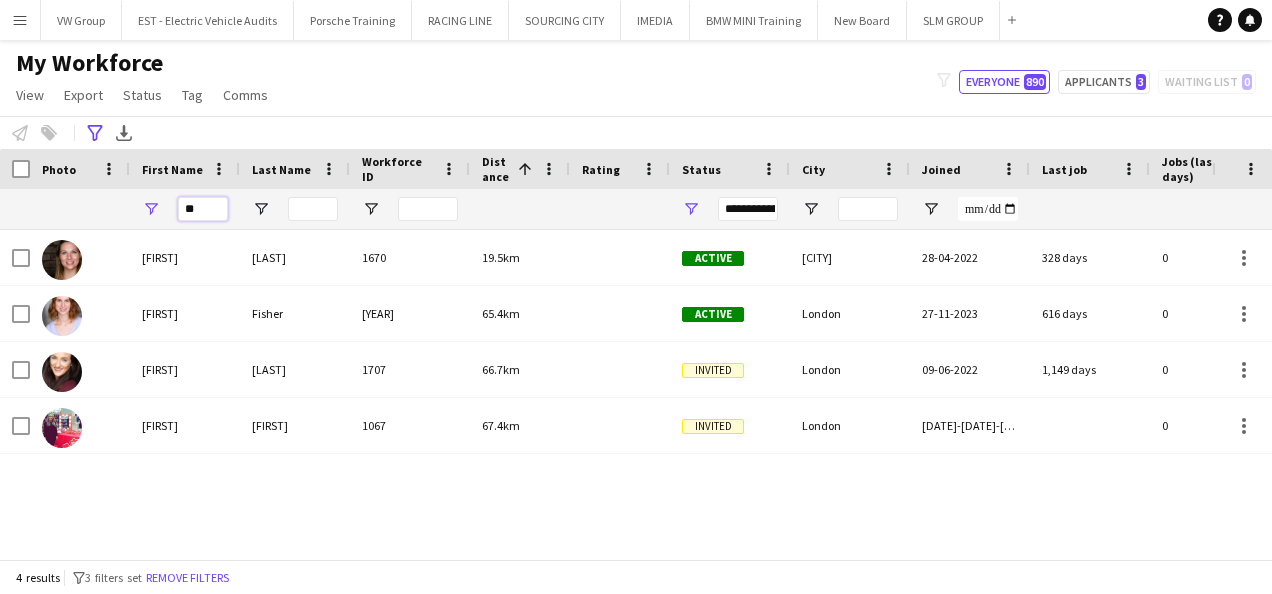 type on "*" 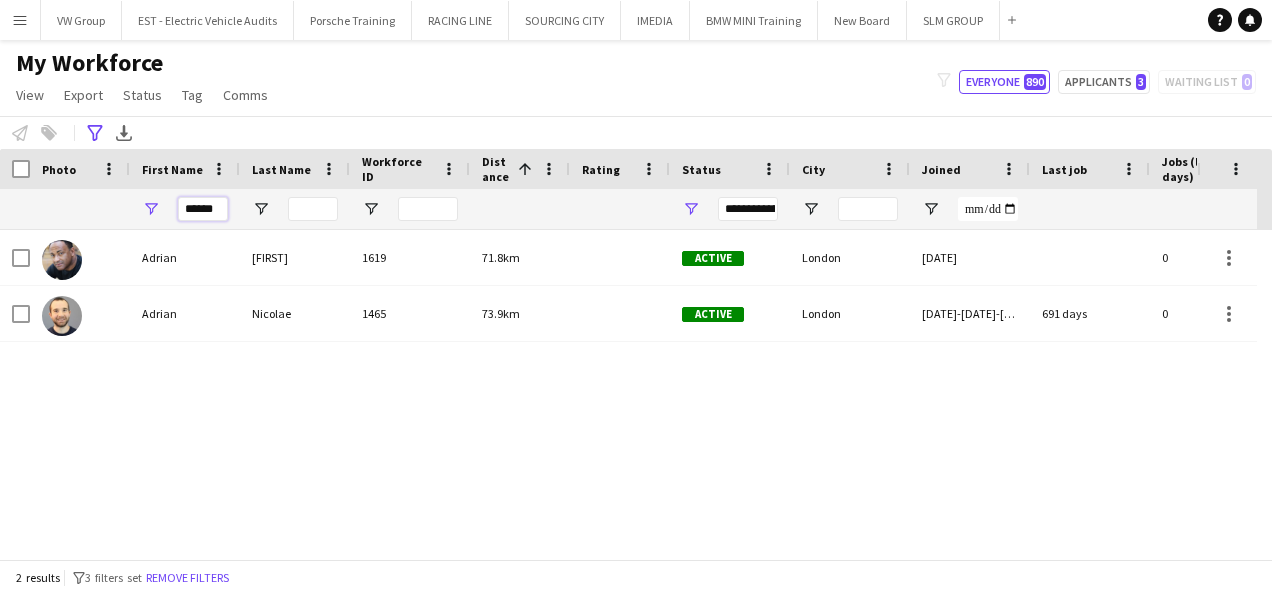 type on "******" 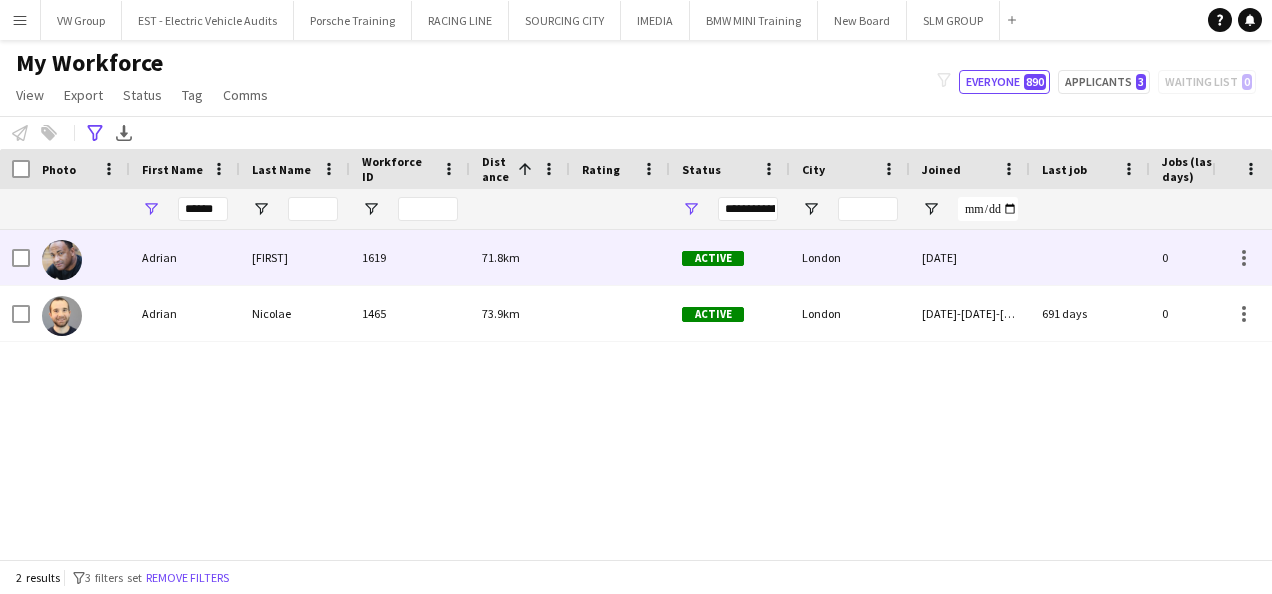click on "Adrian" at bounding box center (185, 257) 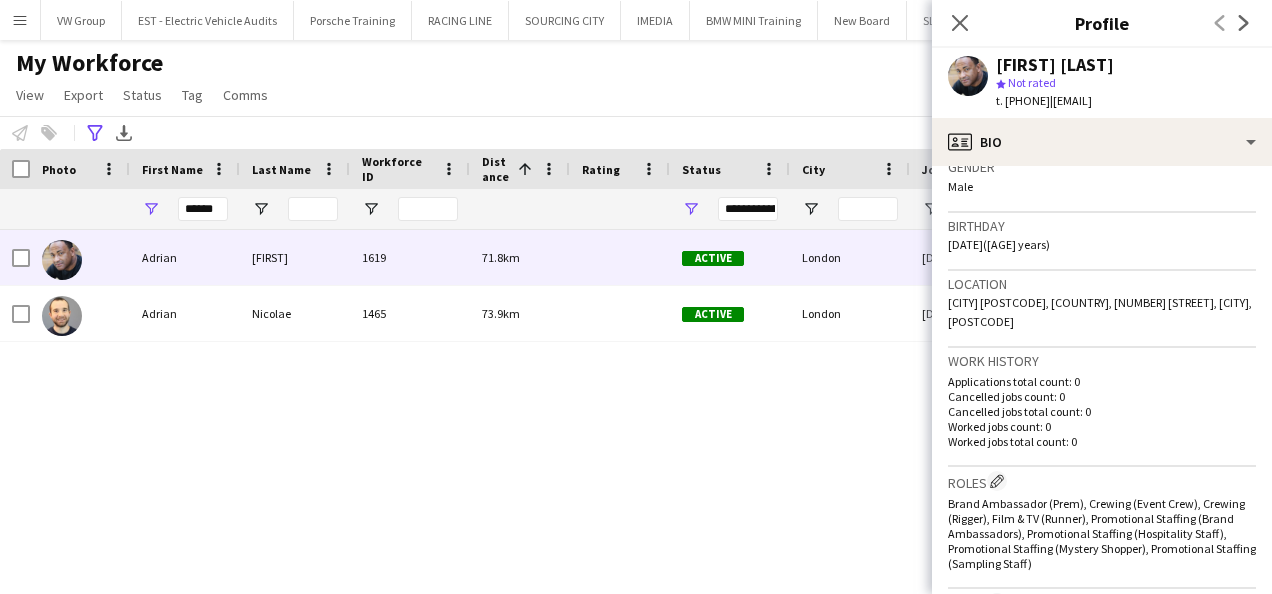 scroll, scrollTop: 369, scrollLeft: 0, axis: vertical 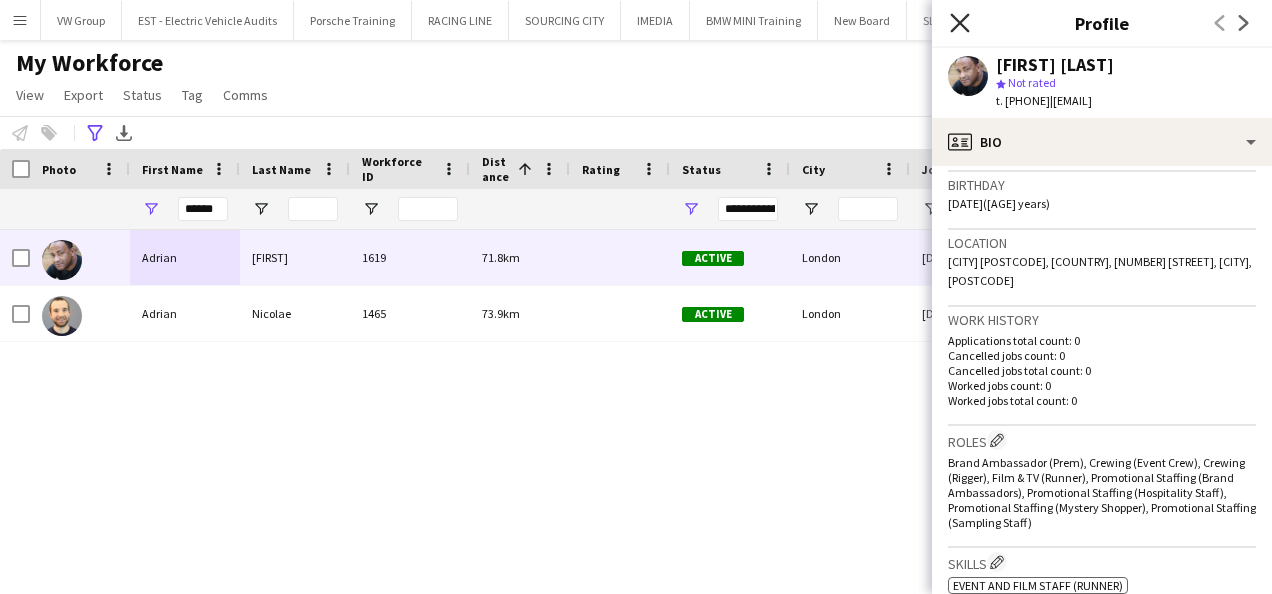 click 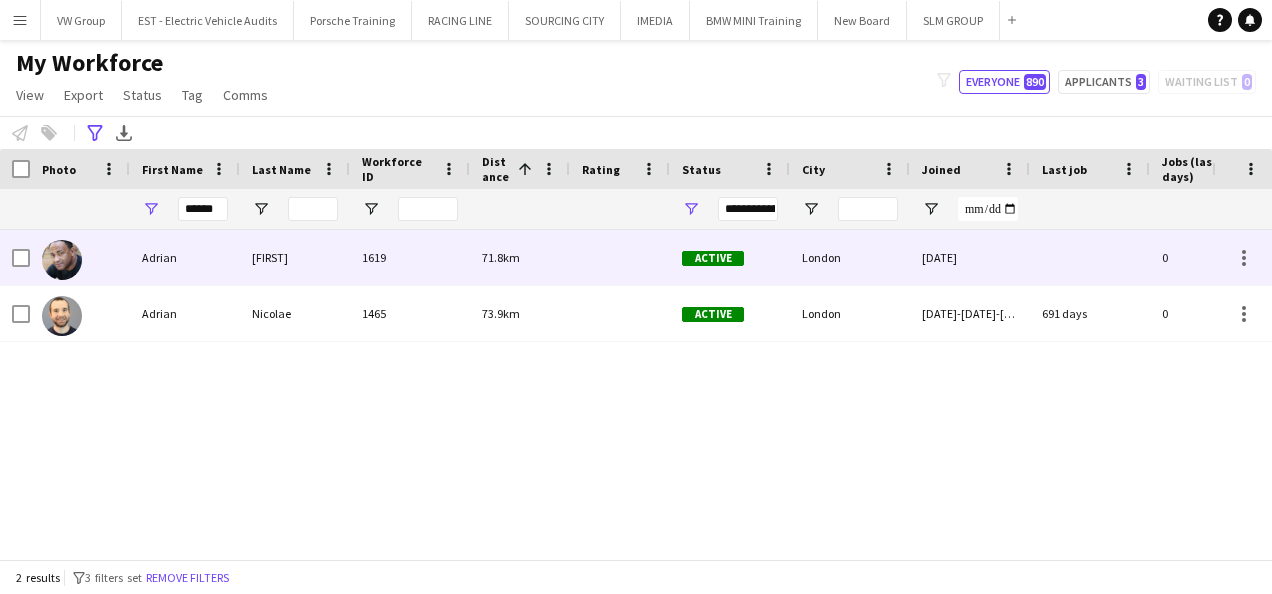 click on "Adrian" at bounding box center [185, 257] 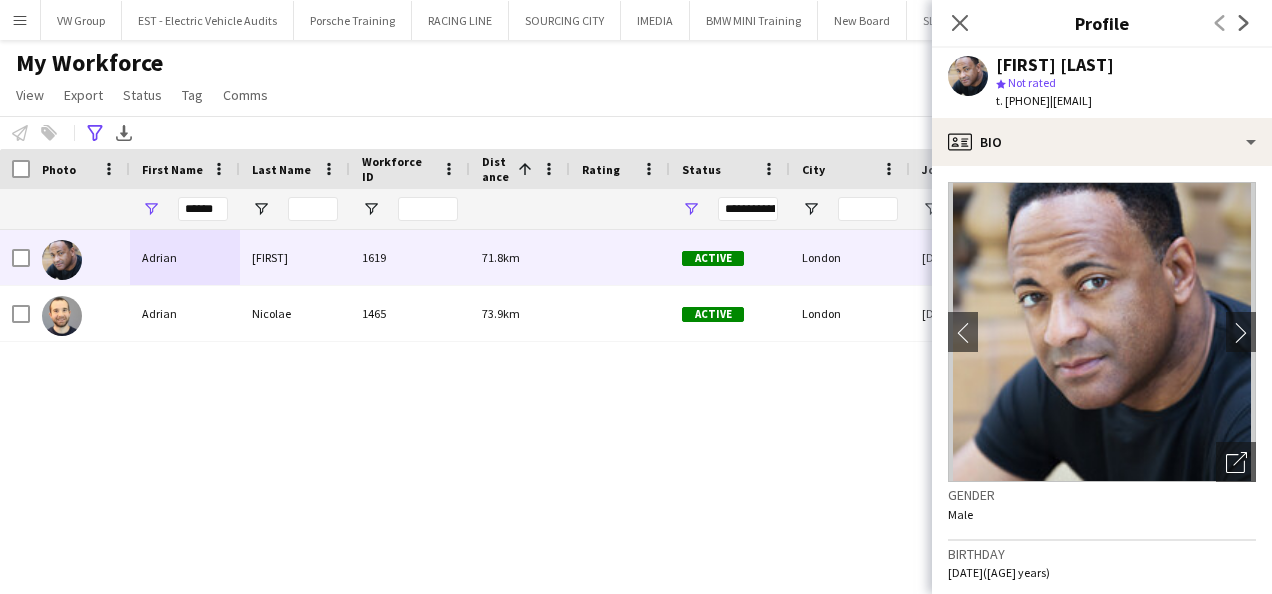 click on "Menu" at bounding box center (20, 20) 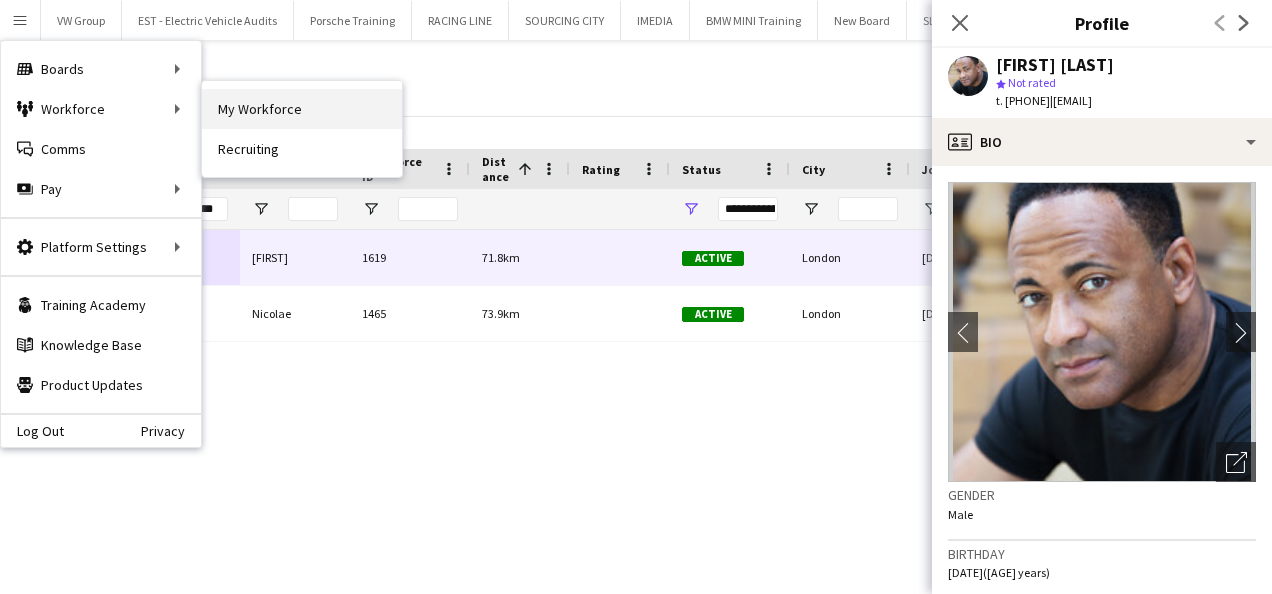 click on "My Workforce" at bounding box center [302, 109] 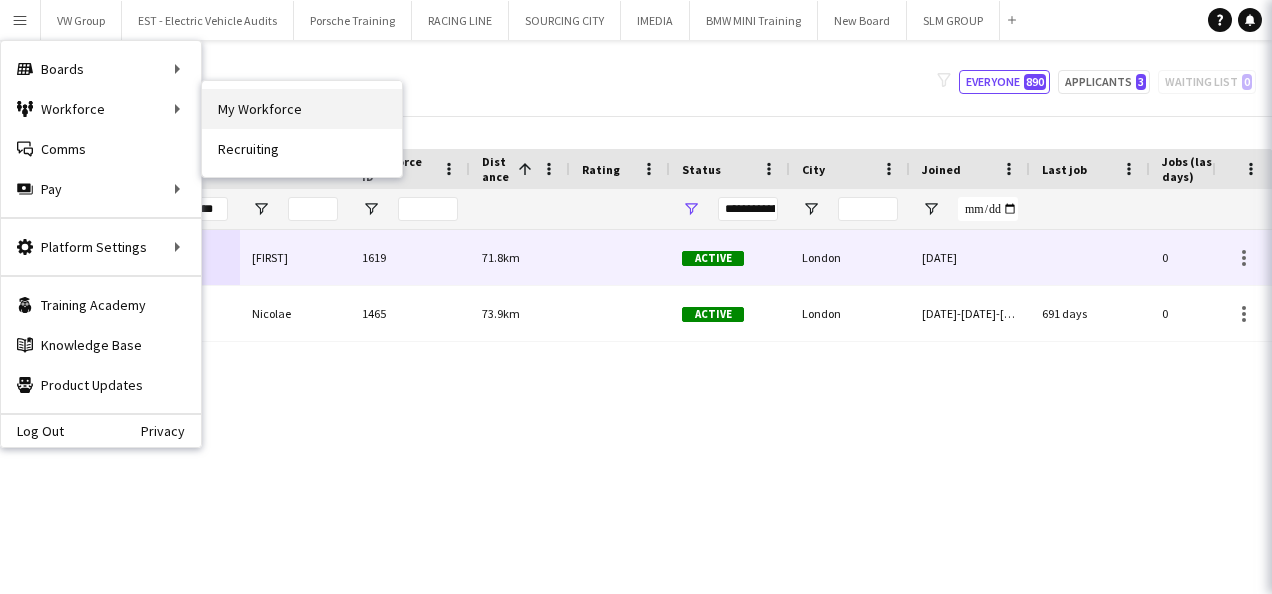 type 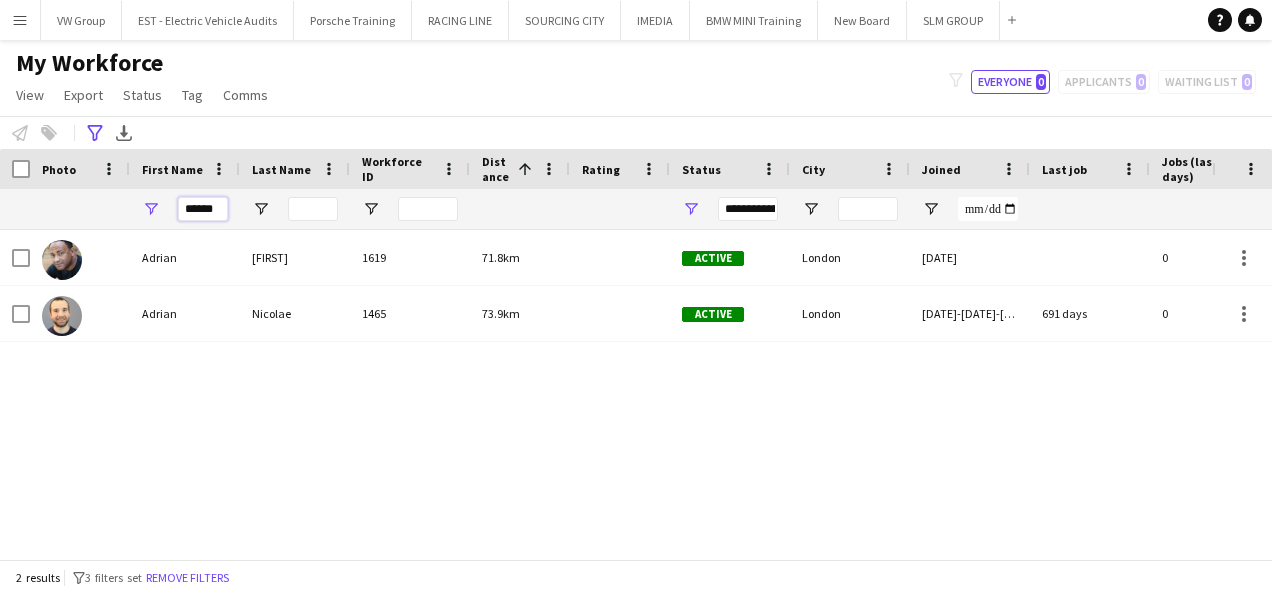 click on "******" at bounding box center (203, 209) 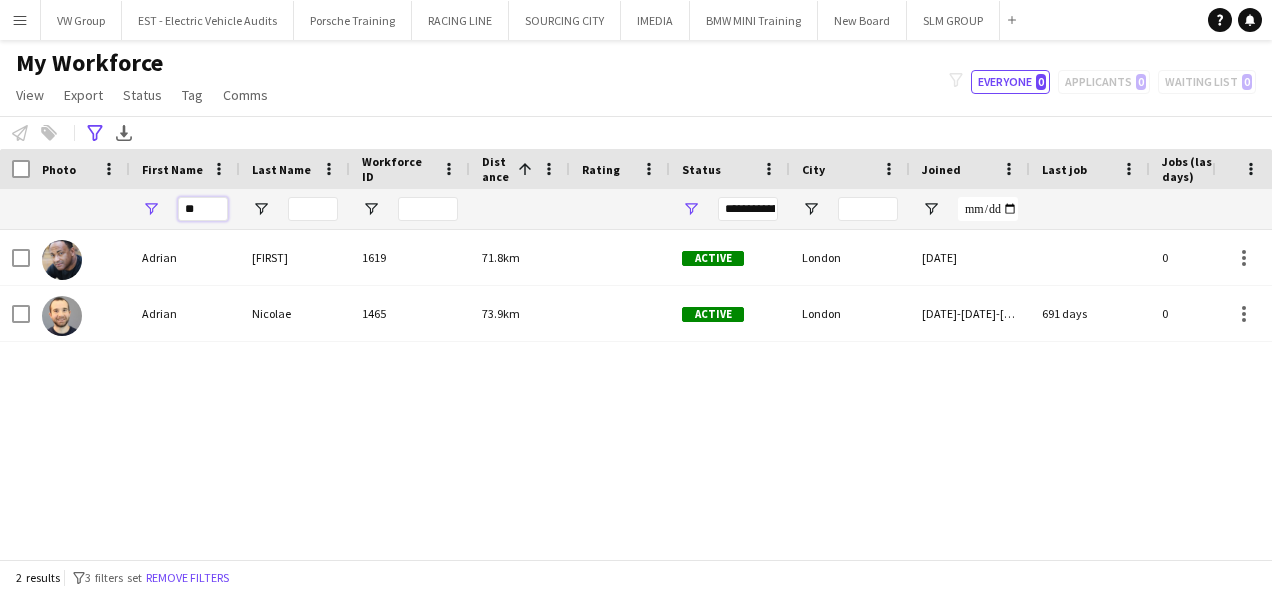 type on "*" 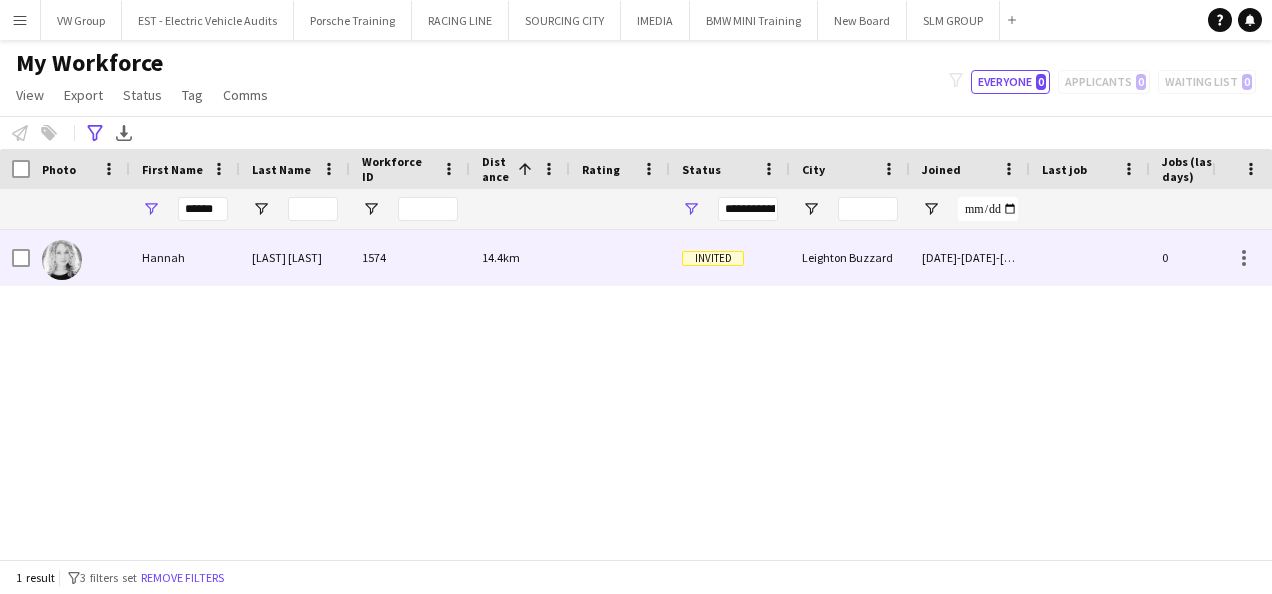 click on "Hannah" at bounding box center [185, 257] 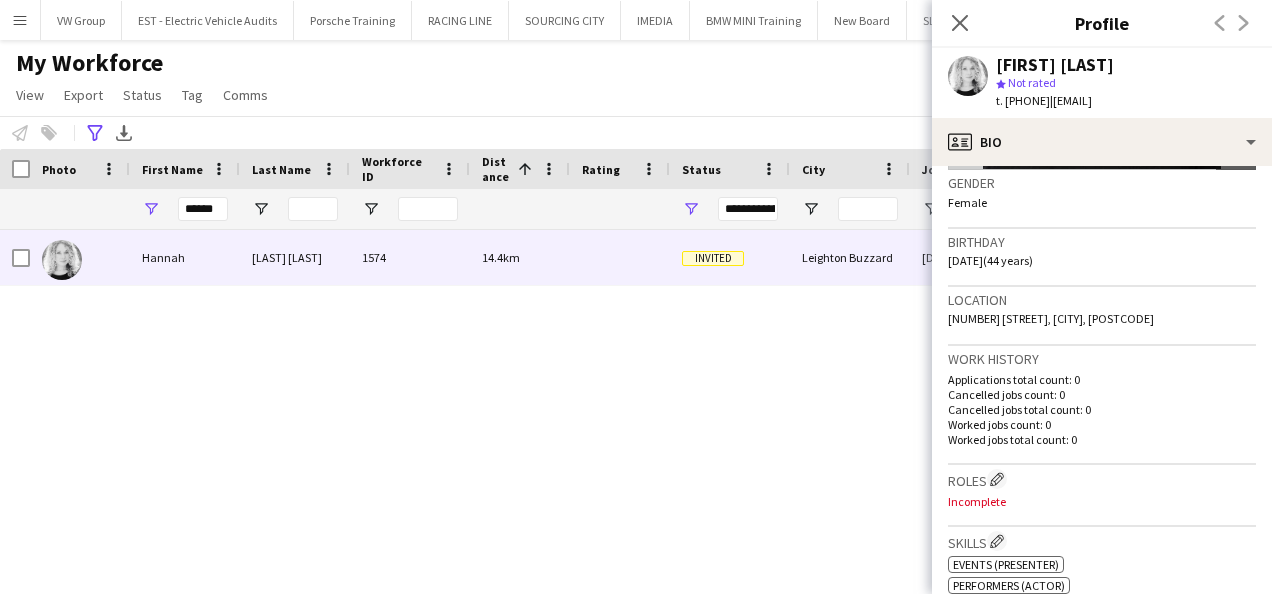 scroll, scrollTop: 281, scrollLeft: 0, axis: vertical 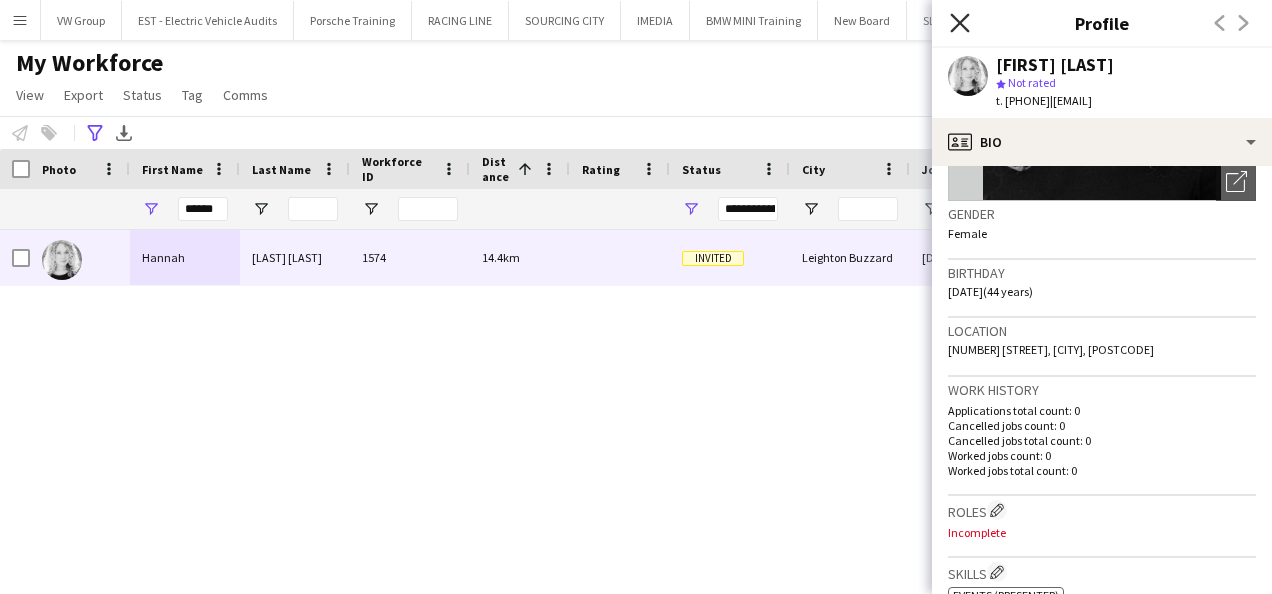 click 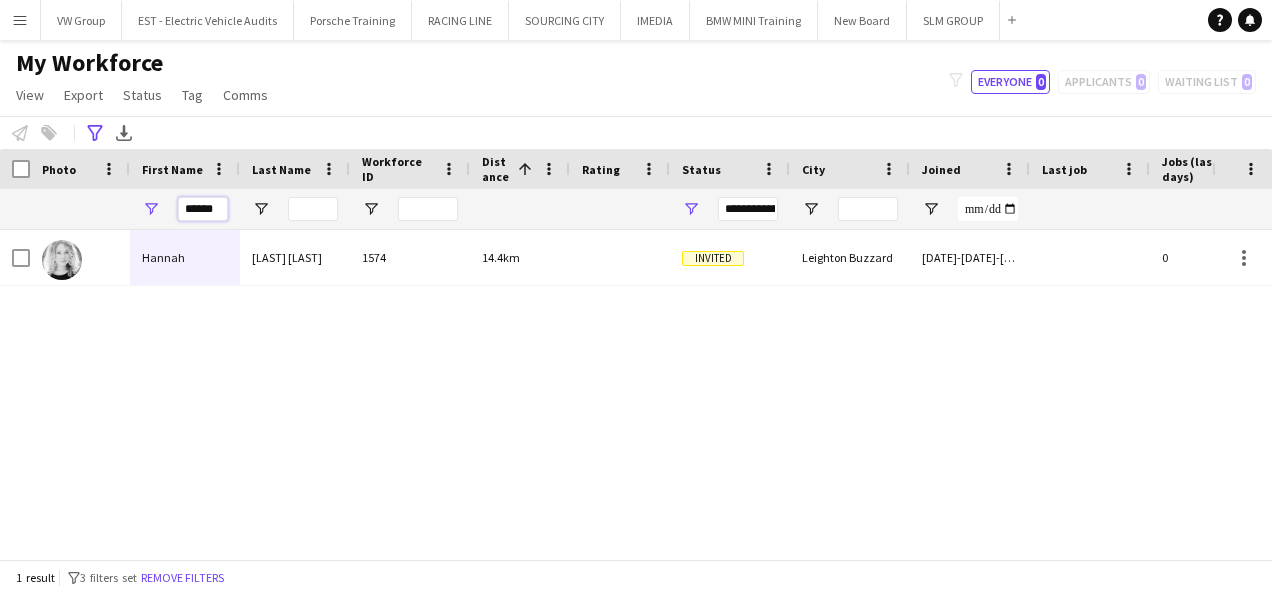 click on "******" at bounding box center [203, 209] 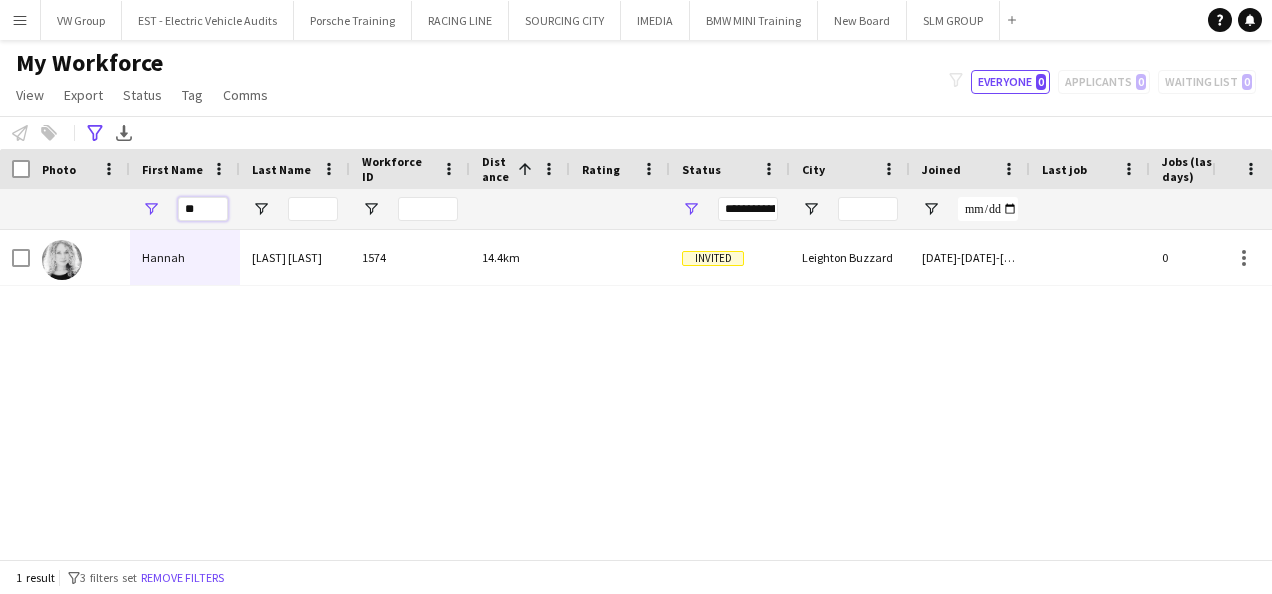 type on "*" 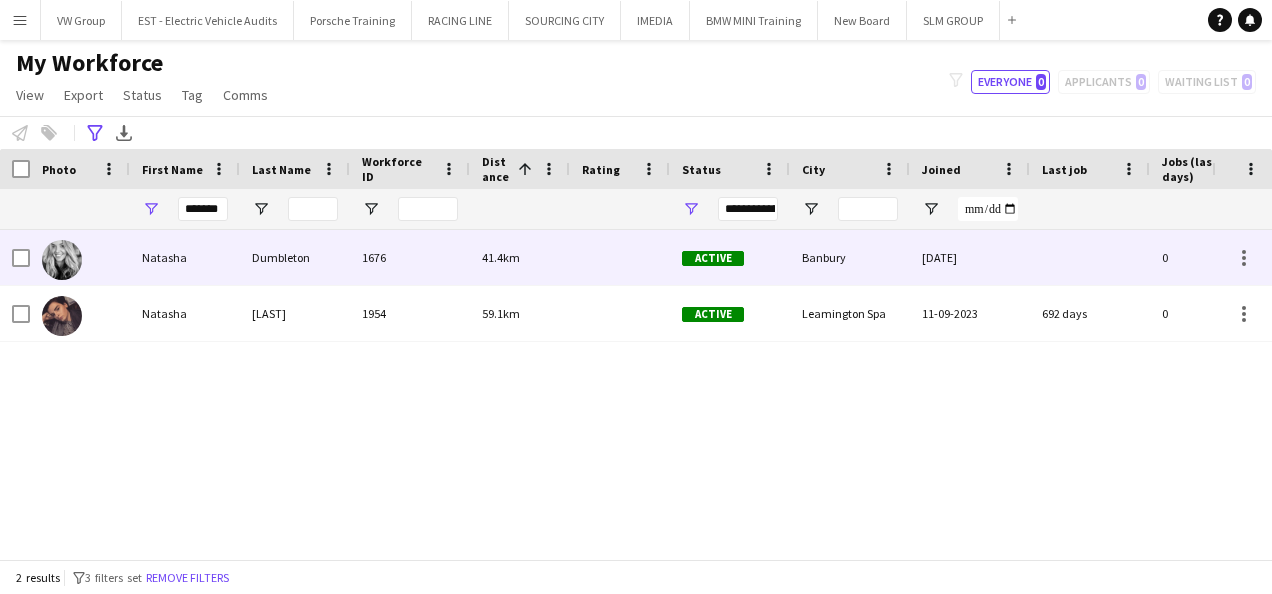 click on "Dumbleton" at bounding box center [295, 257] 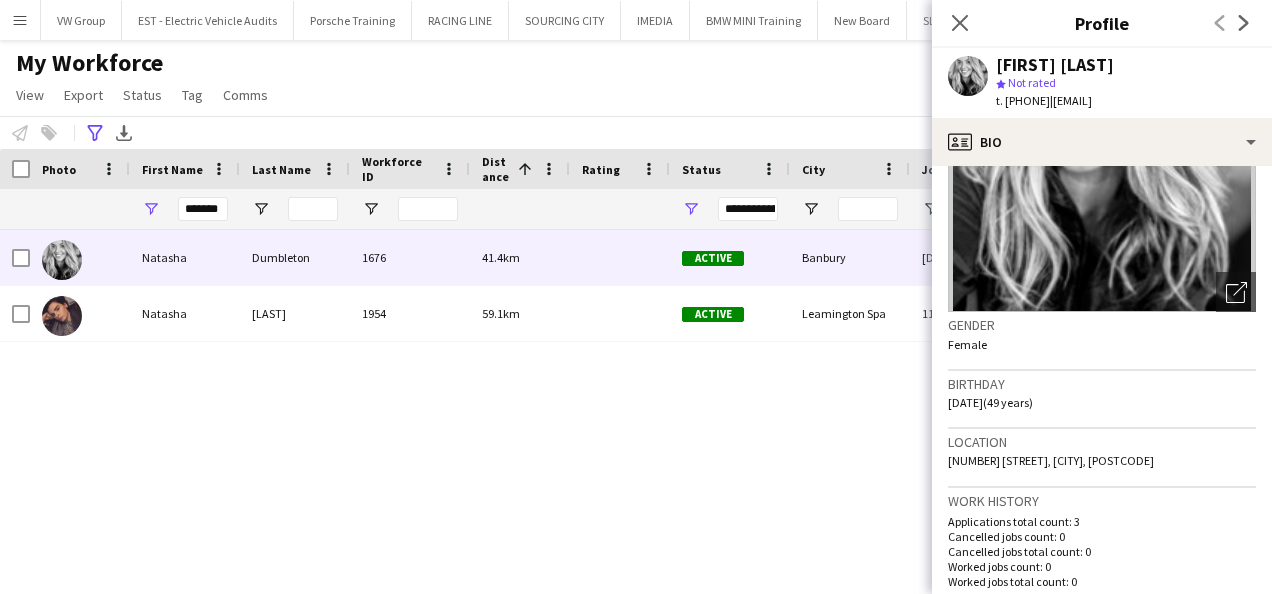 scroll, scrollTop: 174, scrollLeft: 0, axis: vertical 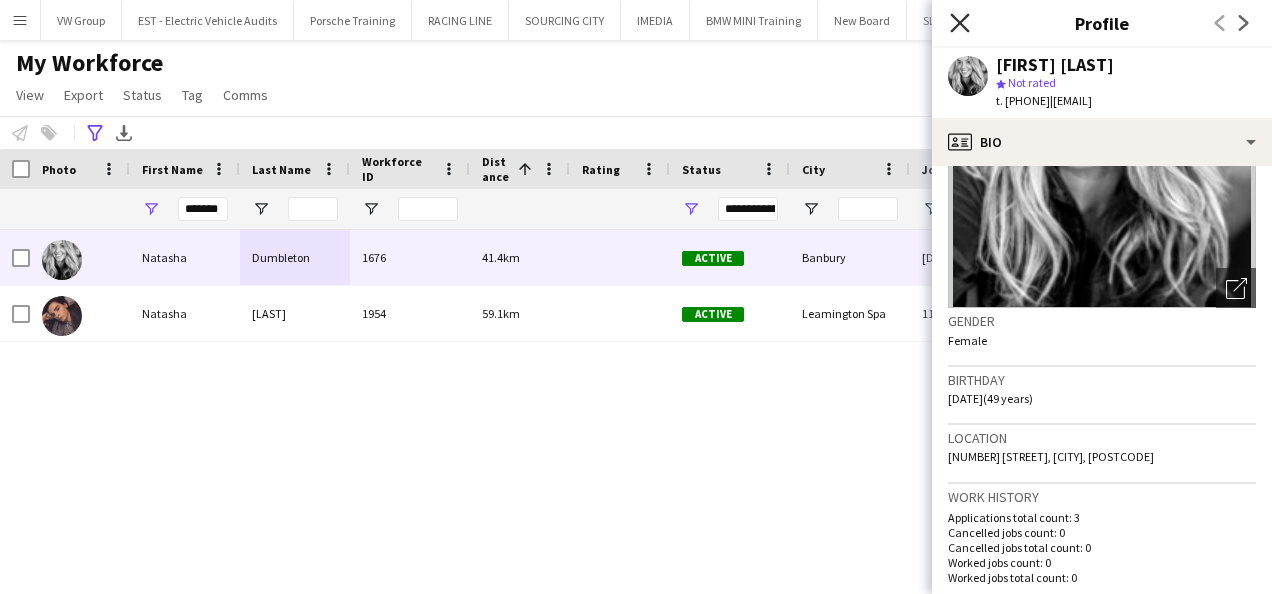 click on "Close pop-in" 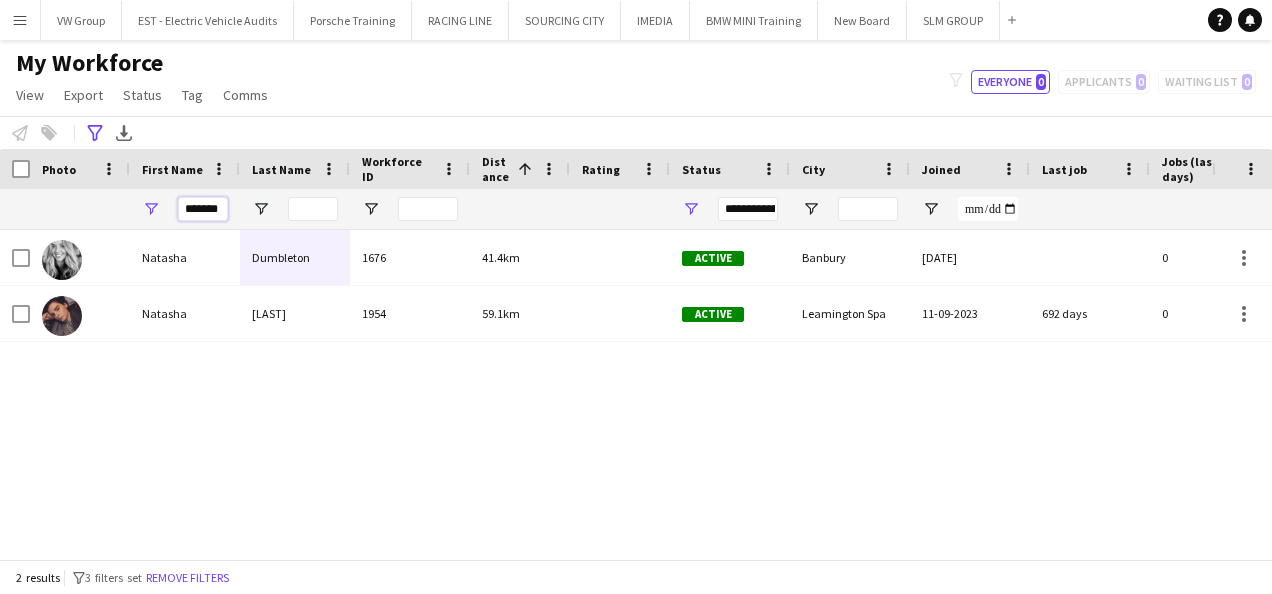 click on "*******" at bounding box center [203, 209] 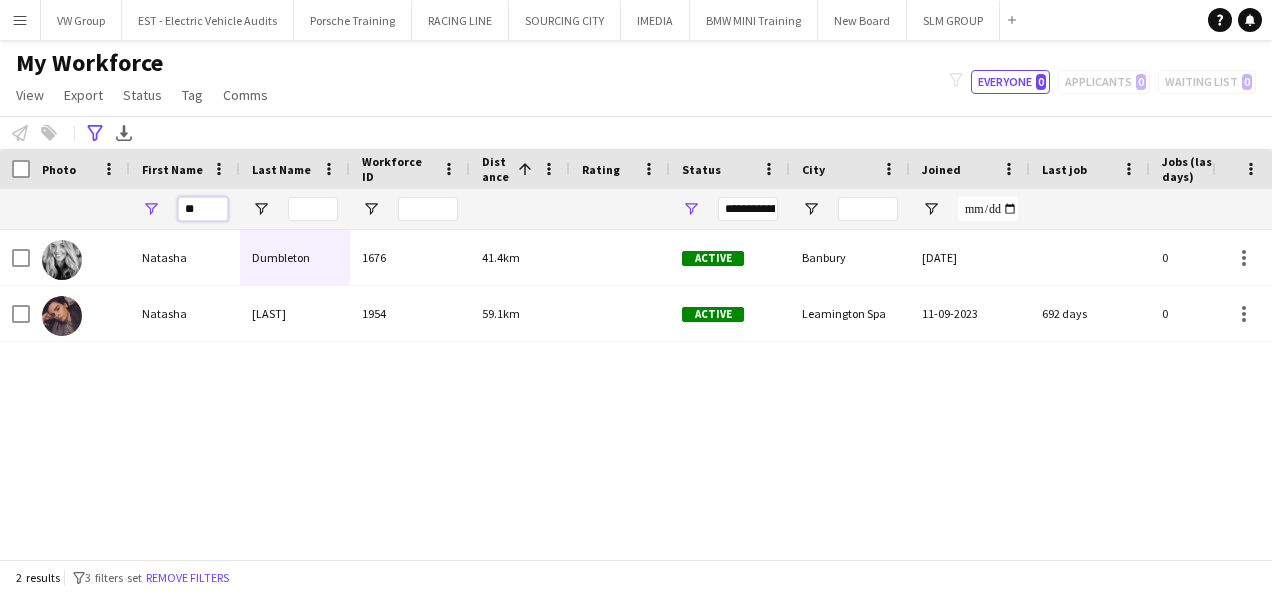 type on "*" 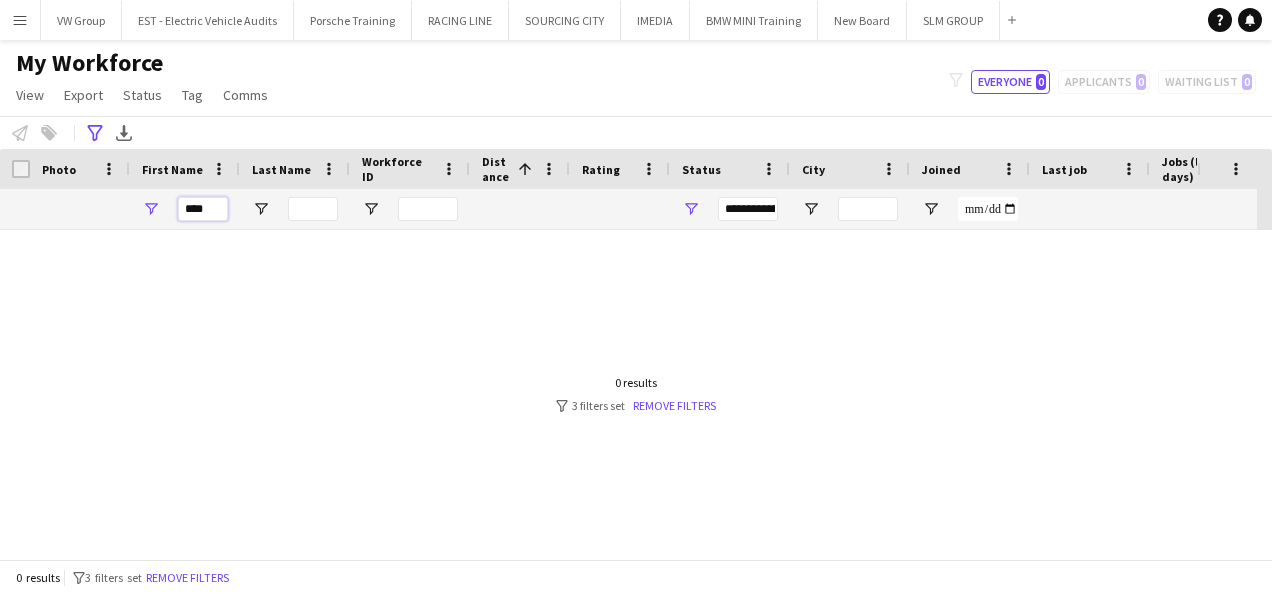 type on "****" 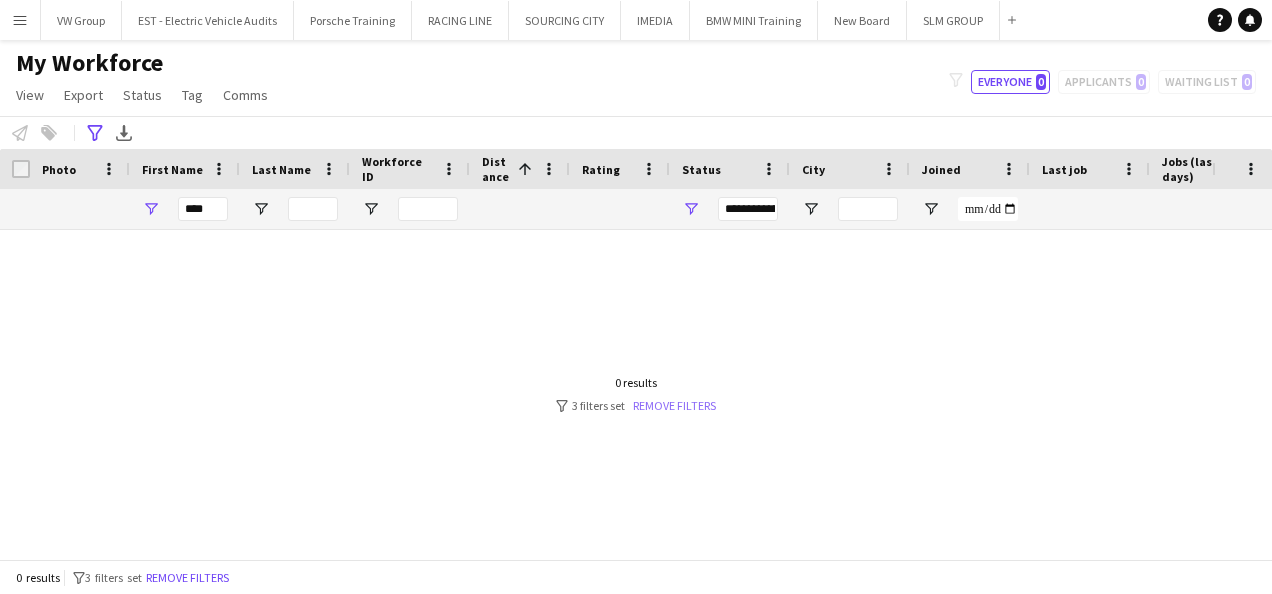 click on "Remove filters" at bounding box center [674, 405] 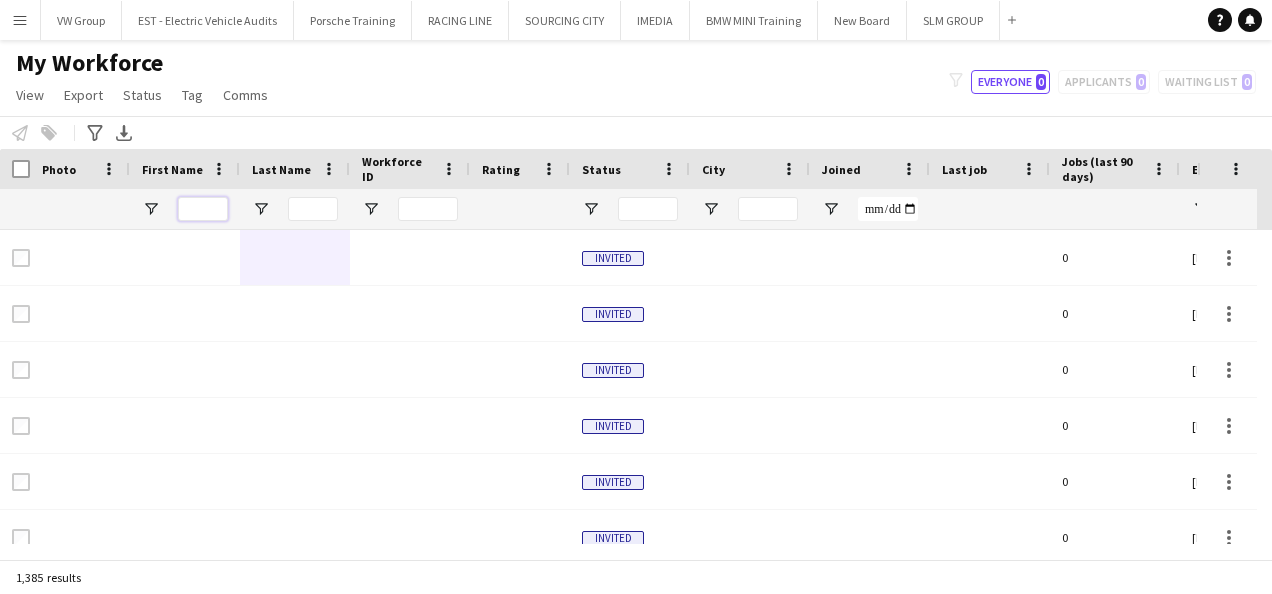 click at bounding box center (203, 209) 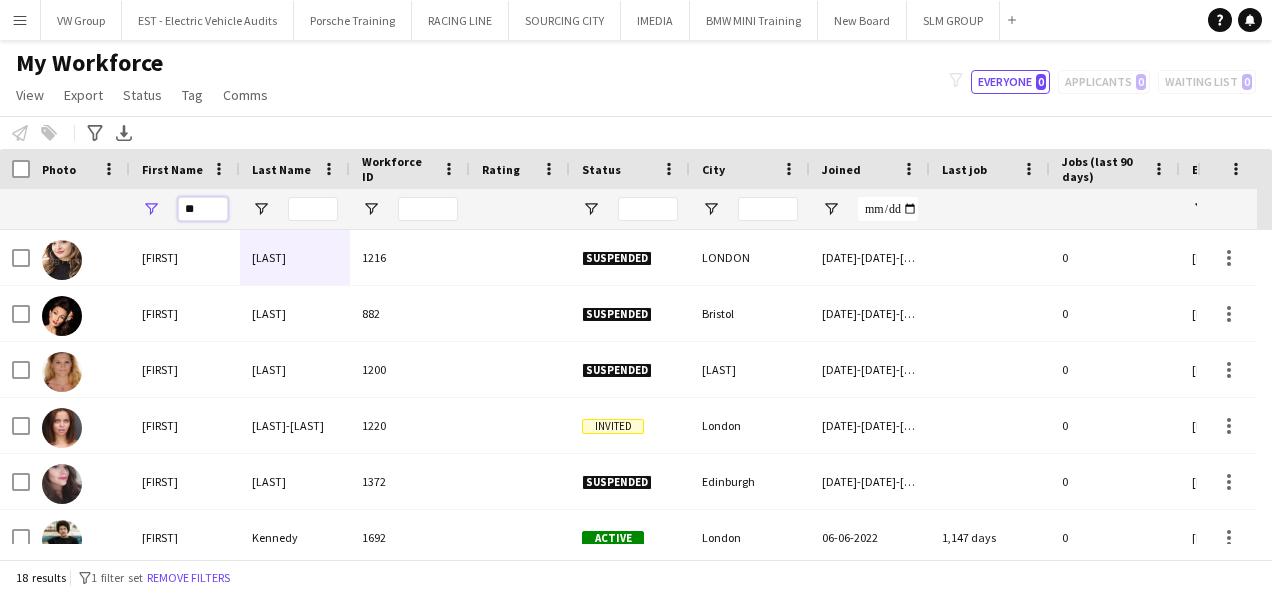type on "*" 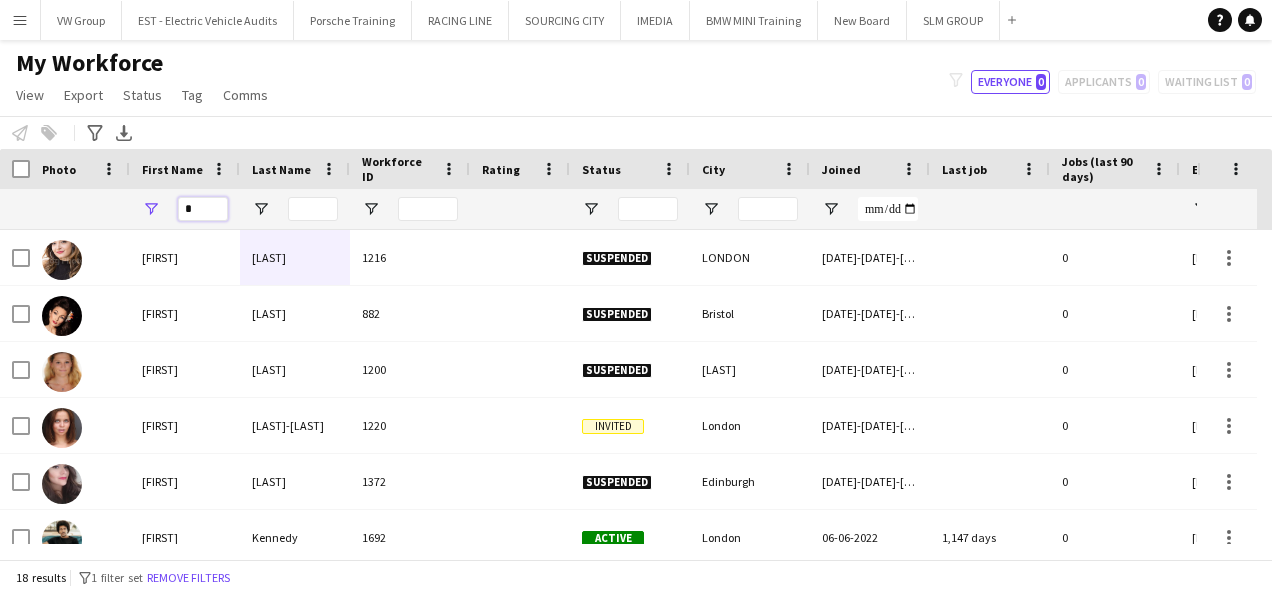 type 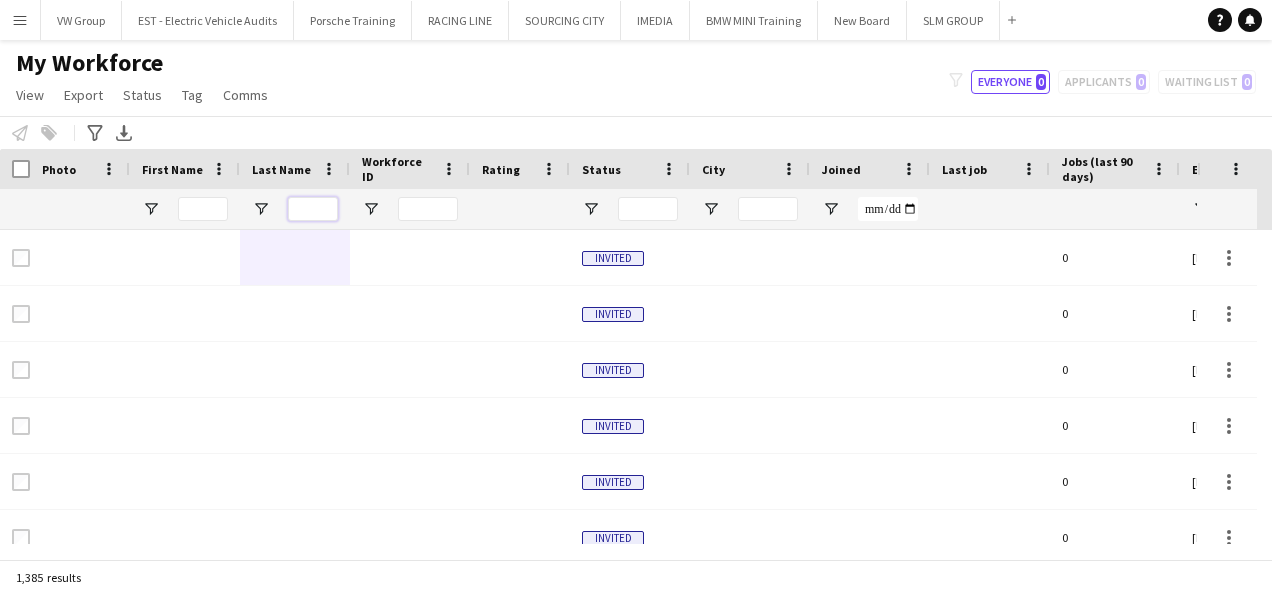 click at bounding box center (313, 209) 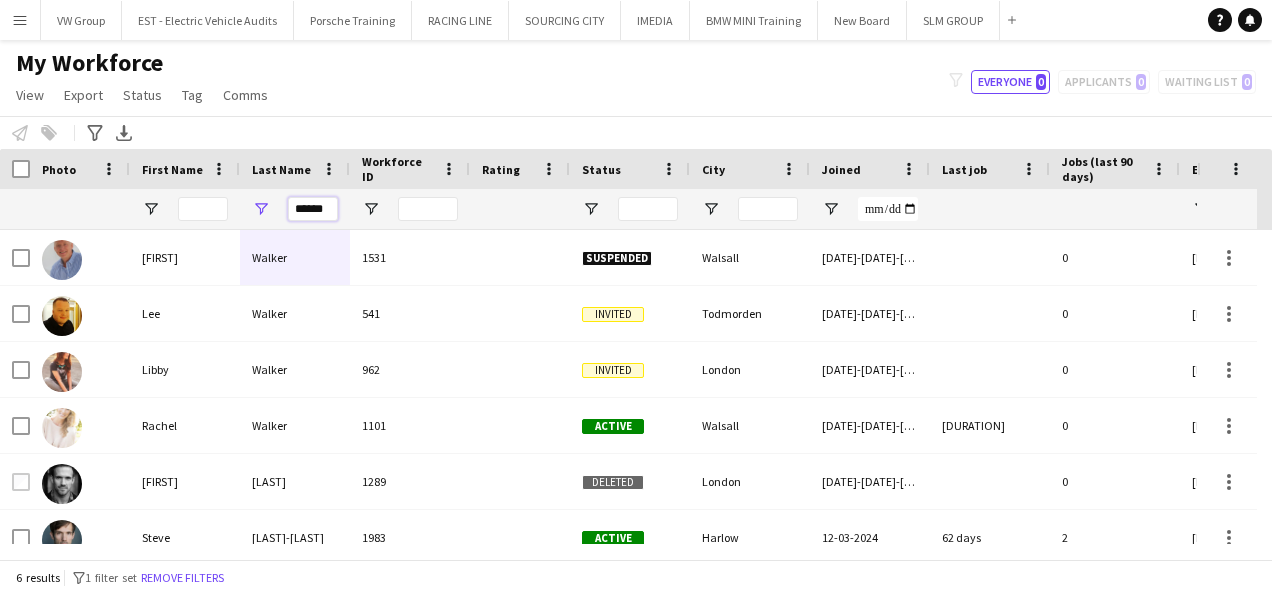 scroll, scrollTop: 19, scrollLeft: 0, axis: vertical 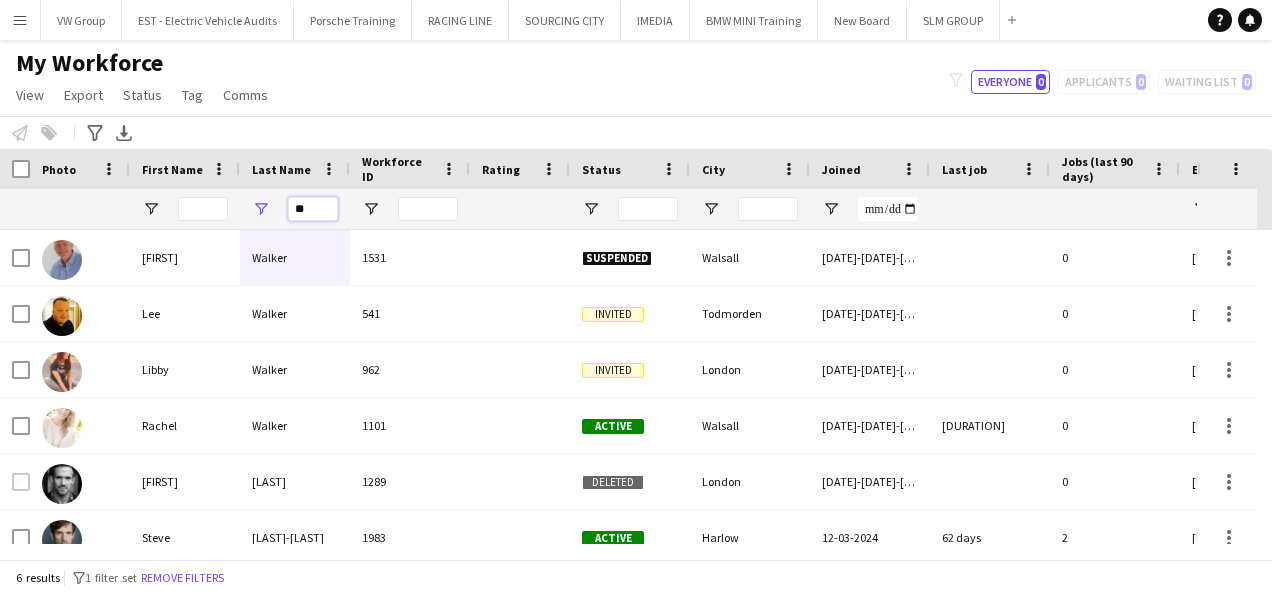 type on "*" 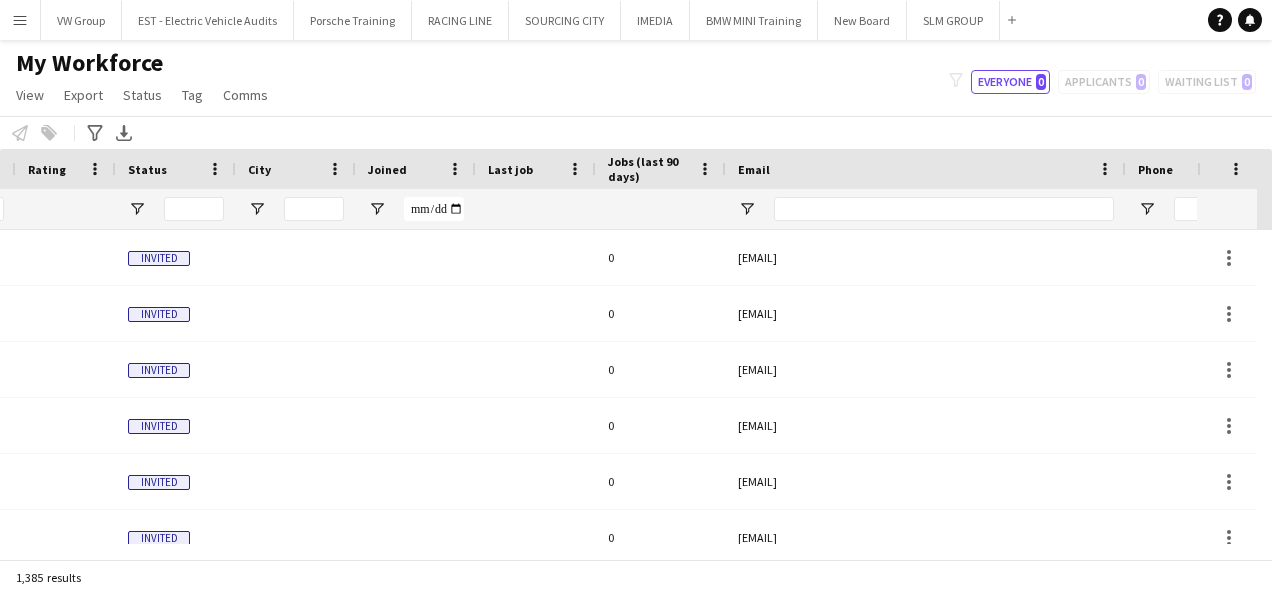 type 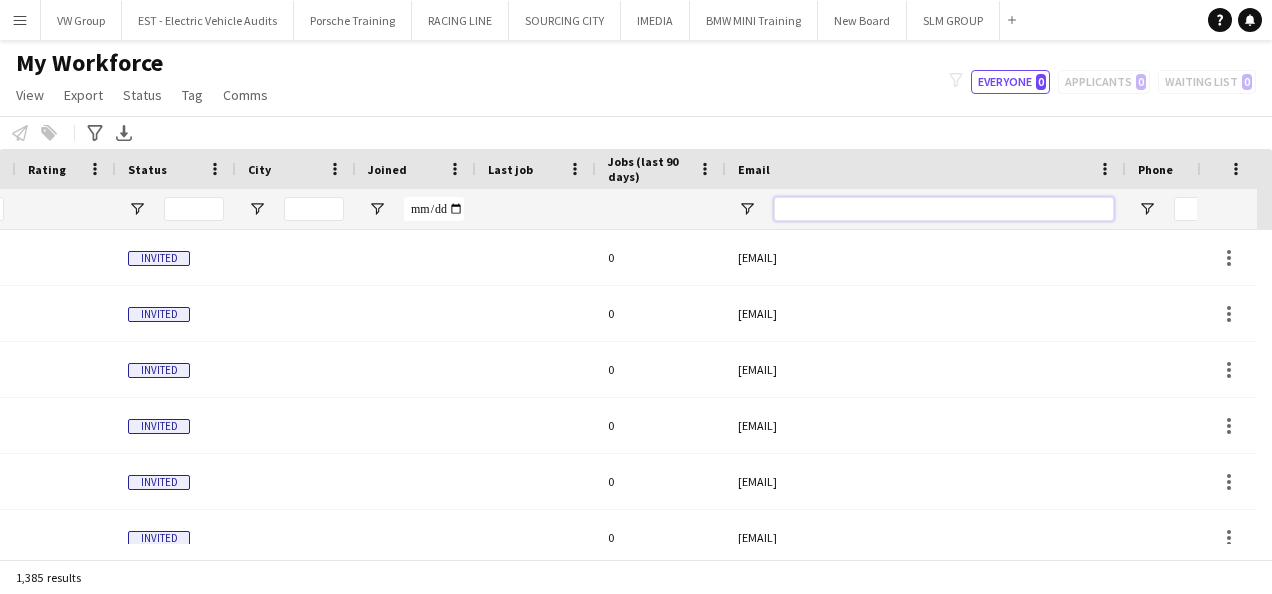 click at bounding box center (944, 209) 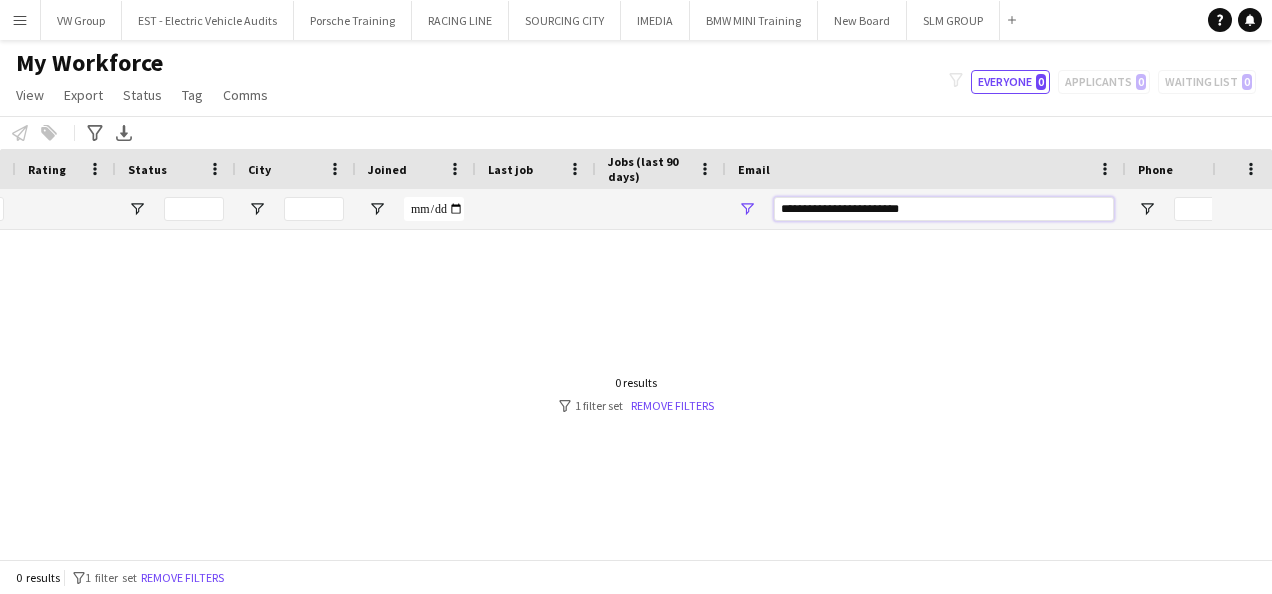 type on "**********" 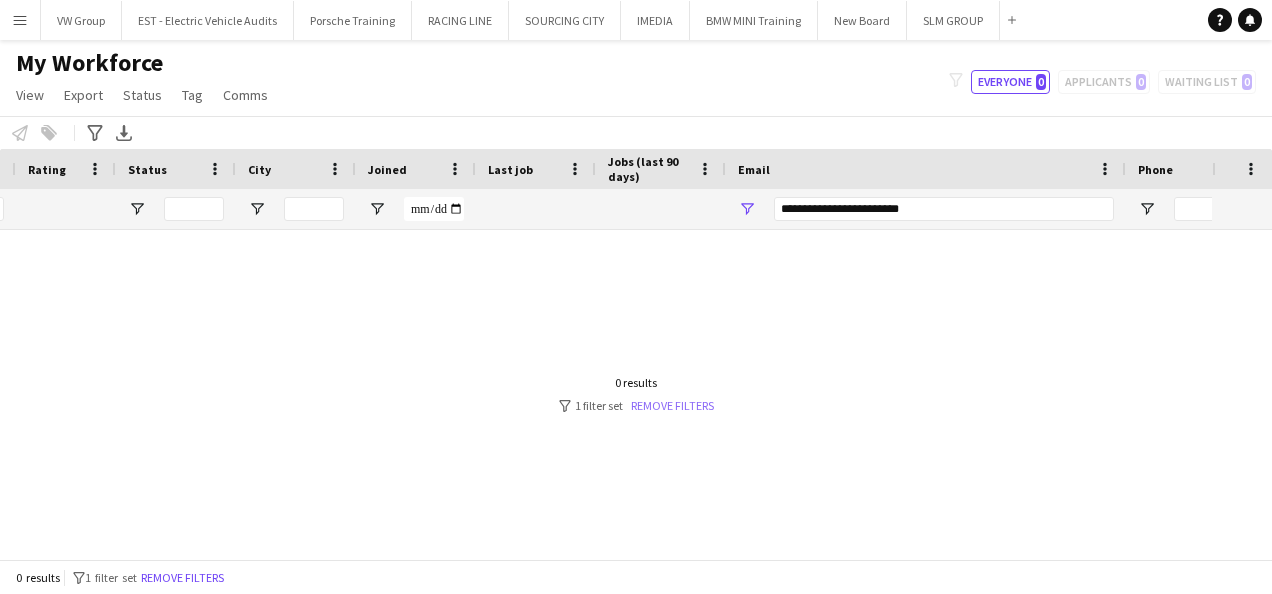click on "Remove filters" at bounding box center [672, 405] 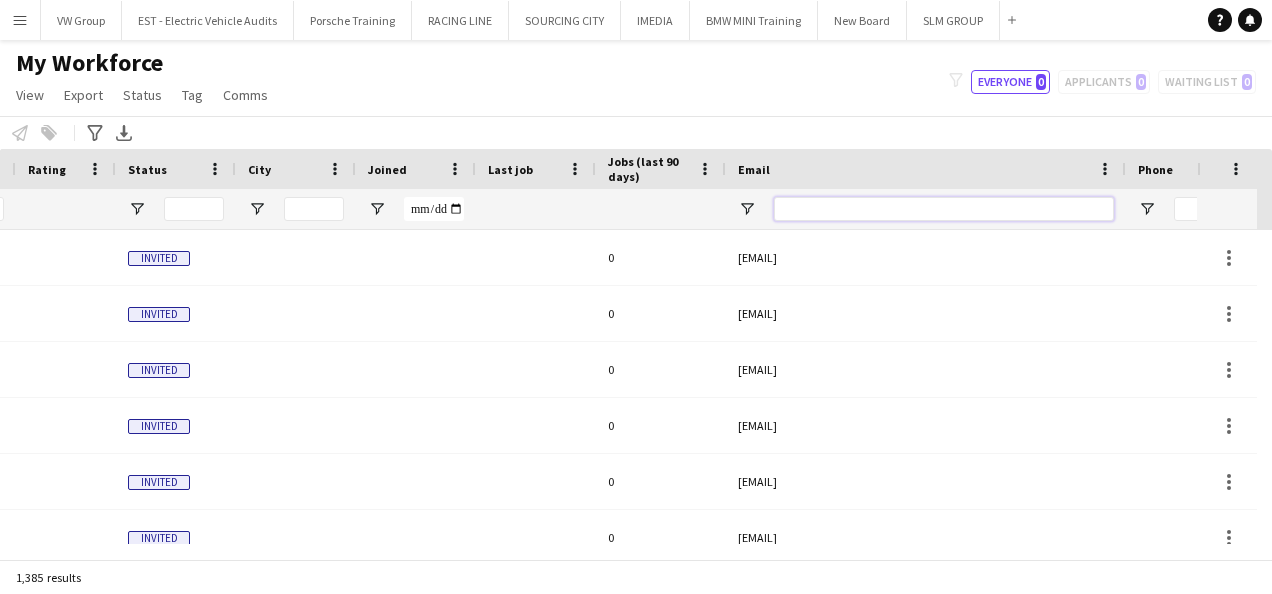 click at bounding box center (944, 209) 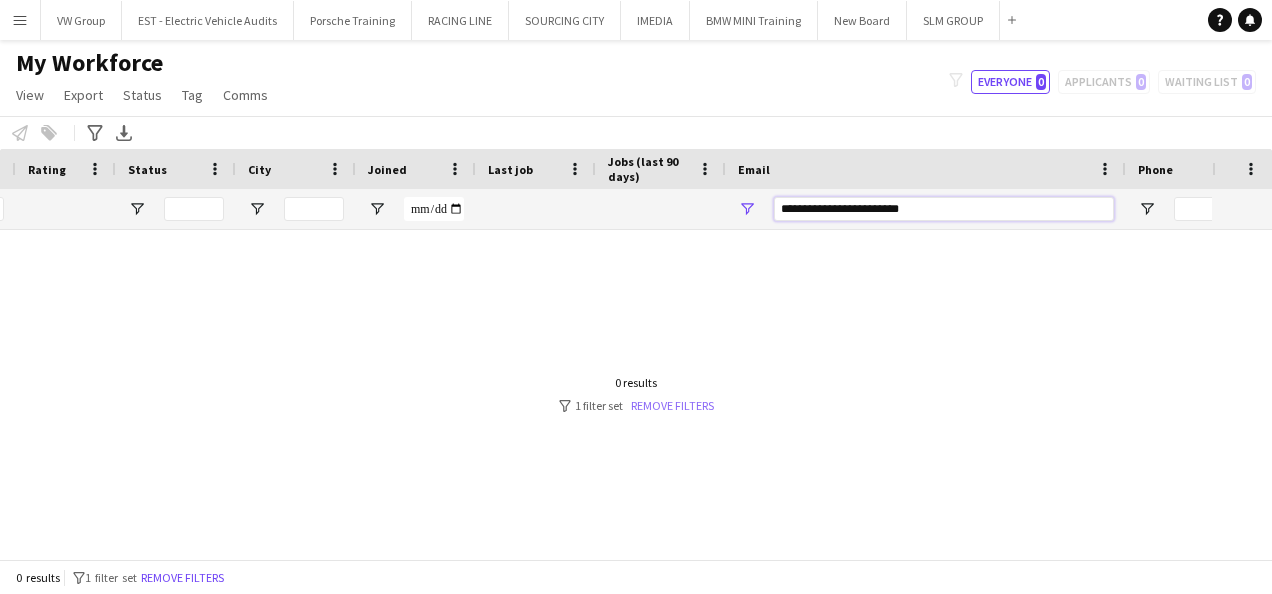 type on "**********" 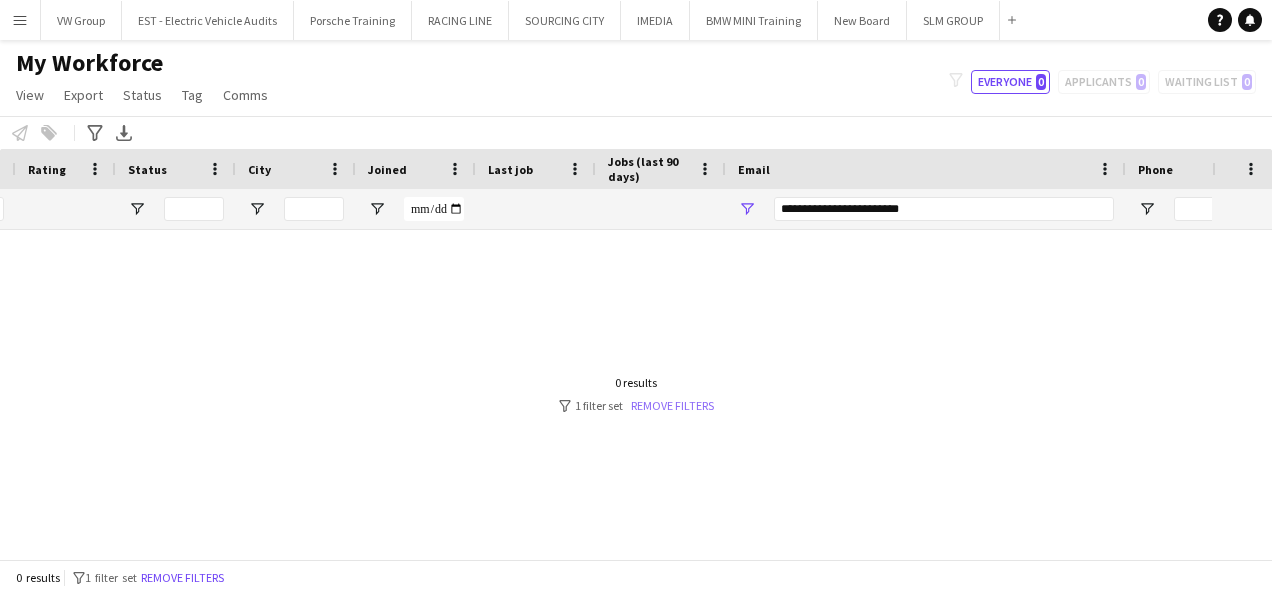 click on "Remove filters" at bounding box center (672, 405) 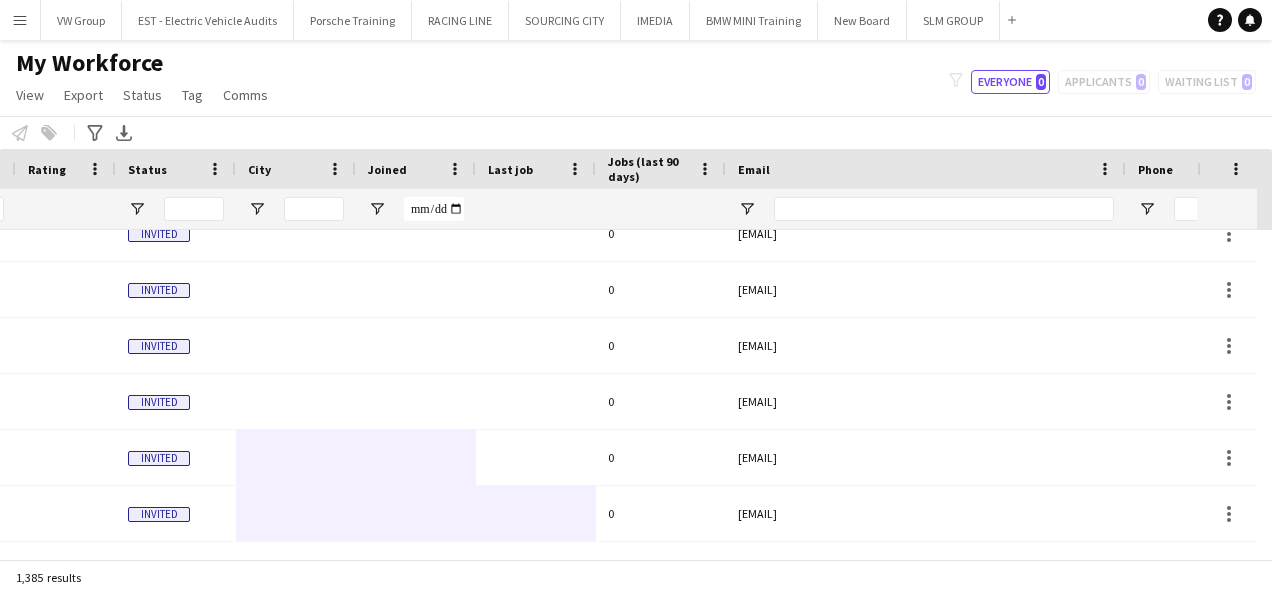 drag, startPoint x: 543, startPoint y: 542, endPoint x: 270, endPoint y: 539, distance: 273.01648 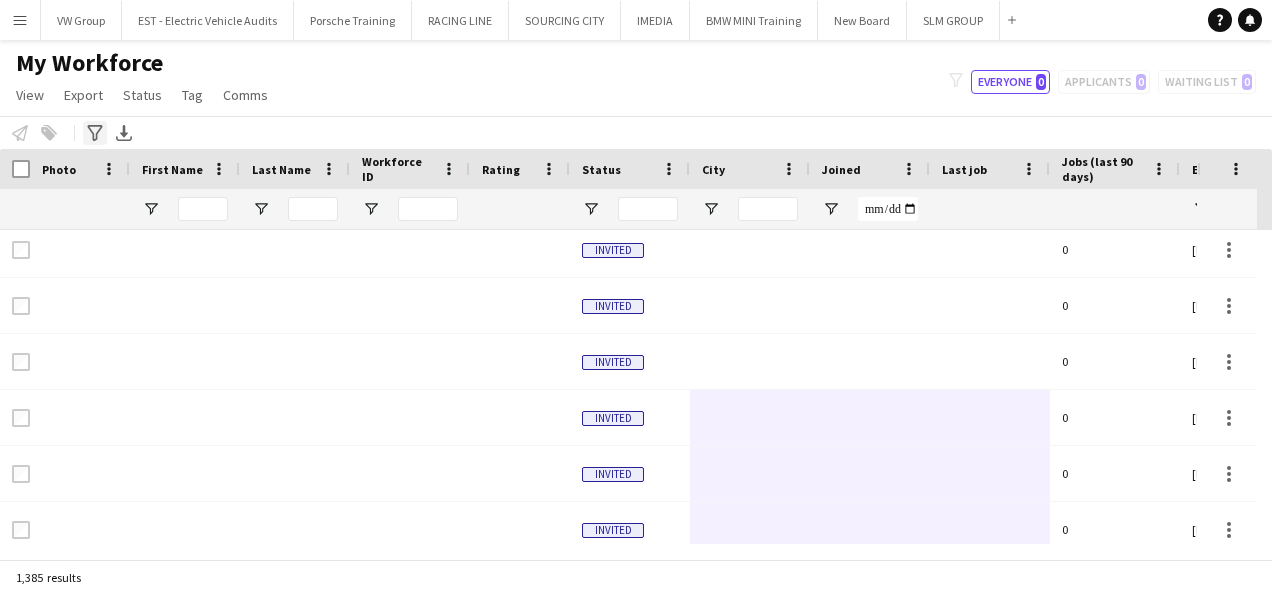 click on "Advanced filters" 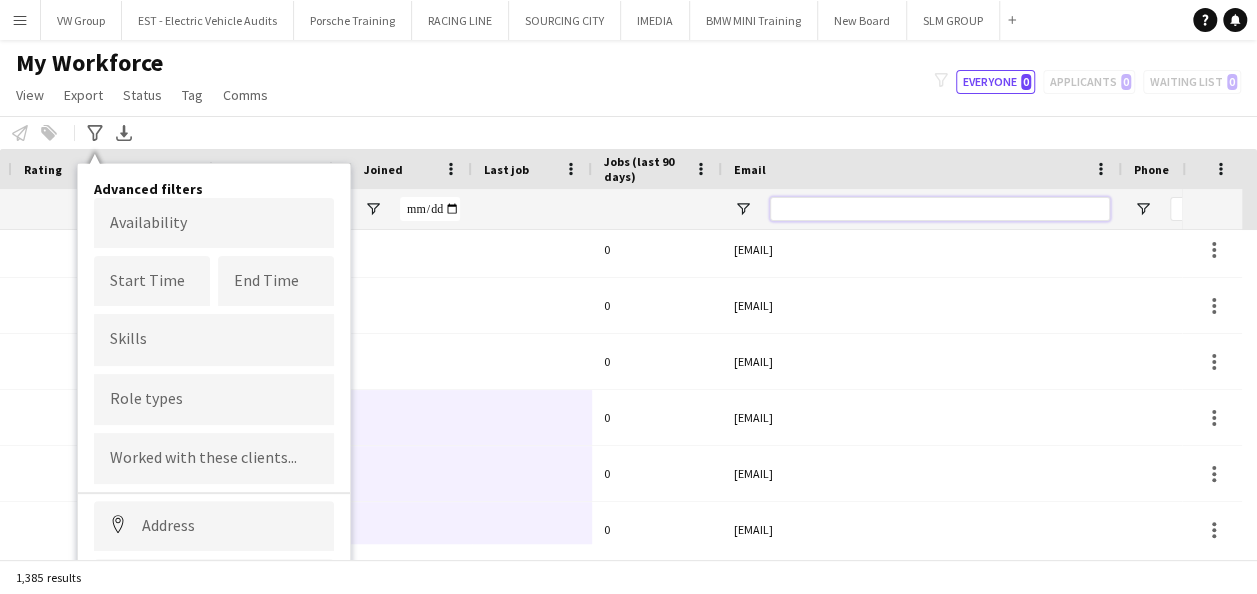 click at bounding box center (940, 209) 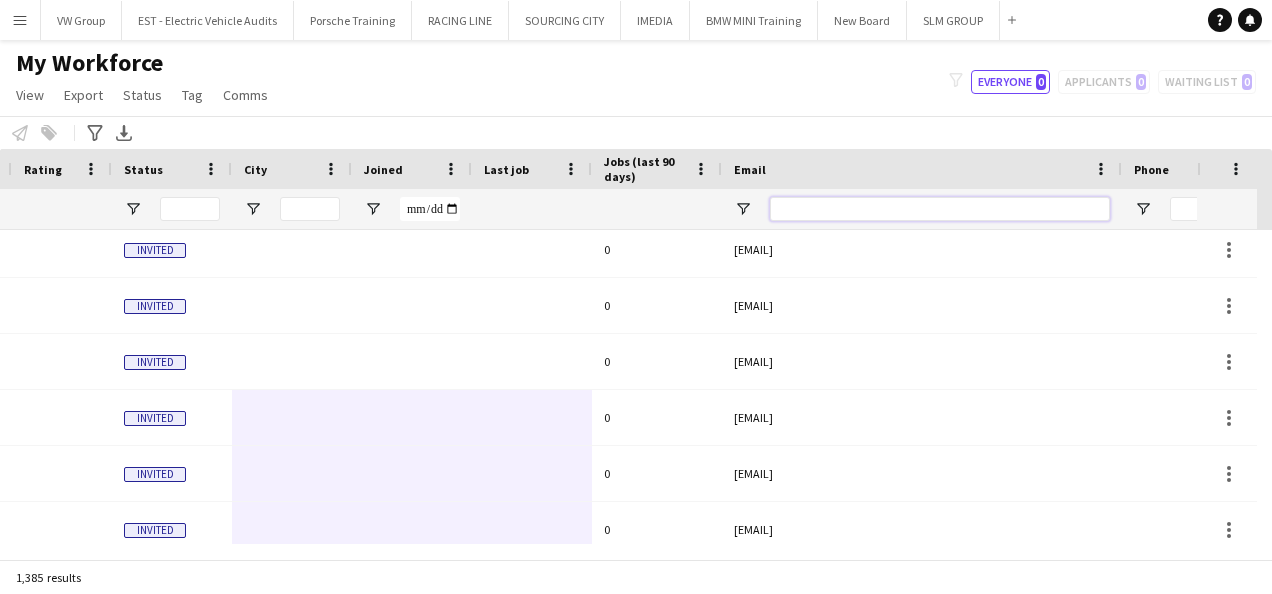 paste on "**********" 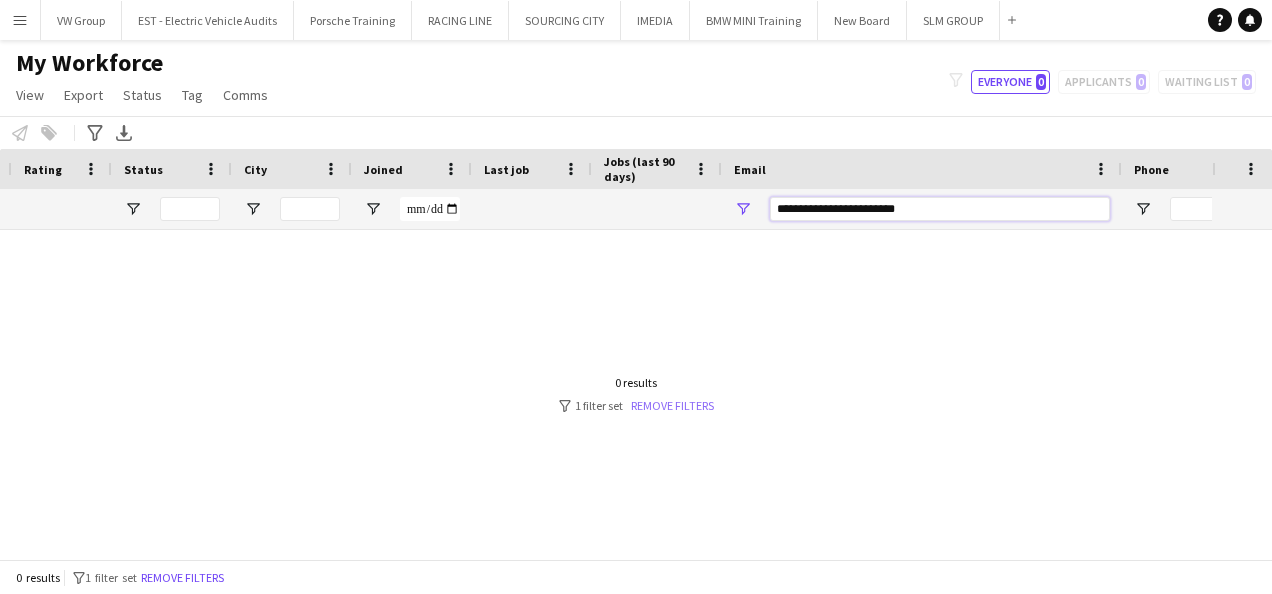 type on "**********" 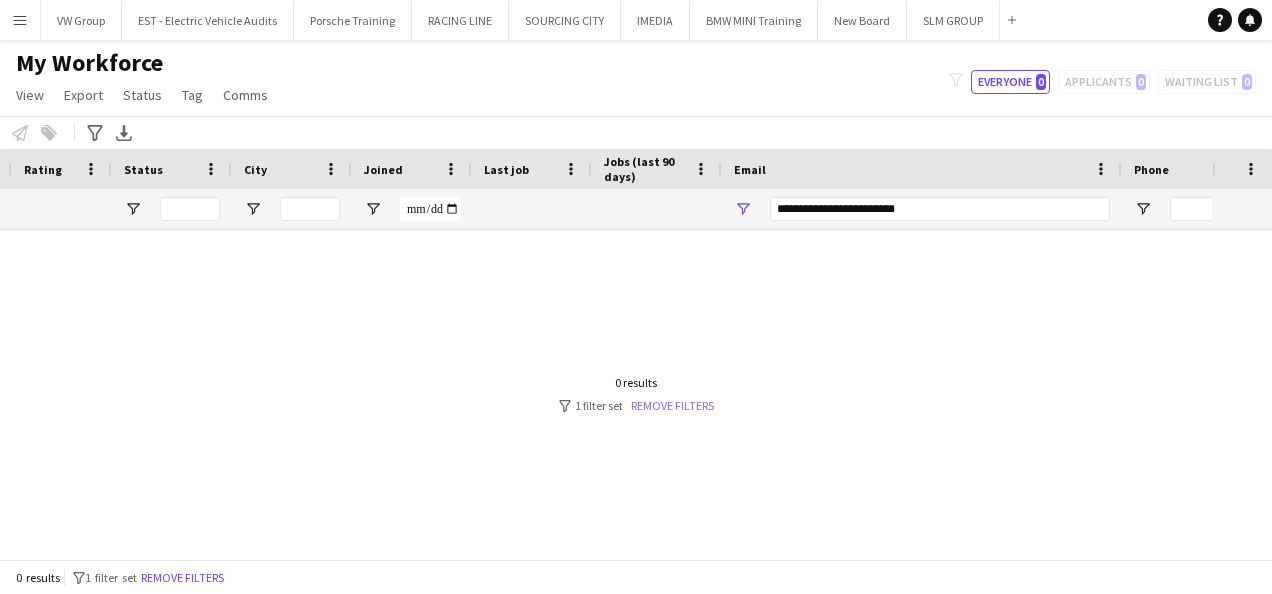 click on "Remove filters" at bounding box center [672, 405] 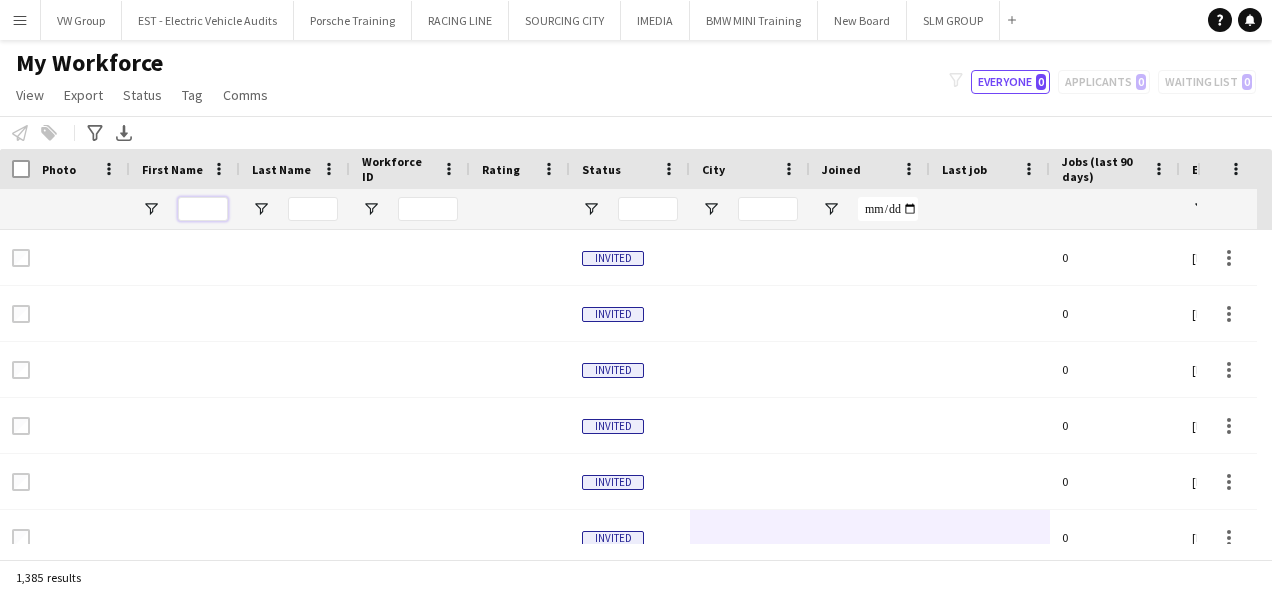 click at bounding box center [203, 209] 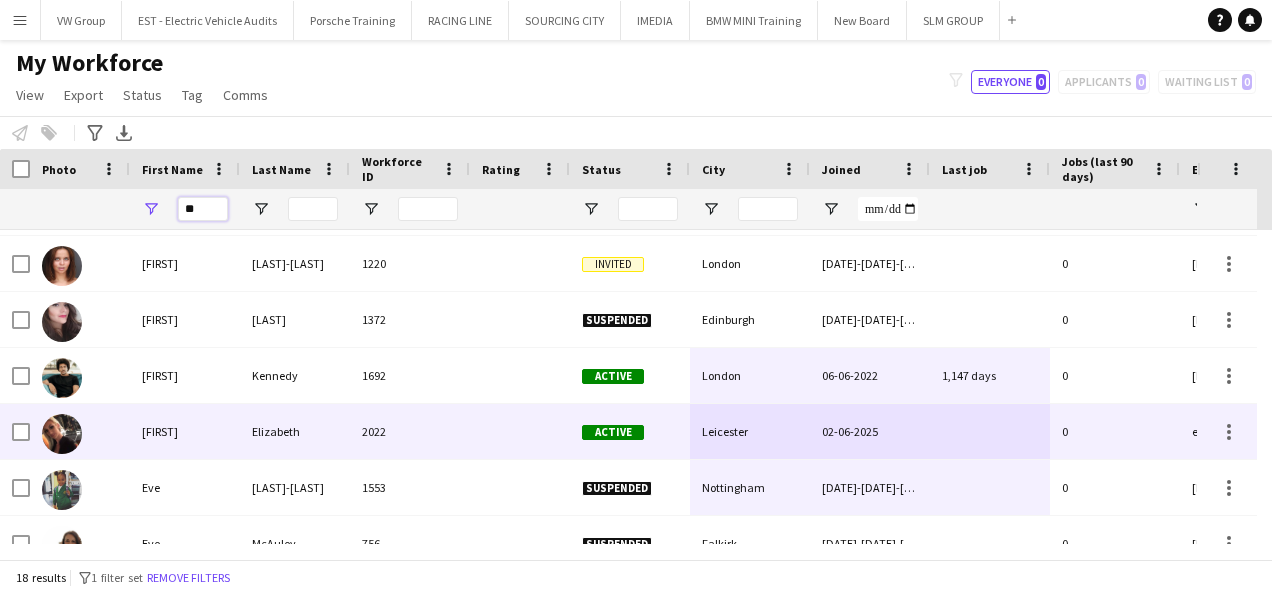 type on "**" 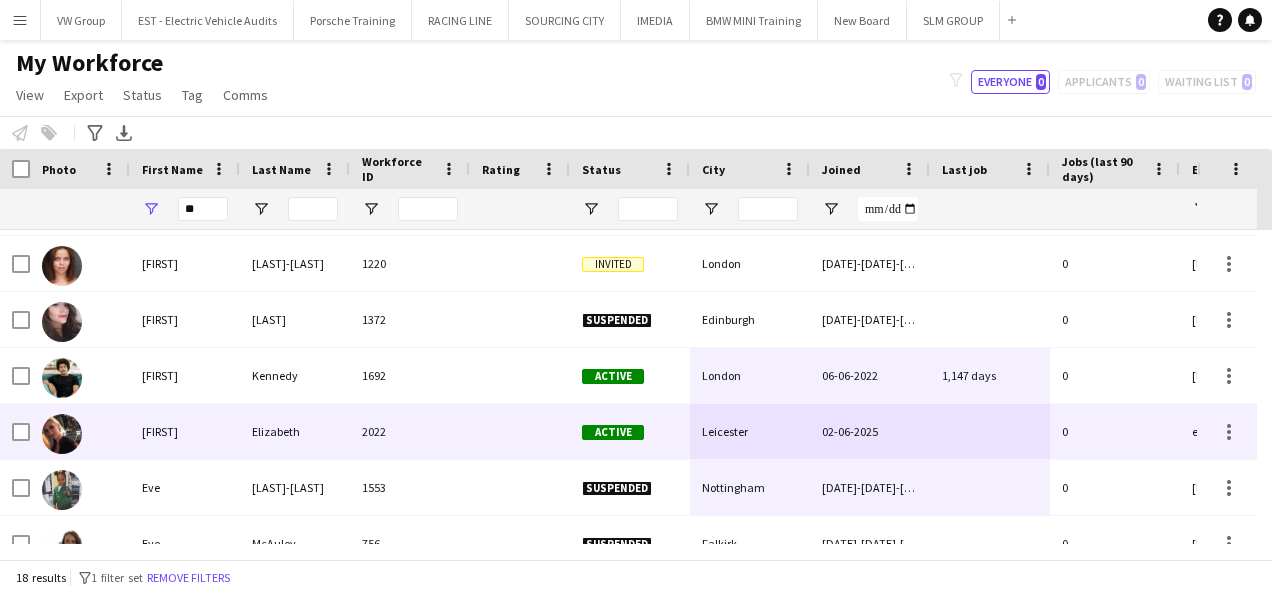 click on "[FIRST]" at bounding box center (185, 431) 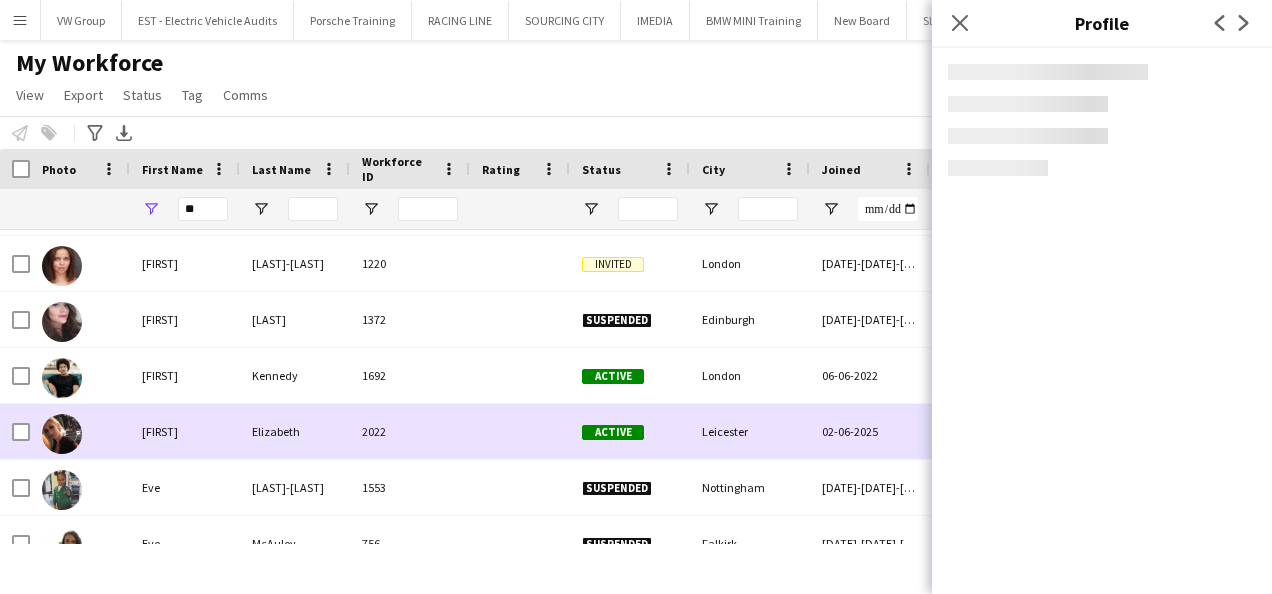 click on "[FIRST]" at bounding box center (185, 431) 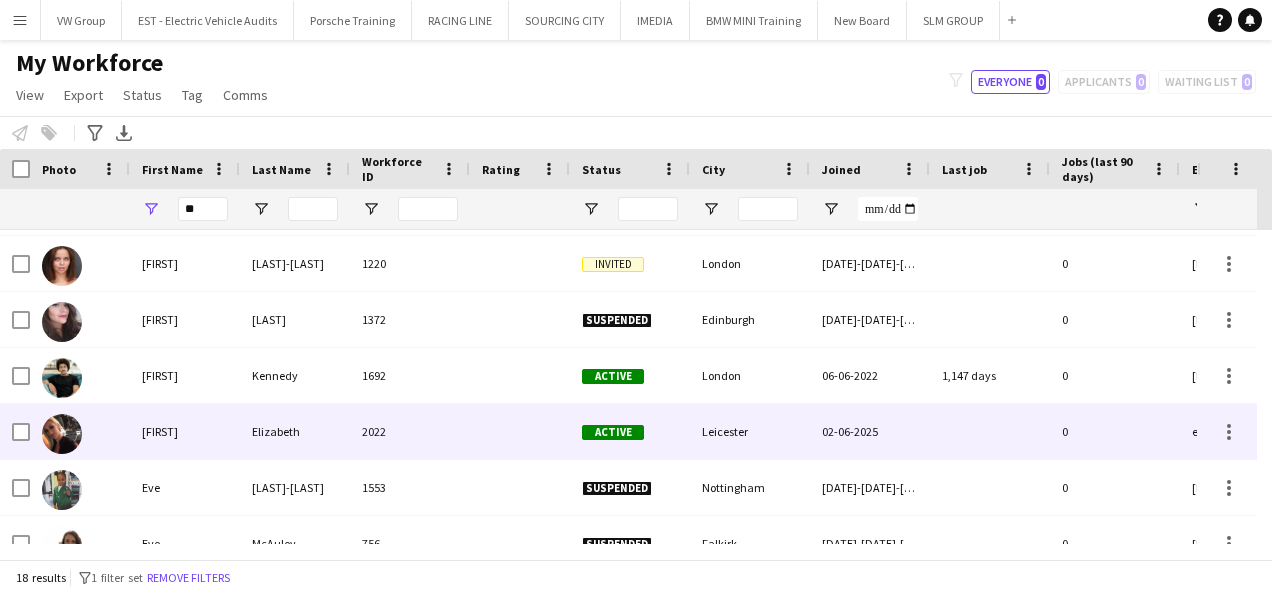 click on "[FIRST]" at bounding box center [185, 431] 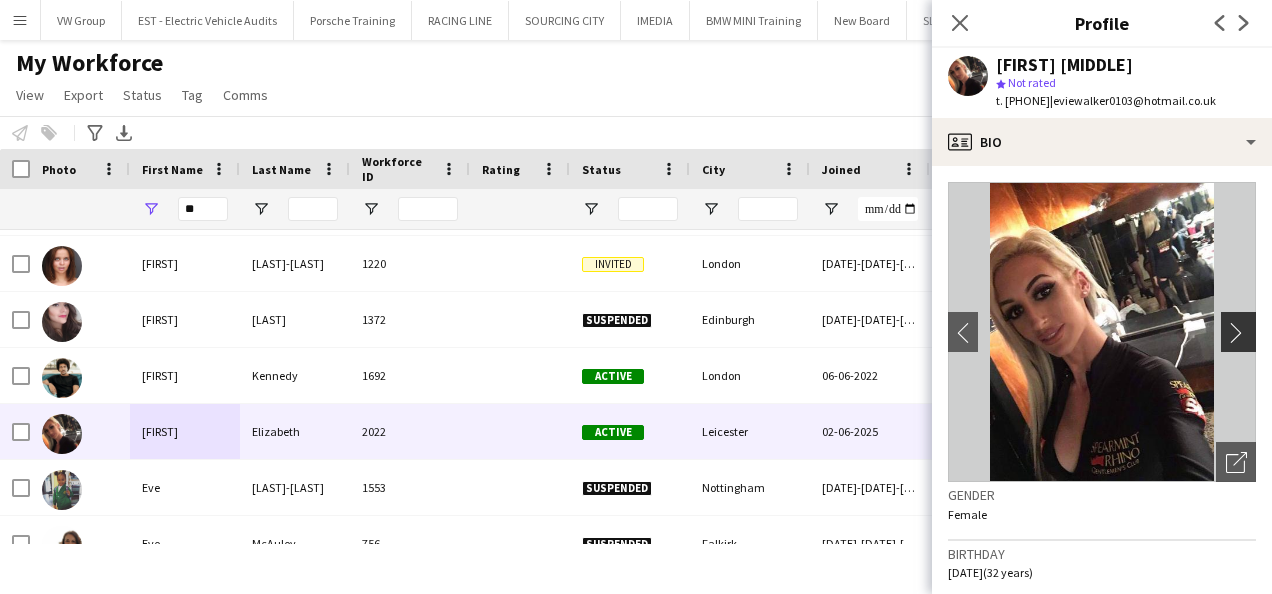click on "chevron-right" 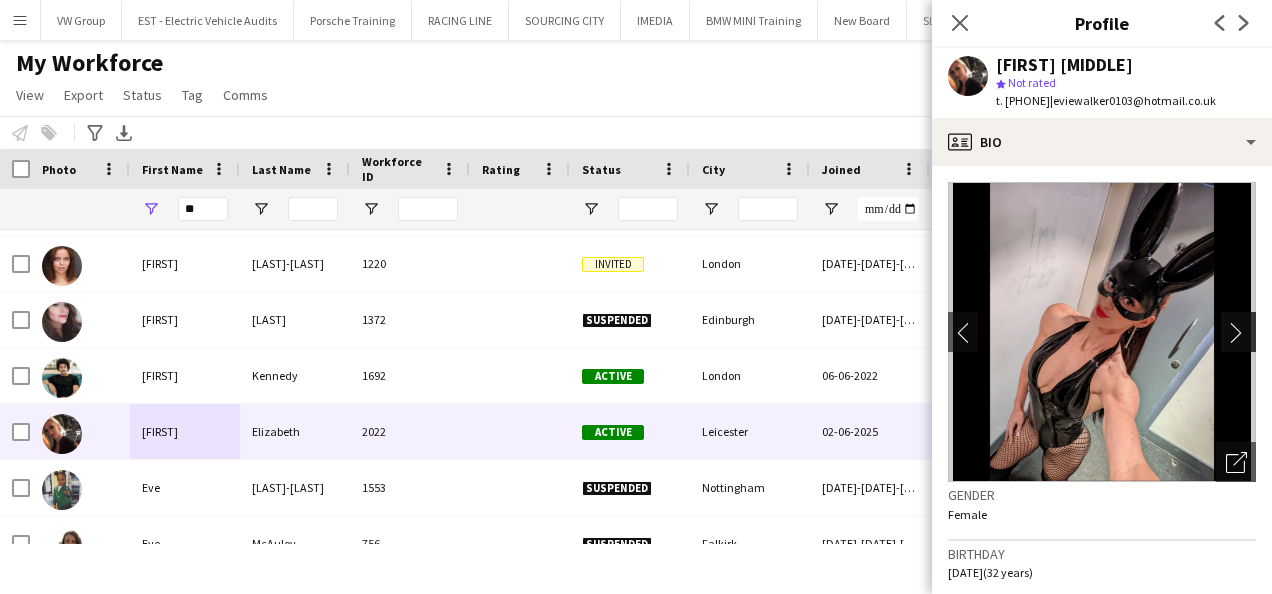 click on "chevron-right" 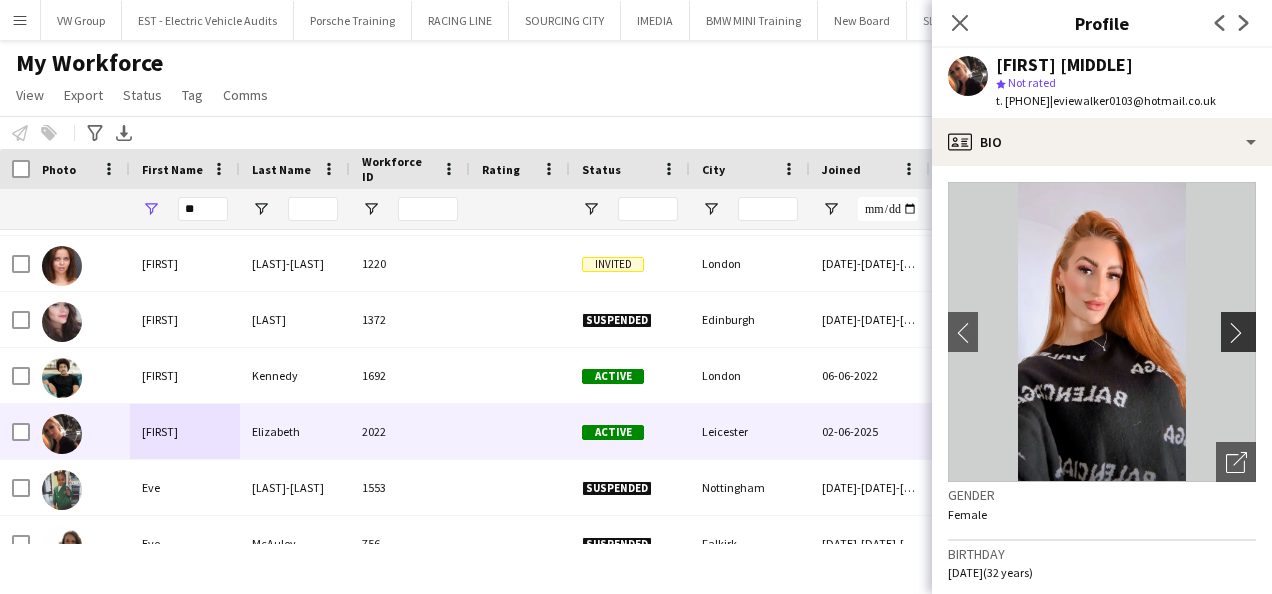 click on "chevron-right" 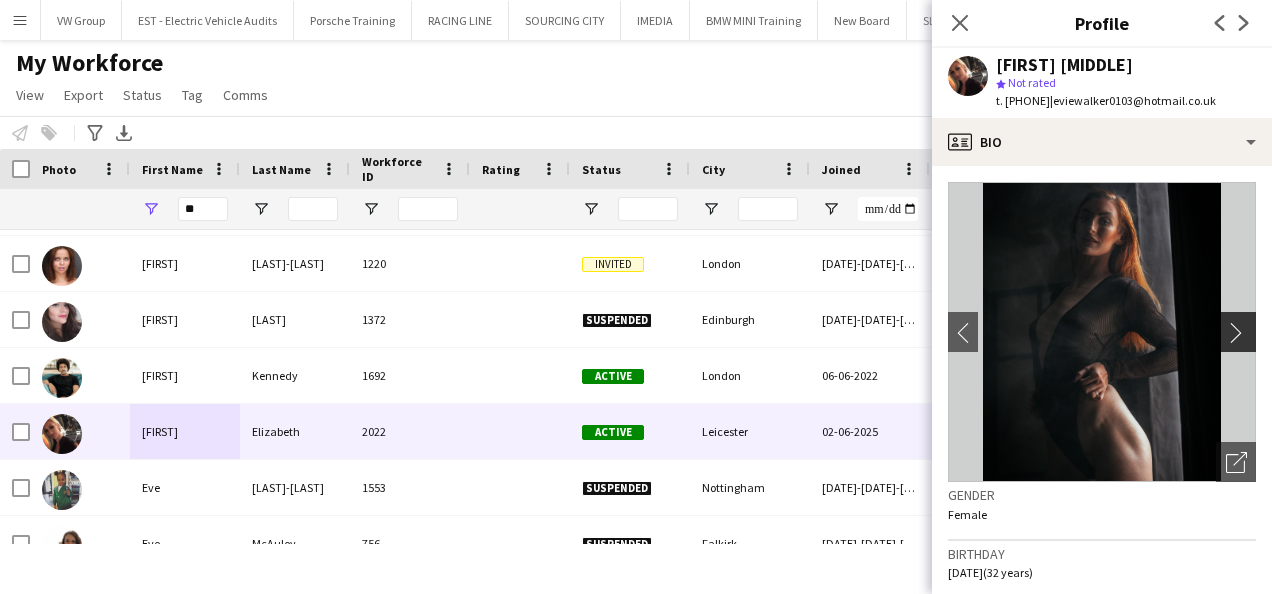 click on "chevron-right" 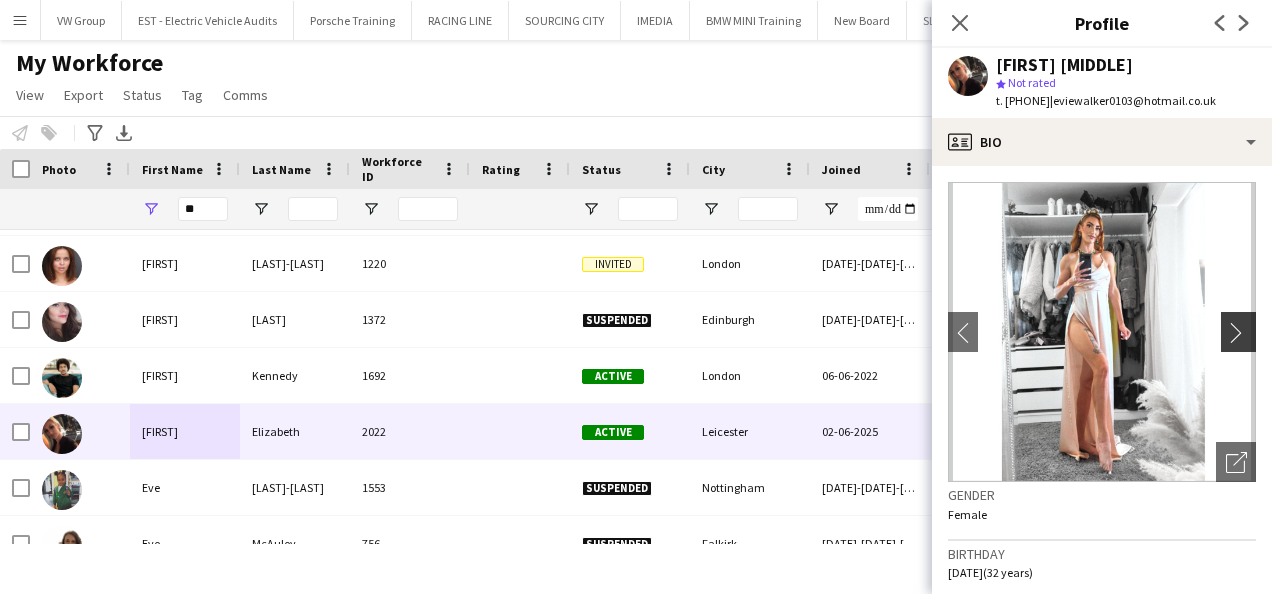 click on "chevron-right" 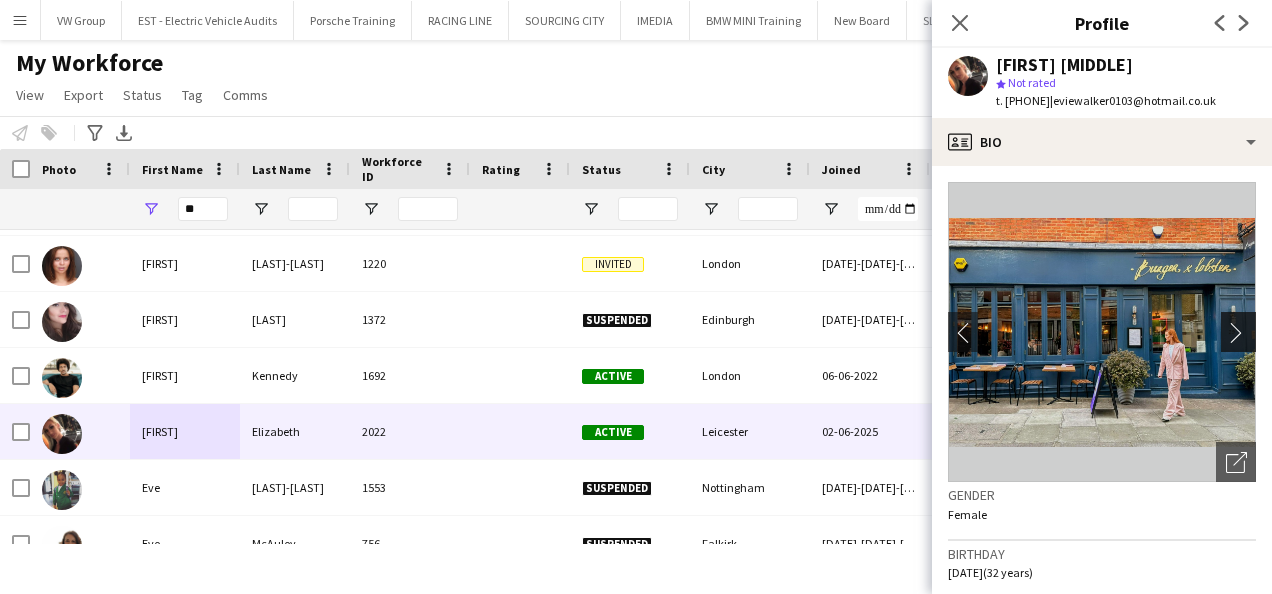 click on "chevron-right" 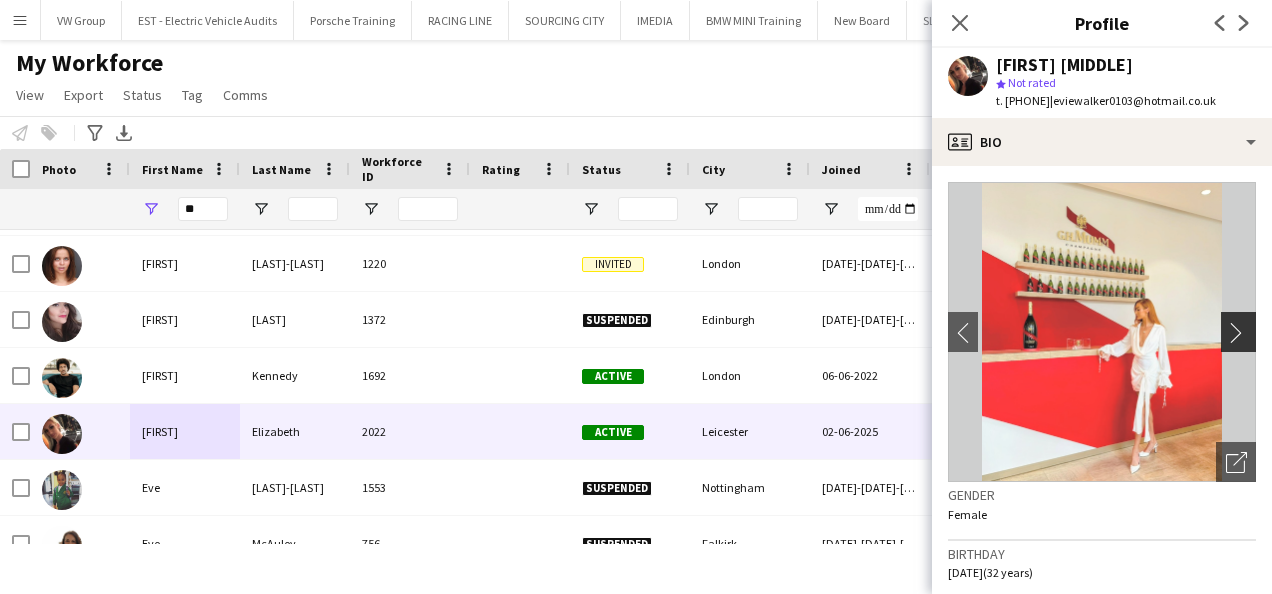 click on "chevron-right" 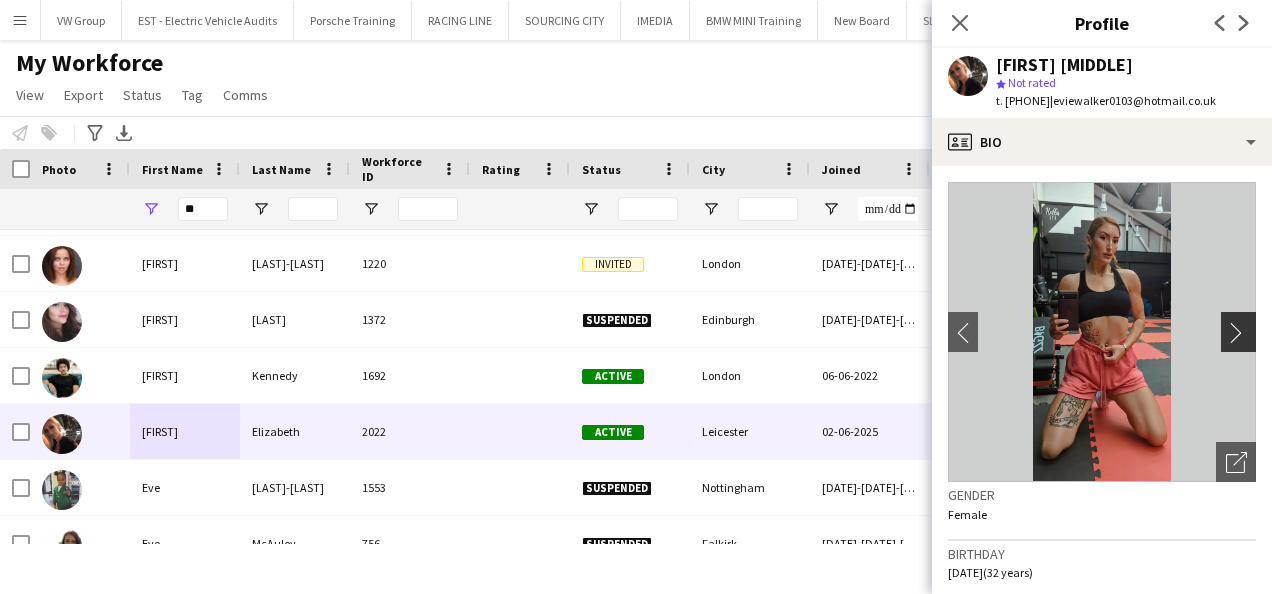 click on "chevron-right" 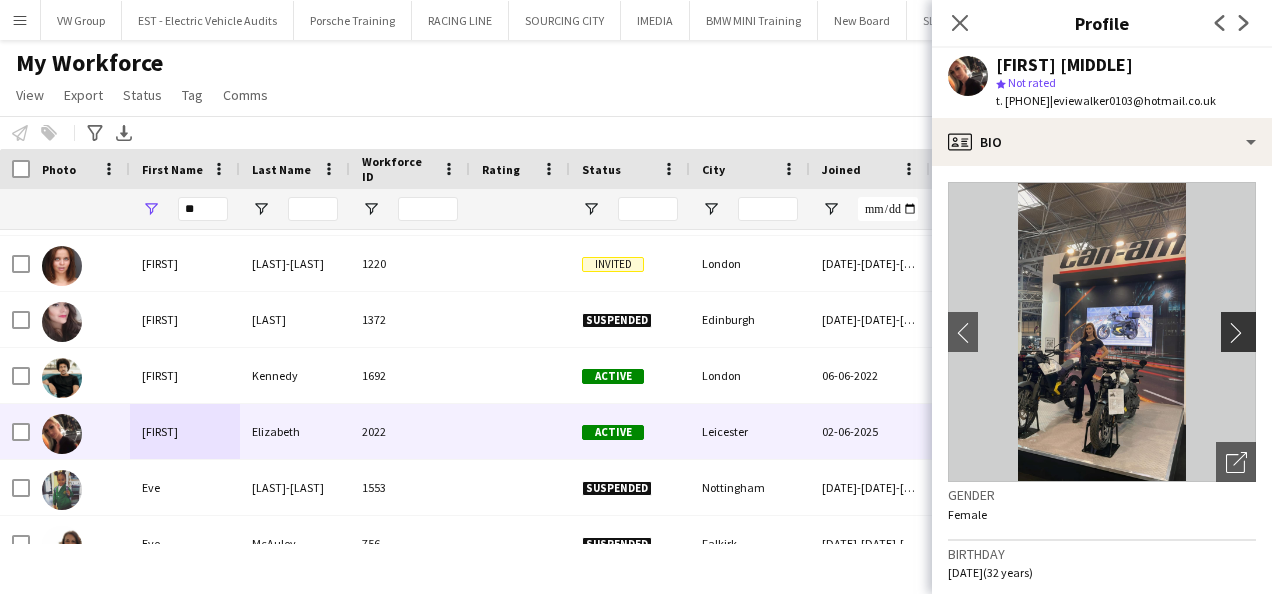 click on "chevron-right" 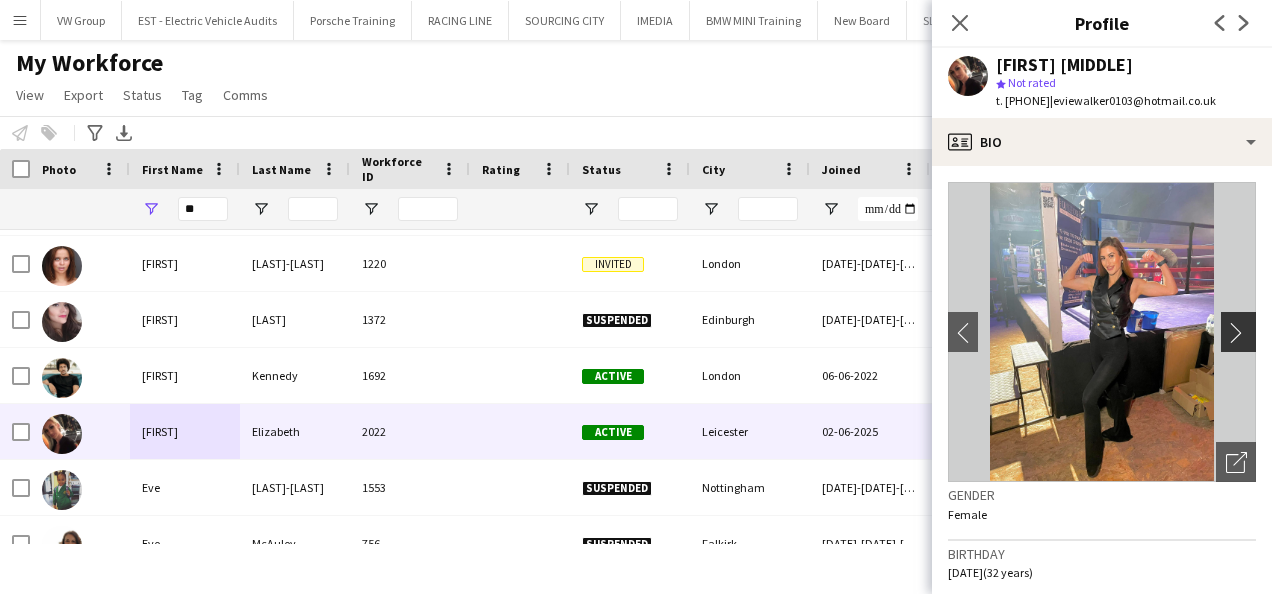 click on "chevron-right" 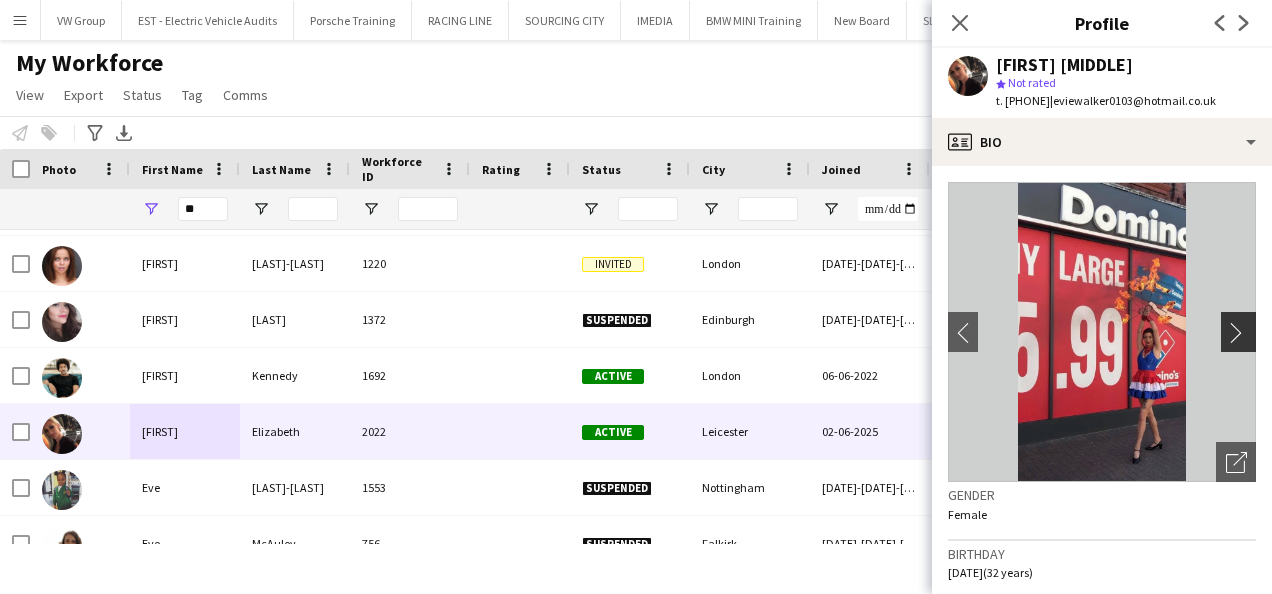 click on "chevron-right" 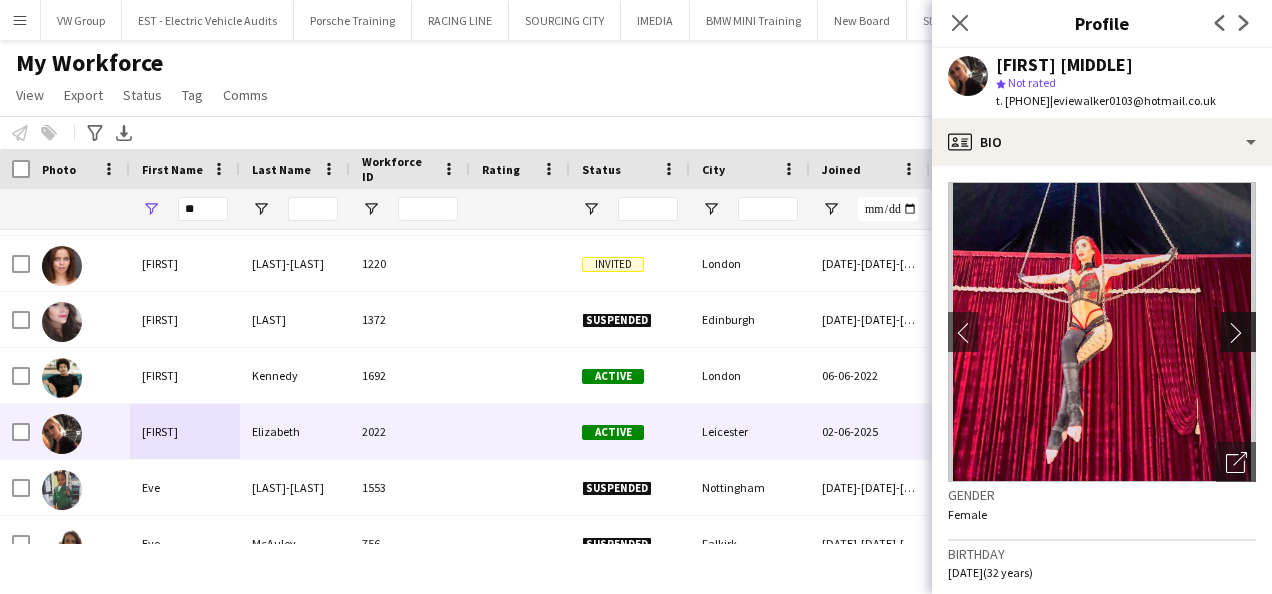 click on "chevron-right" 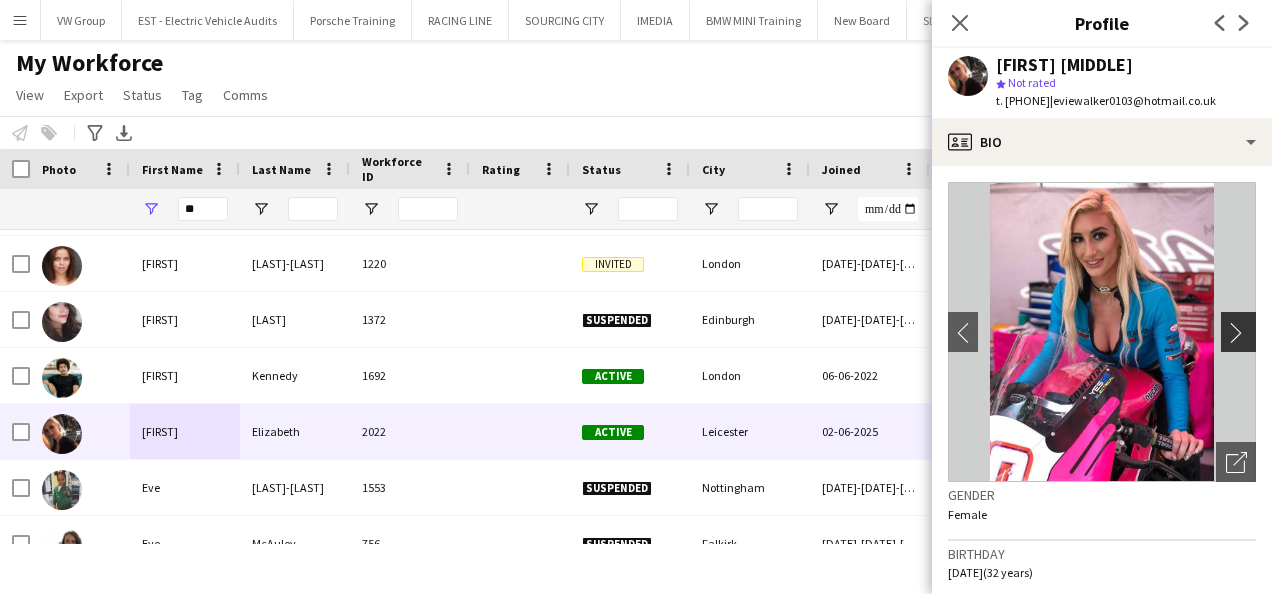 click on "chevron-right" 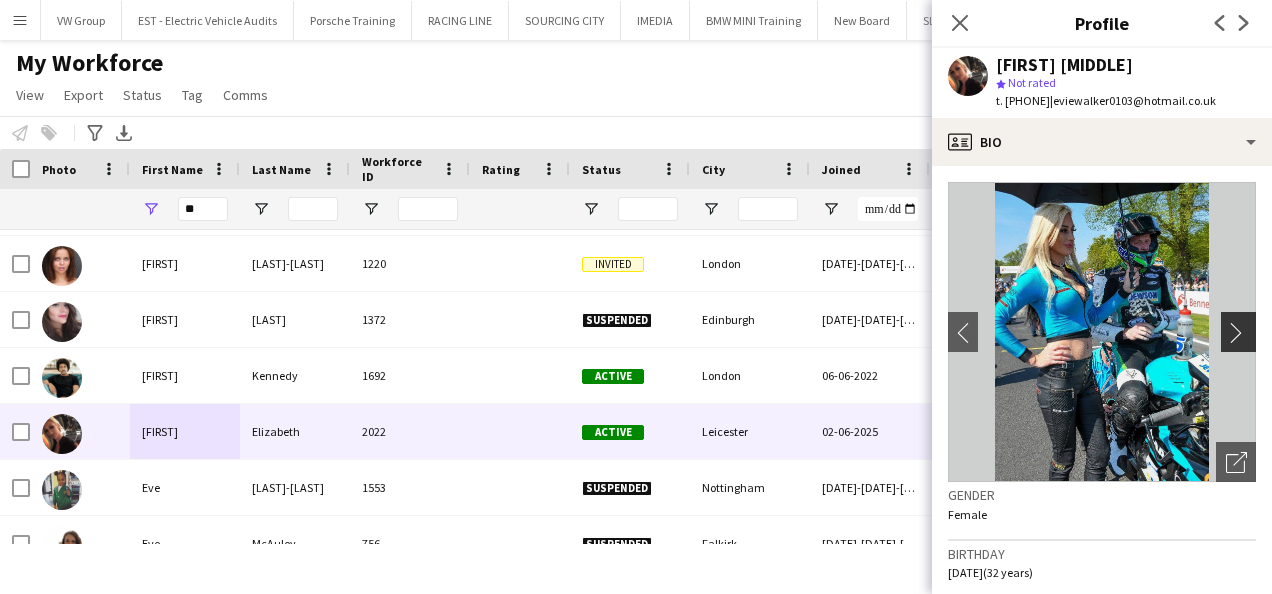 click on "chevron-right" 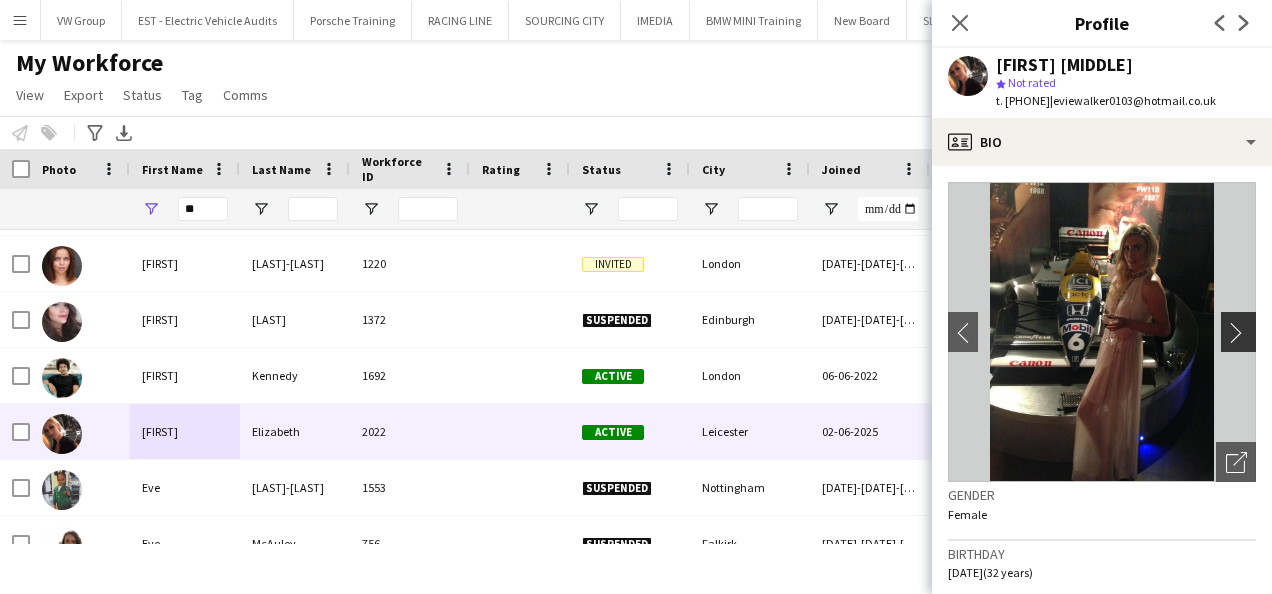 click on "chevron-right" 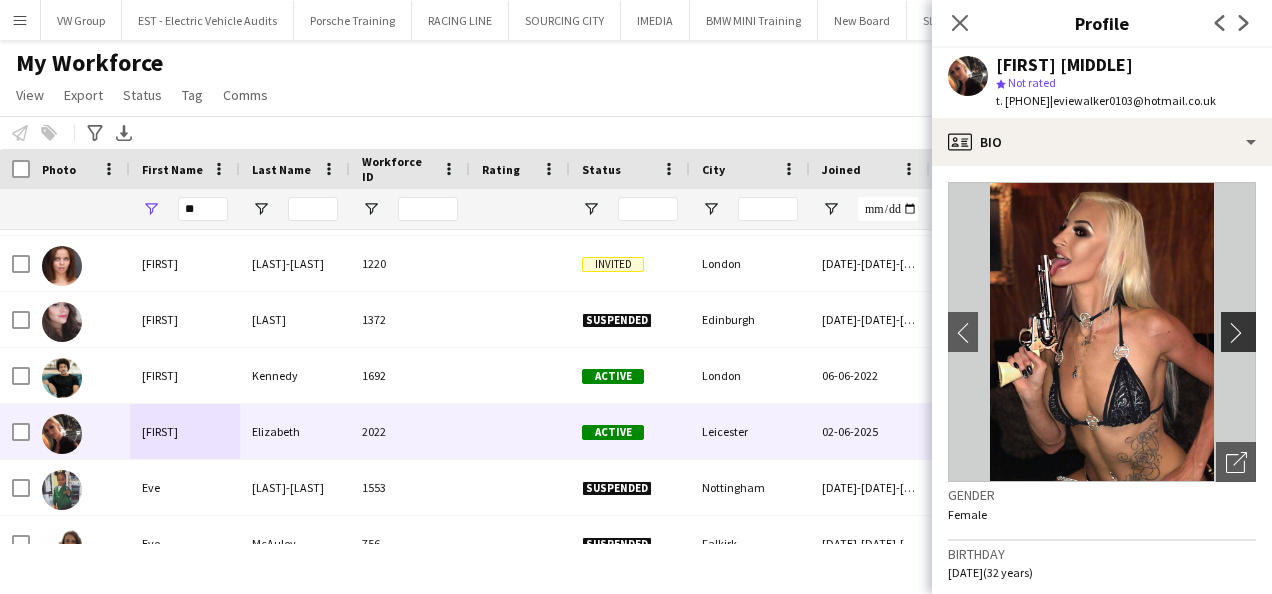 click on "chevron-right" 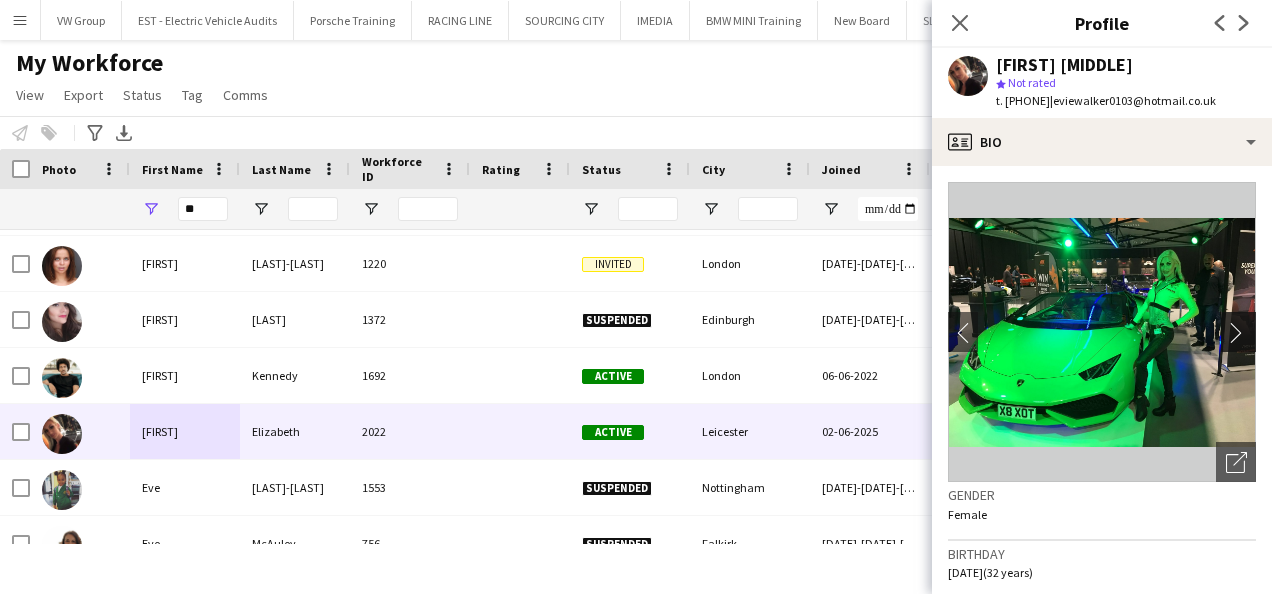 click on "chevron-right" 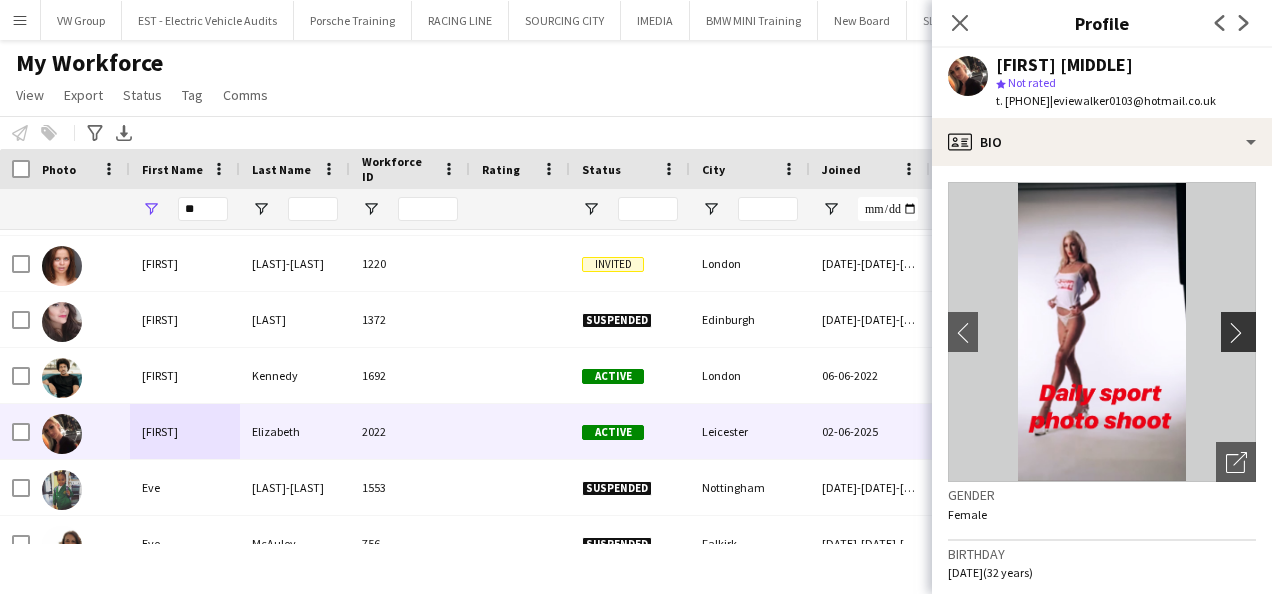 click on "chevron-right" 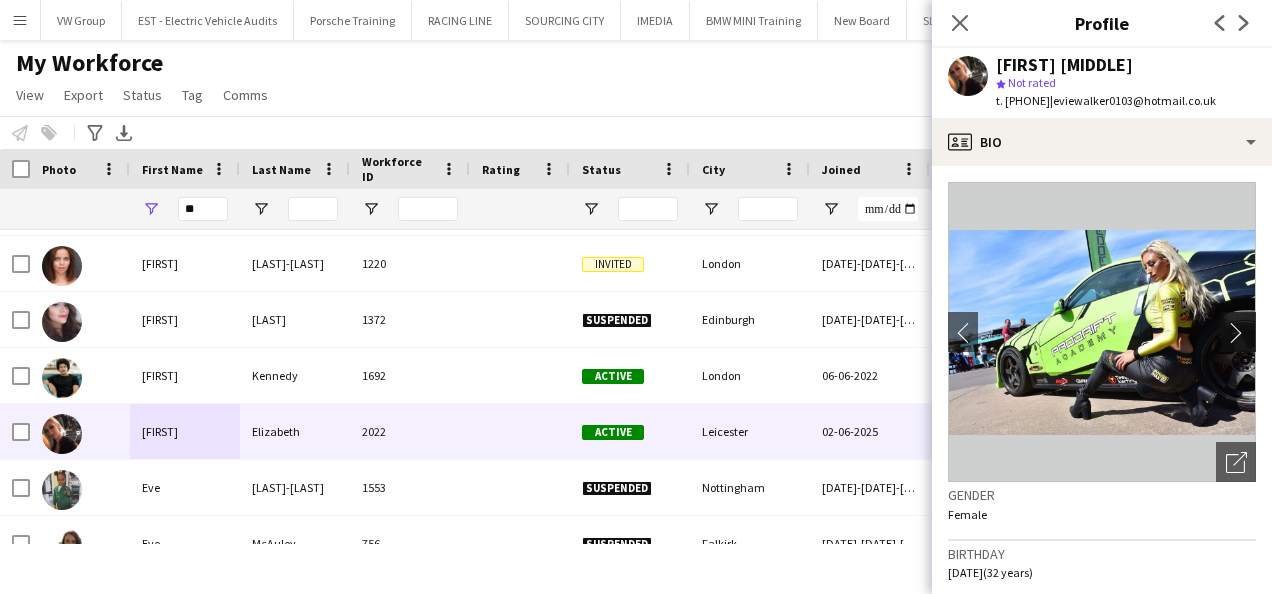 click on "chevron-right" 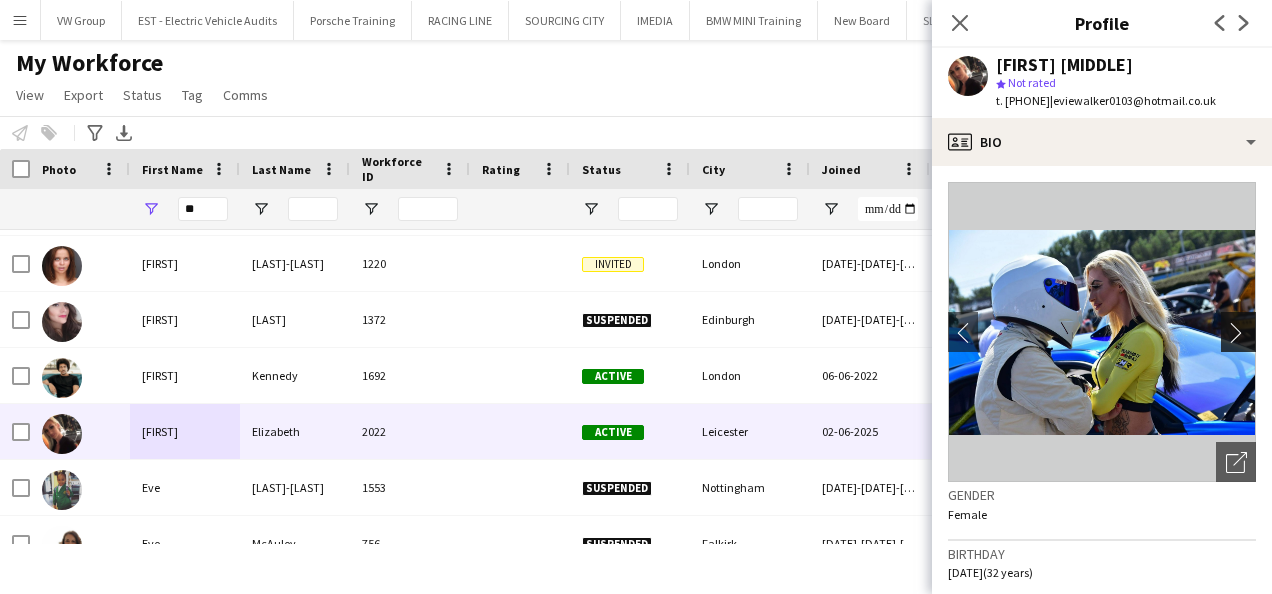 click on "chevron-right" 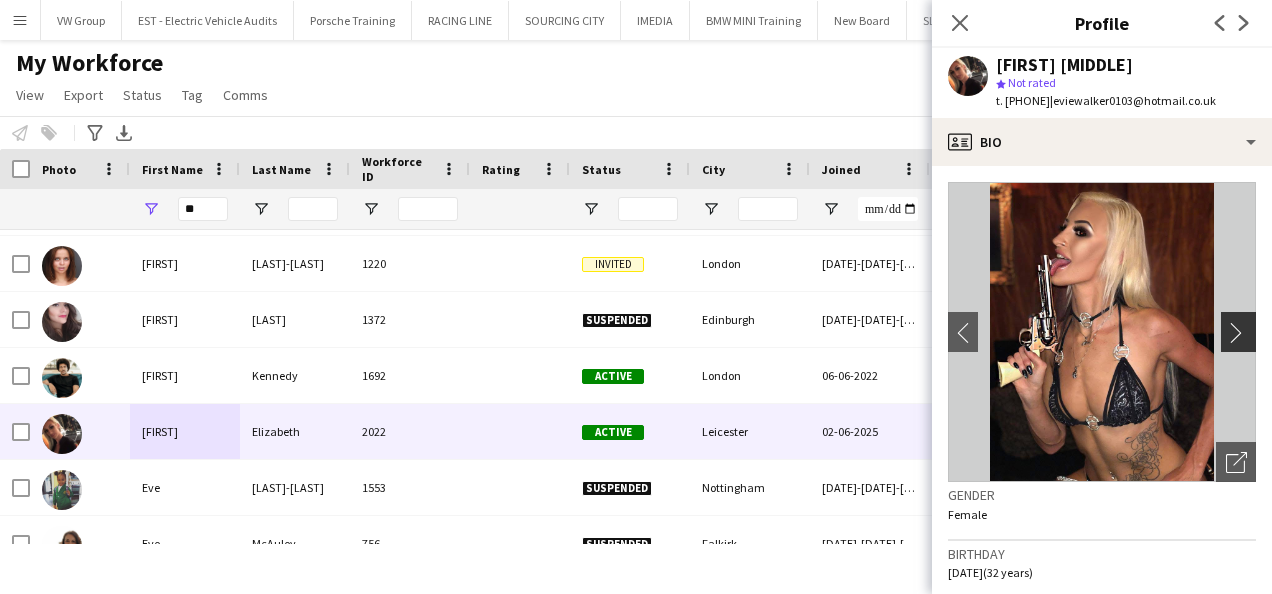 click on "chevron-right" 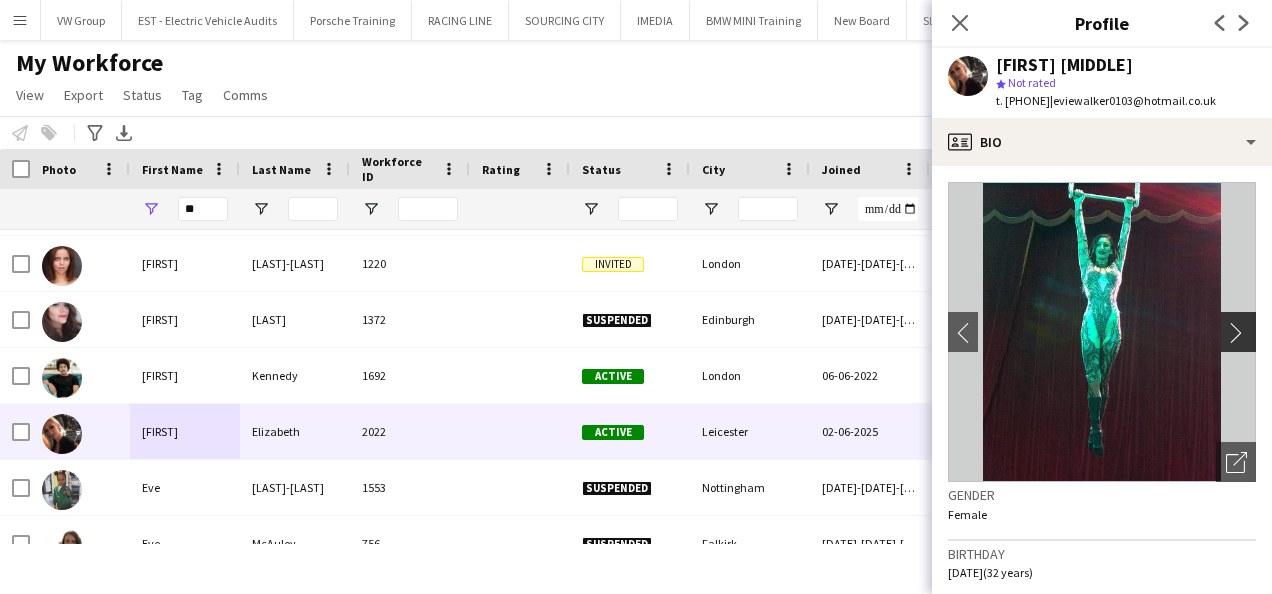 click on "chevron-right" 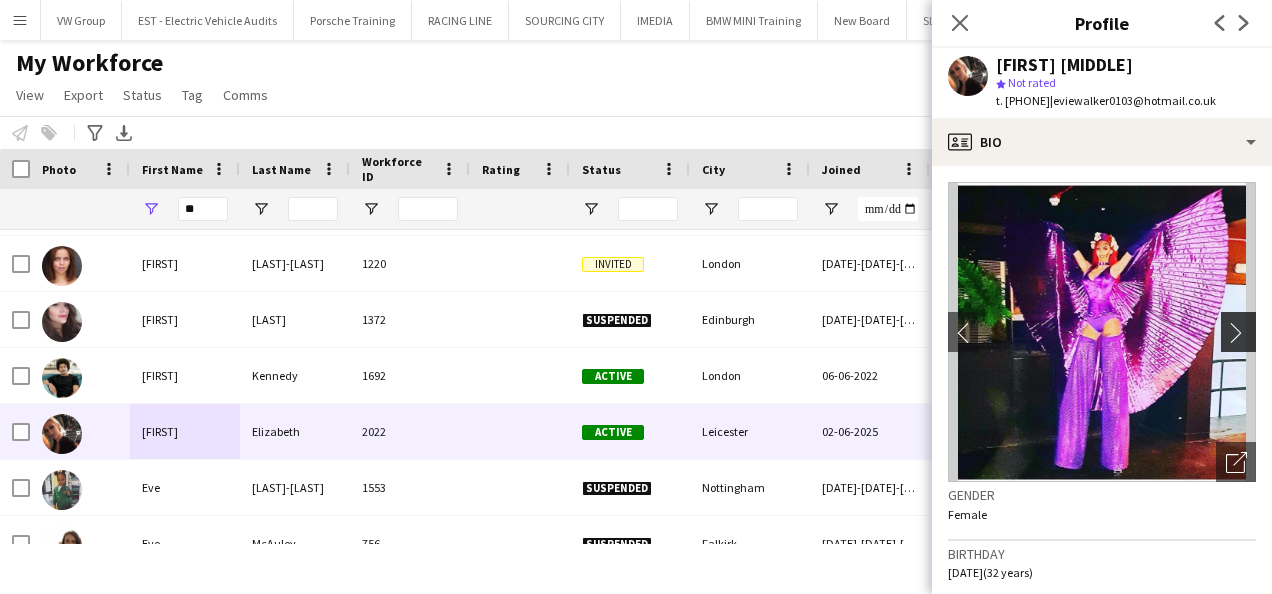 click on "chevron-right" 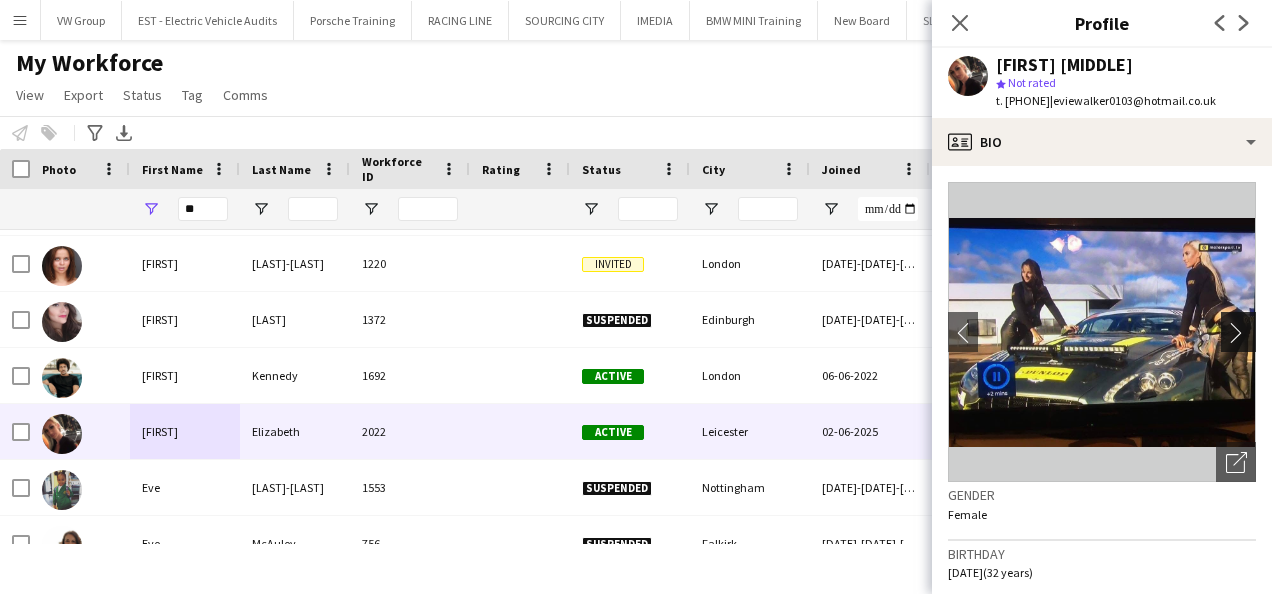 click on "chevron-right" 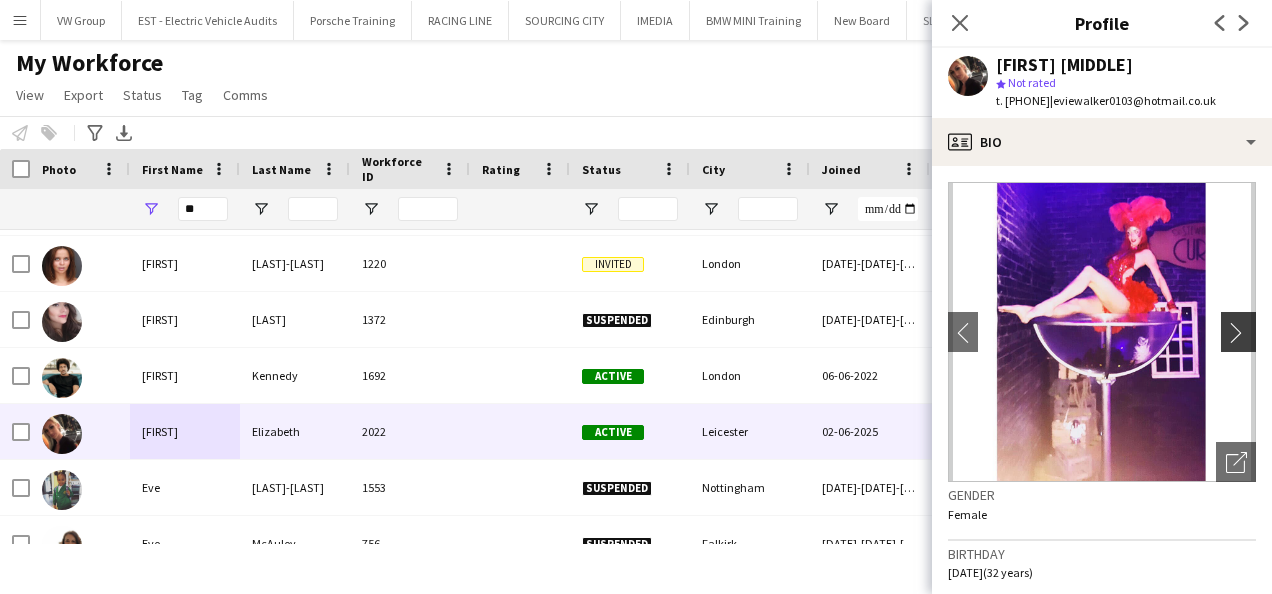 click on "chevron-right" 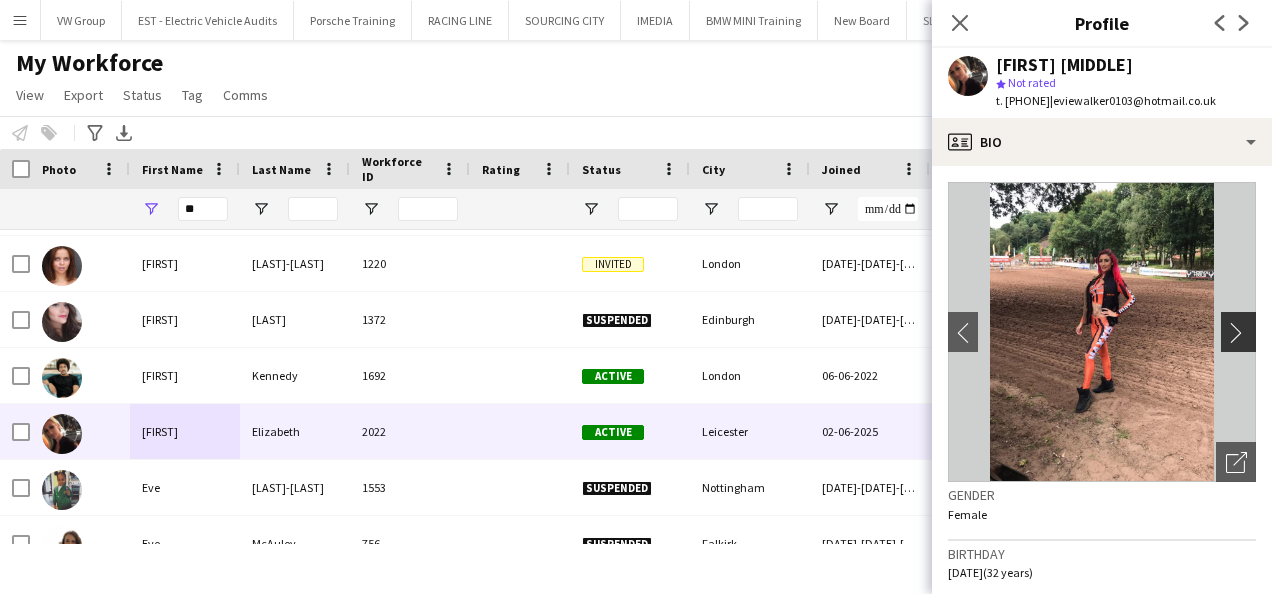 click on "chevron-right" 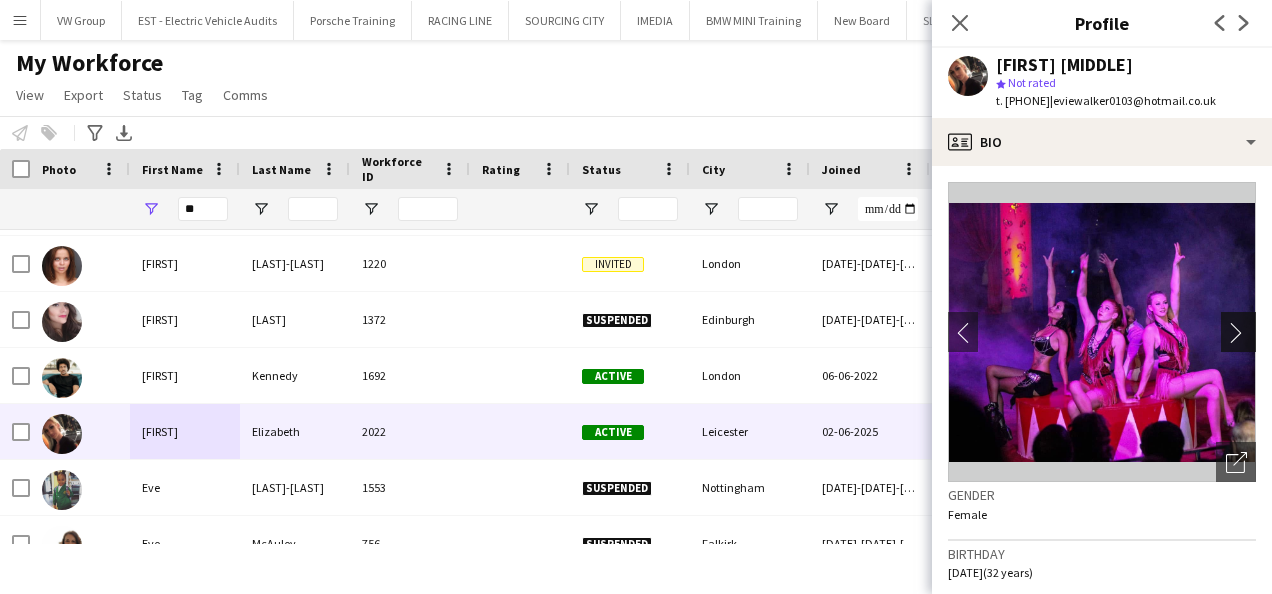 click on "chevron-right" 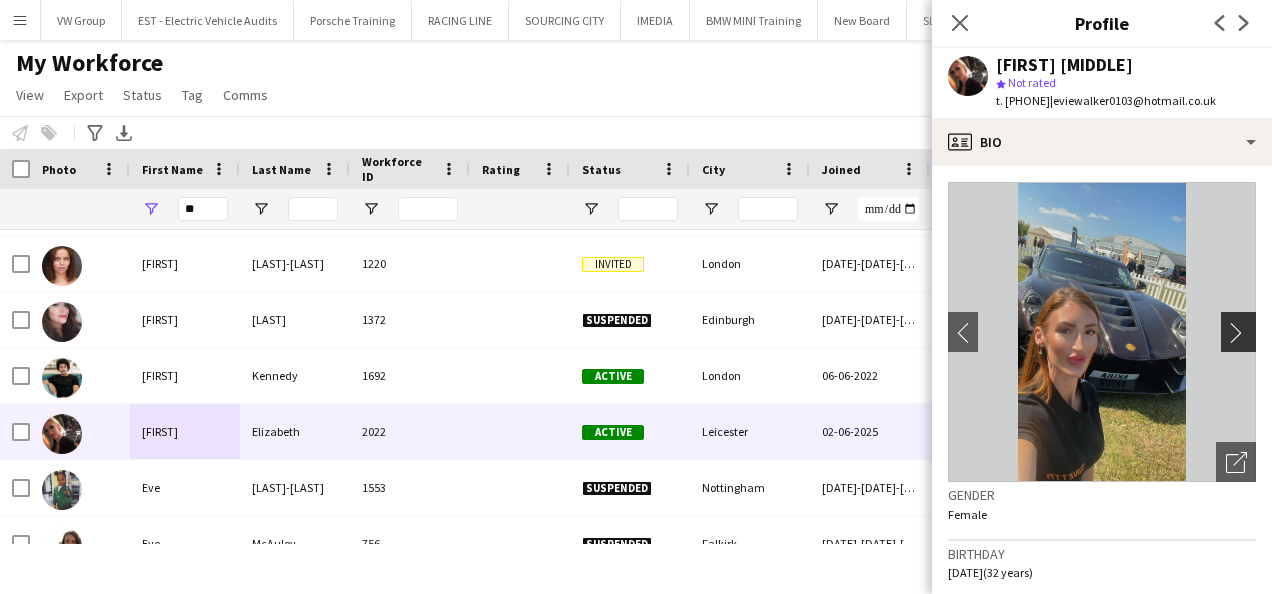 click on "chevron-right" 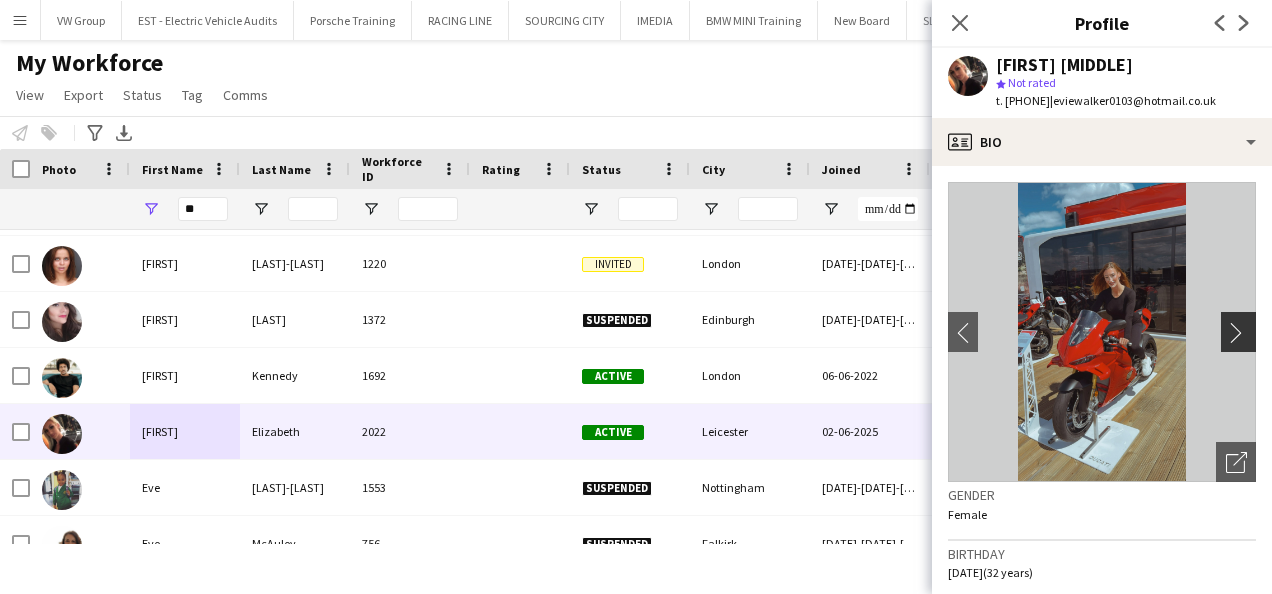 click on "chevron-right" 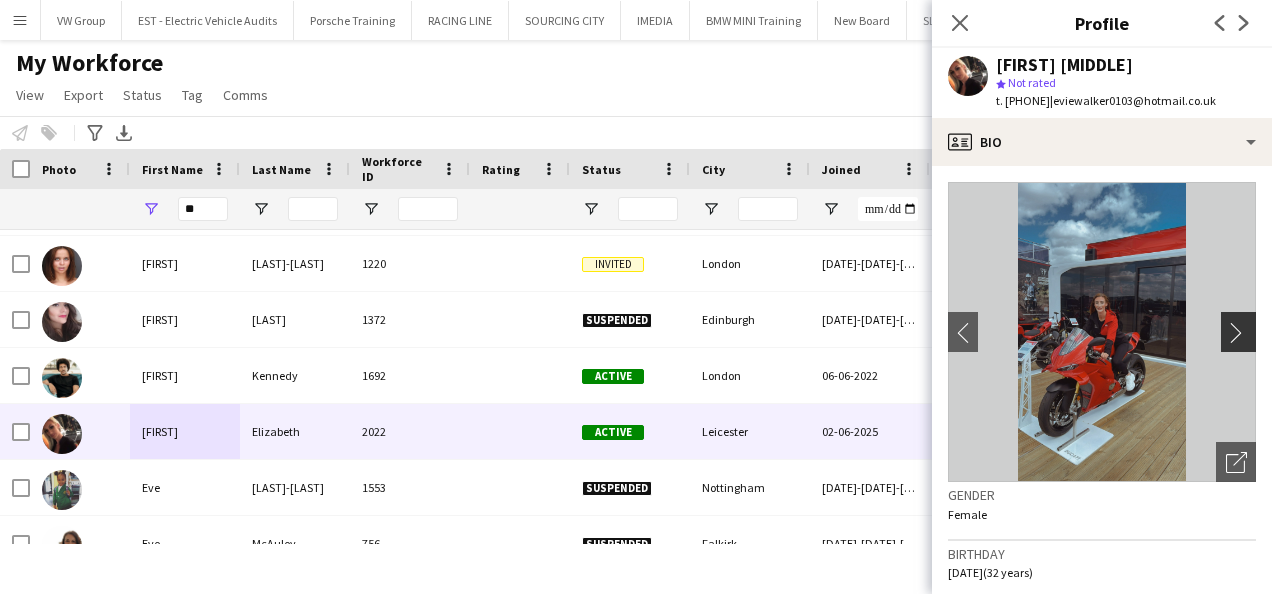 click on "chevron-right" 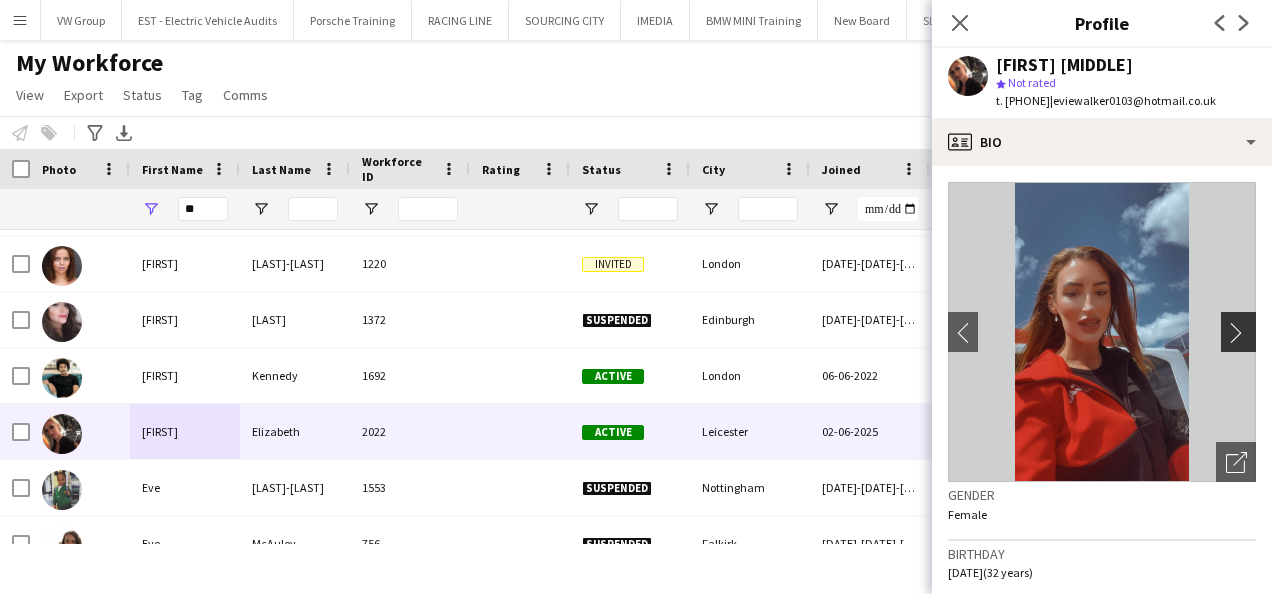 click on "chevron-right" 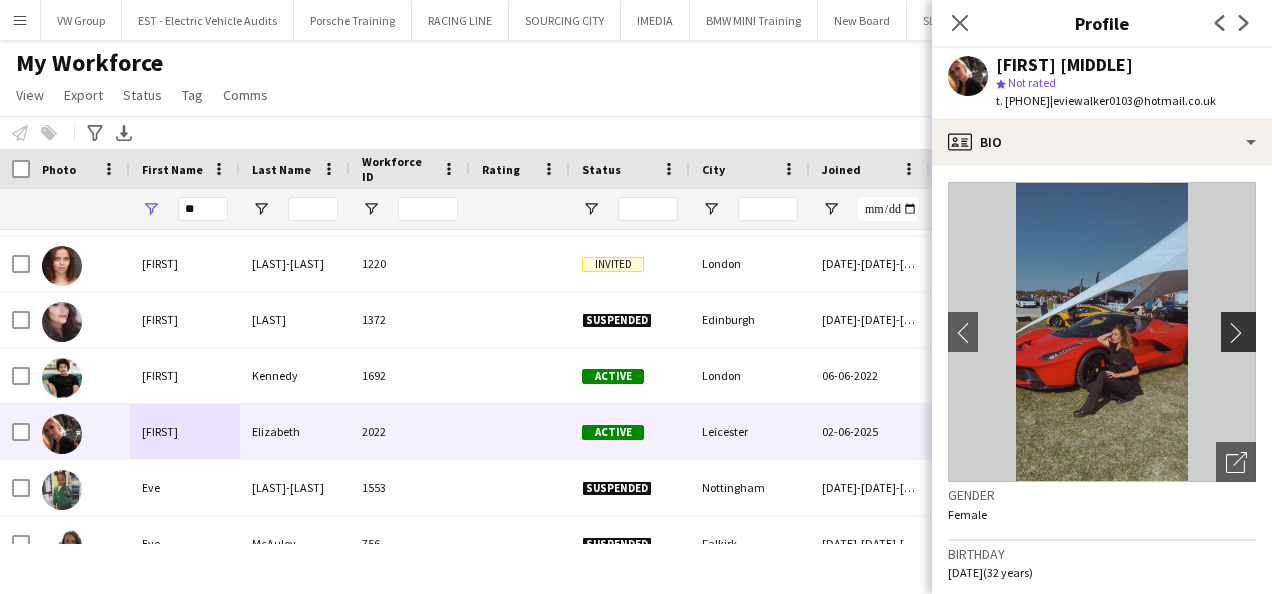 click on "chevron-right" 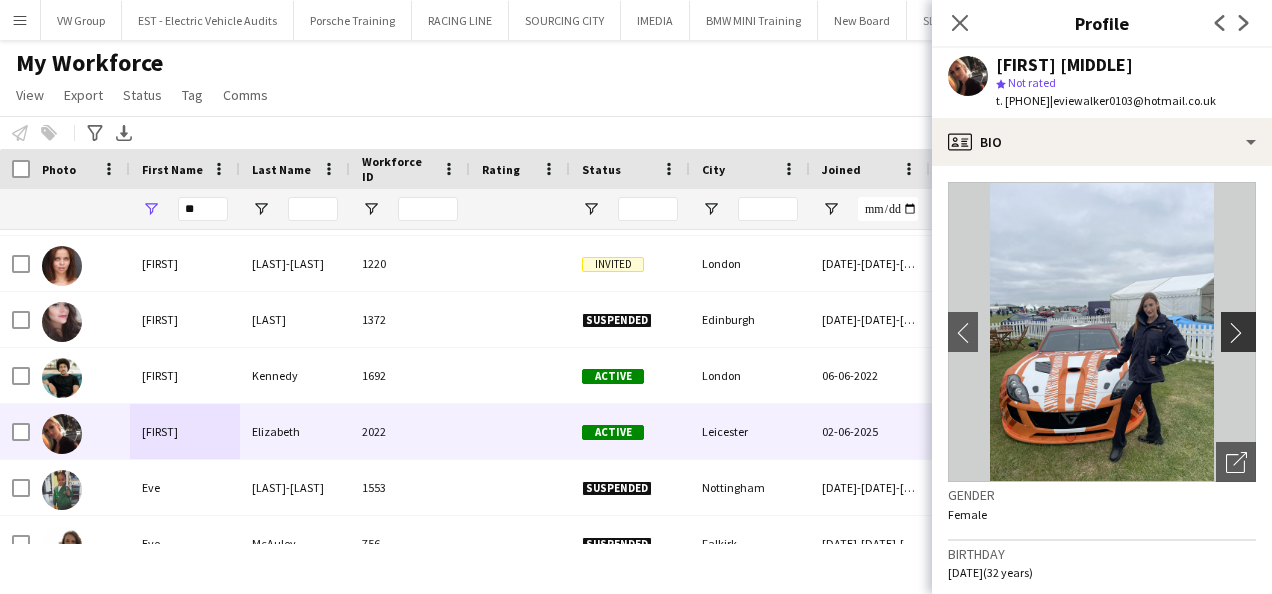 click on "chevron-right" 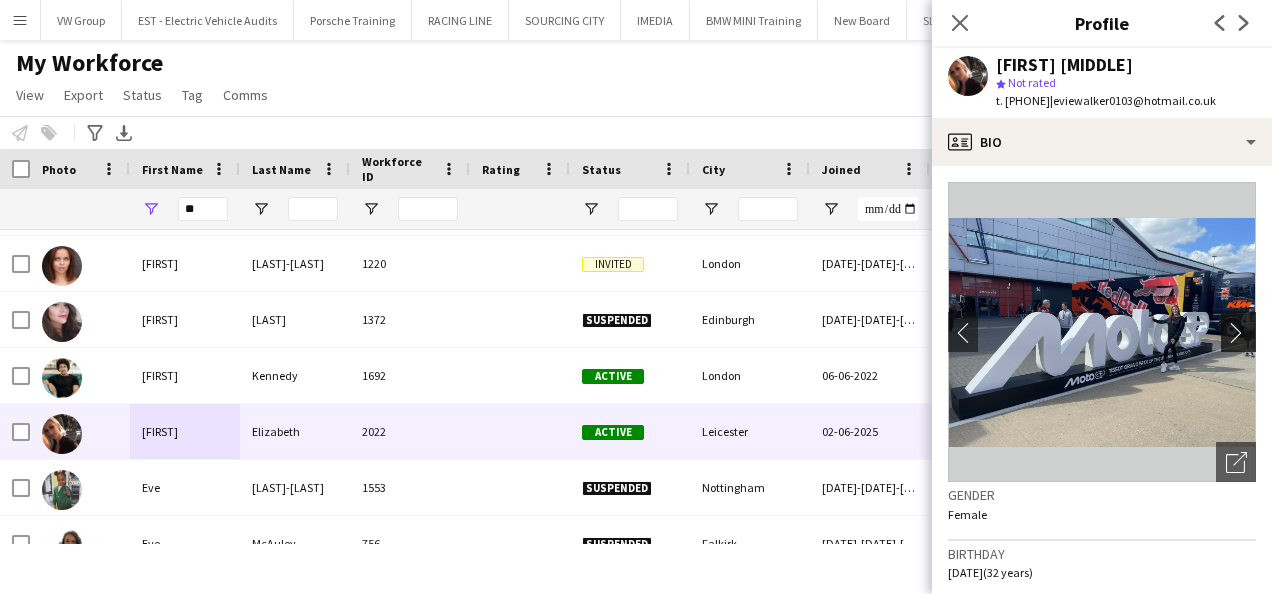 click on "chevron-right" 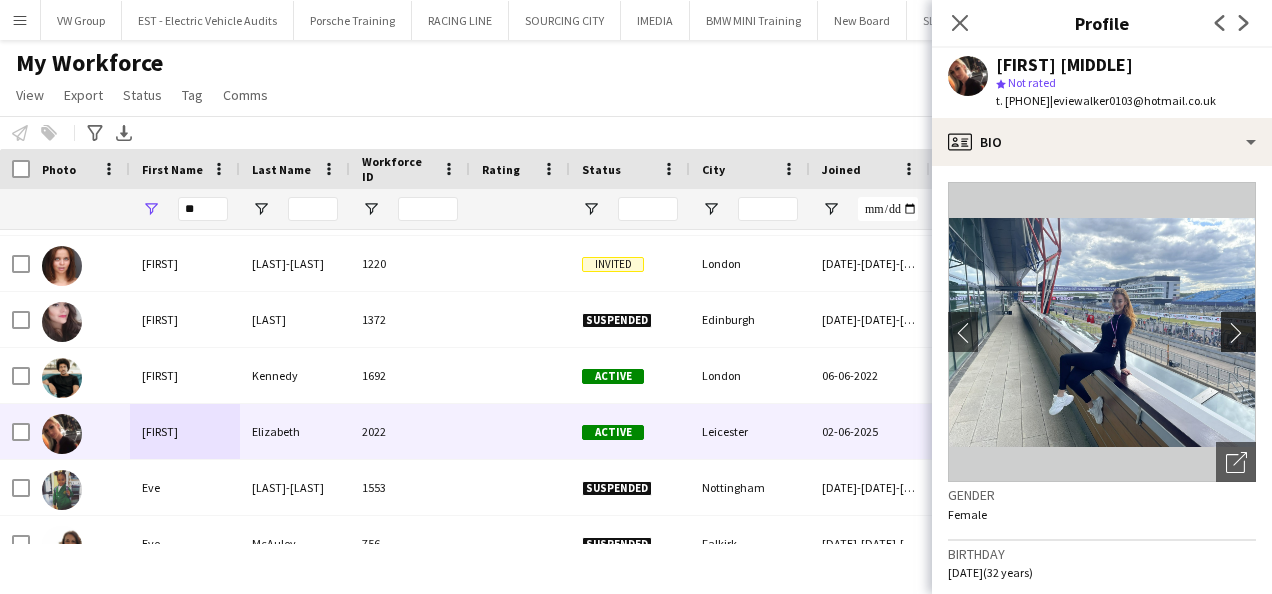 click on "chevron-right" 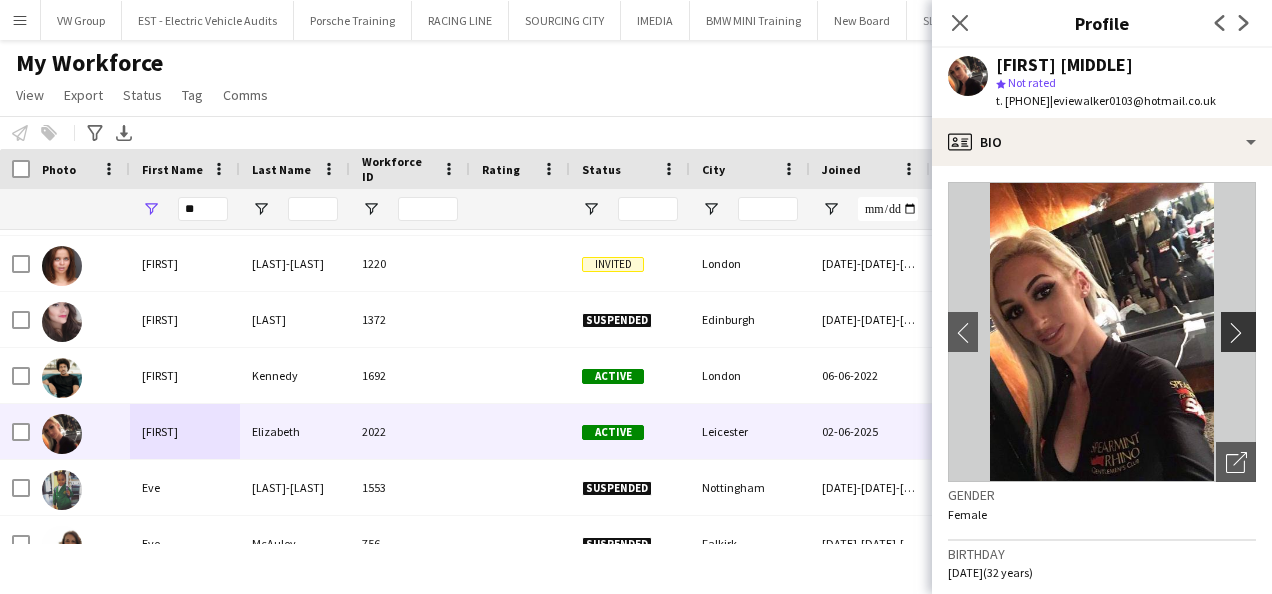 click on "chevron-right" 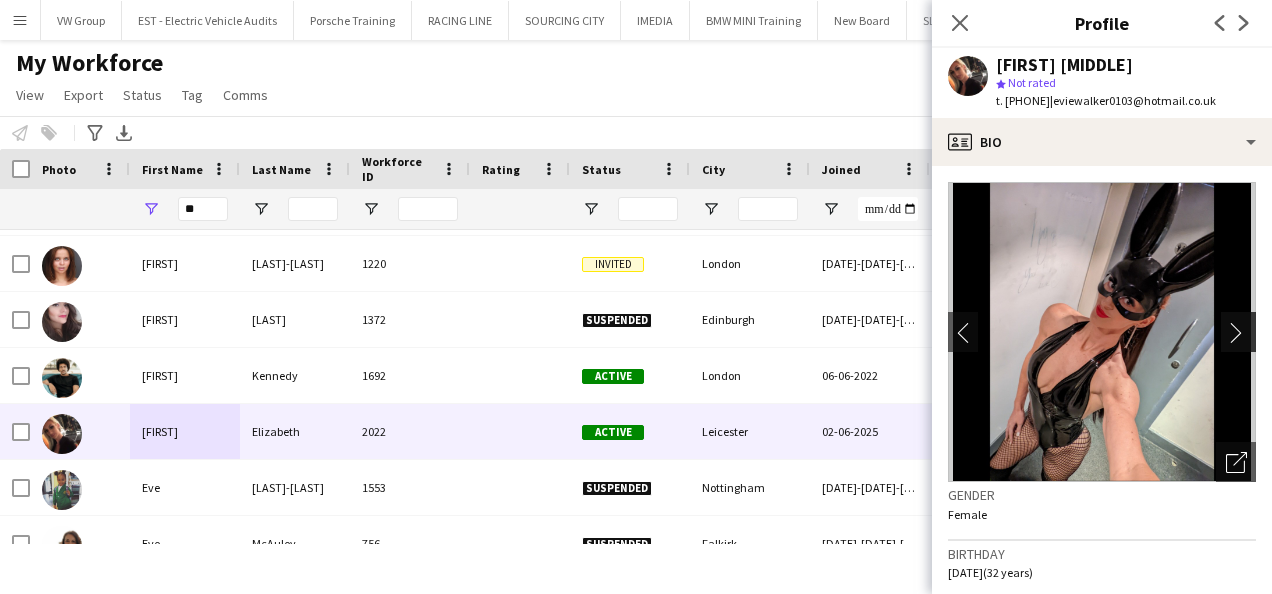 click on "chevron-right" 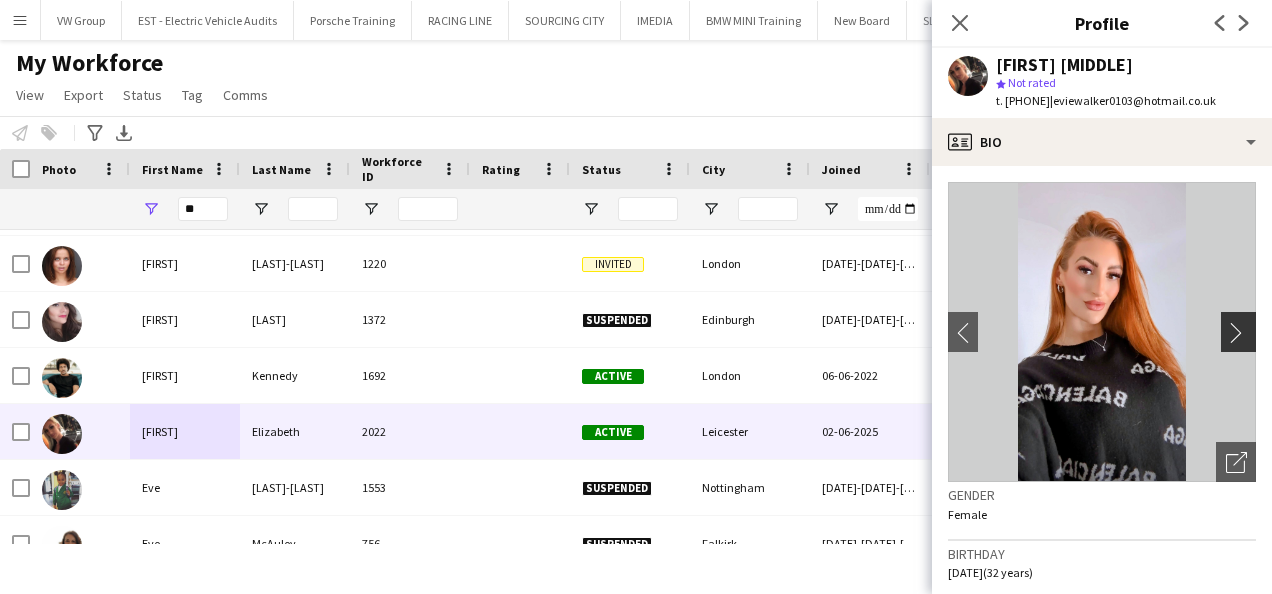click on "chevron-right" 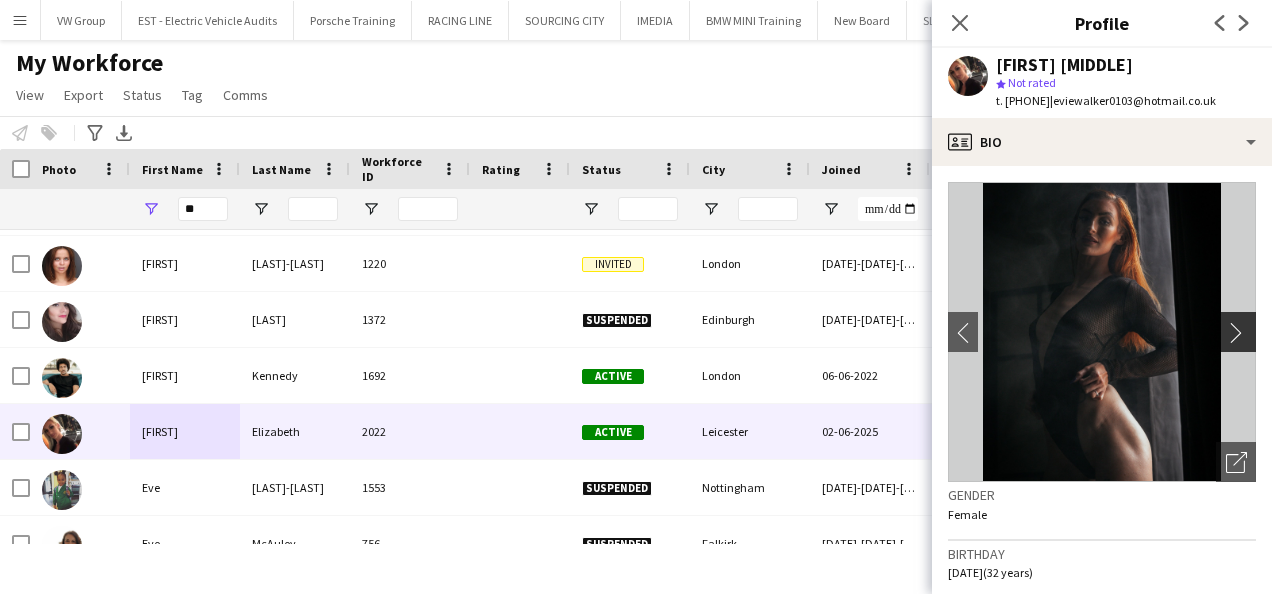 click on "chevron-right" 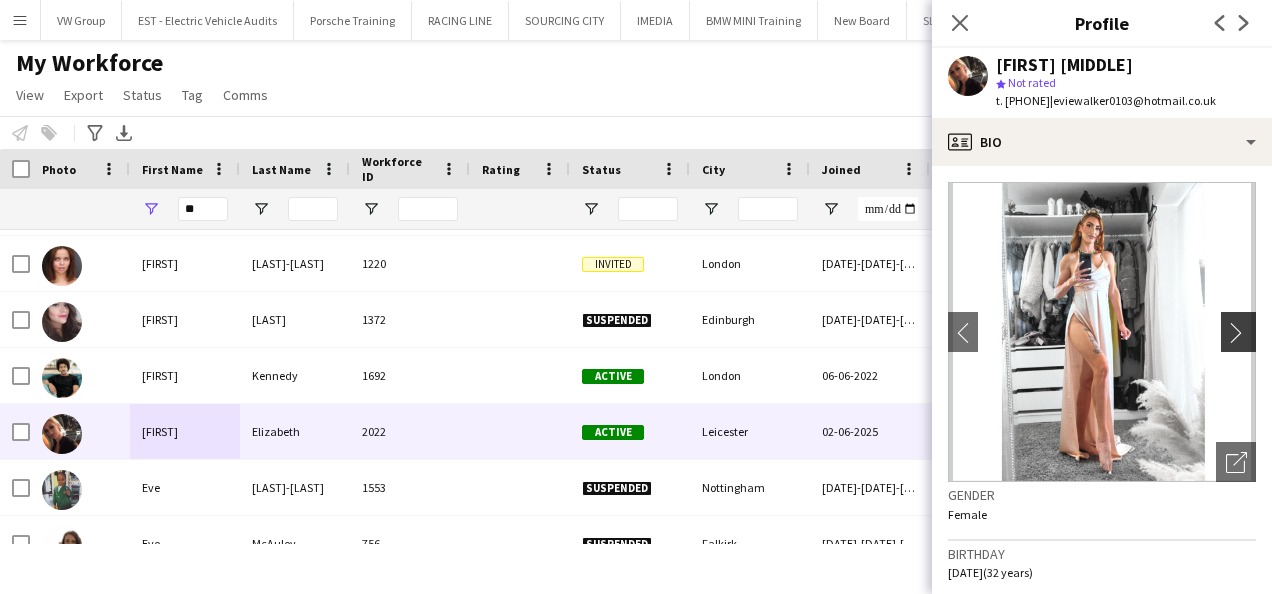 click on "chevron-right" 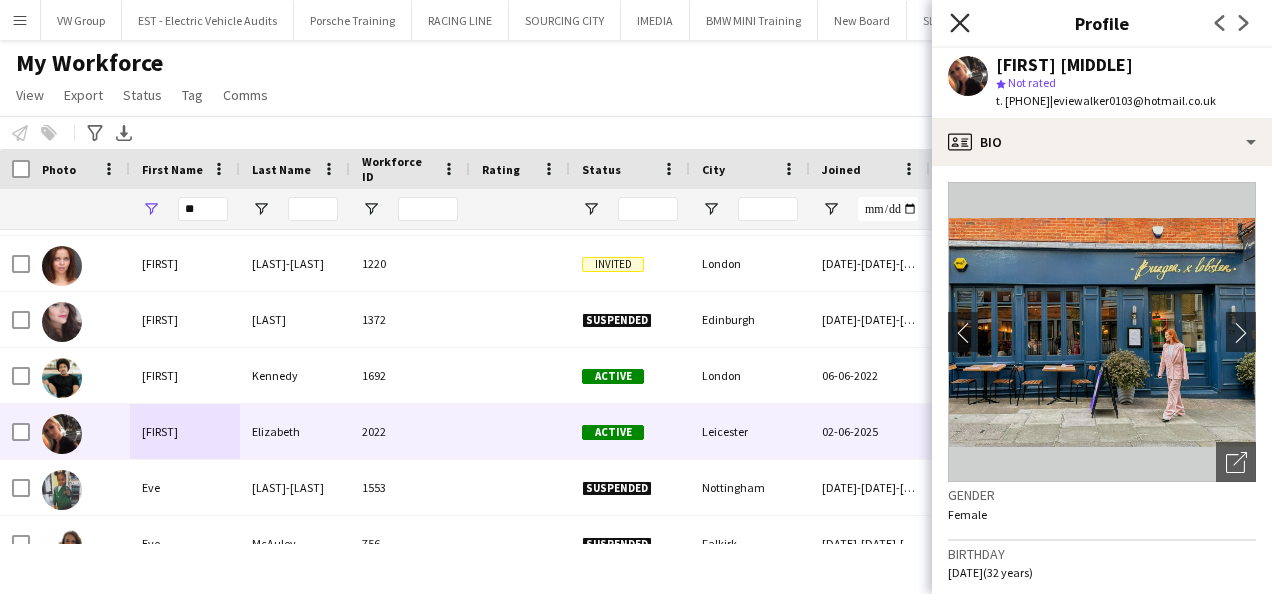 click 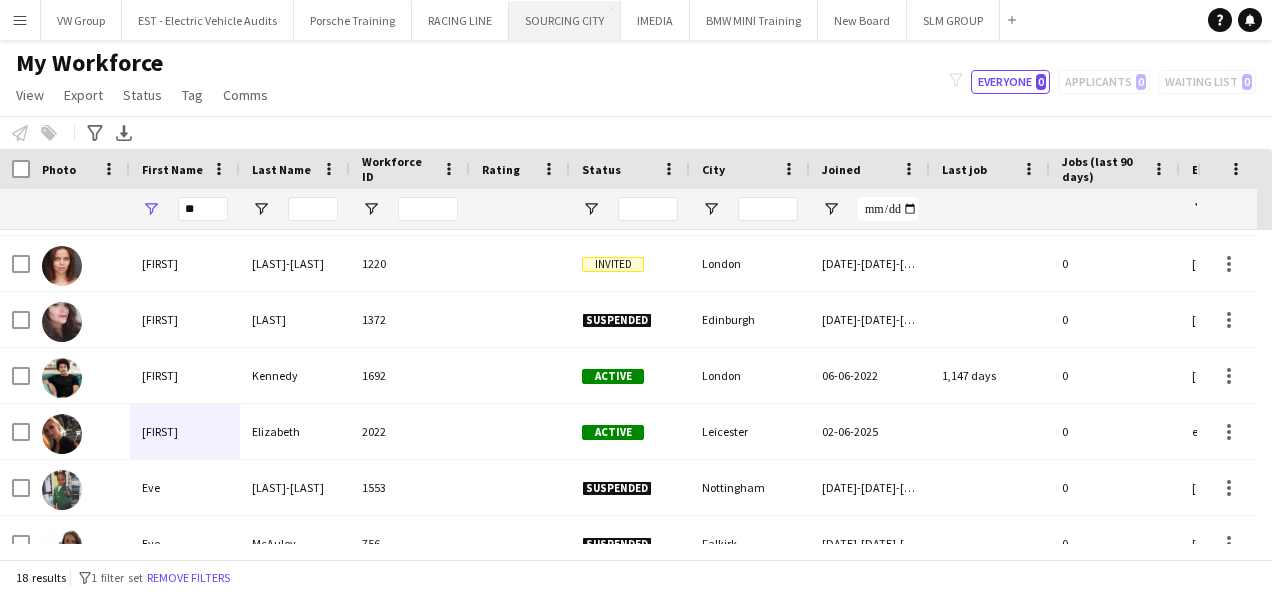 click on "SOURCING CITY
Close" at bounding box center [565, 20] 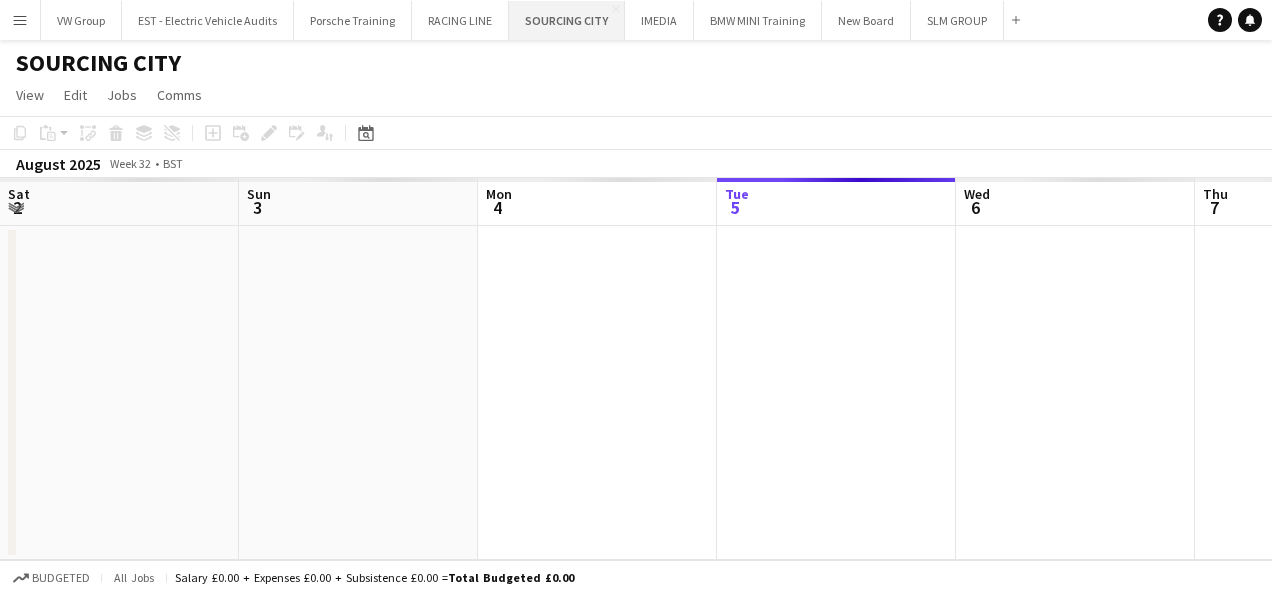 scroll, scrollTop: 0, scrollLeft: 478, axis: horizontal 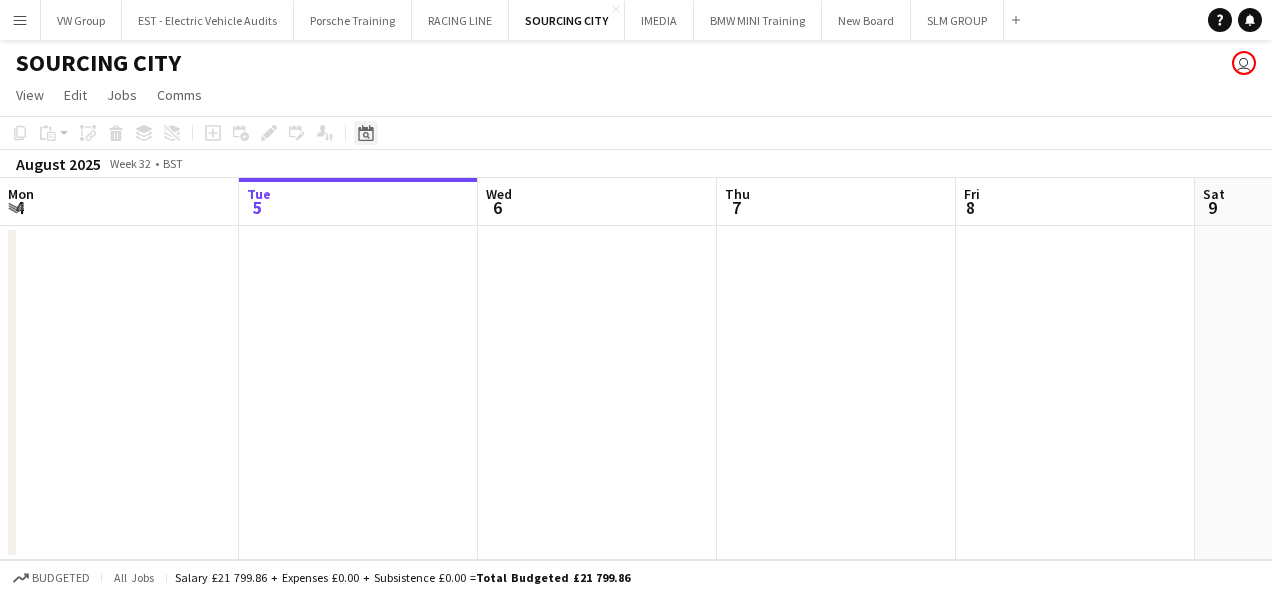 click on "Date picker" 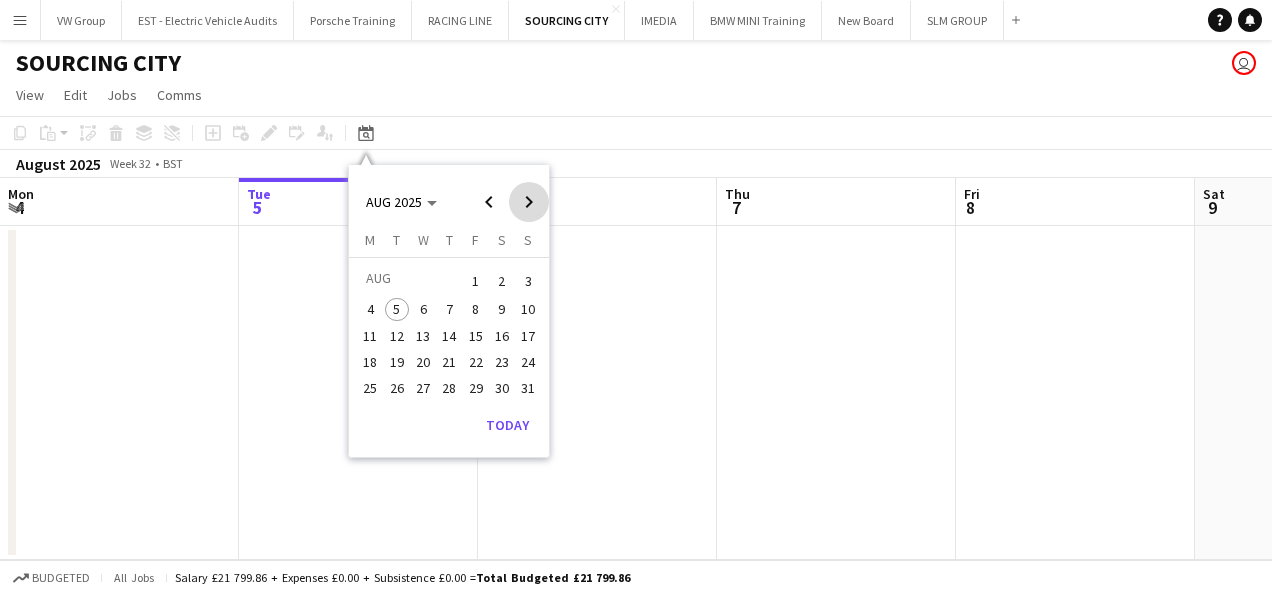click at bounding box center [529, 202] 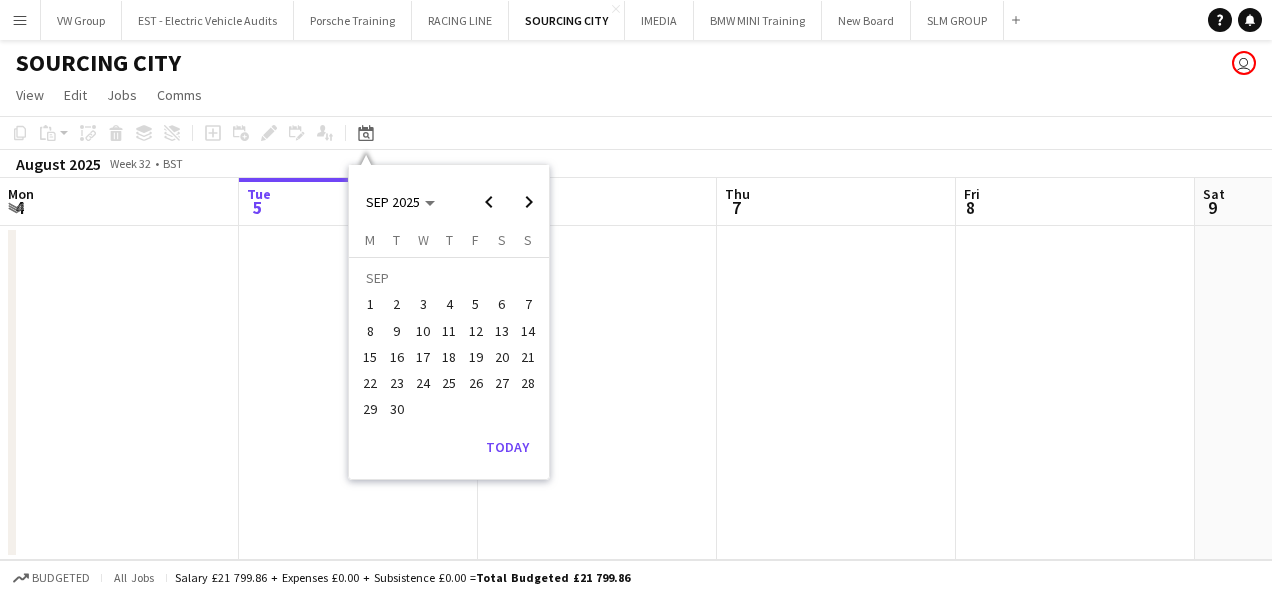 click on "9" at bounding box center [397, 331] 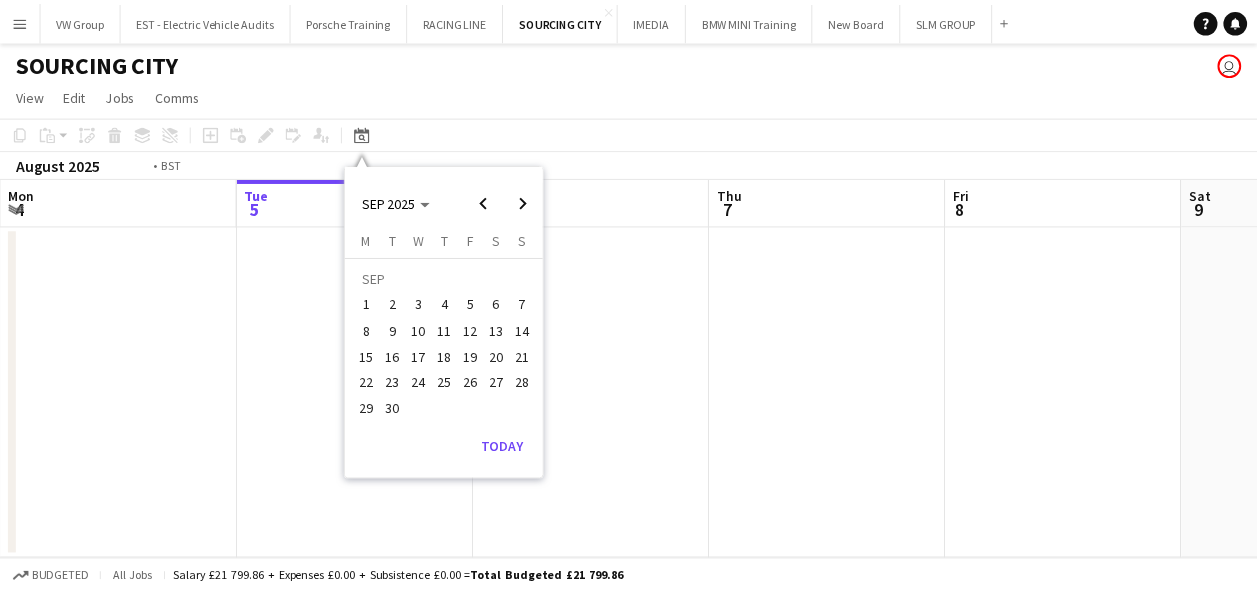 scroll, scrollTop: 0, scrollLeft: 688, axis: horizontal 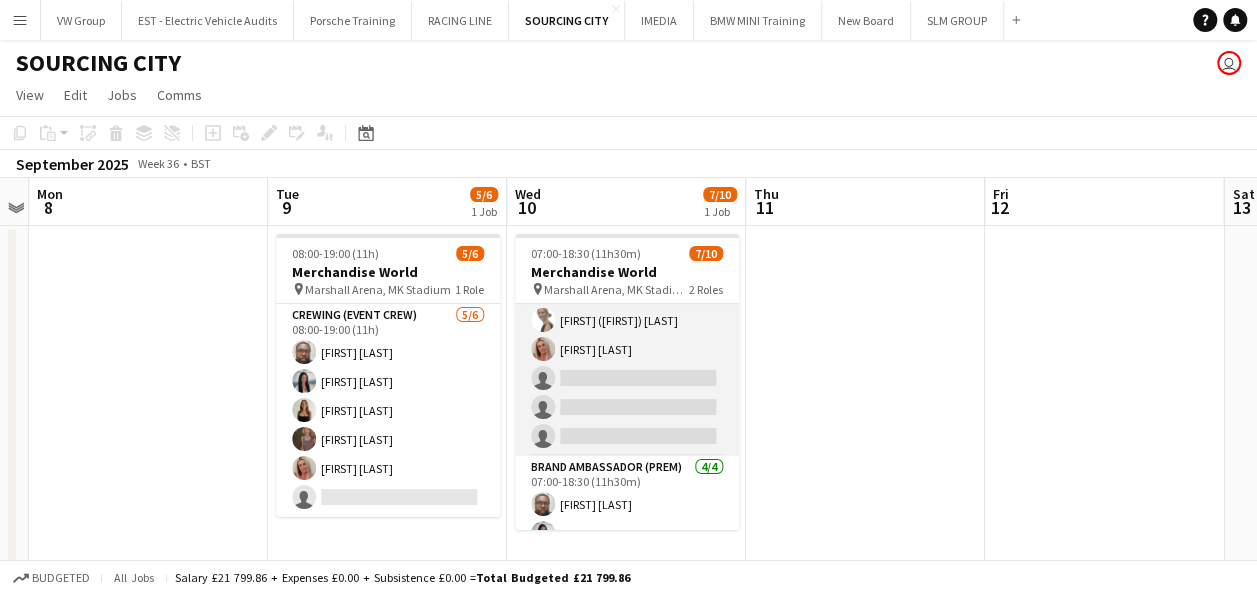 click on "Brand Ambassador (Prem)   3/6   [DURATION]
[FIRST]-[FIRST] [FIRST] [FIRST]
single-neutral-actions
single-neutral-actions
single-neutral-actions" at bounding box center [627, 349] 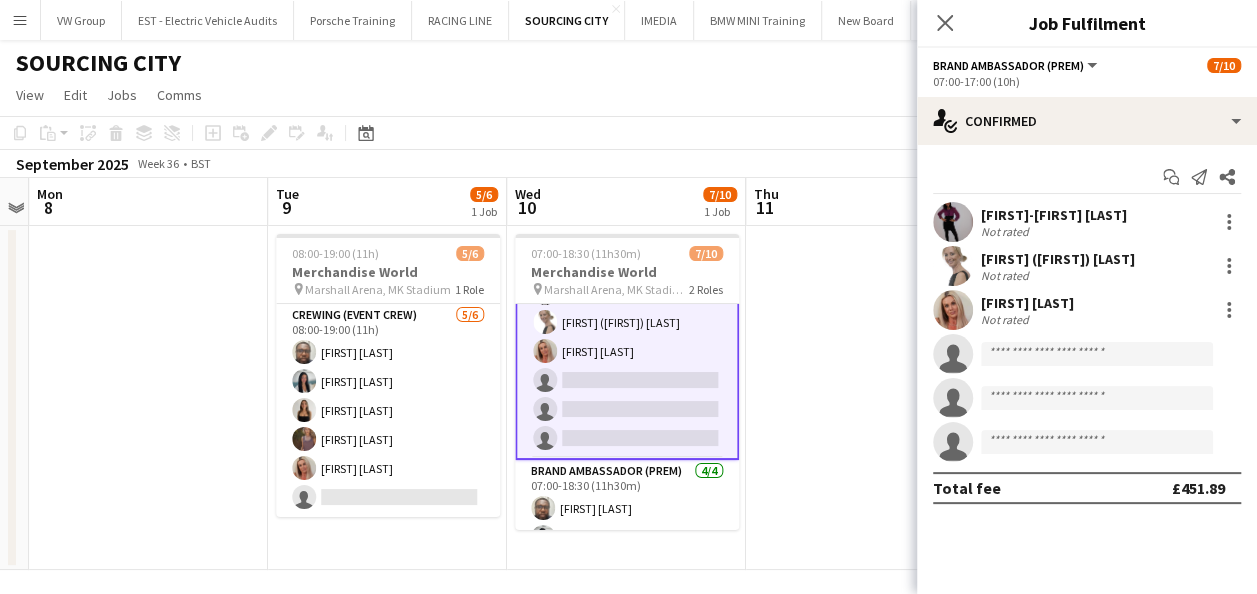 scroll, scrollTop: 63, scrollLeft: 0, axis: vertical 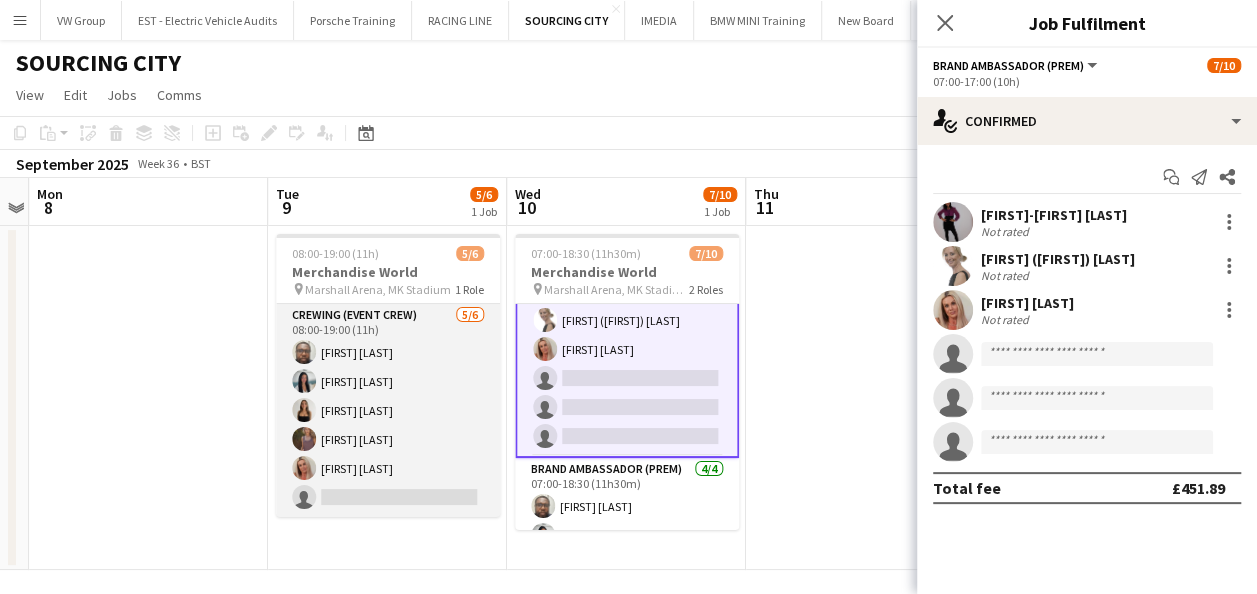 click on "Crewing (Event Crew)   5/6   08:00-19:00 (11h)
Sunny Chatta Chantel Ottonello CHLOE BUTLER sophie crawford Diane Barlow
single-neutral-actions" at bounding box center [388, 410] 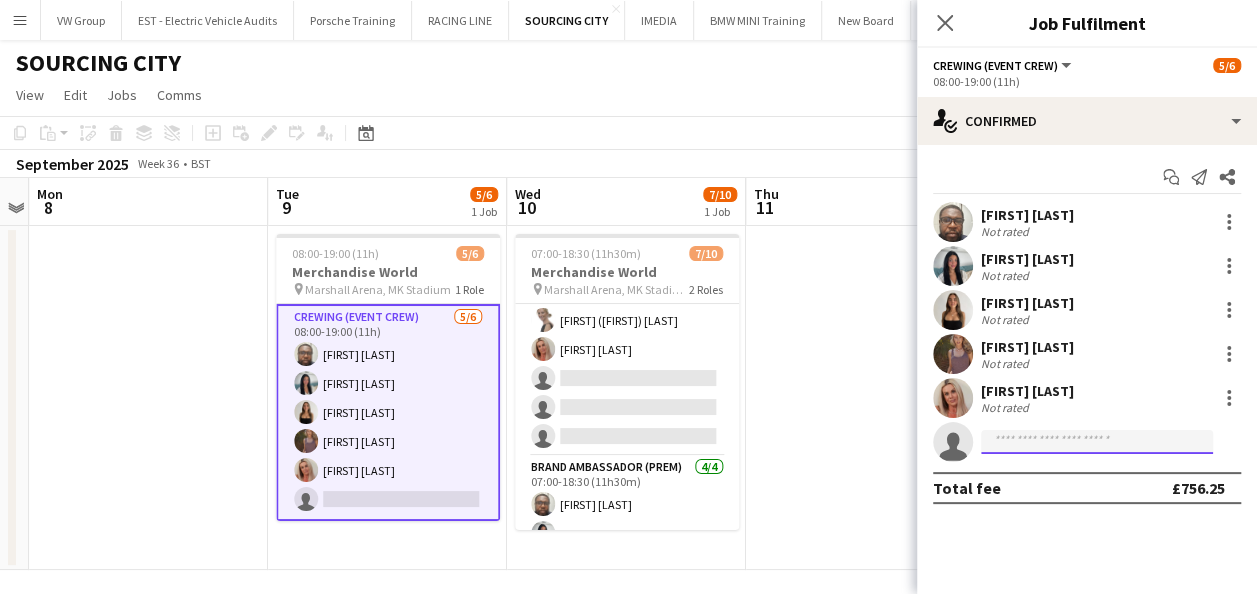 click 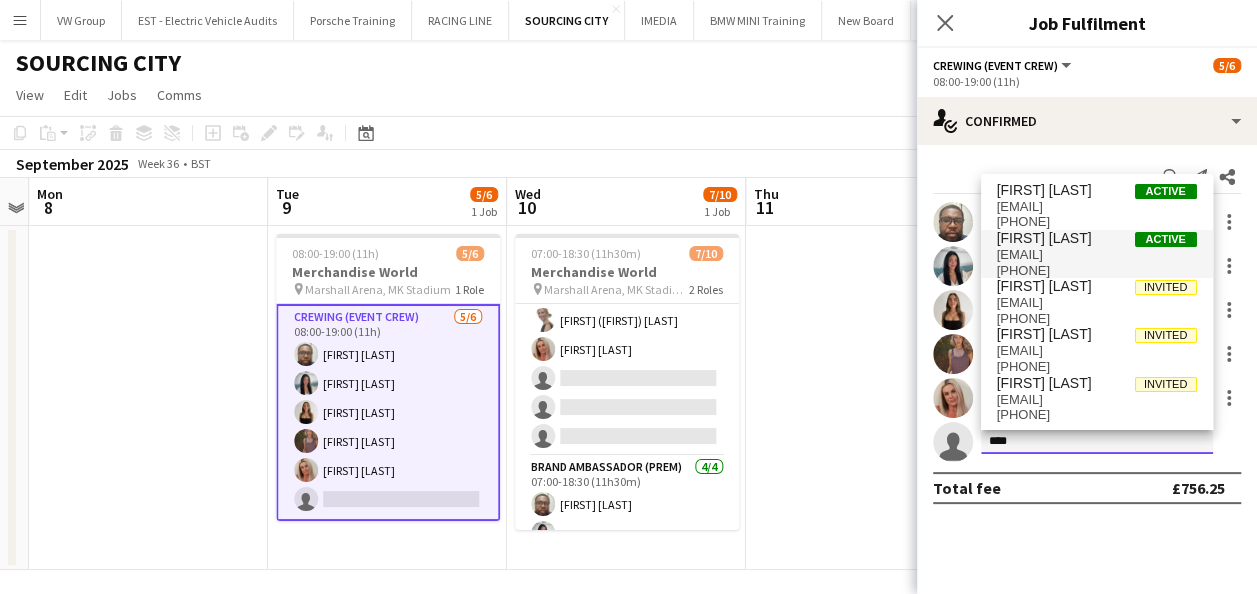 type on "****" 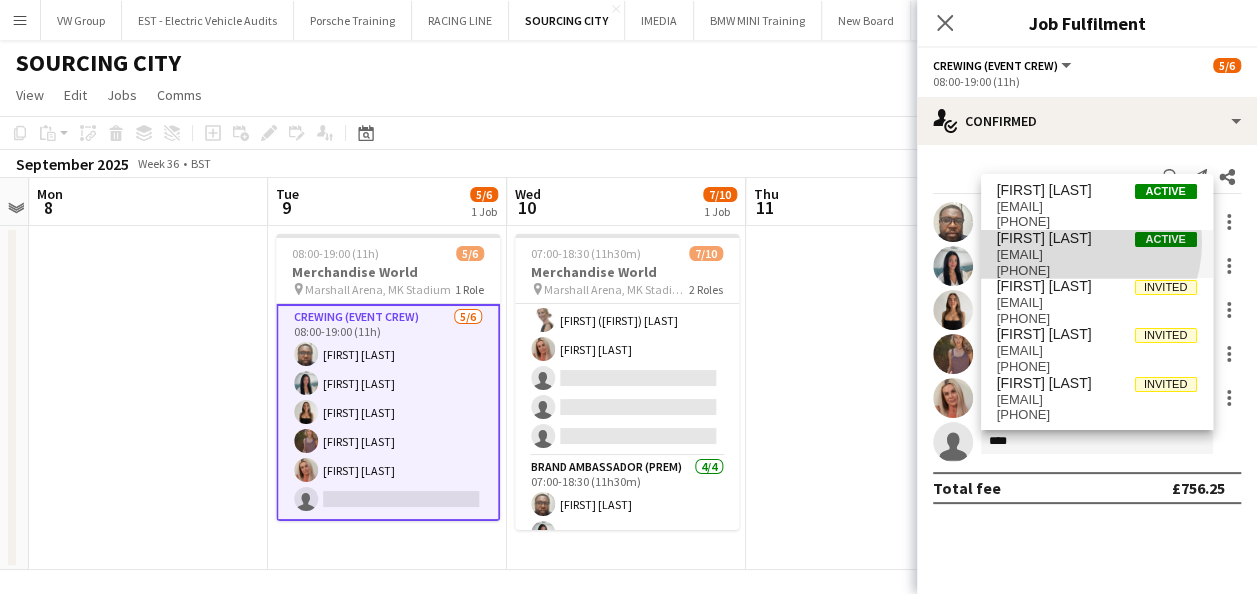 click on "[FIRST] [LAST]" at bounding box center (1044, 238) 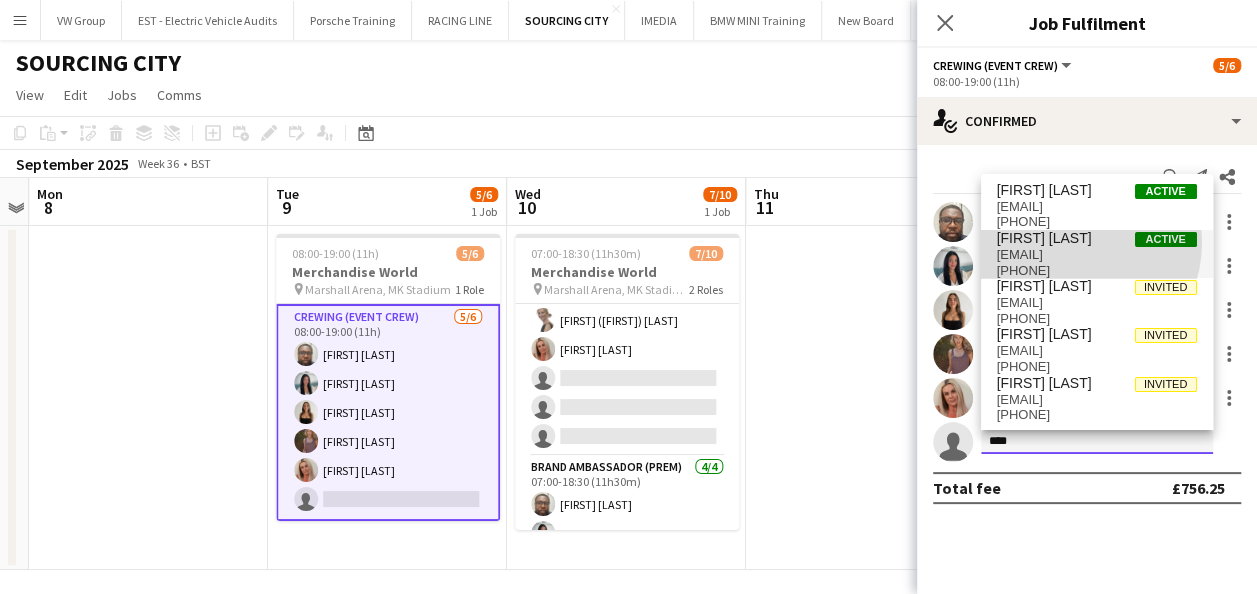 type 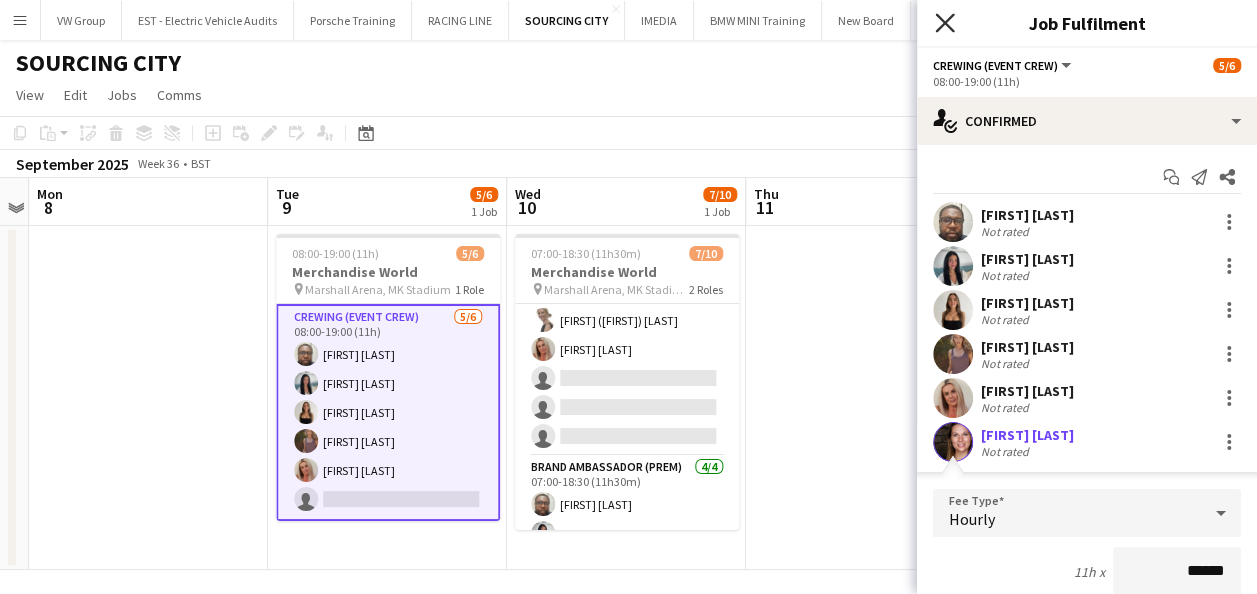 click on "Close pop-in" 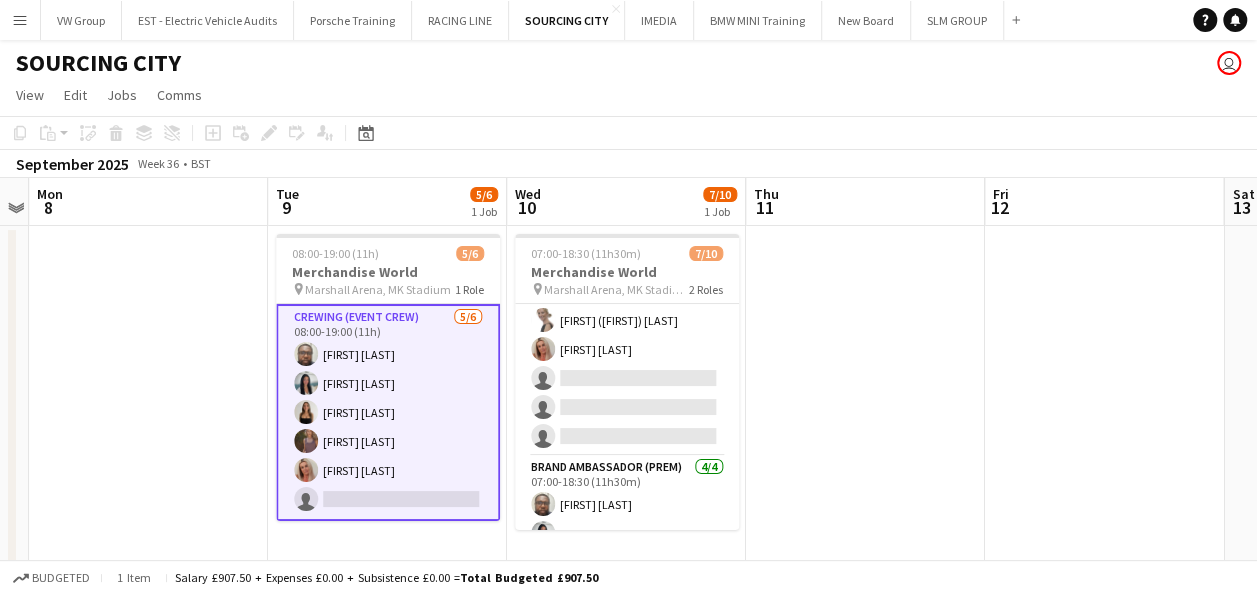 click on "Crewing (Event Crew)   5/6   08:00-19:00 (11h)
Sunny Chatta Chantel Ottonello CHLOE BUTLER sophie crawford Diane Barlow
single-neutral-actions" at bounding box center [388, 412] 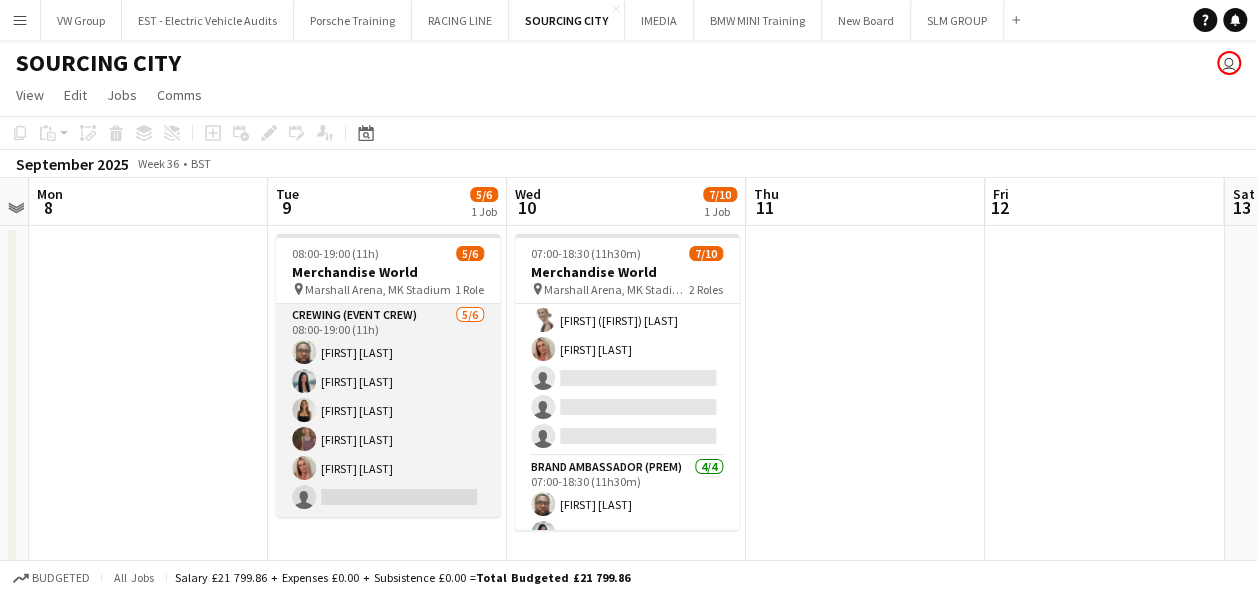 click on "Crewing (Event Crew)   5/6   08:00-19:00 (11h)
Sunny Chatta Chantel Ottonello CHLOE BUTLER sophie crawford Diane Barlow
single-neutral-actions" at bounding box center (388, 410) 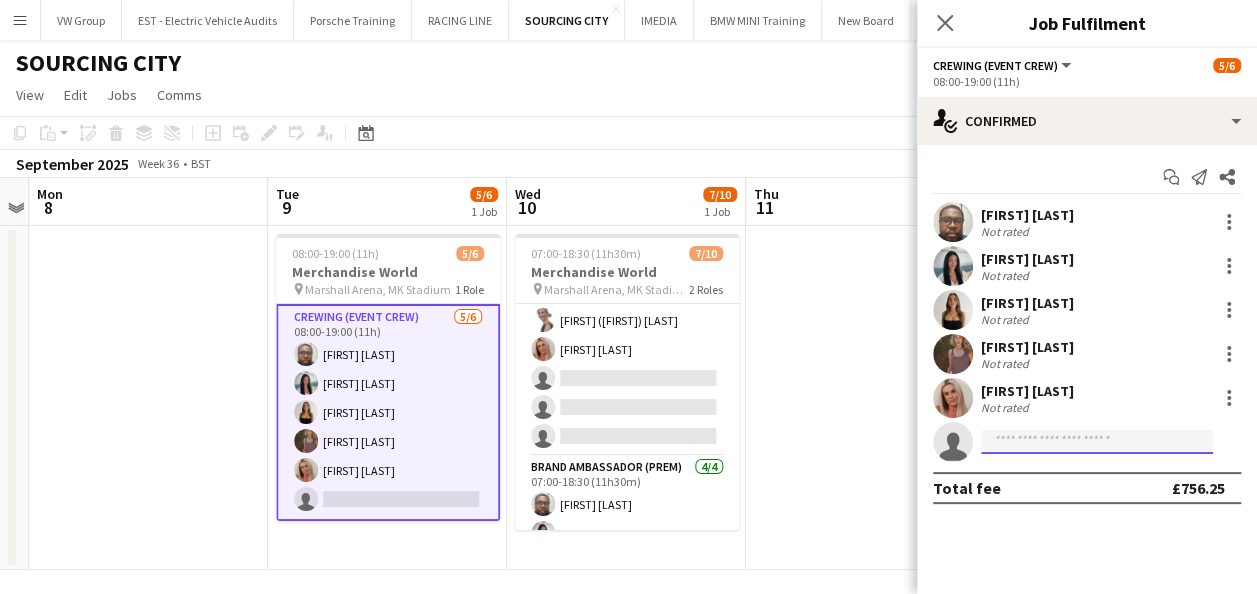 click 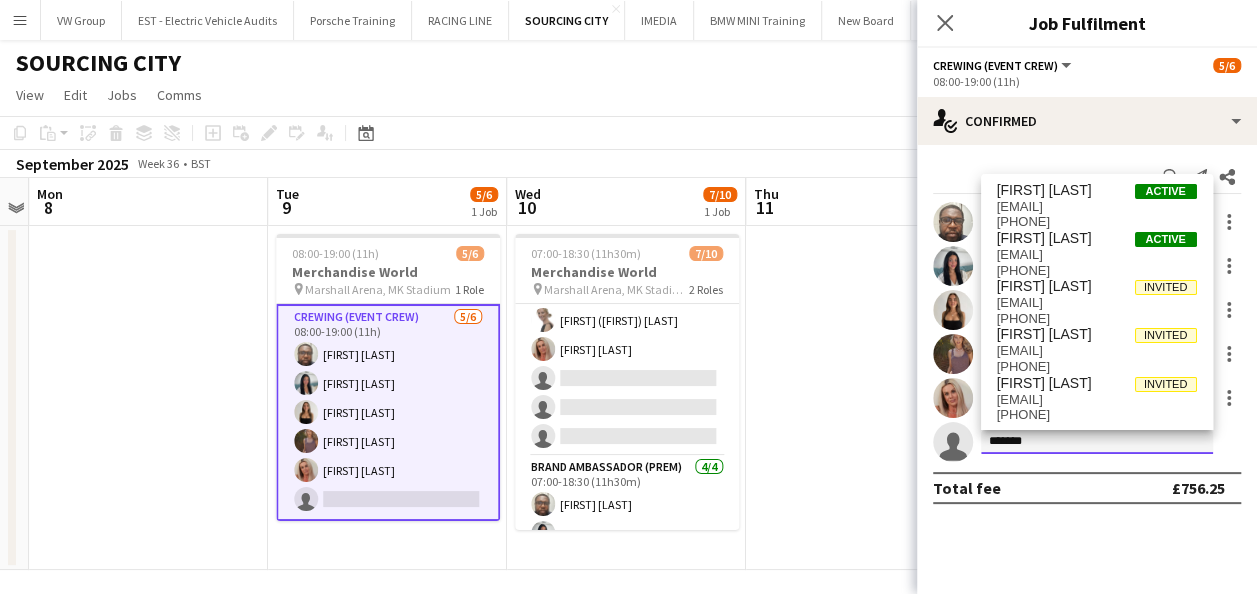 type on "*******" 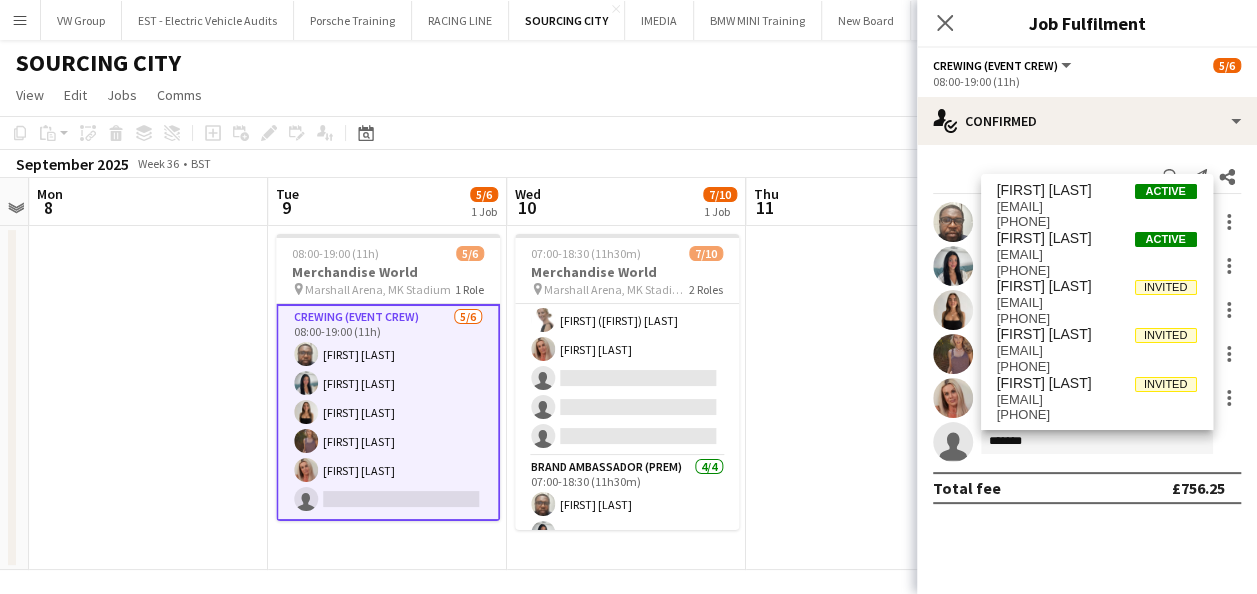 click at bounding box center [865, 398] 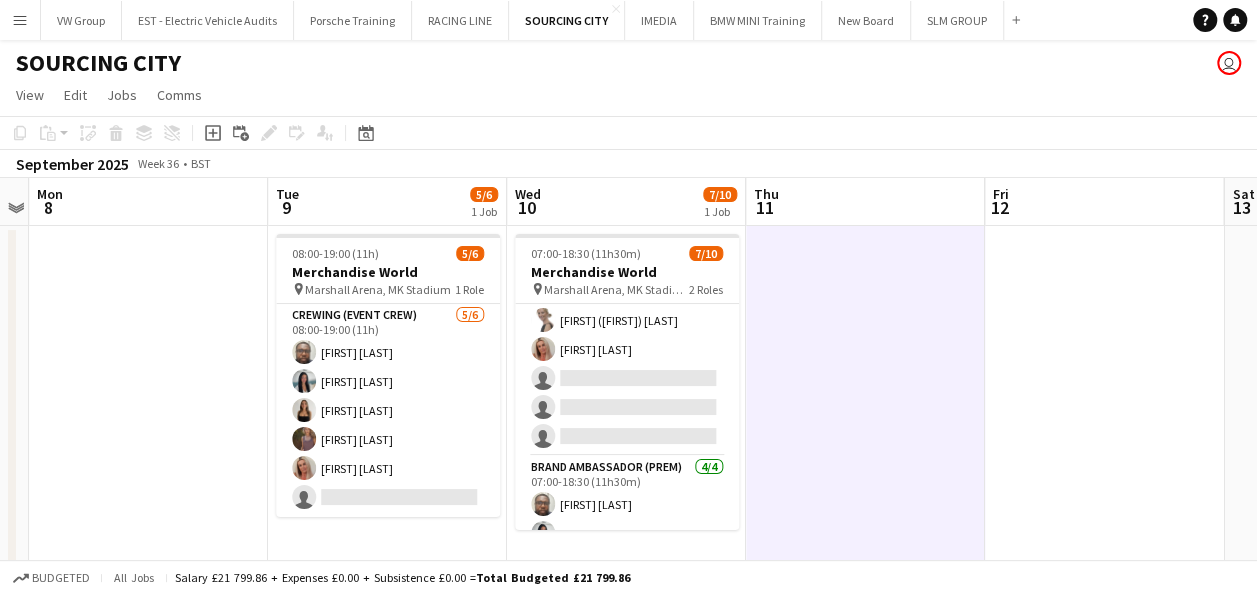 scroll, scrollTop: 10, scrollLeft: 0, axis: vertical 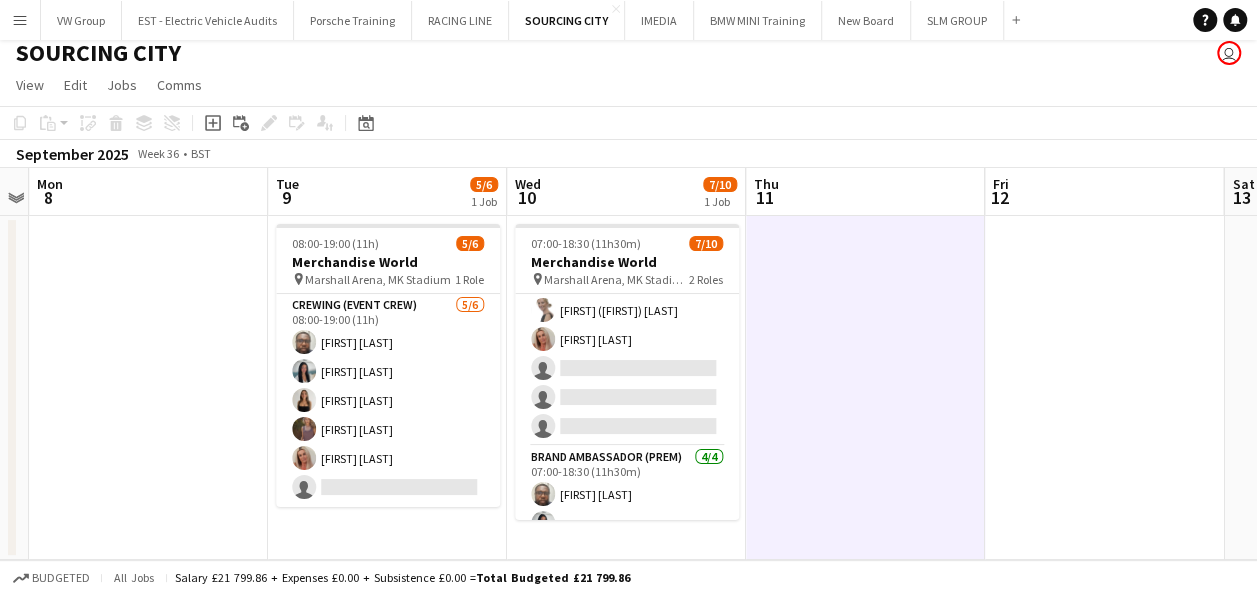 click on "Menu" at bounding box center [20, 20] 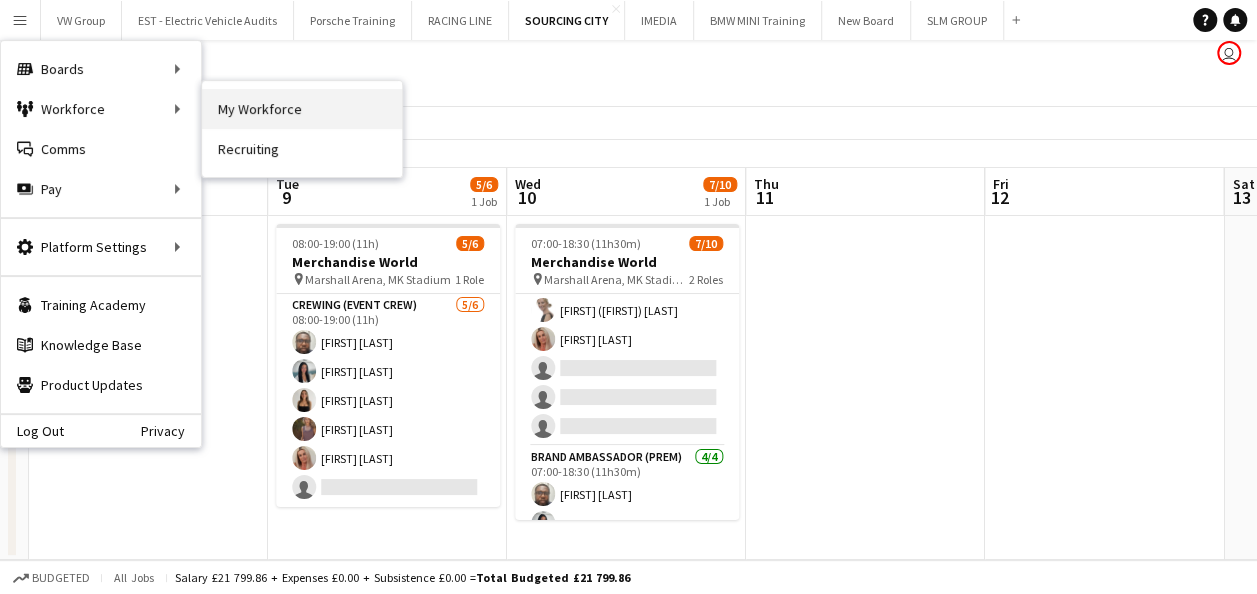 click on "My Workforce" at bounding box center [302, 109] 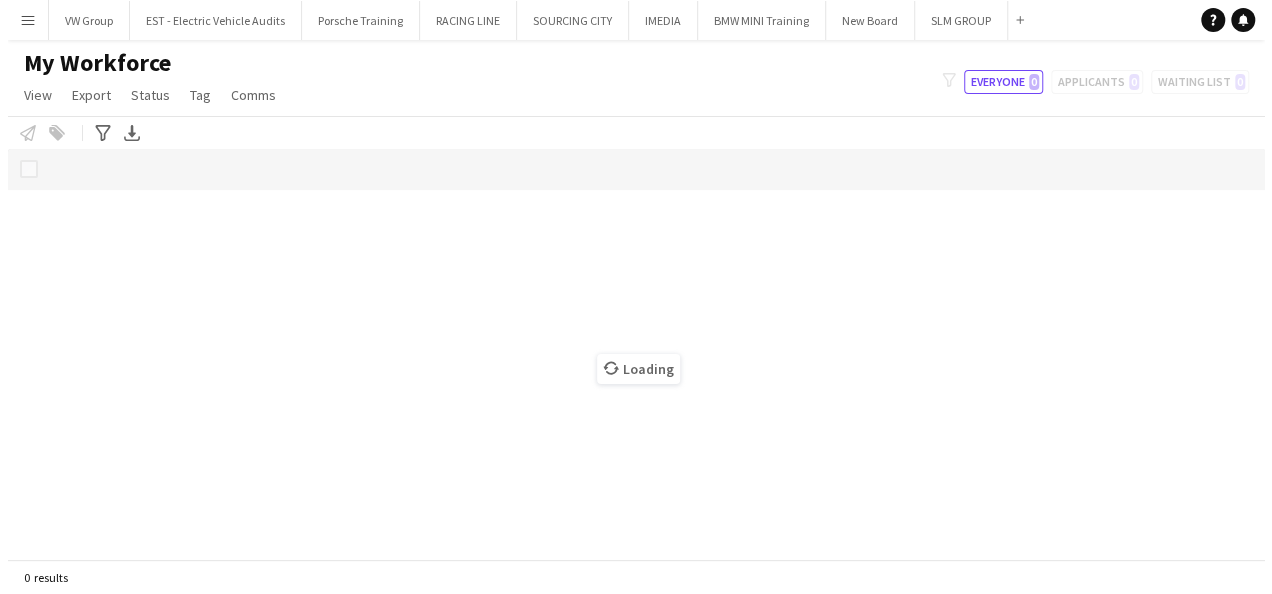 scroll, scrollTop: 0, scrollLeft: 0, axis: both 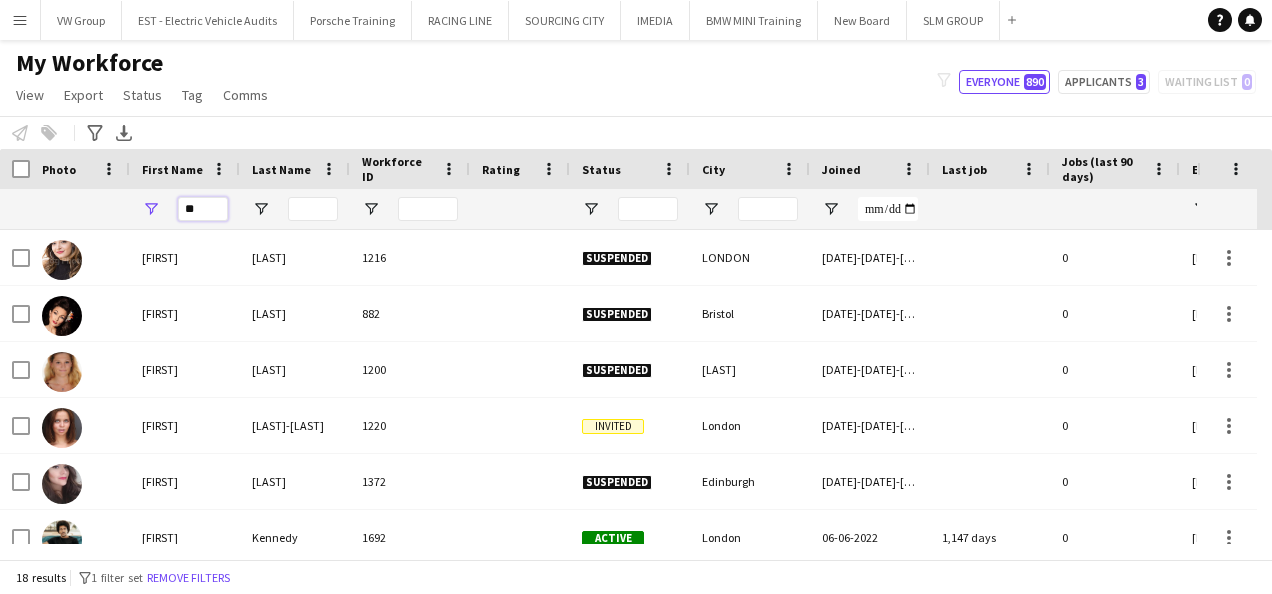 click on "**" at bounding box center [203, 209] 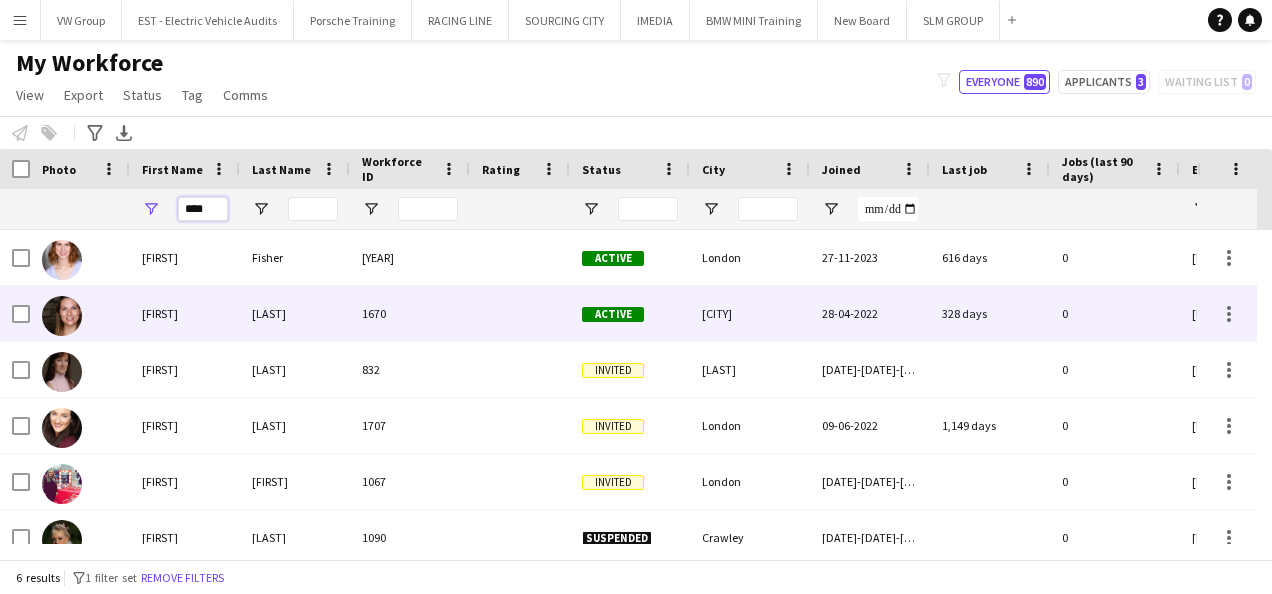 type on "****" 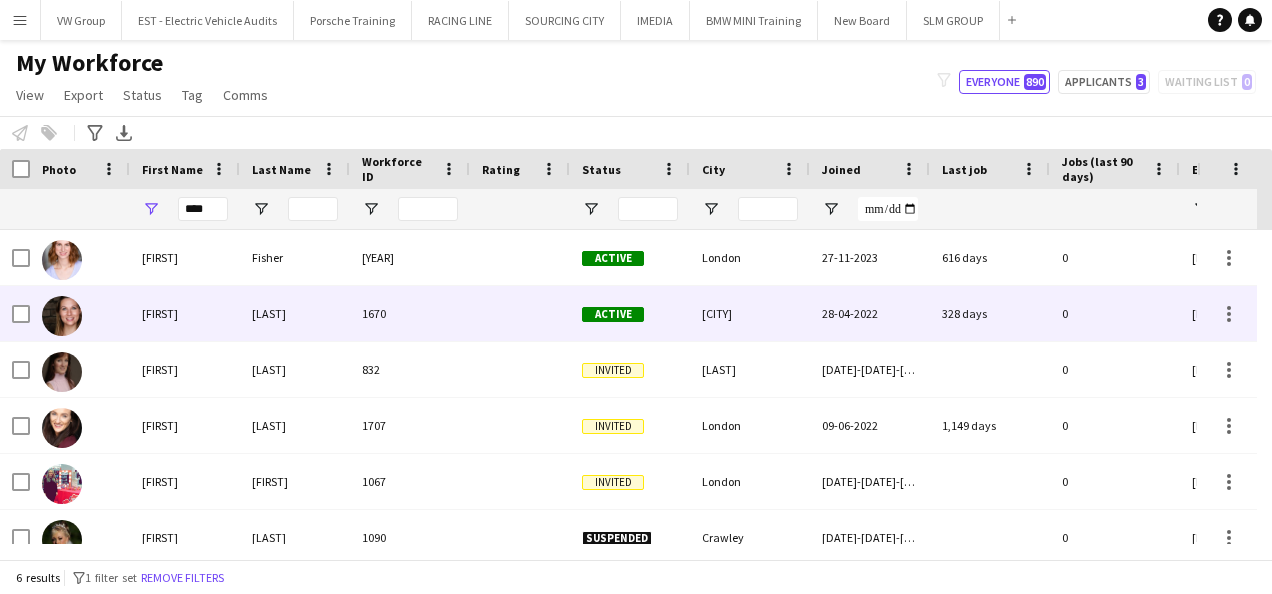 click on "[FIRST]" at bounding box center [185, 313] 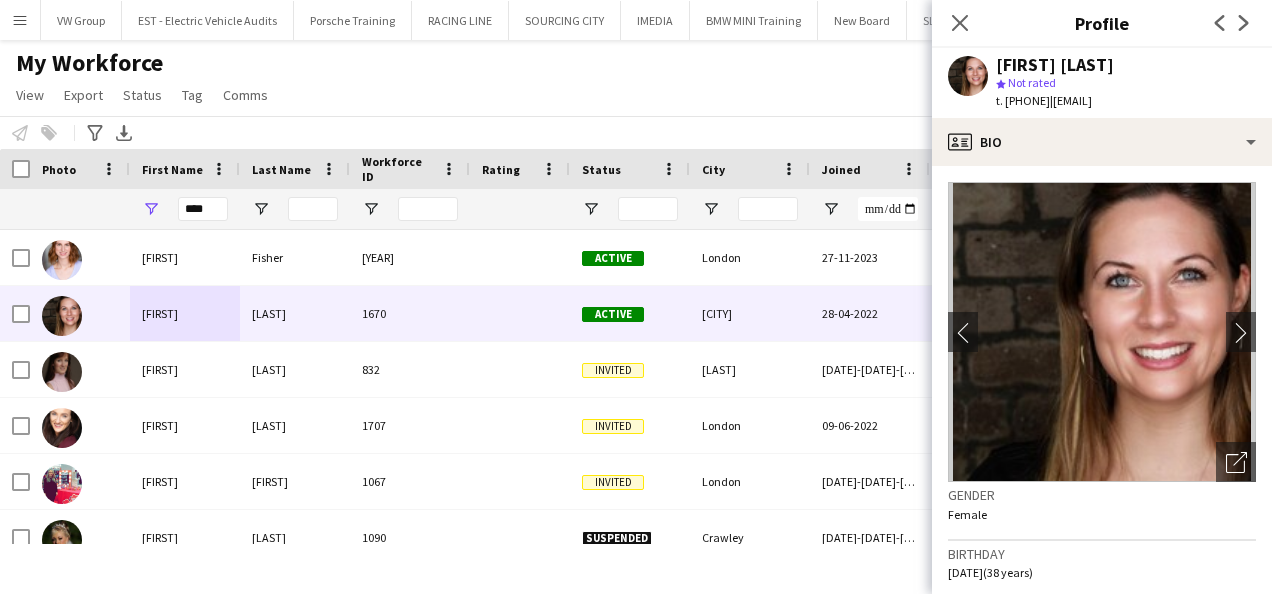 drag, startPoint x: 1081, startPoint y: 104, endPoint x: 996, endPoint y: 103, distance: 85.00588 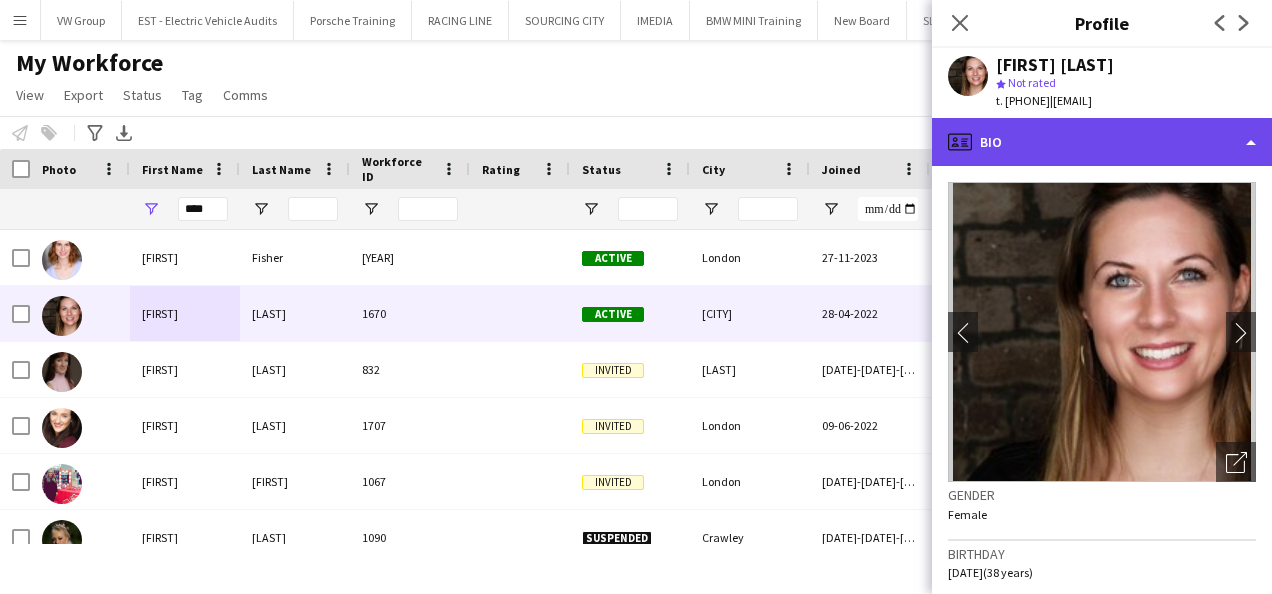 drag, startPoint x: 996, startPoint y: 103, endPoint x: 1082, endPoint y: 151, distance: 98.48858 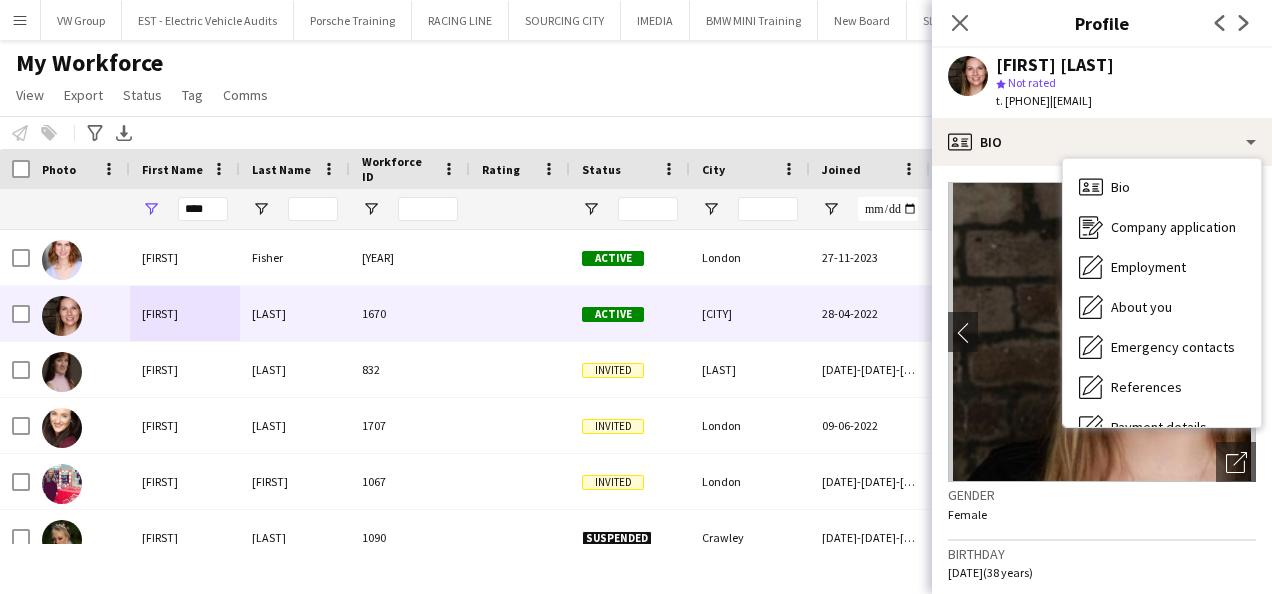 click on "Gender   Female" 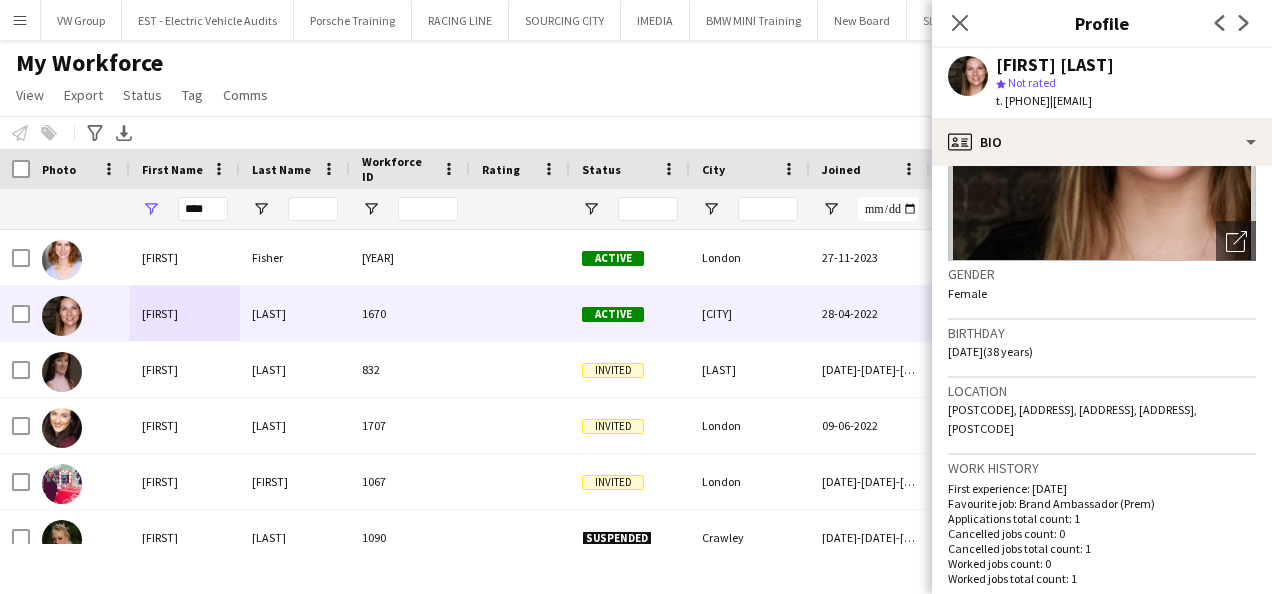scroll, scrollTop: 239, scrollLeft: 0, axis: vertical 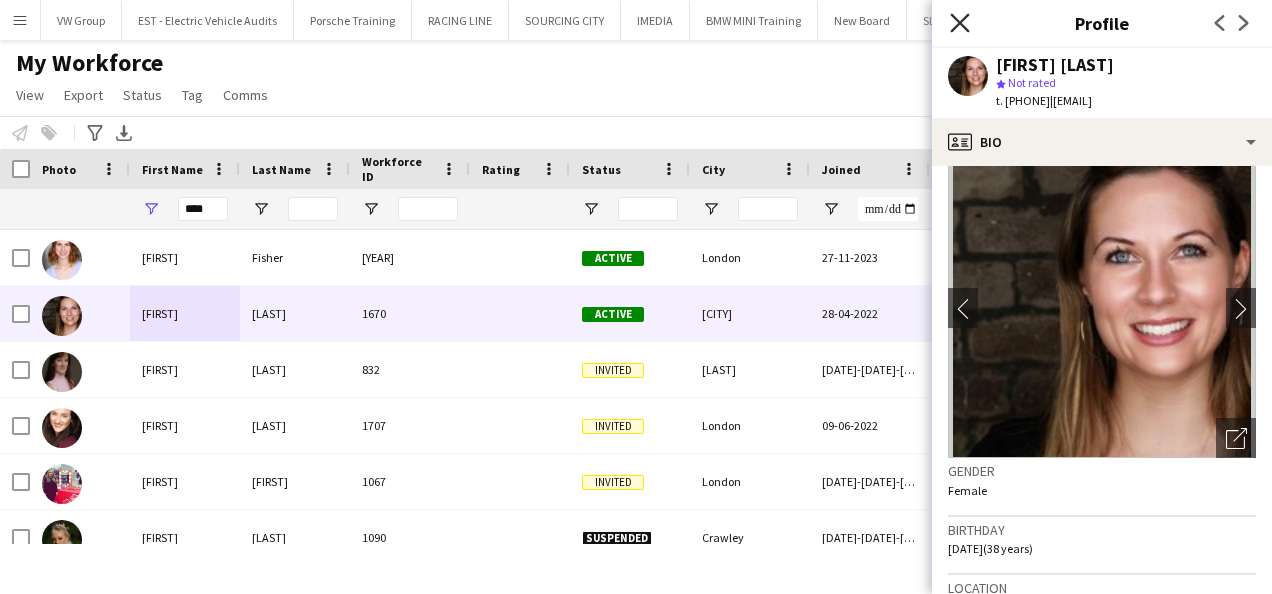 click 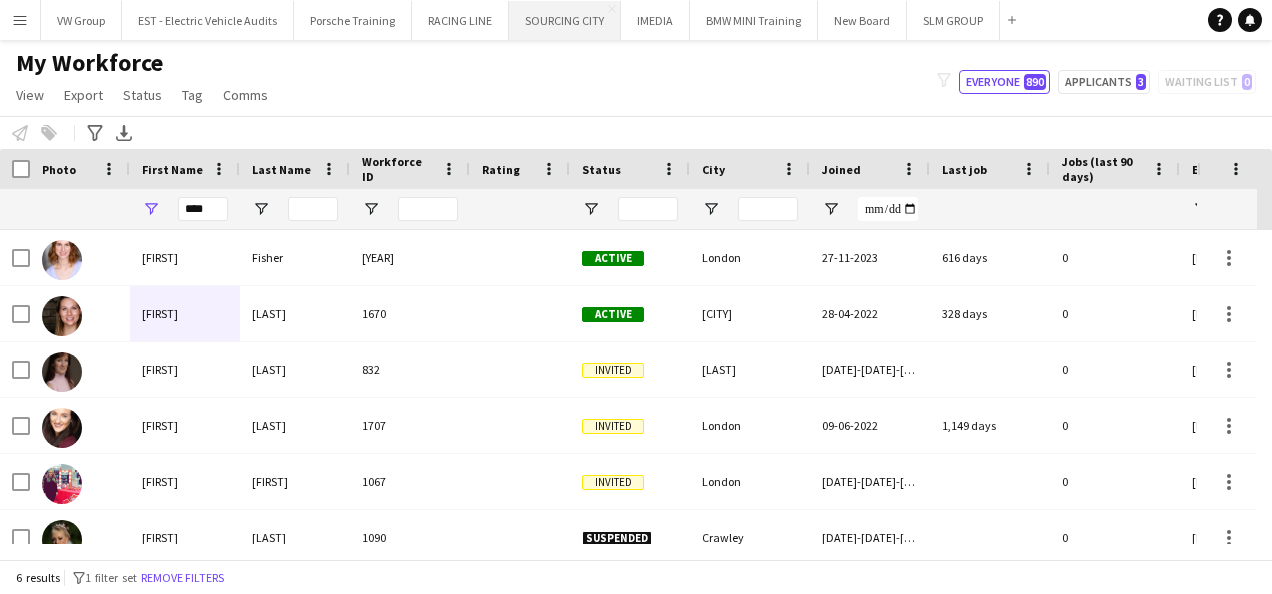 click on "SOURCING CITY
Close" at bounding box center [565, 20] 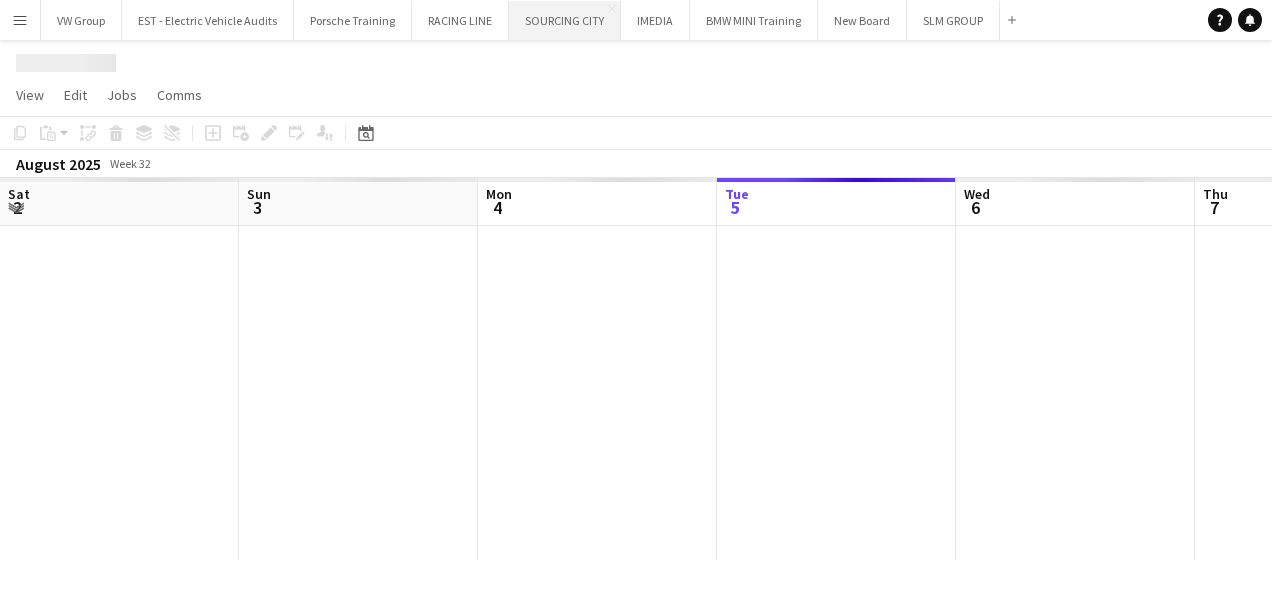 scroll, scrollTop: 0, scrollLeft: 478, axis: horizontal 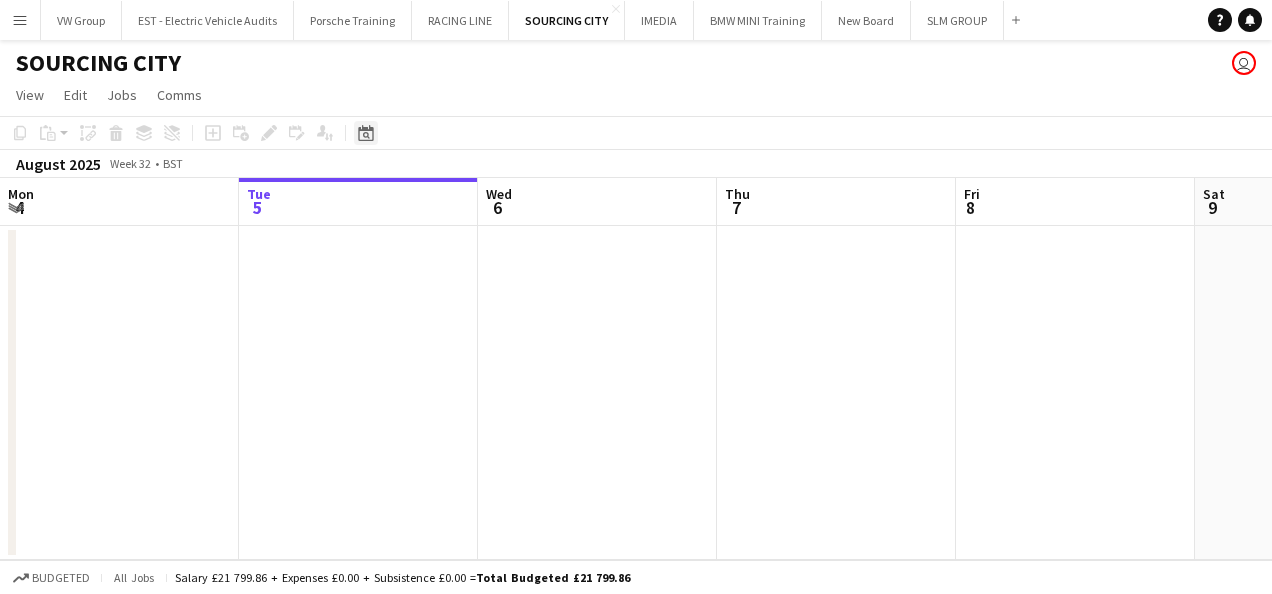 click 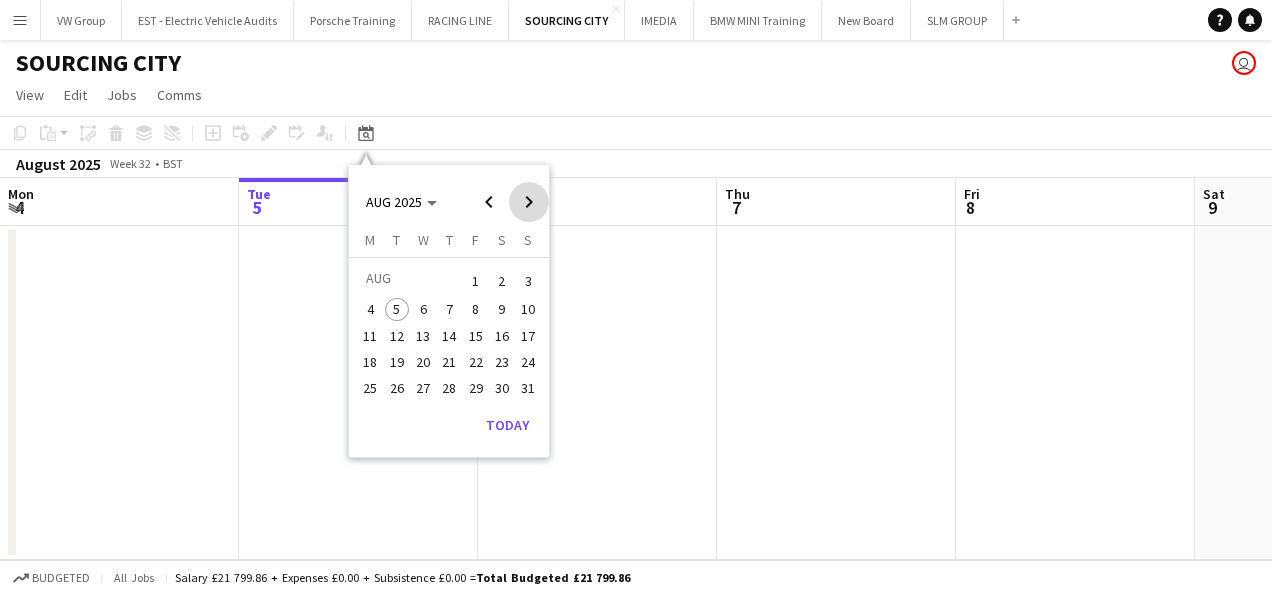 click at bounding box center (529, 202) 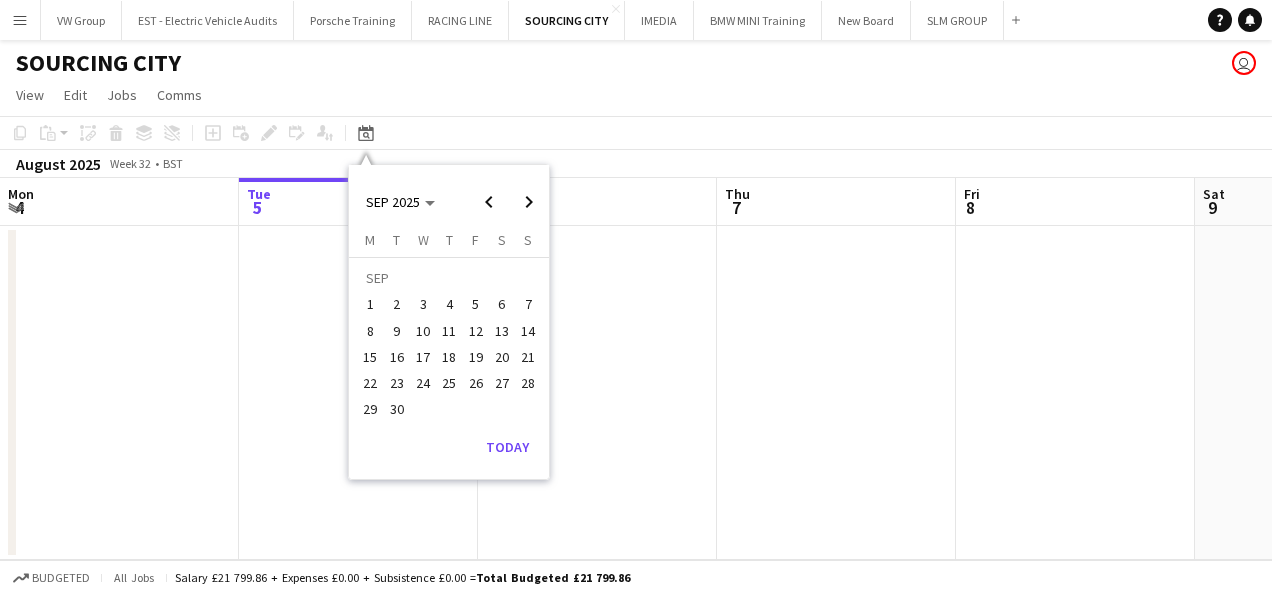 click on "10" at bounding box center (423, 331) 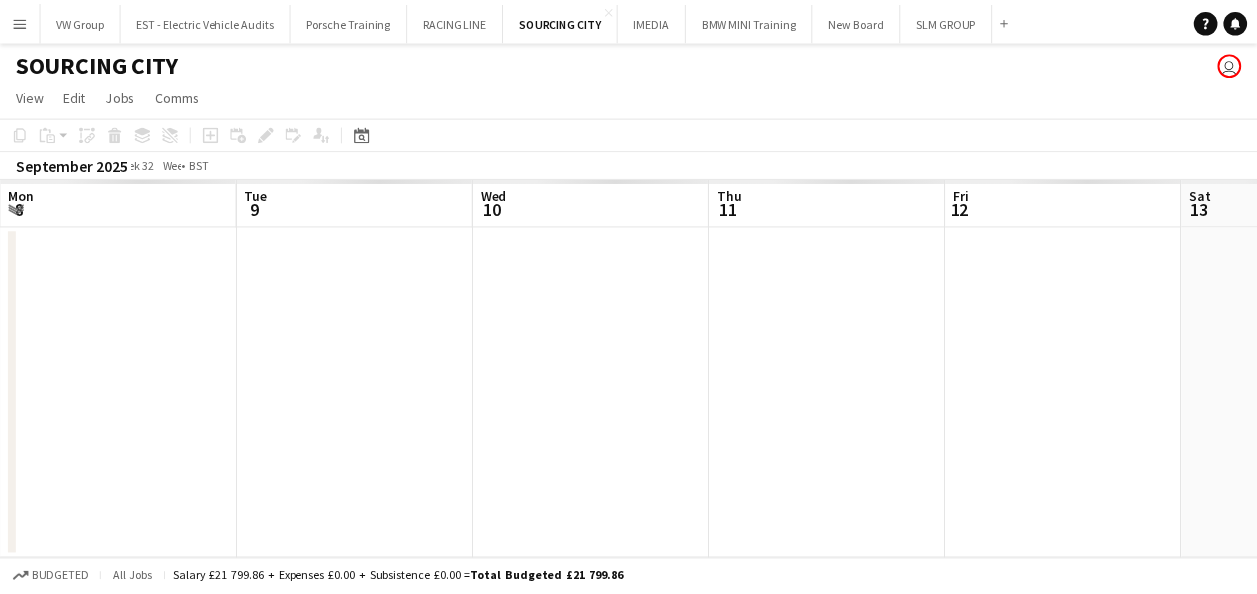 scroll, scrollTop: 0, scrollLeft: 688, axis: horizontal 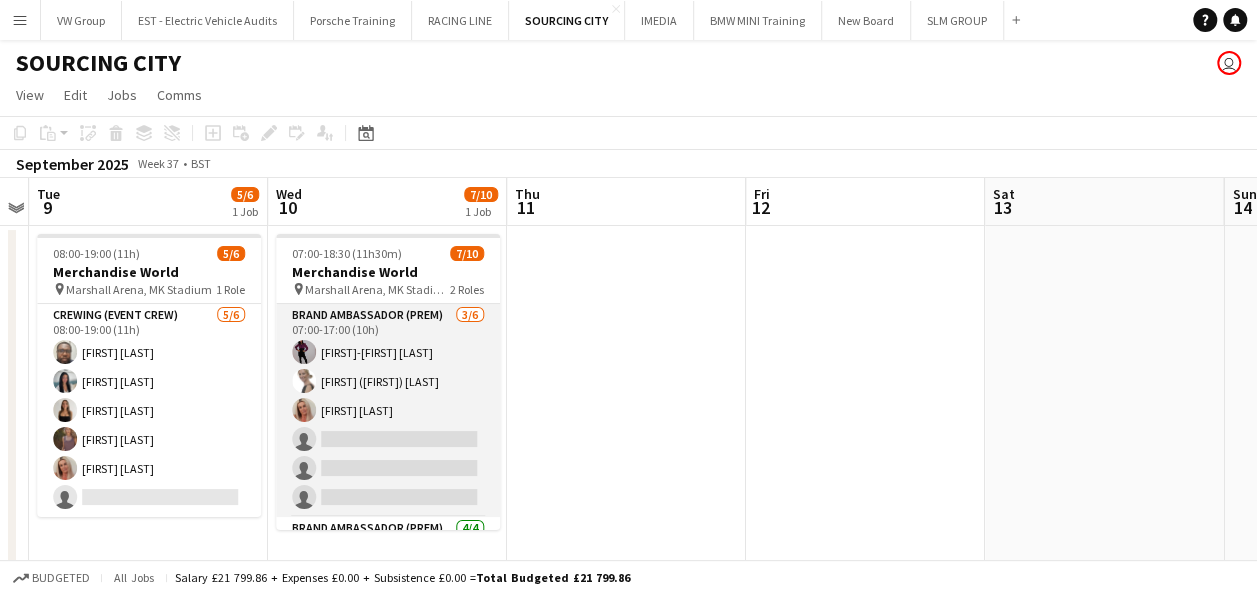 click on "Brand Ambassador (Prem)   3/6   [DURATION]
[FIRST]-[FIRST] [FIRST] [FIRST]
single-neutral-actions
single-neutral-actions
single-neutral-actions" at bounding box center [388, 410] 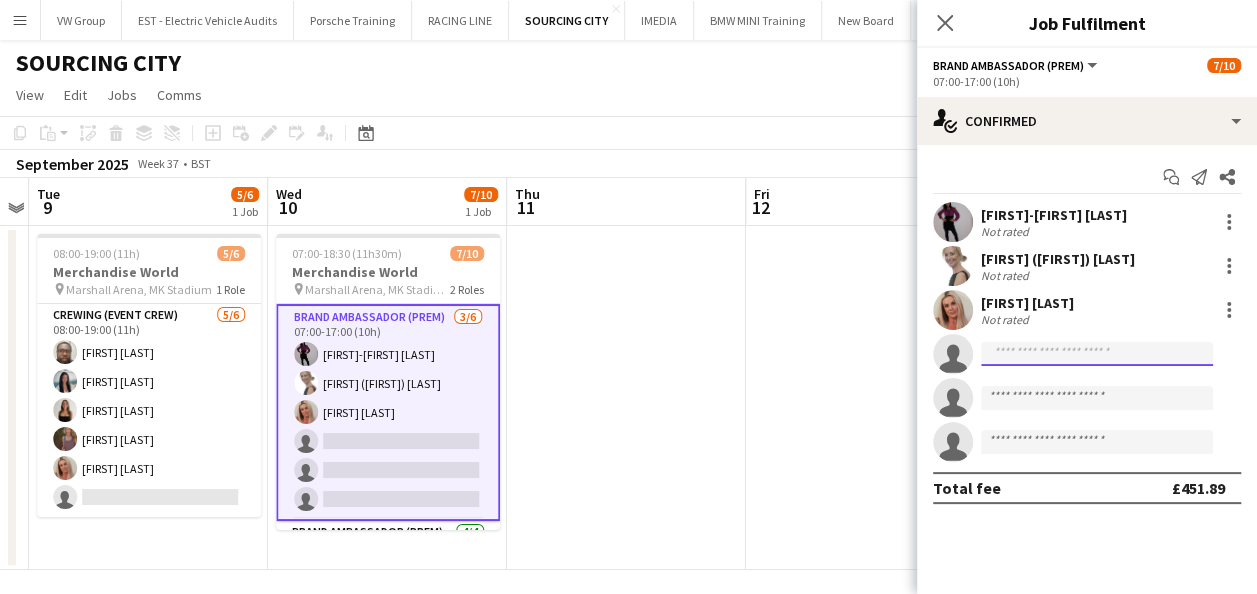 click 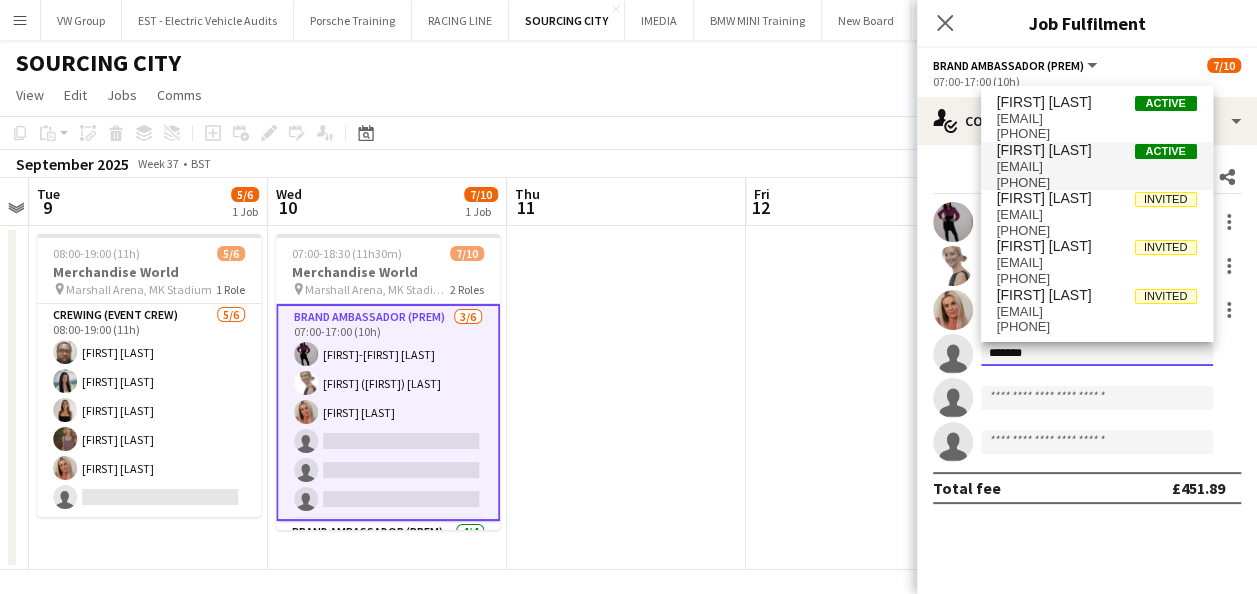 type on "*******" 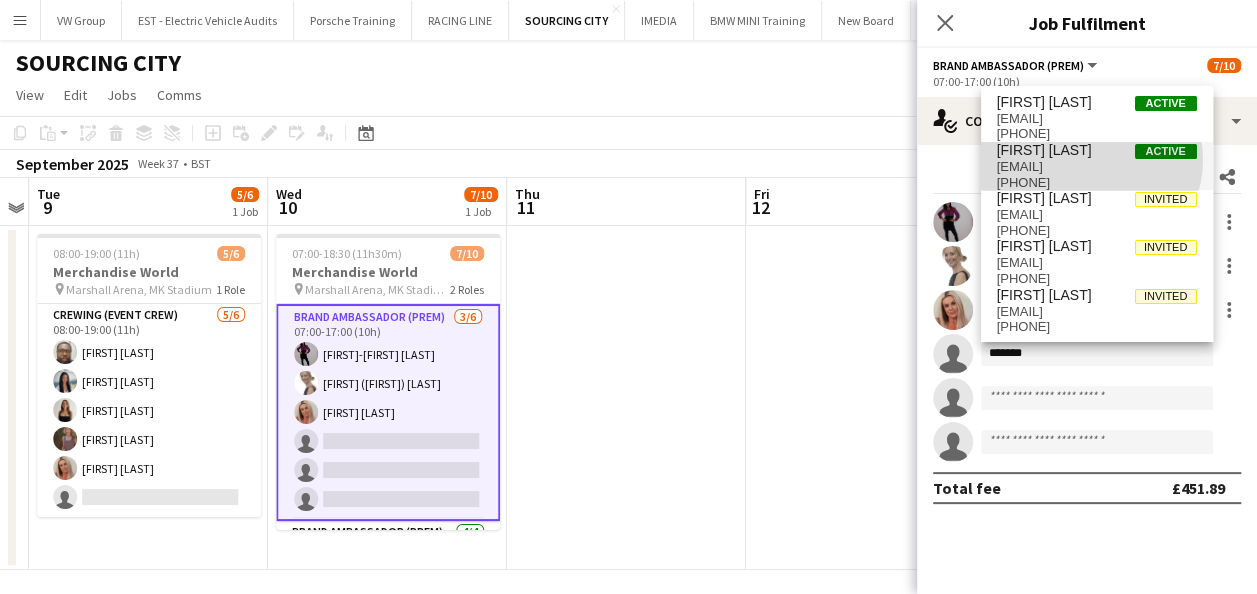 click on "[EMAIL]" at bounding box center [1097, 167] 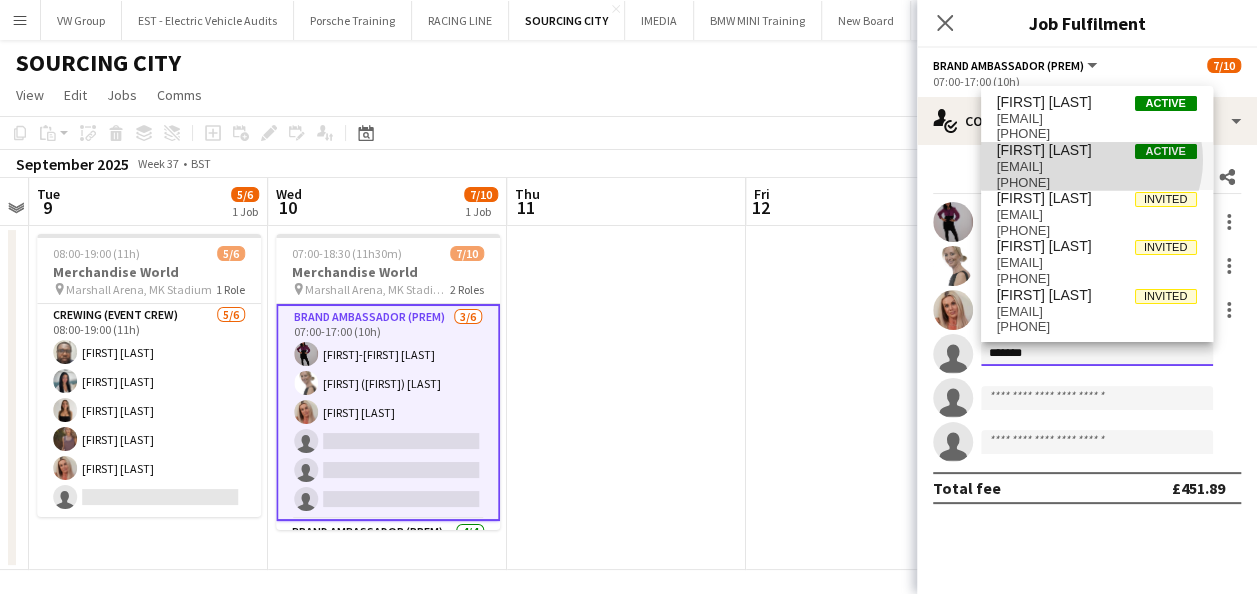 type 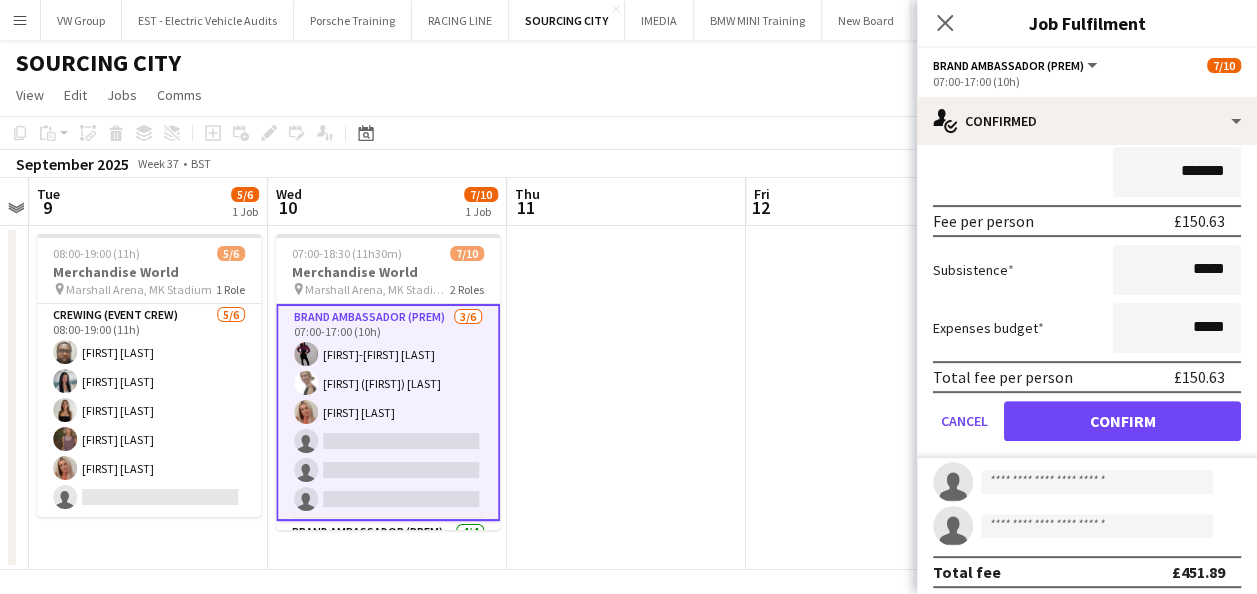 scroll, scrollTop: 314, scrollLeft: 0, axis: vertical 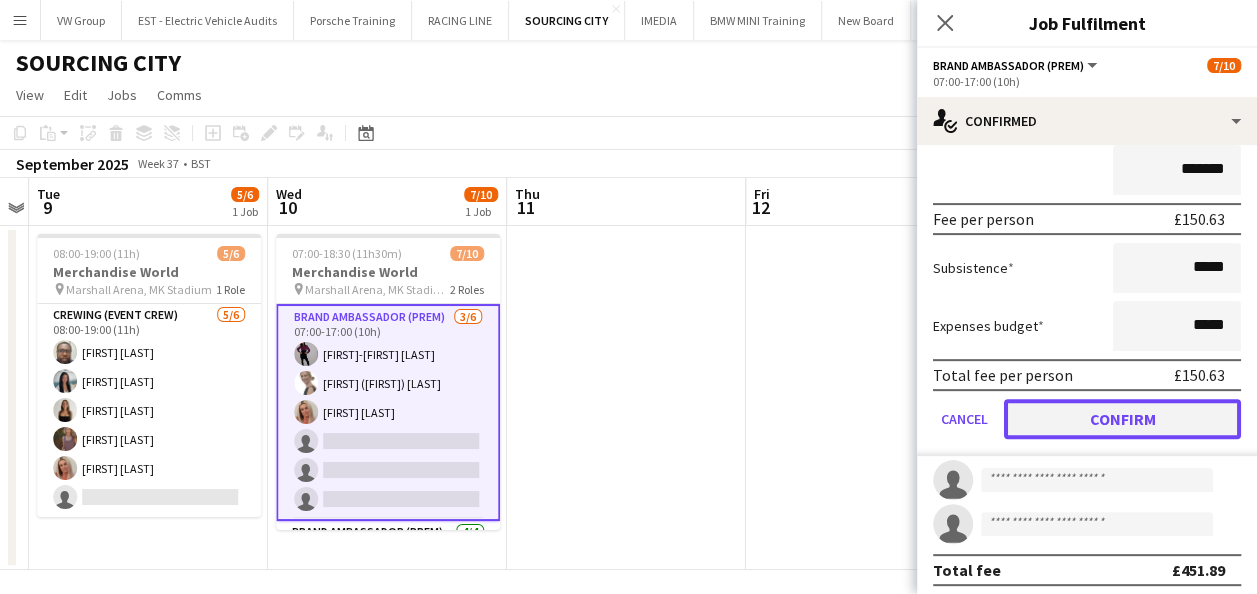 click on "Confirm" at bounding box center (1122, 419) 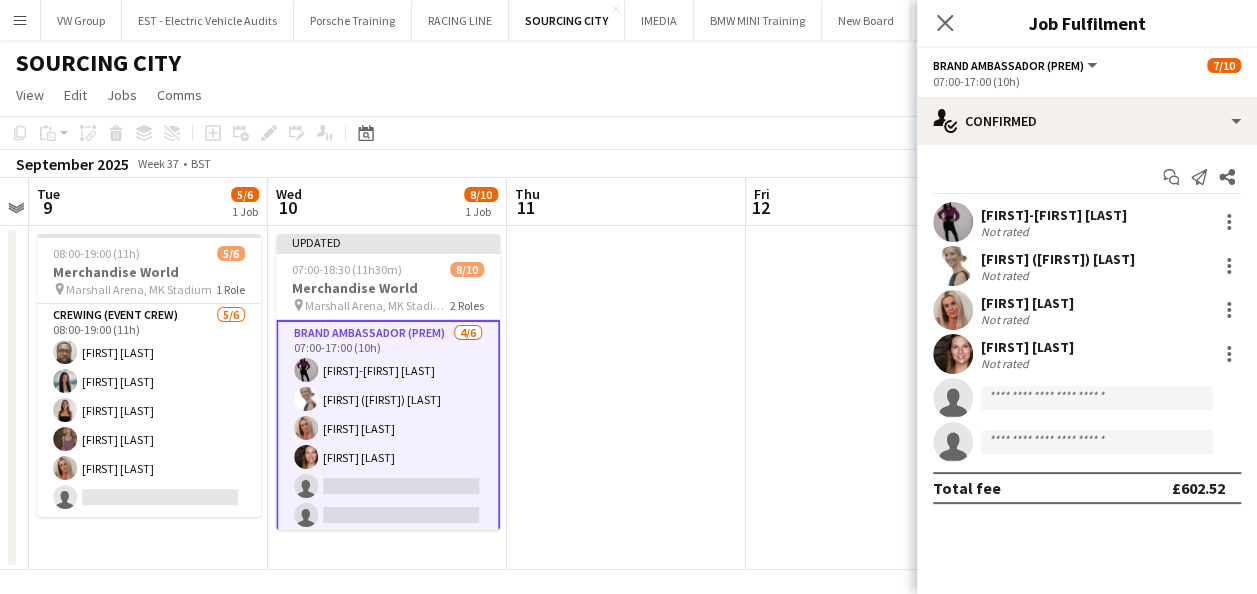 scroll, scrollTop: 0, scrollLeft: 0, axis: both 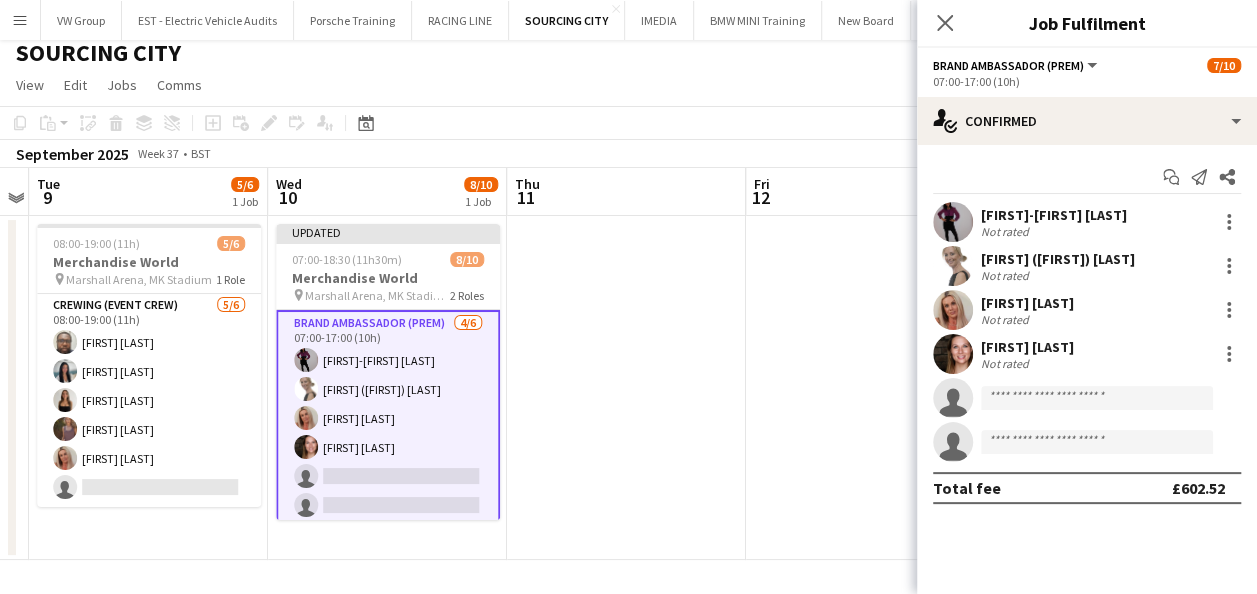 click at bounding box center [865, 388] 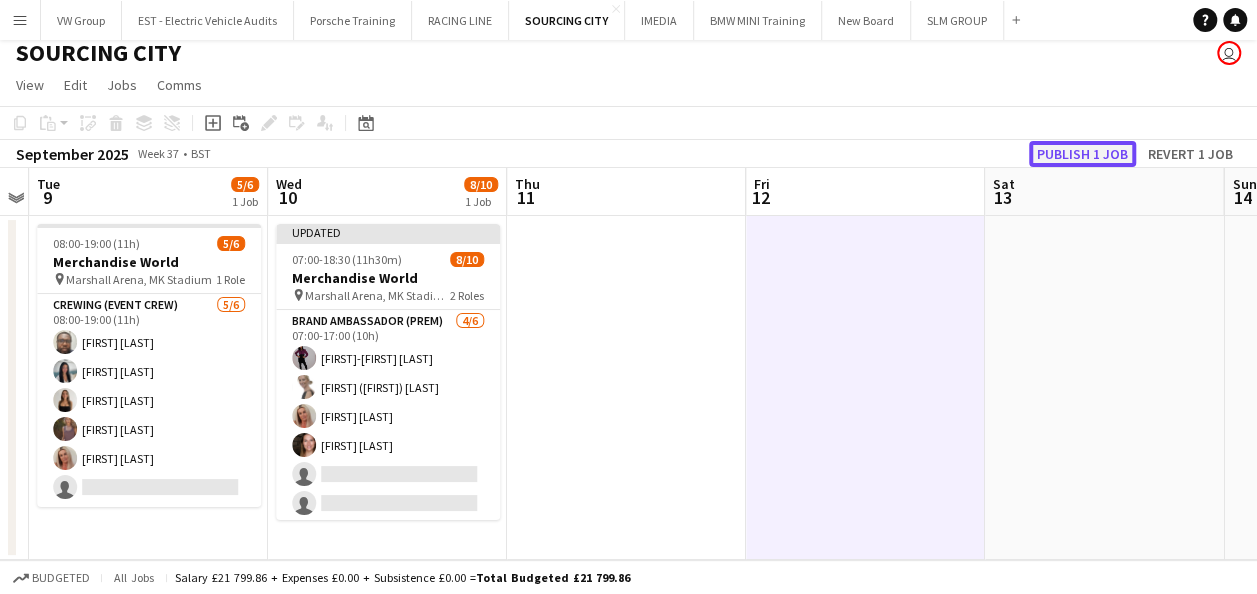 click on "Publish 1 job" 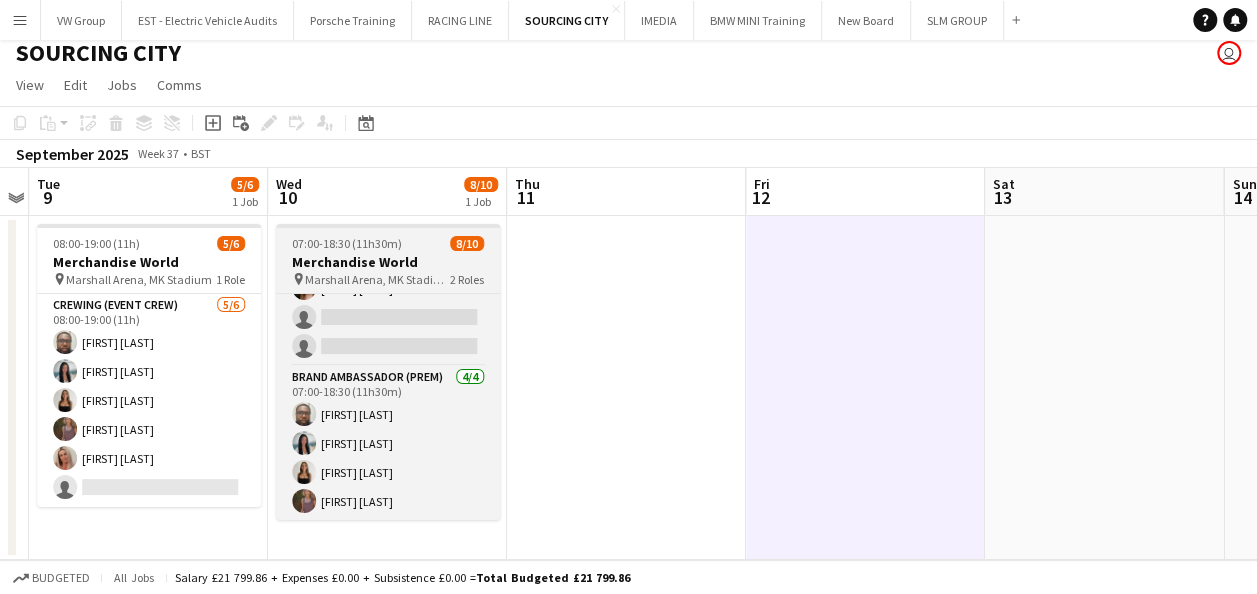 scroll, scrollTop: 0, scrollLeft: 0, axis: both 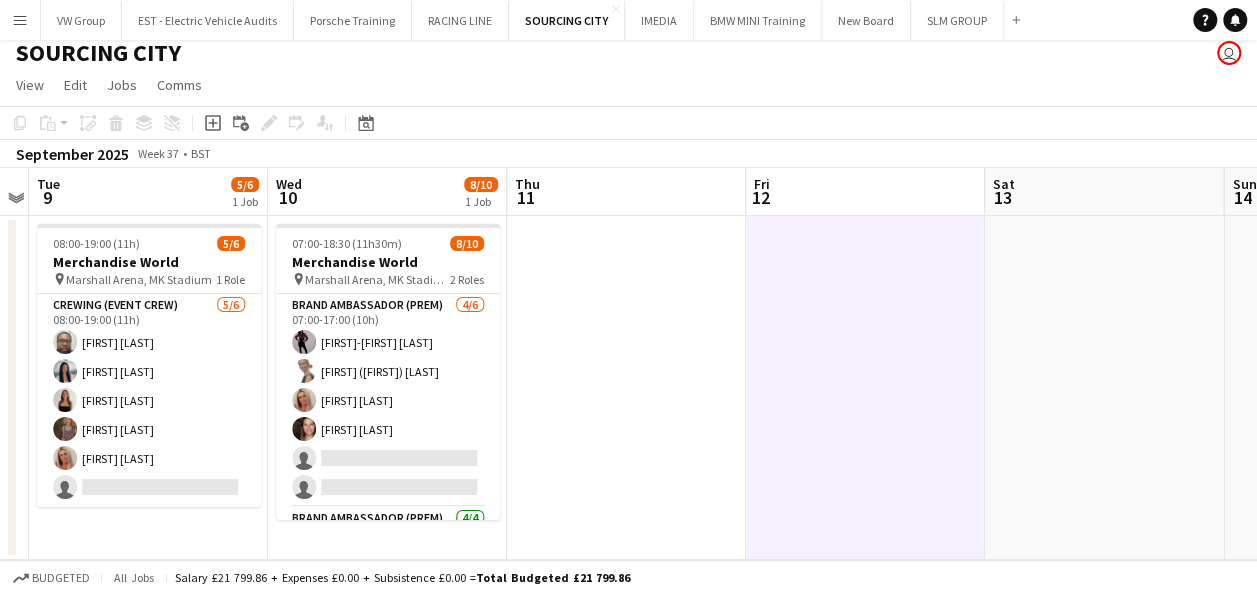 click at bounding box center [626, 388] 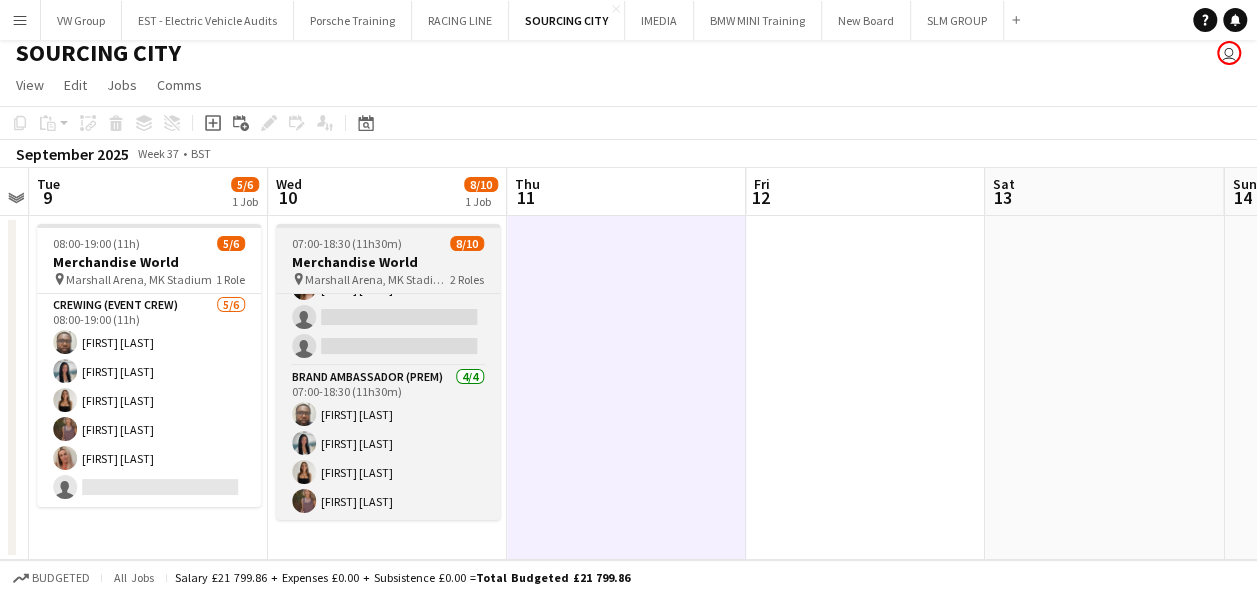 scroll, scrollTop: 0, scrollLeft: 0, axis: both 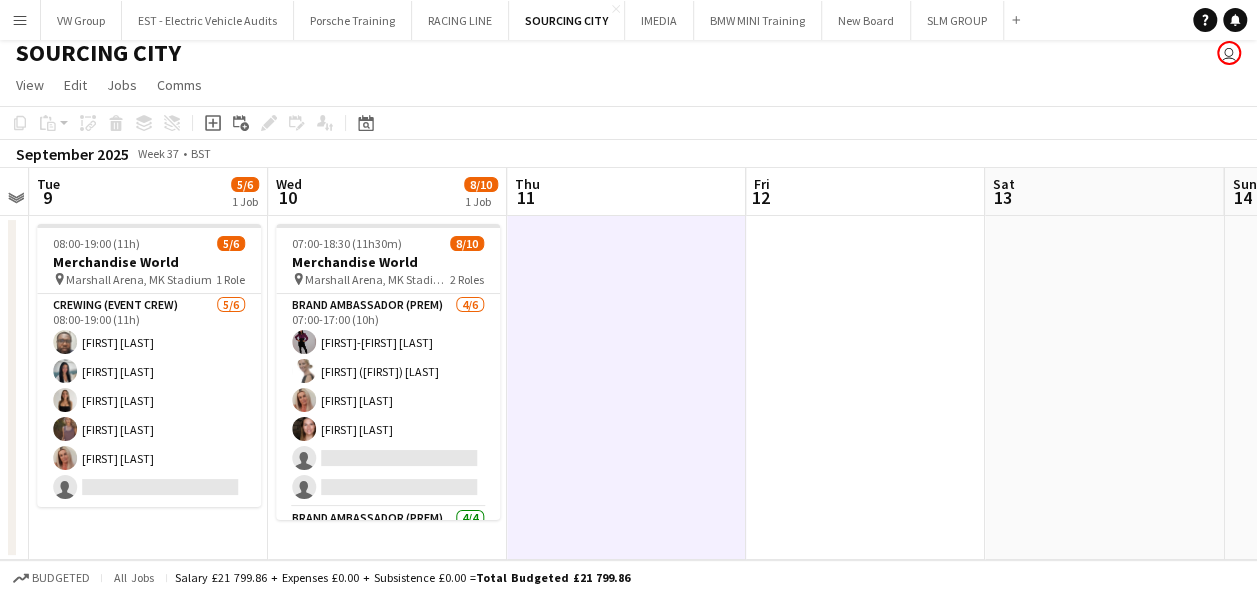 click on "Menu" at bounding box center (20, 20) 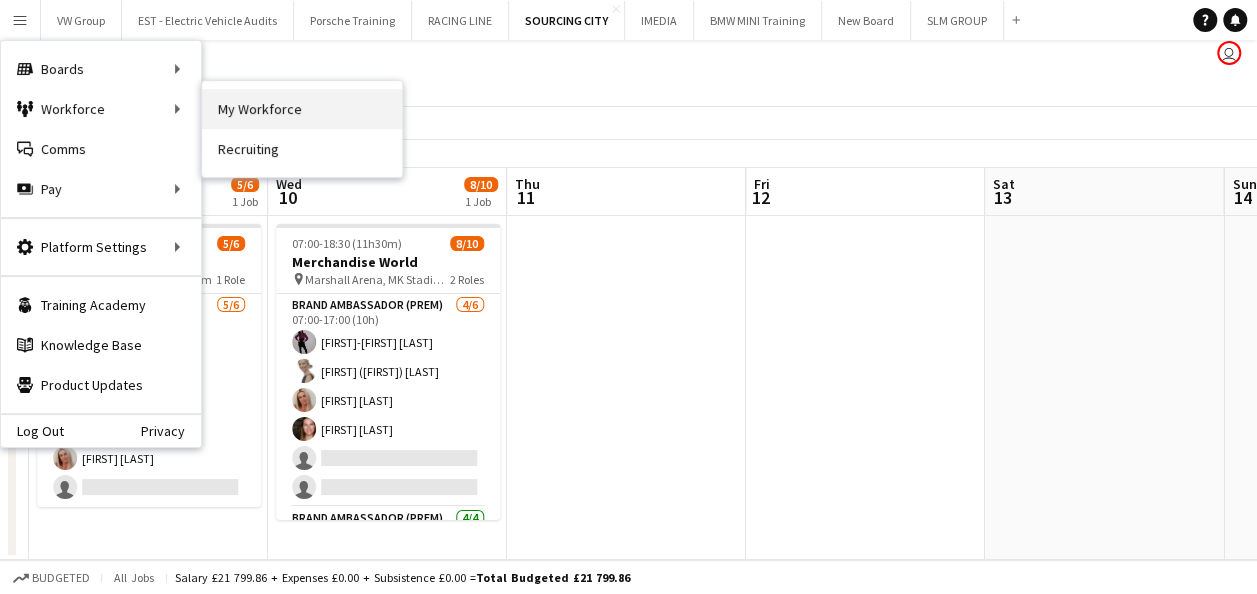 click on "My Workforce" at bounding box center [302, 109] 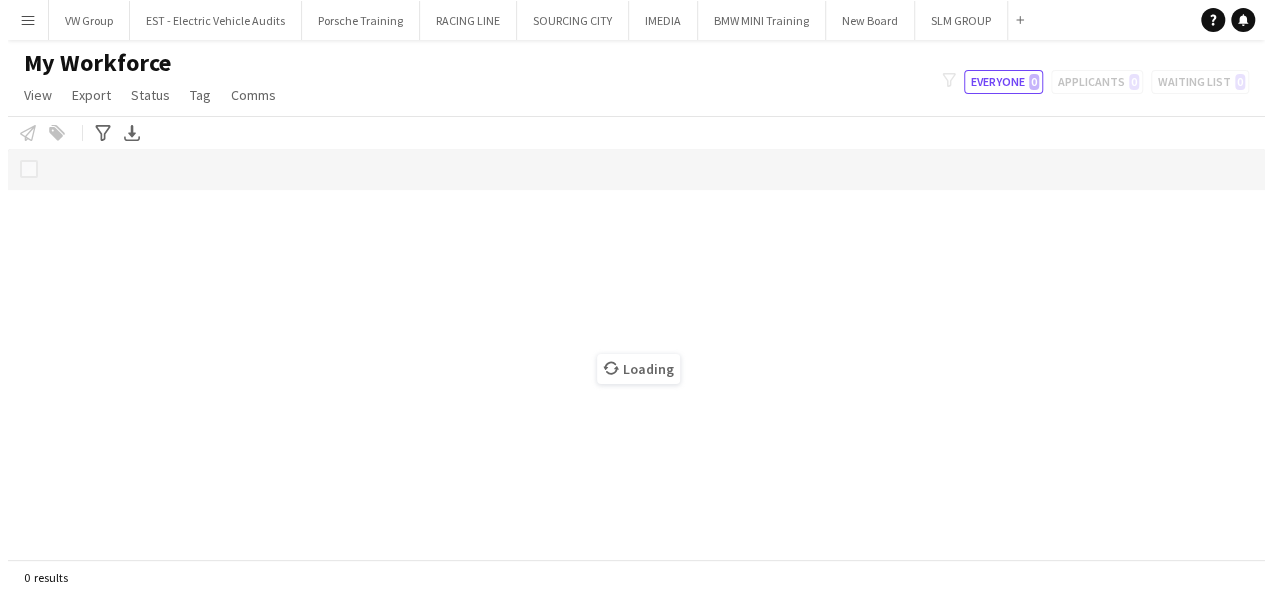 scroll, scrollTop: 0, scrollLeft: 0, axis: both 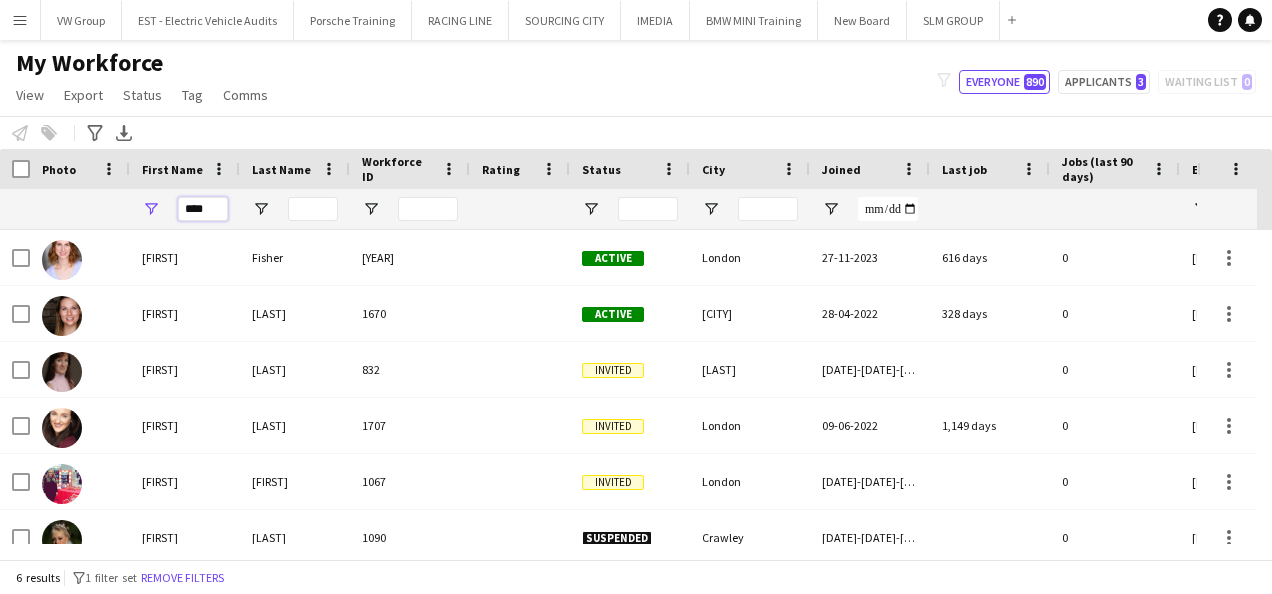 click on "****" at bounding box center (203, 209) 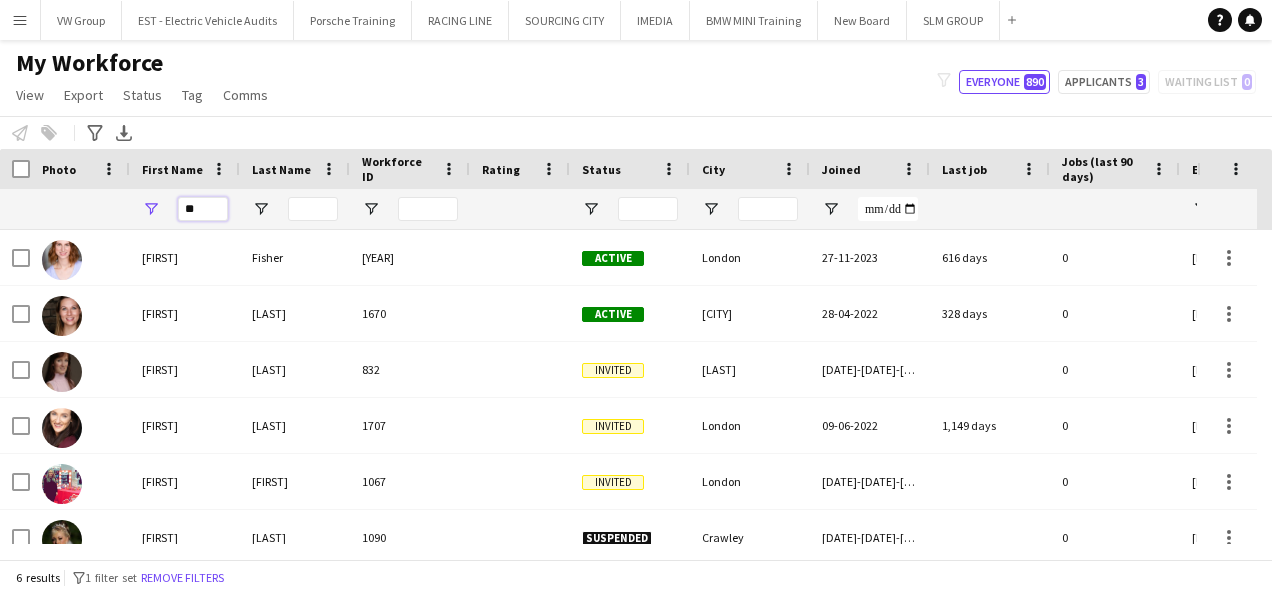 type on "*" 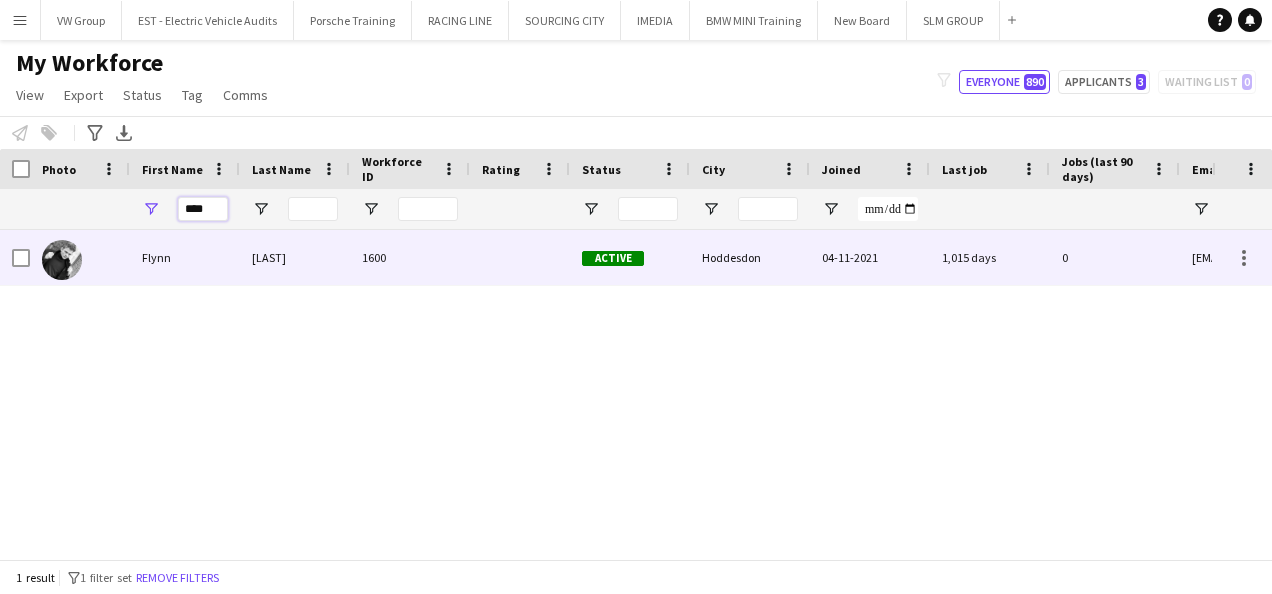 type on "****" 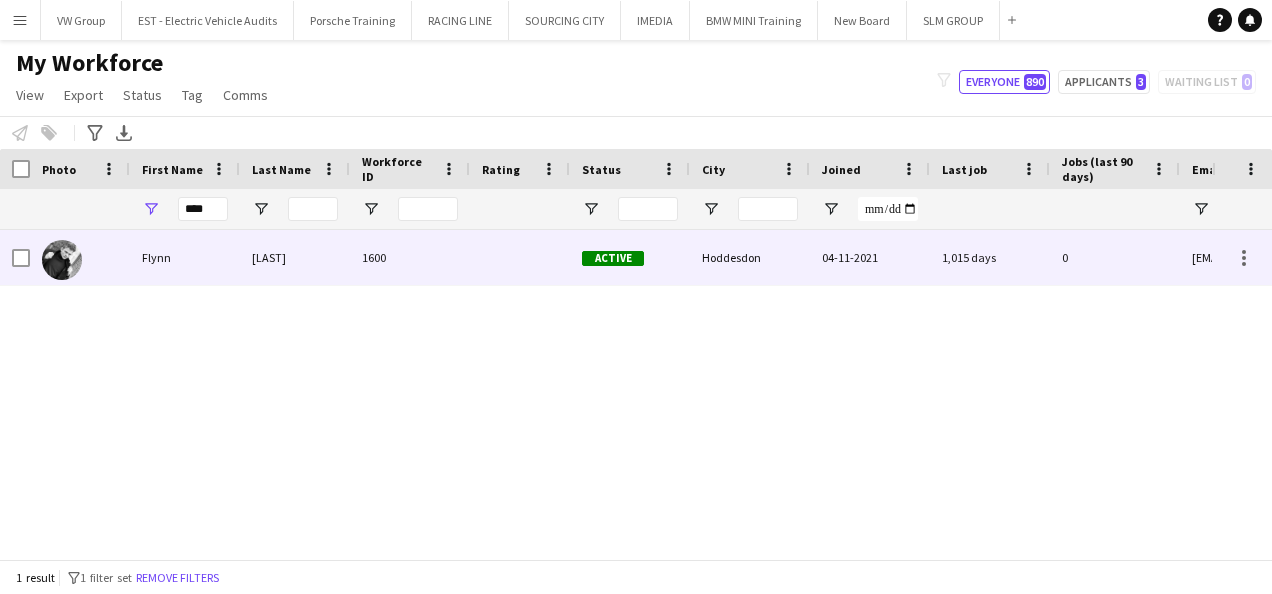 click on "Flynn" at bounding box center [185, 257] 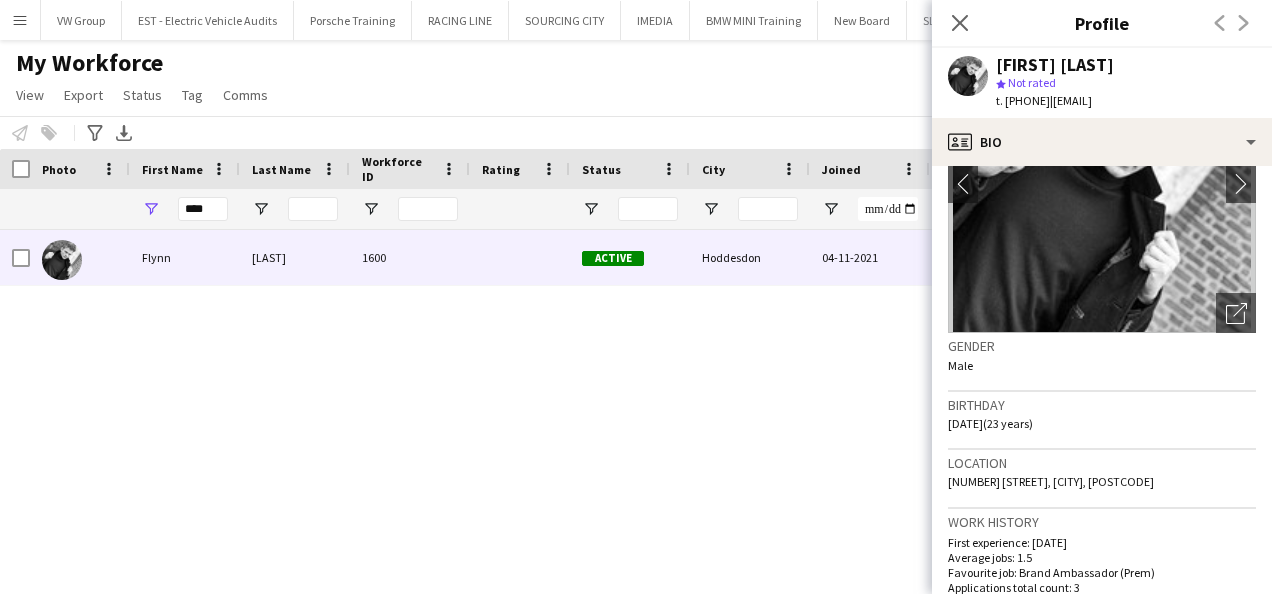 scroll, scrollTop: 0, scrollLeft: 0, axis: both 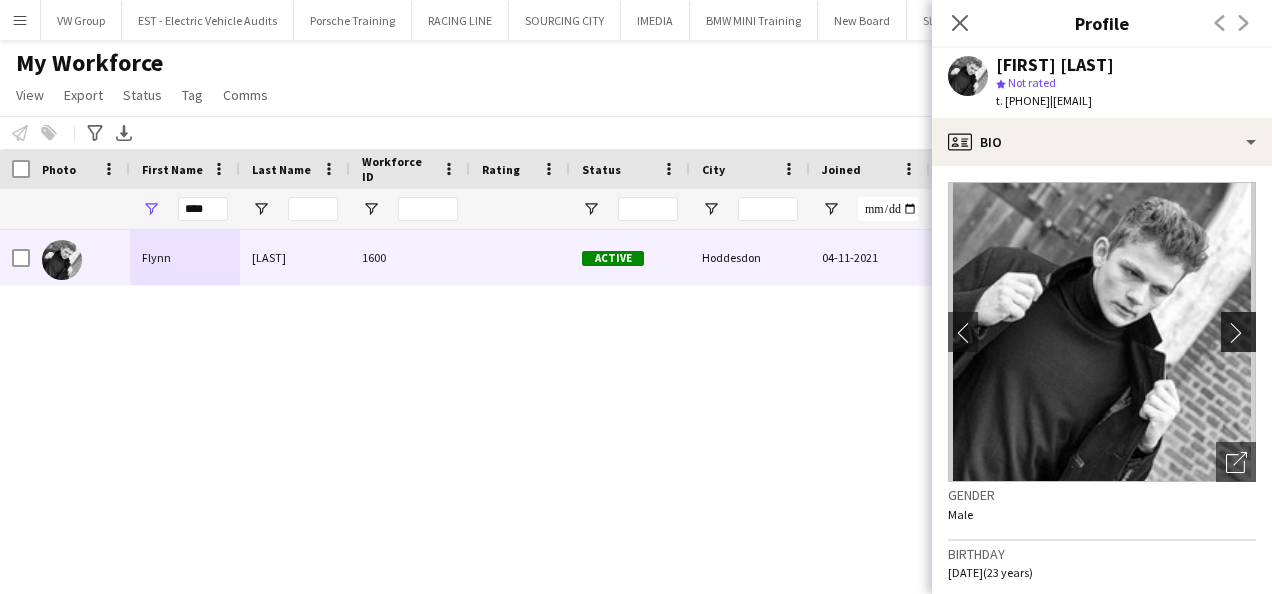 click on "chevron-right" 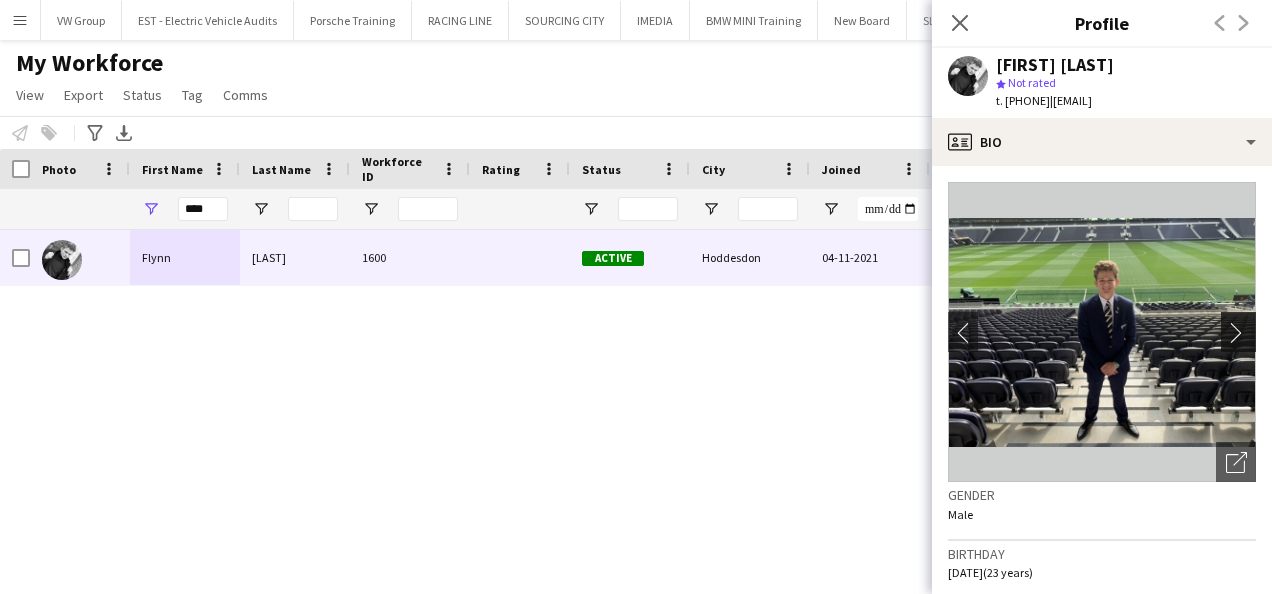 click on "chevron-right" 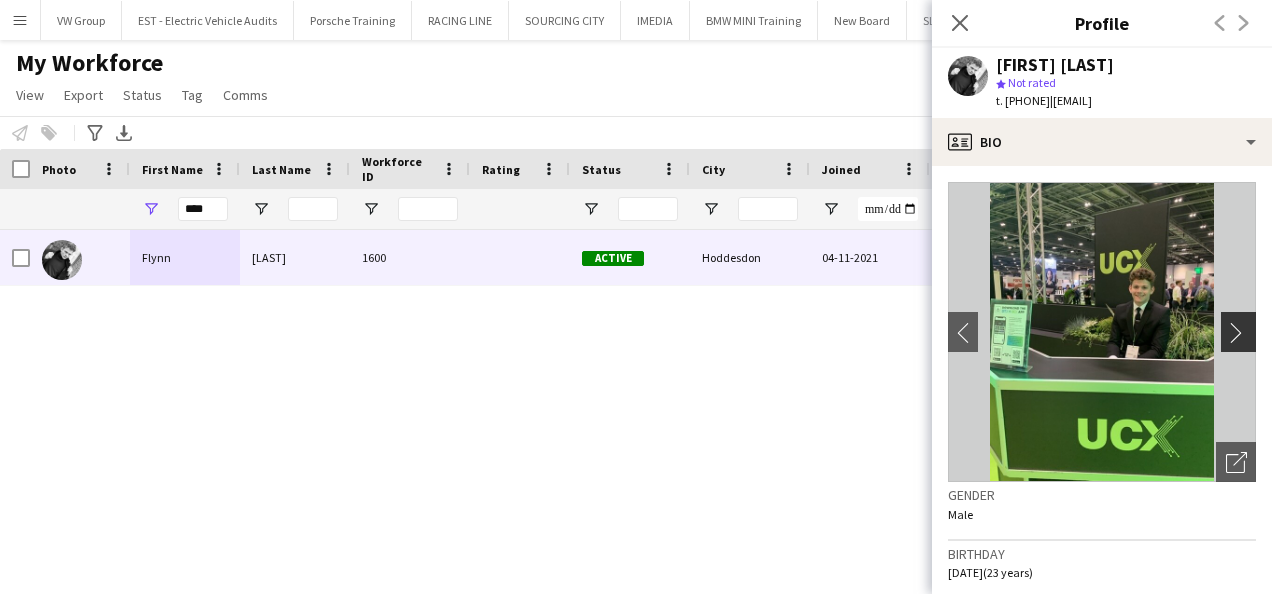 click on "chevron-right" 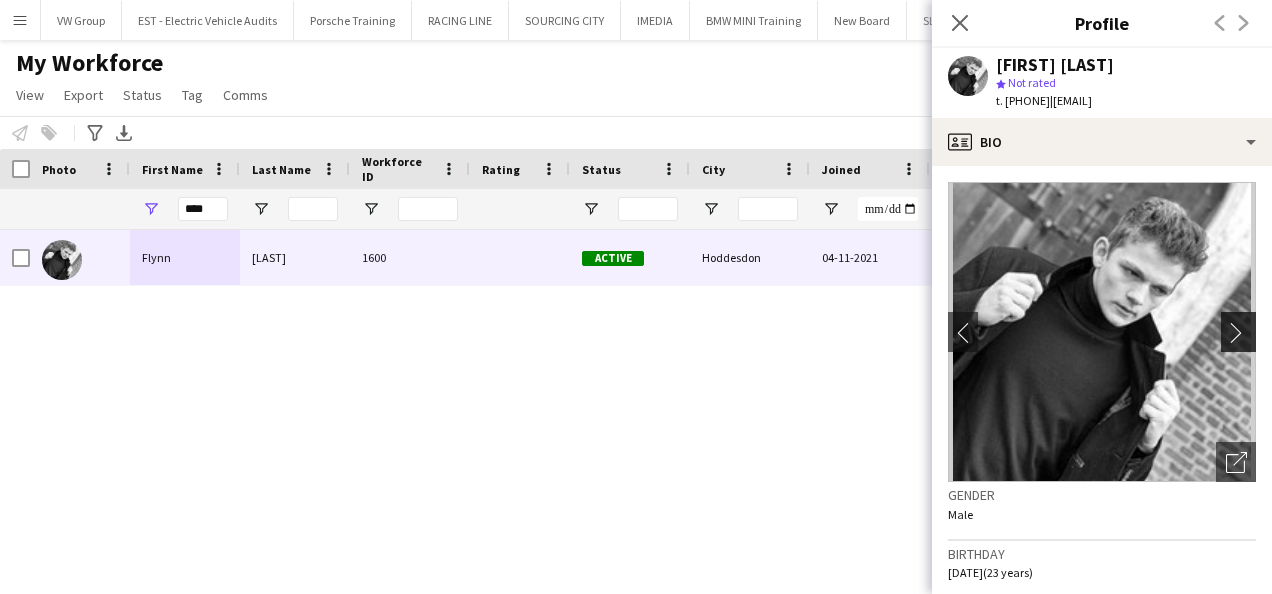 click on "chevron-right" 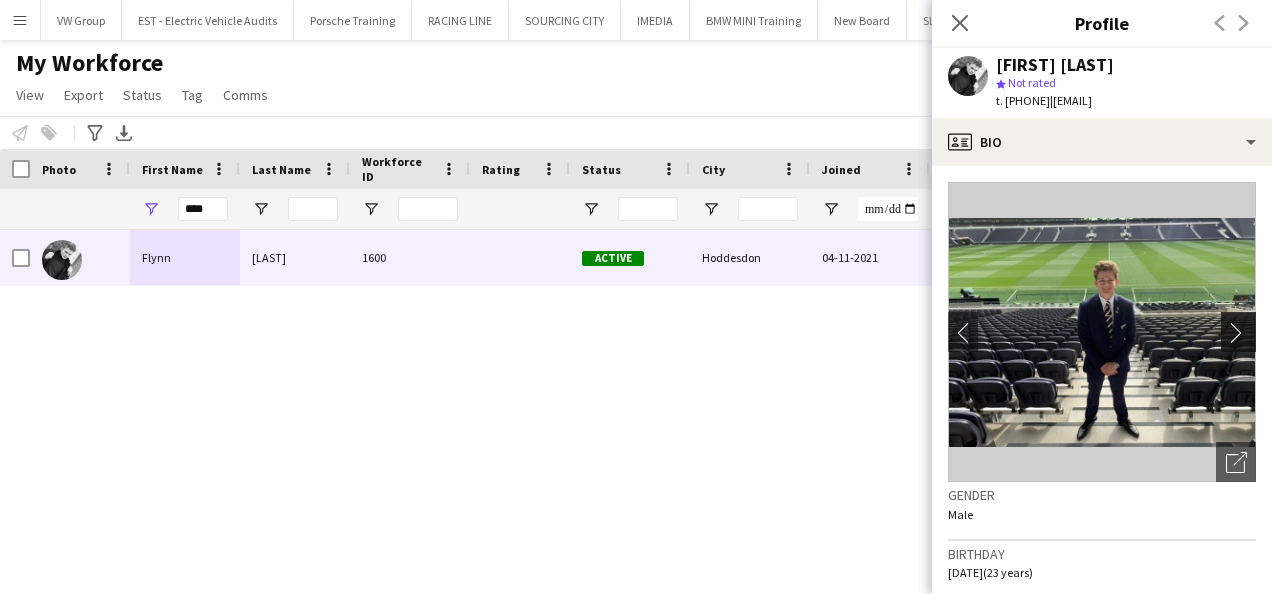 click on "chevron-right" 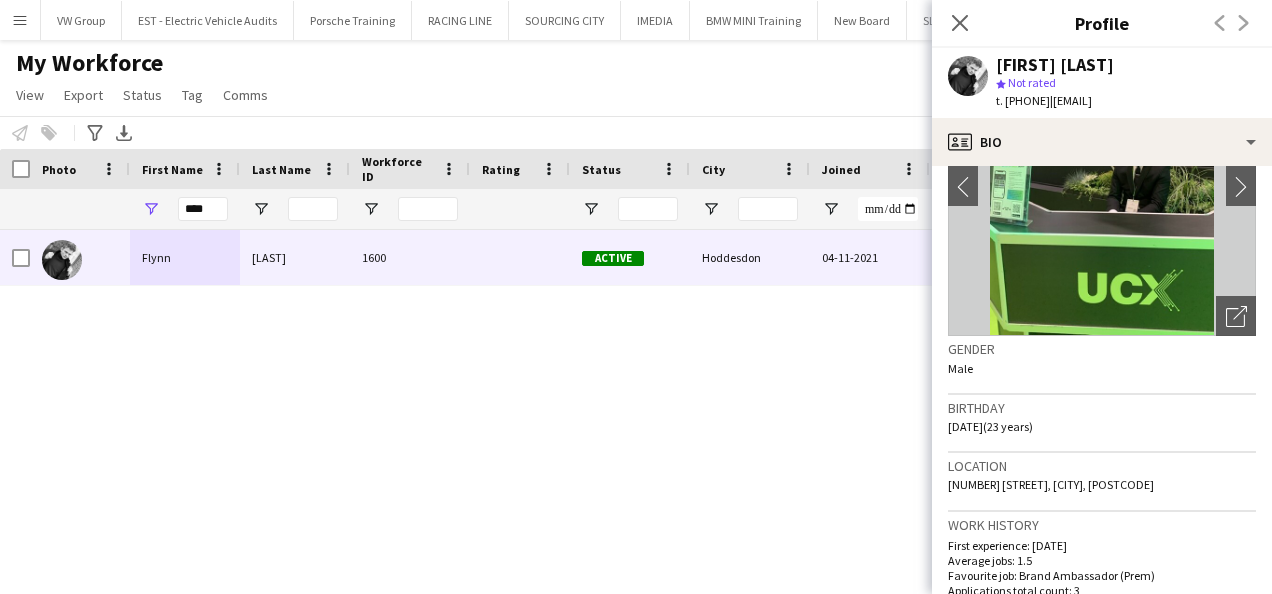 scroll, scrollTop: 138, scrollLeft: 0, axis: vertical 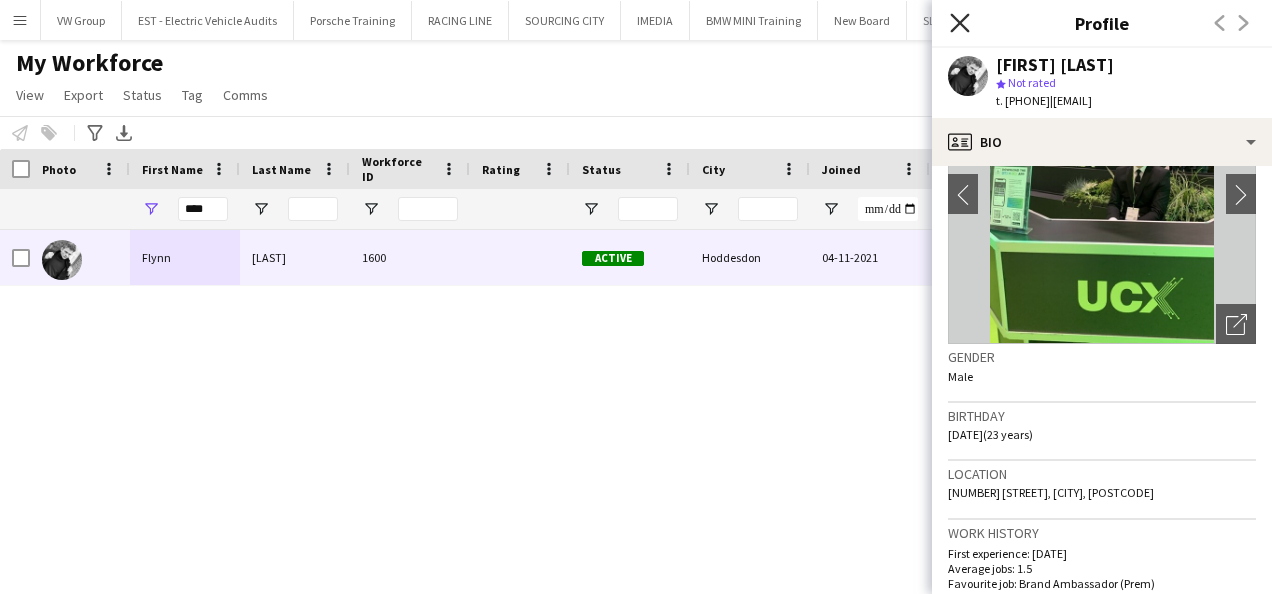 click on "Close pop-in" 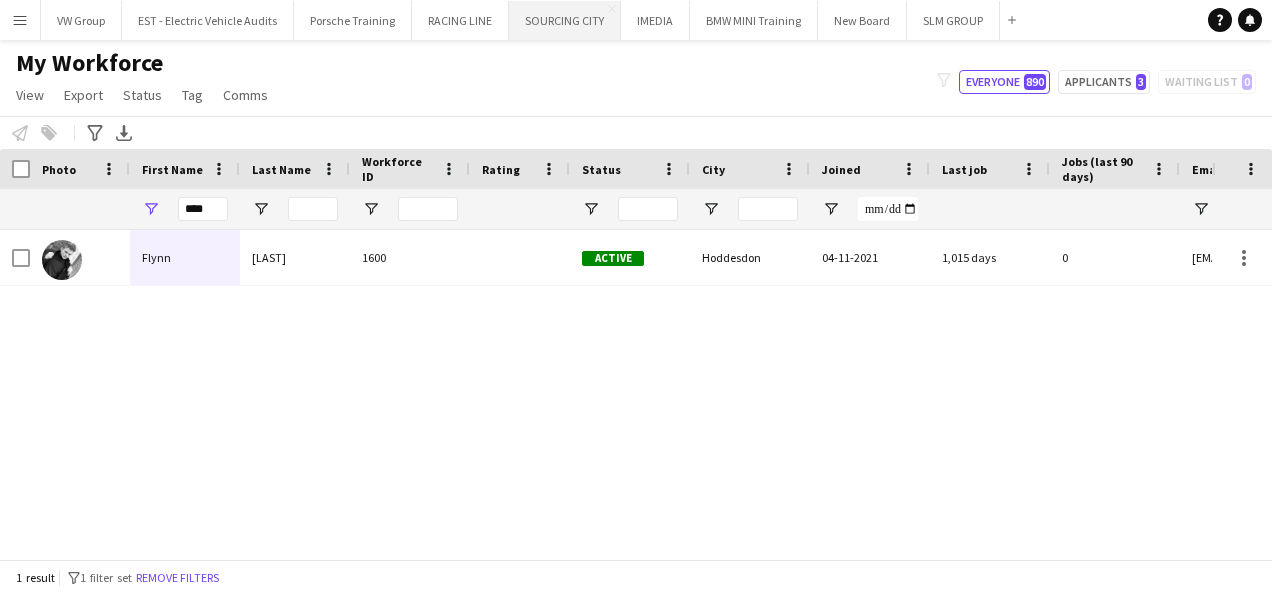 click on "SOURCING CITY
Close" at bounding box center [565, 20] 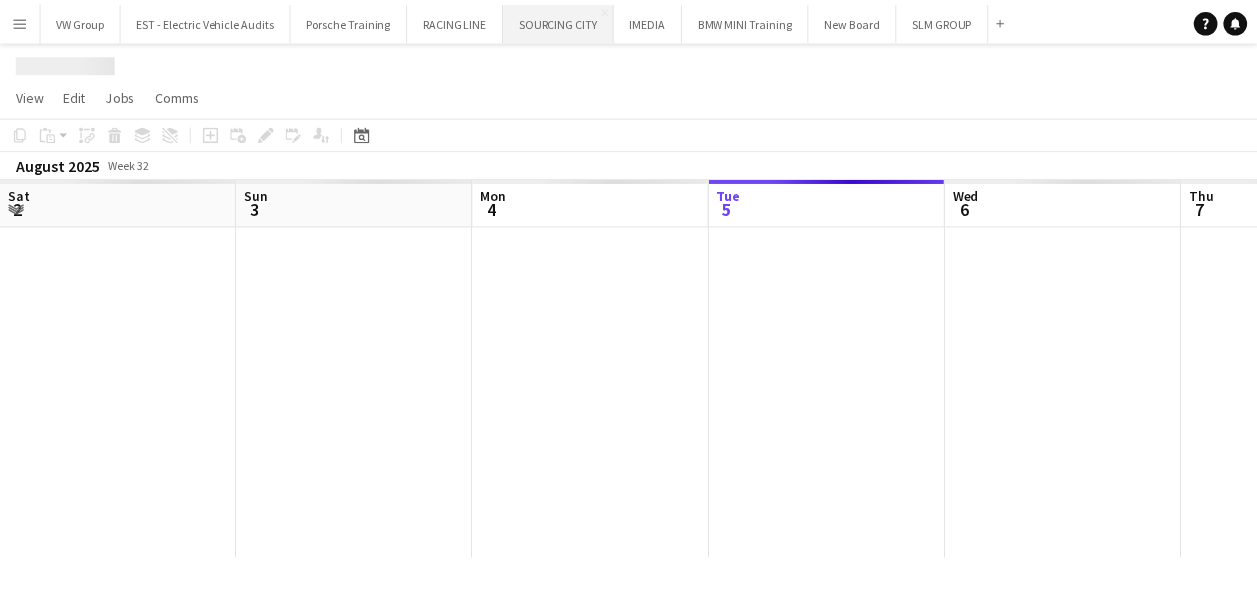 scroll, scrollTop: 0, scrollLeft: 478, axis: horizontal 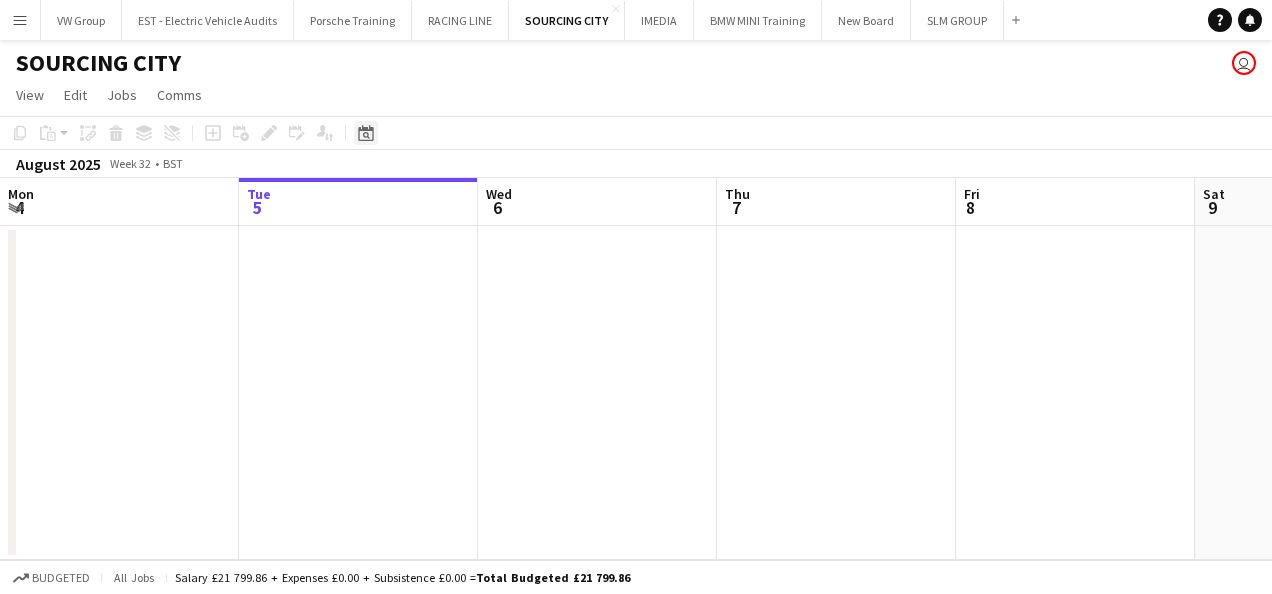 click 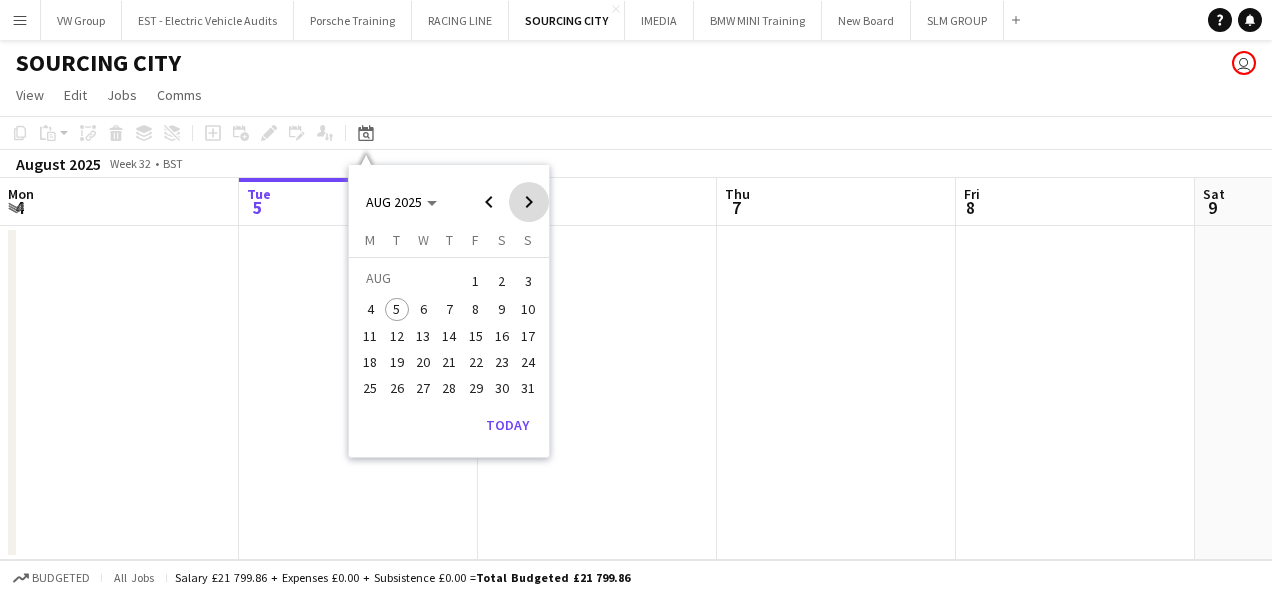 click at bounding box center (529, 202) 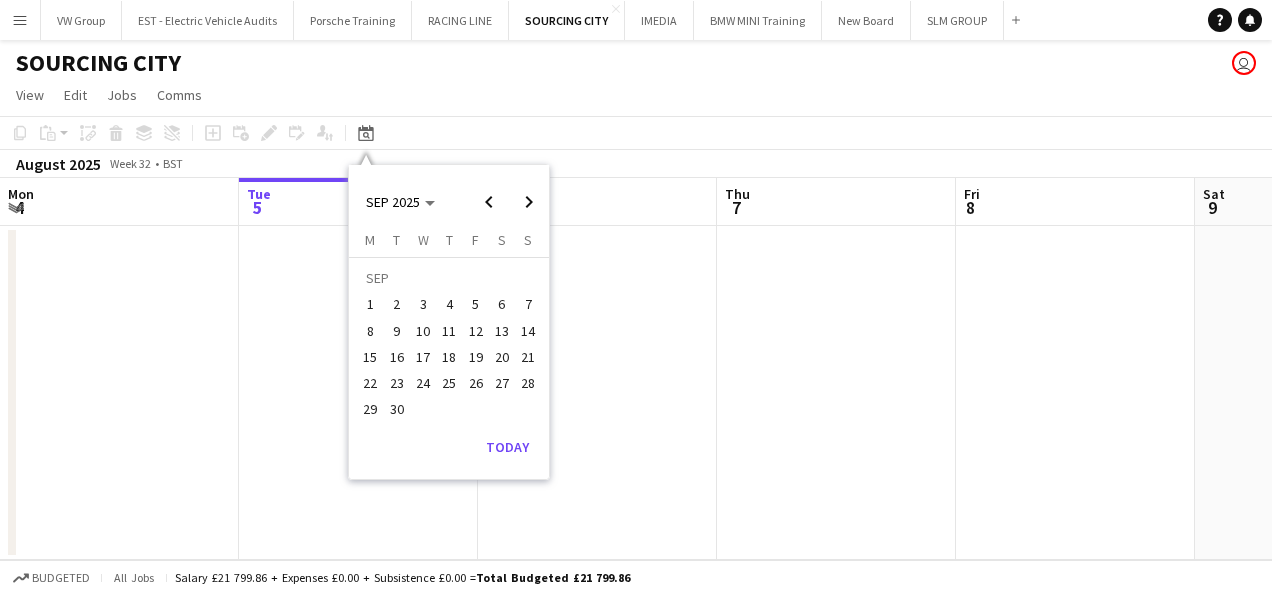 click on "9" at bounding box center (397, 331) 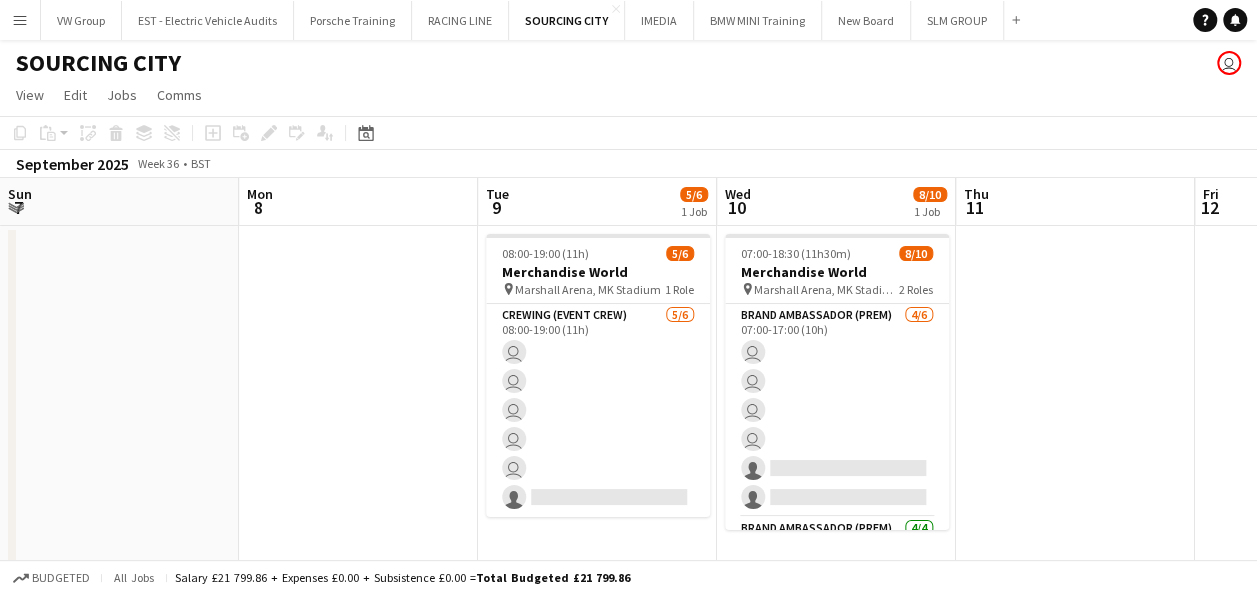 scroll, scrollTop: 0, scrollLeft: 688, axis: horizontal 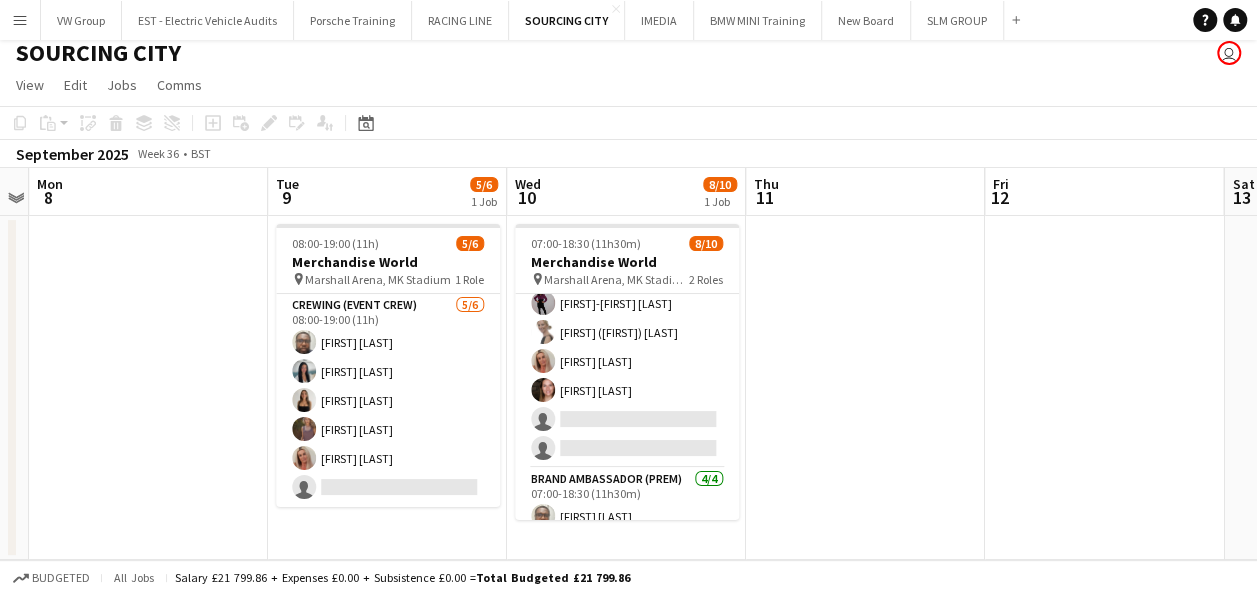 click on "Menu" at bounding box center (20, 20) 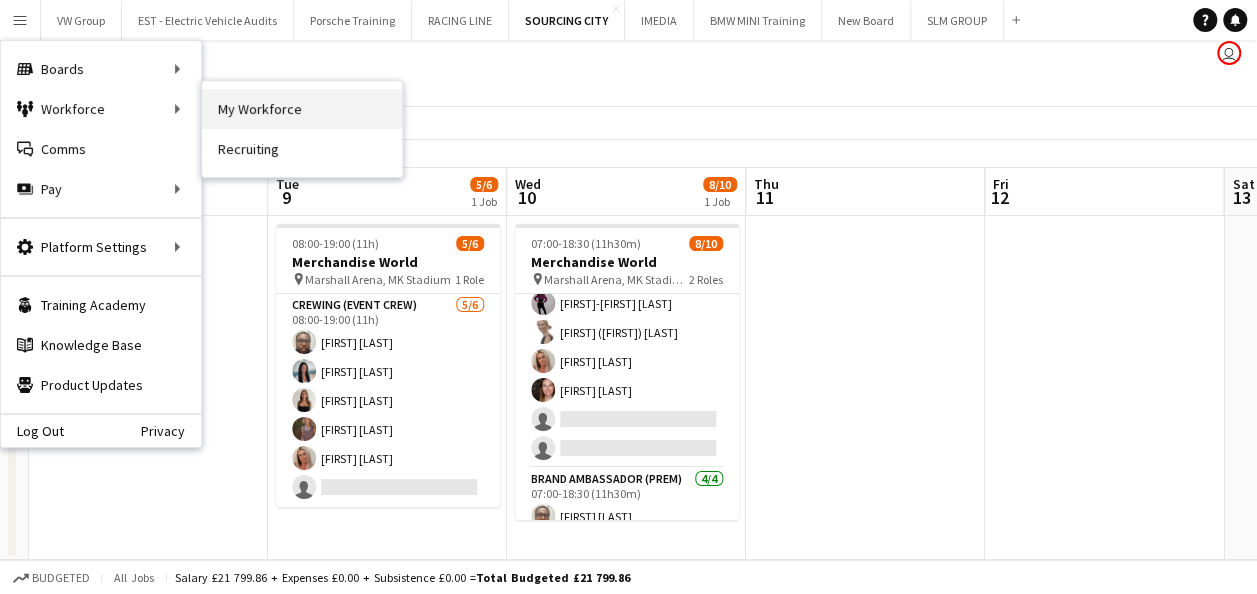 click on "My Workforce" at bounding box center [302, 109] 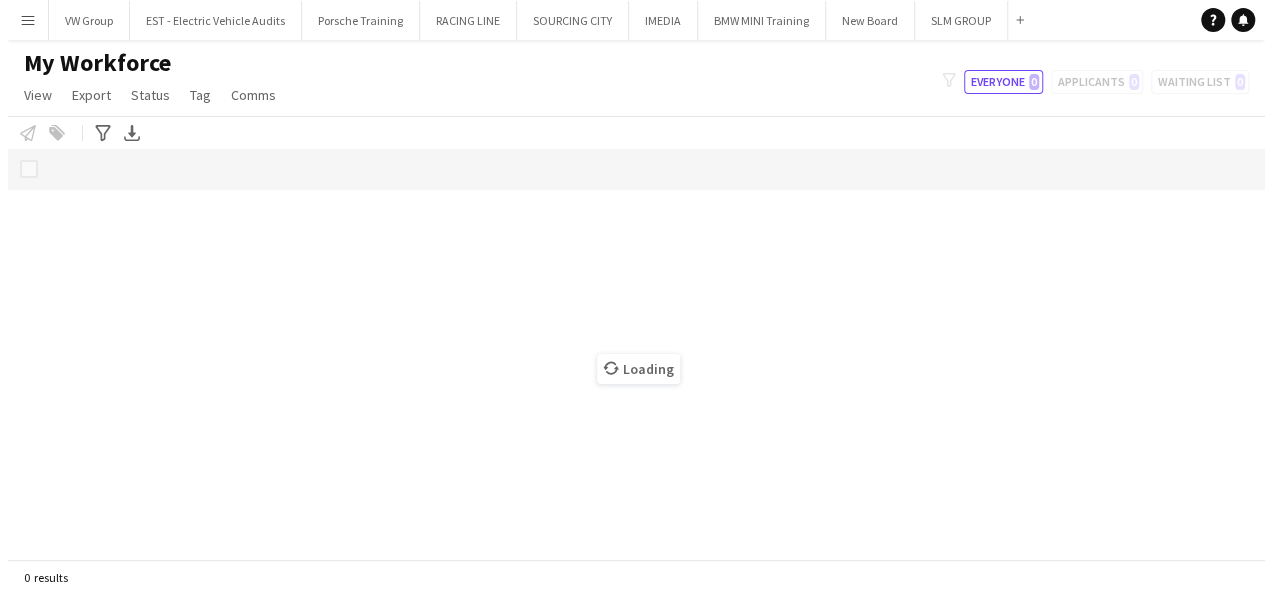 scroll, scrollTop: 0, scrollLeft: 0, axis: both 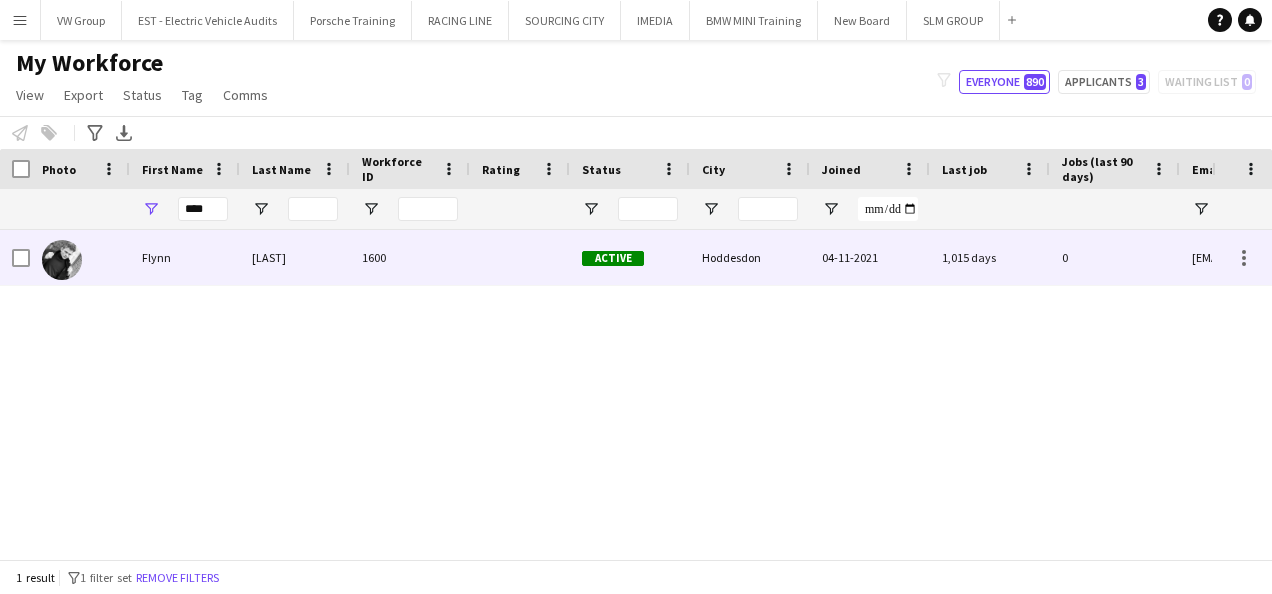 click on "Flynn" at bounding box center (185, 257) 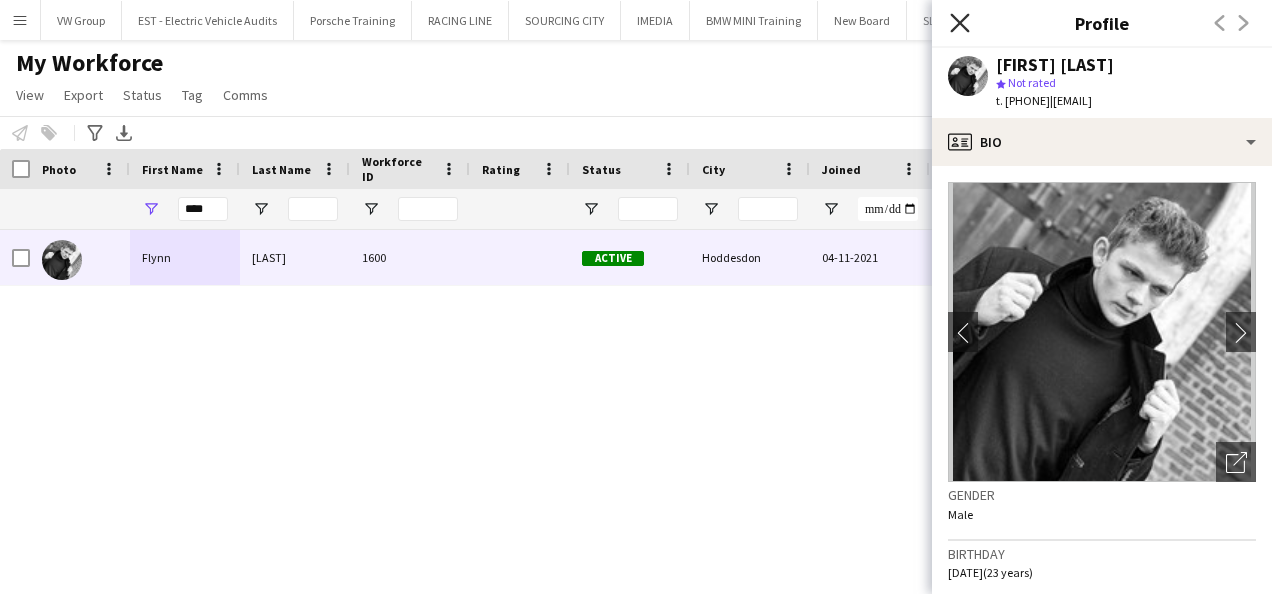 click 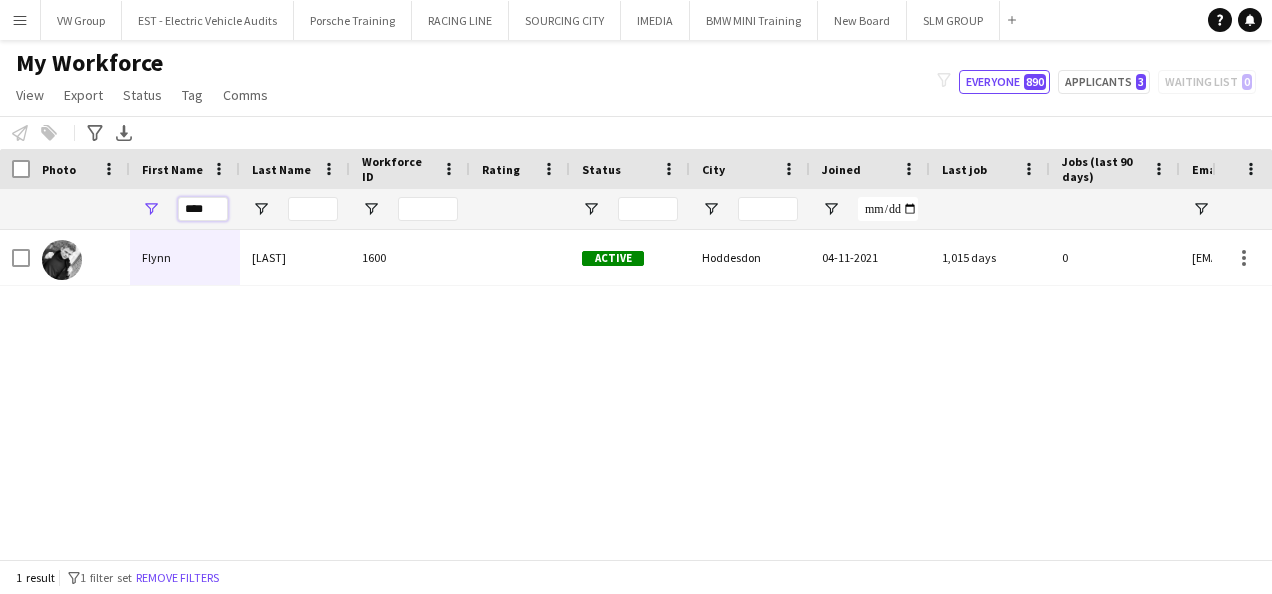 click on "****" at bounding box center [203, 209] 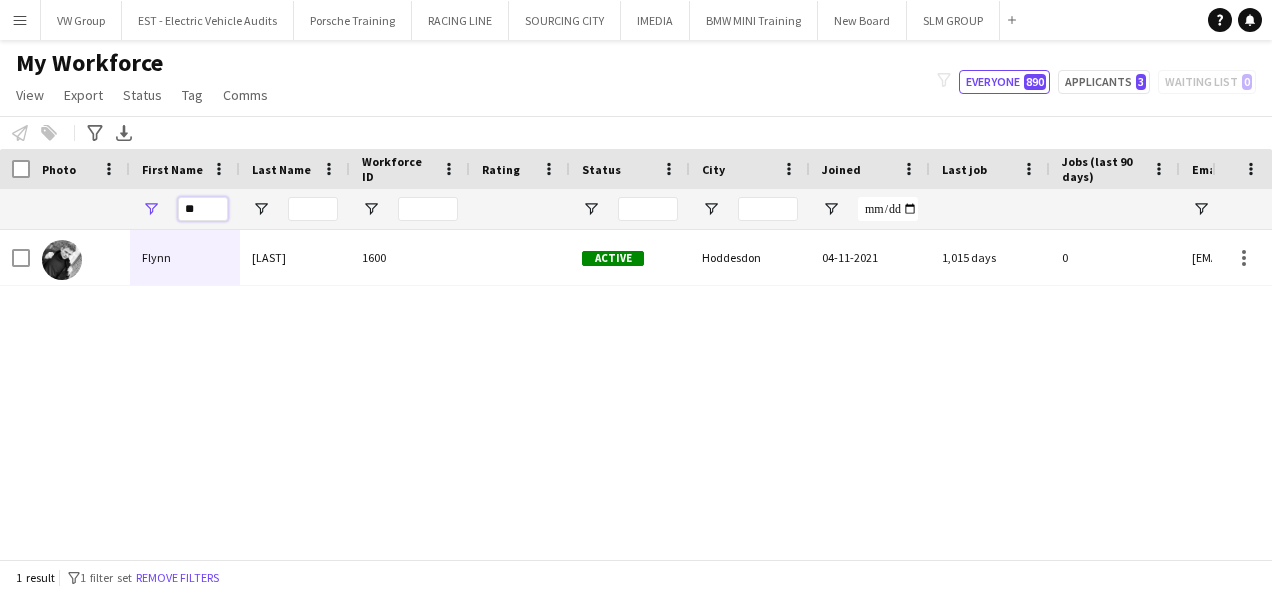 type on "*" 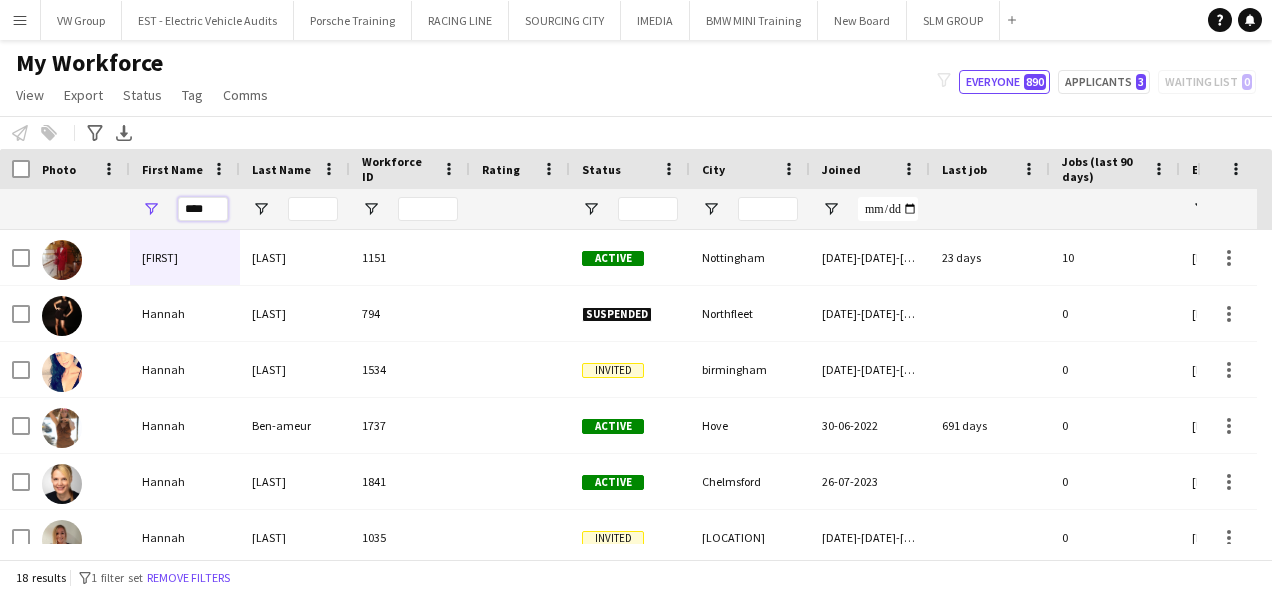 scroll, scrollTop: 34, scrollLeft: 0, axis: vertical 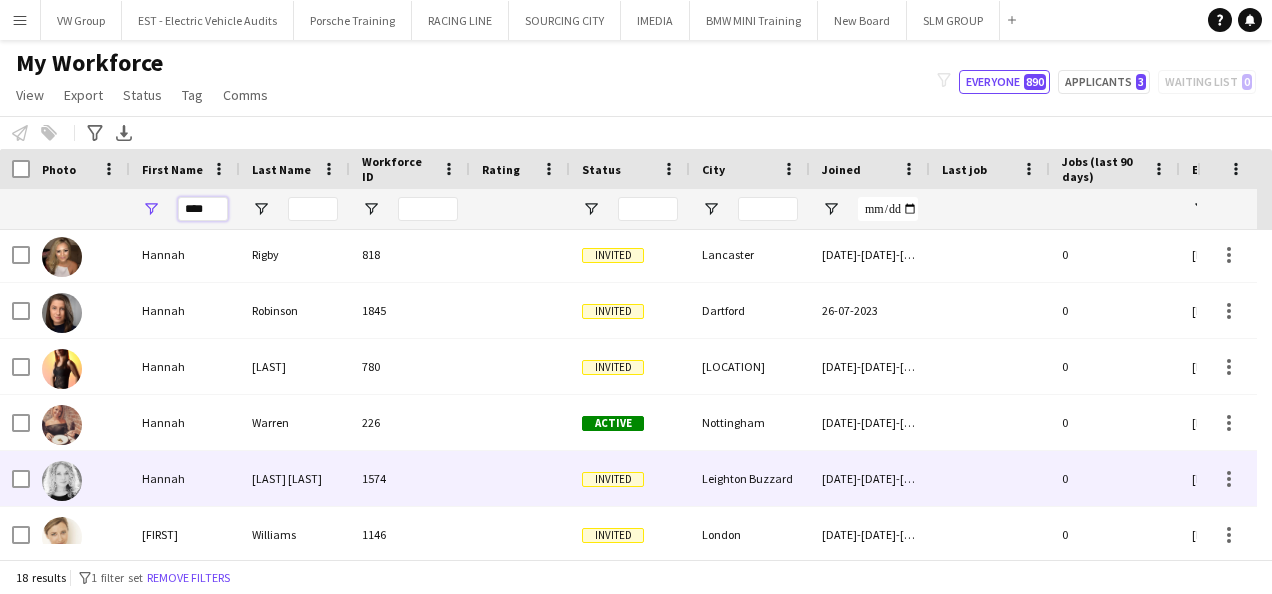 type on "****" 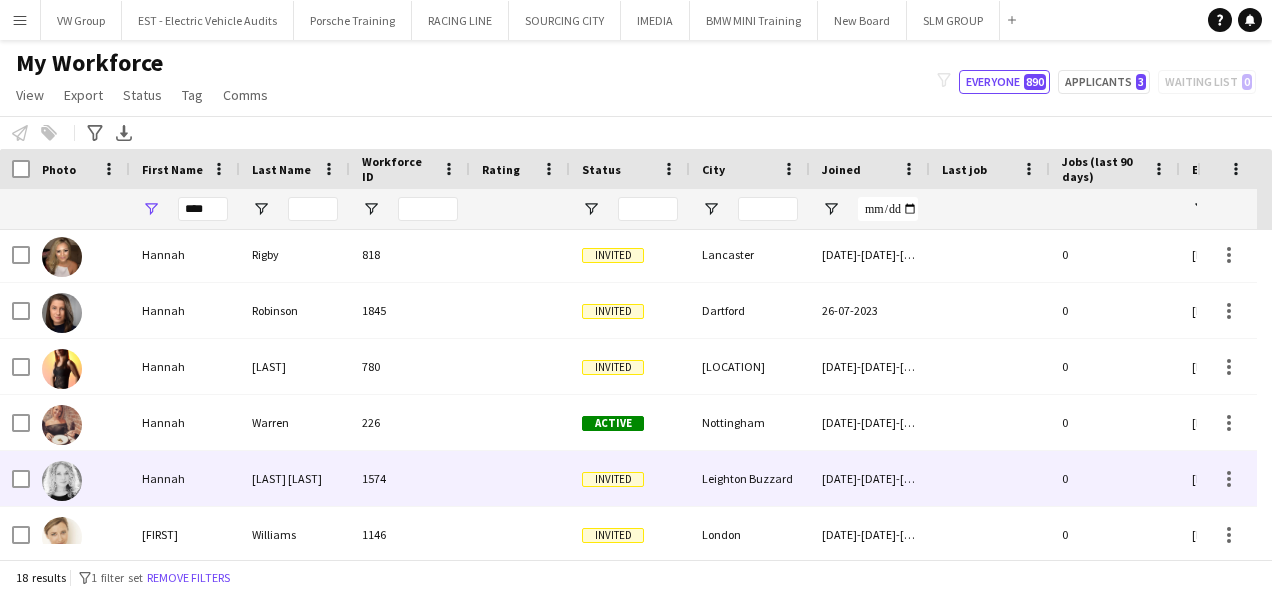click on "[LAST] [LAST]" at bounding box center [295, 478] 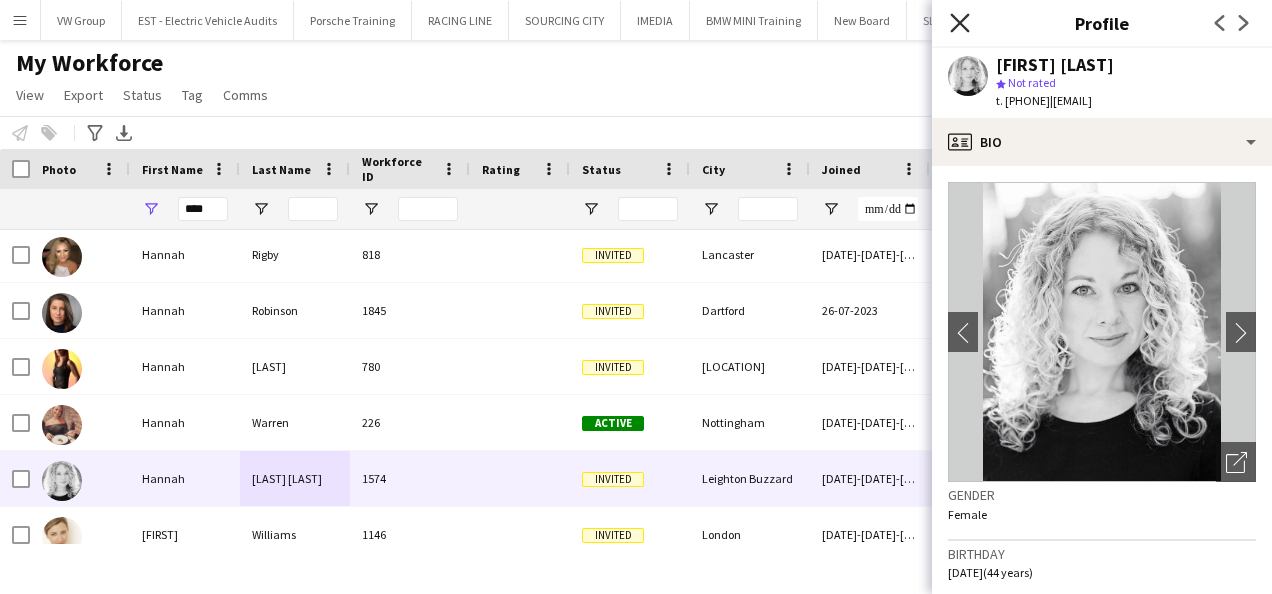 click on "Close pop-in" 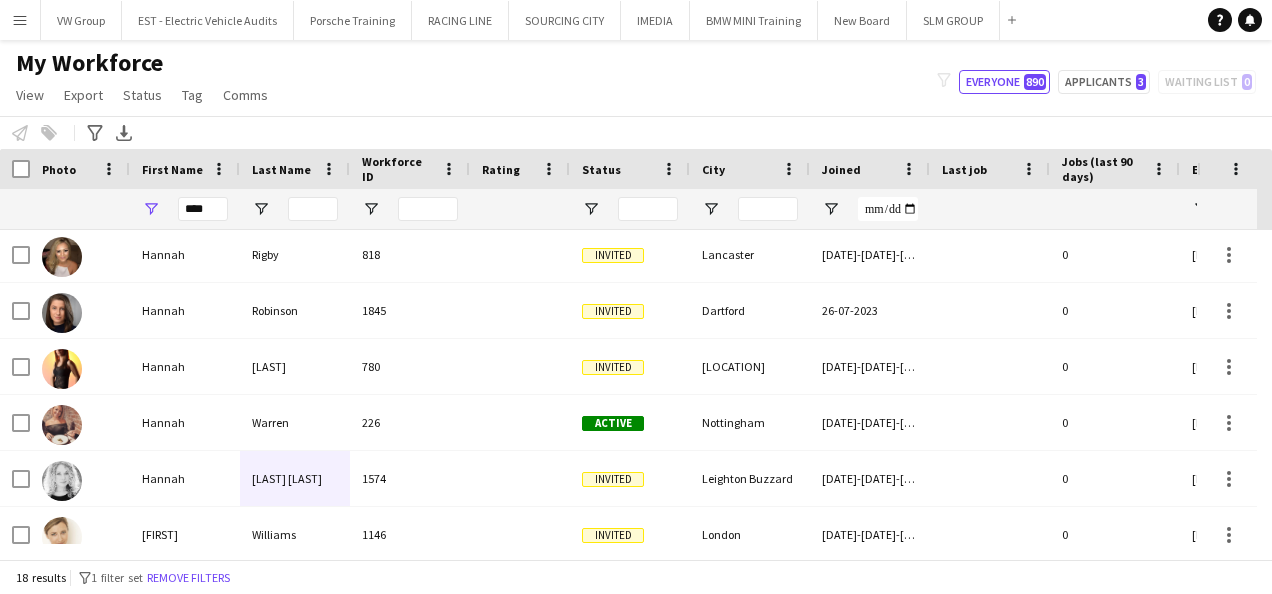 click on "Menu" at bounding box center [20, 20] 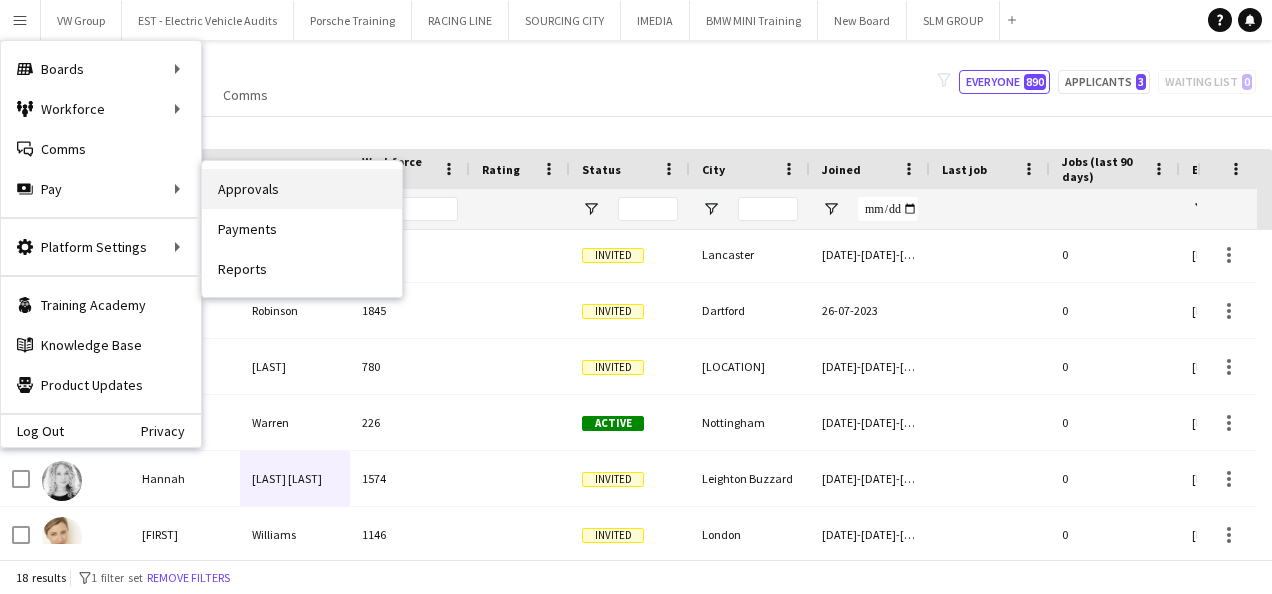 click on "Approvals" at bounding box center (302, 189) 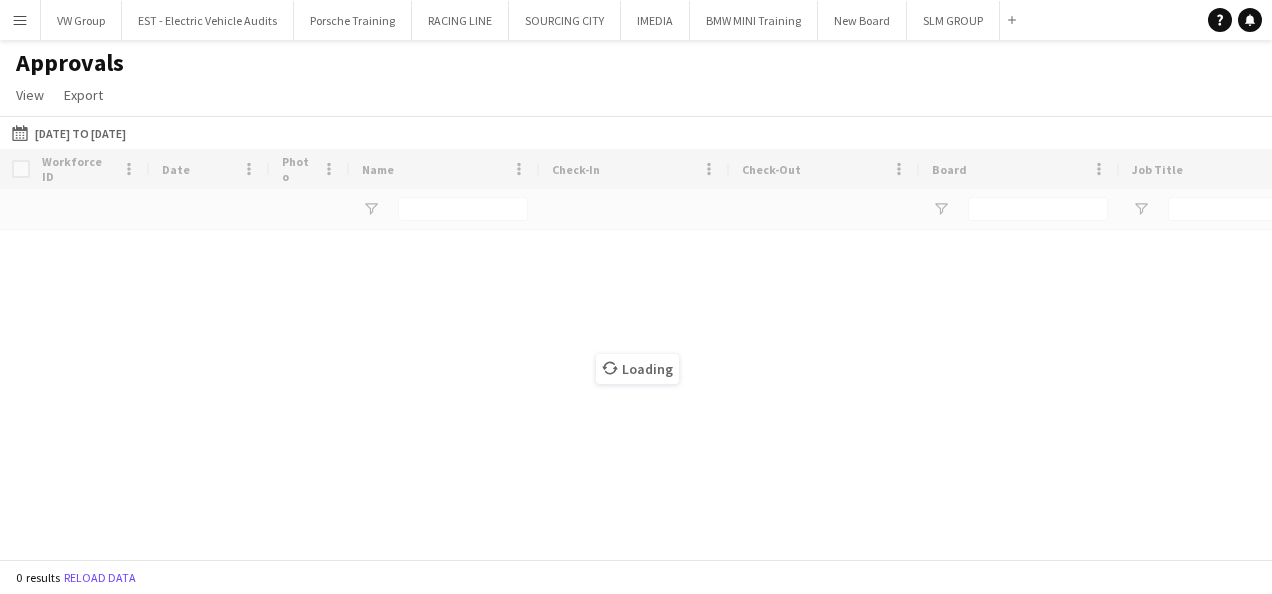 type on "***" 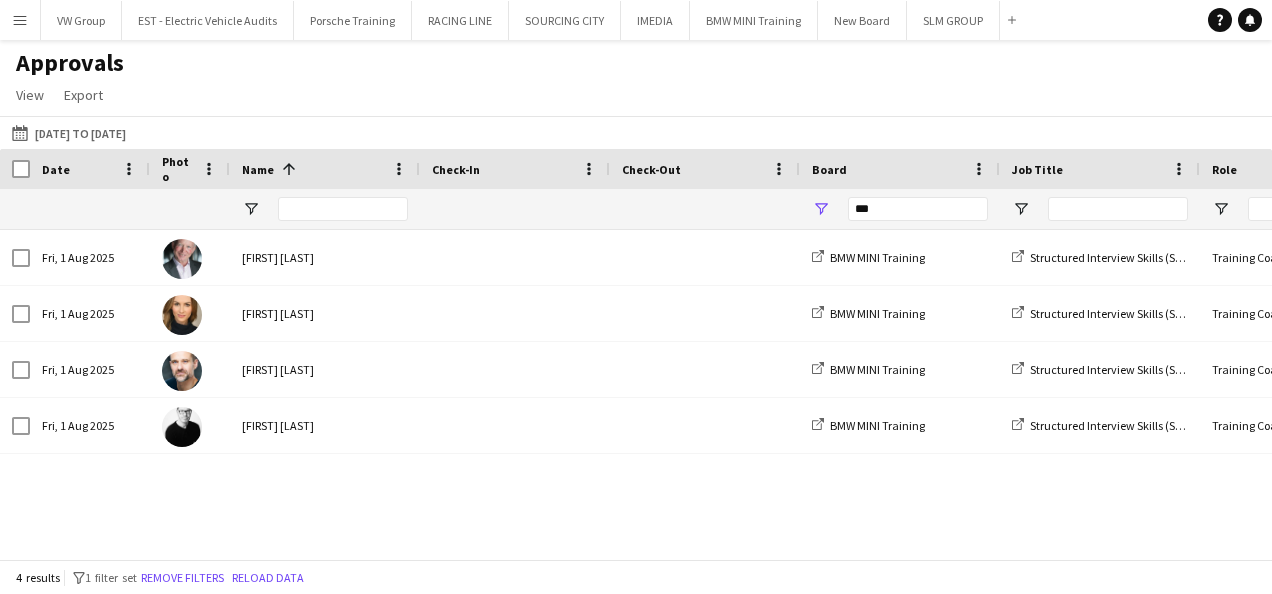 click on "Menu" at bounding box center [20, 20] 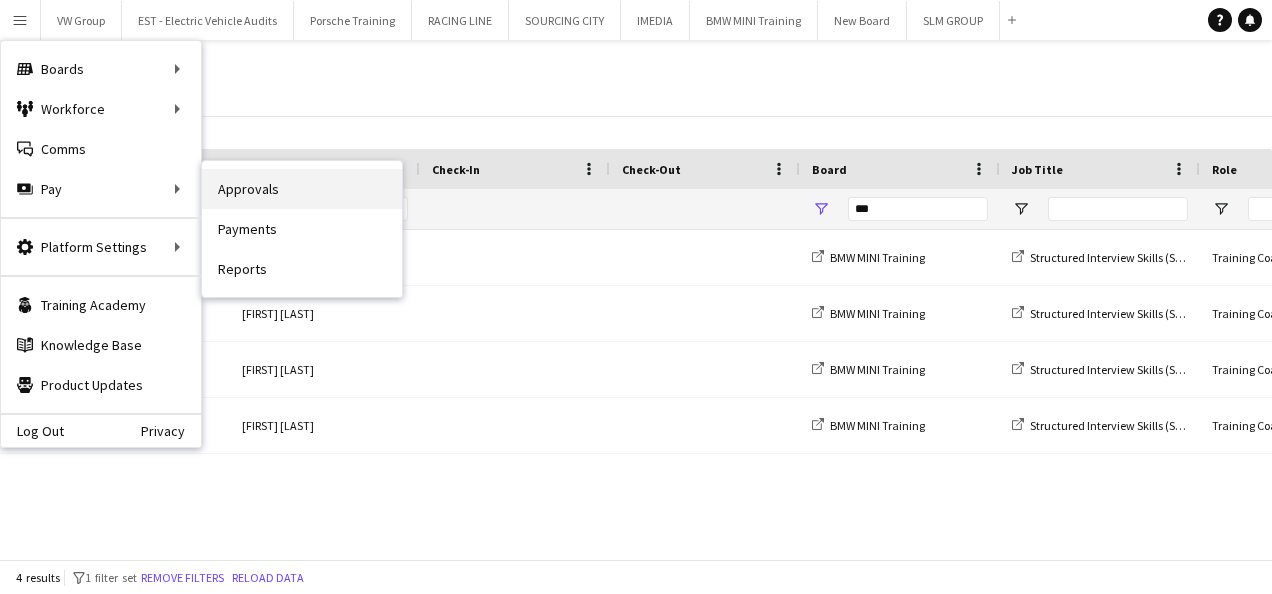 click on "Approvals" at bounding box center [302, 189] 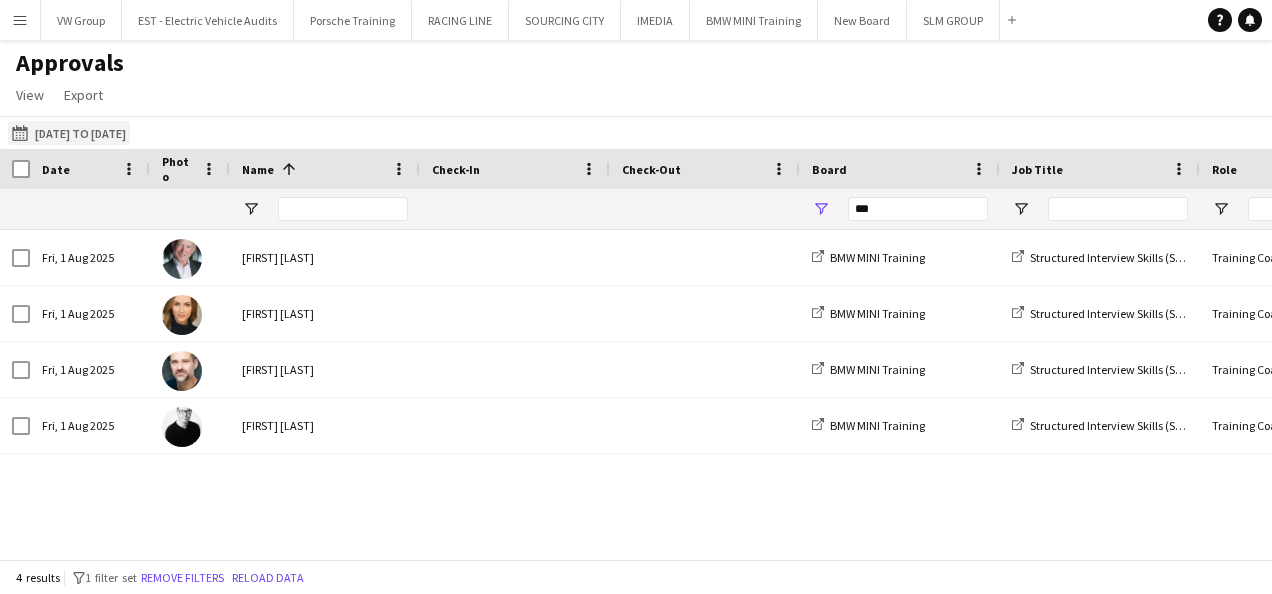 click on "[DATE] to [DATE]
[DATE] to [DATE]" 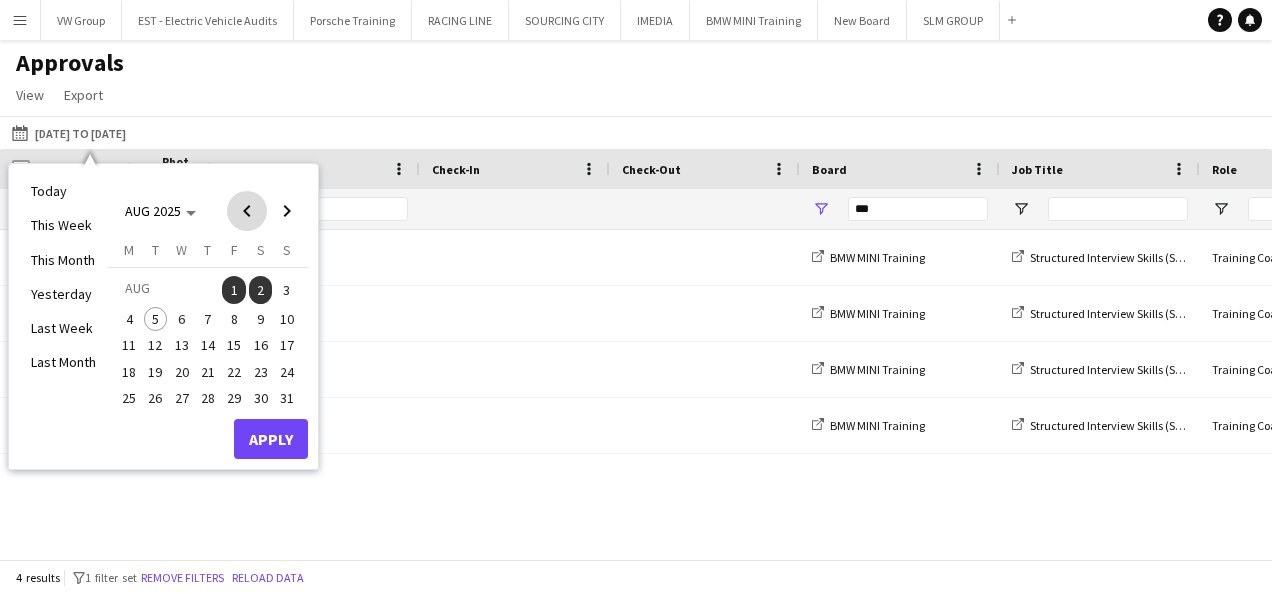 click at bounding box center (247, 211) 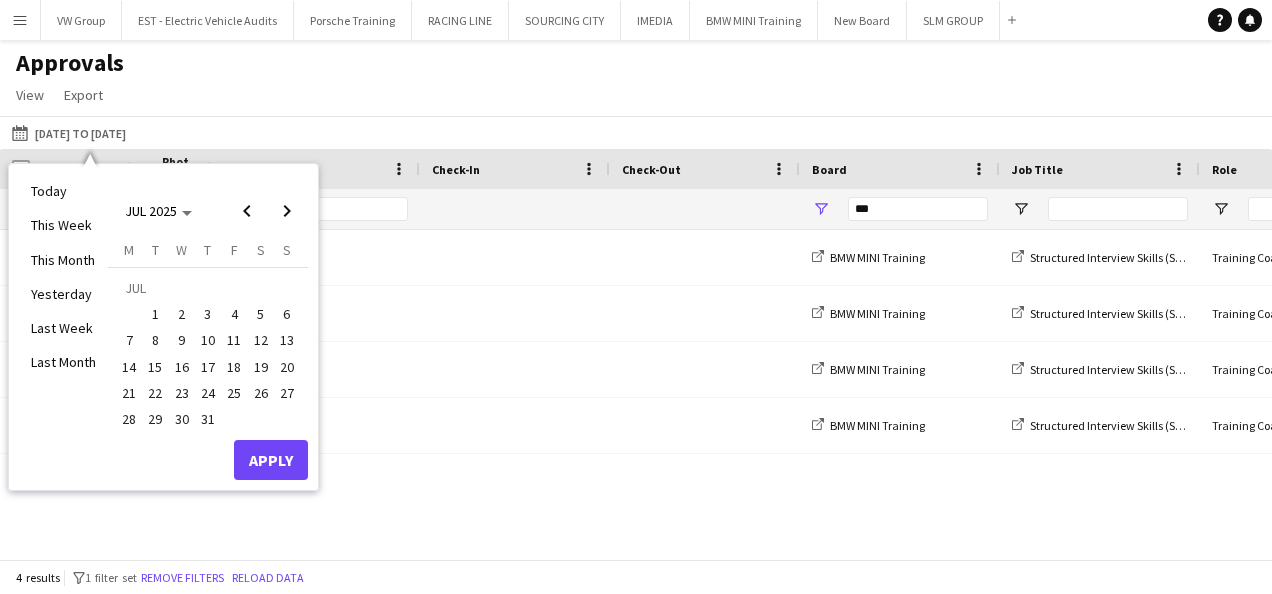 click on "1" at bounding box center [156, 314] 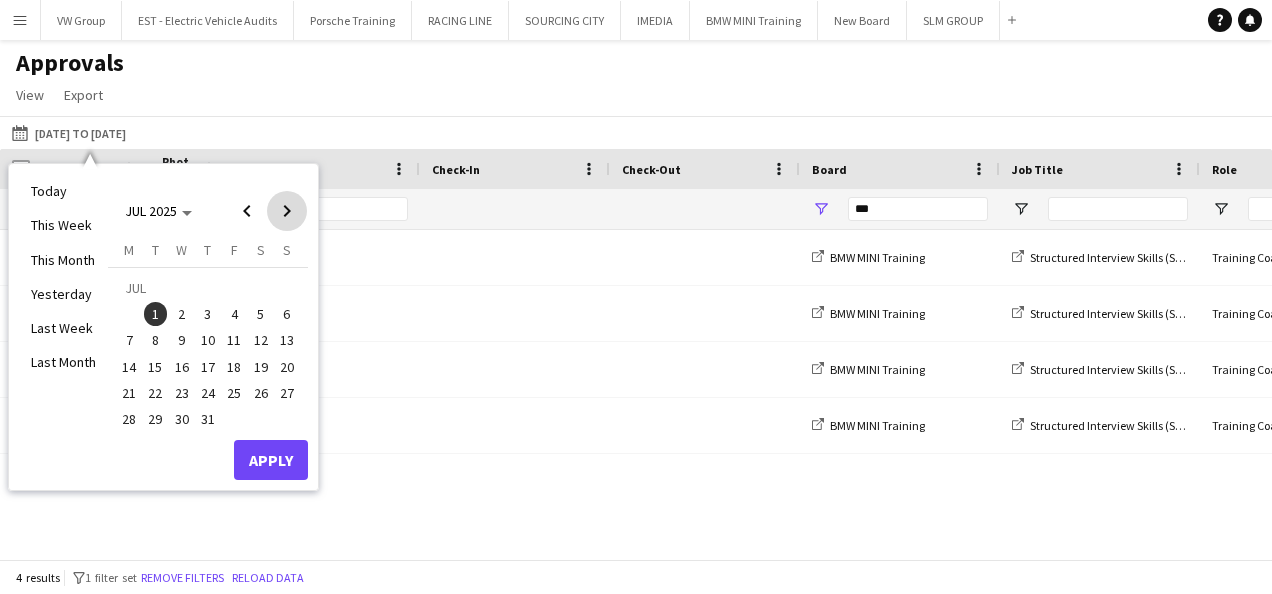 click at bounding box center [287, 211] 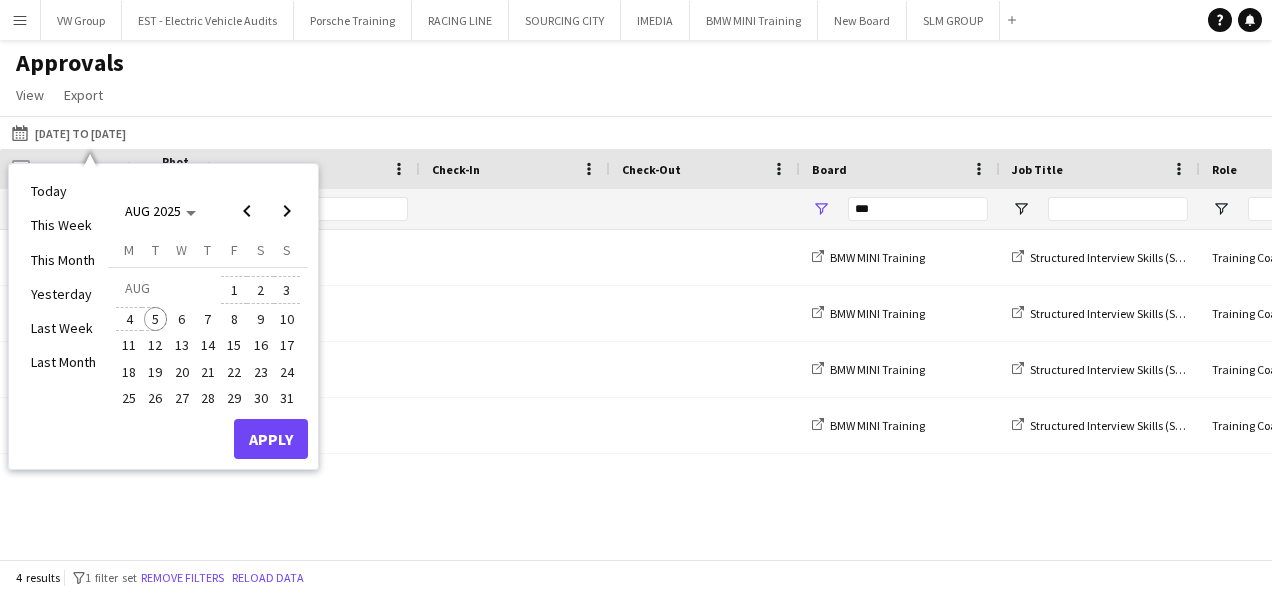 click on "5" at bounding box center [156, 319] 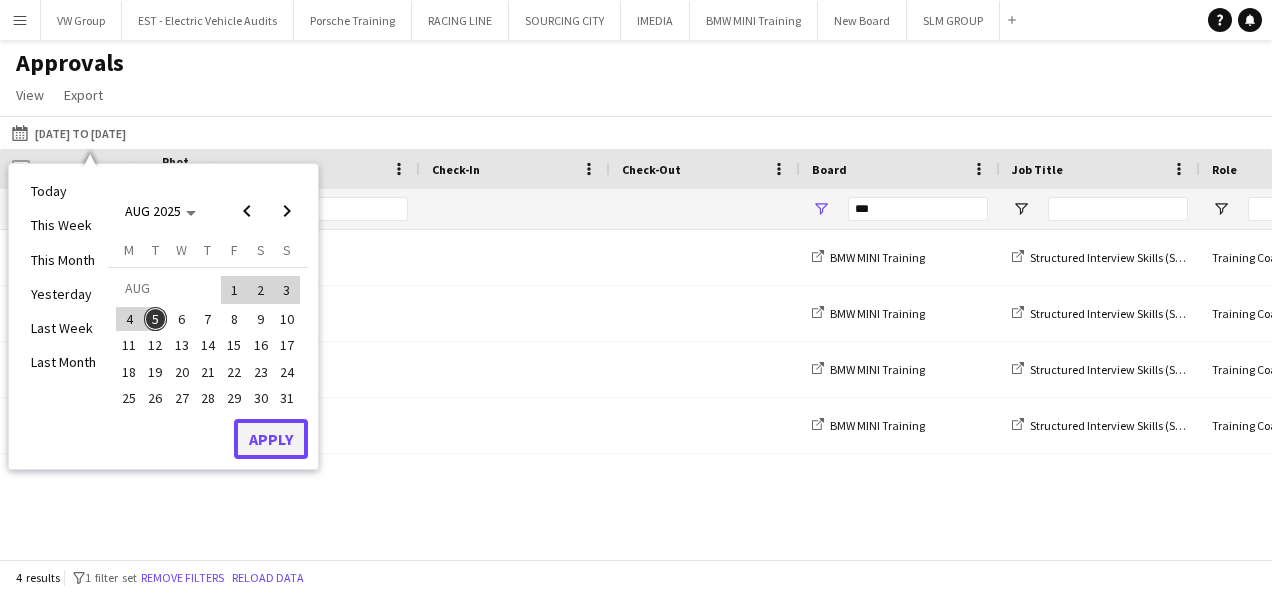 click on "Apply" at bounding box center [271, 439] 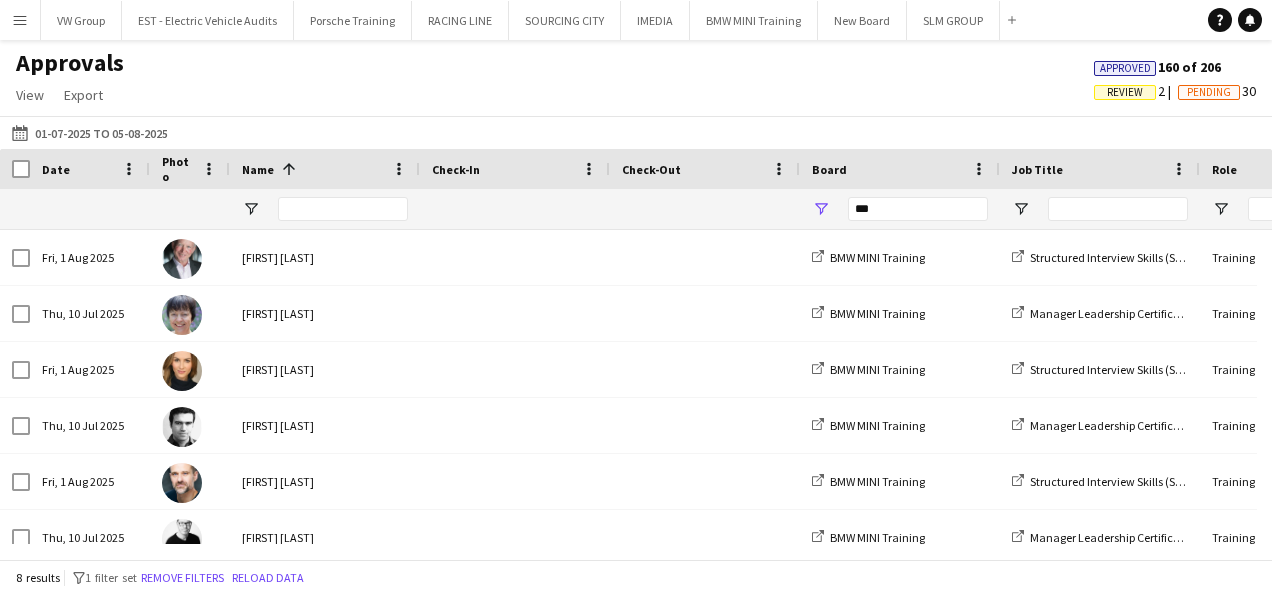 click on "Review" 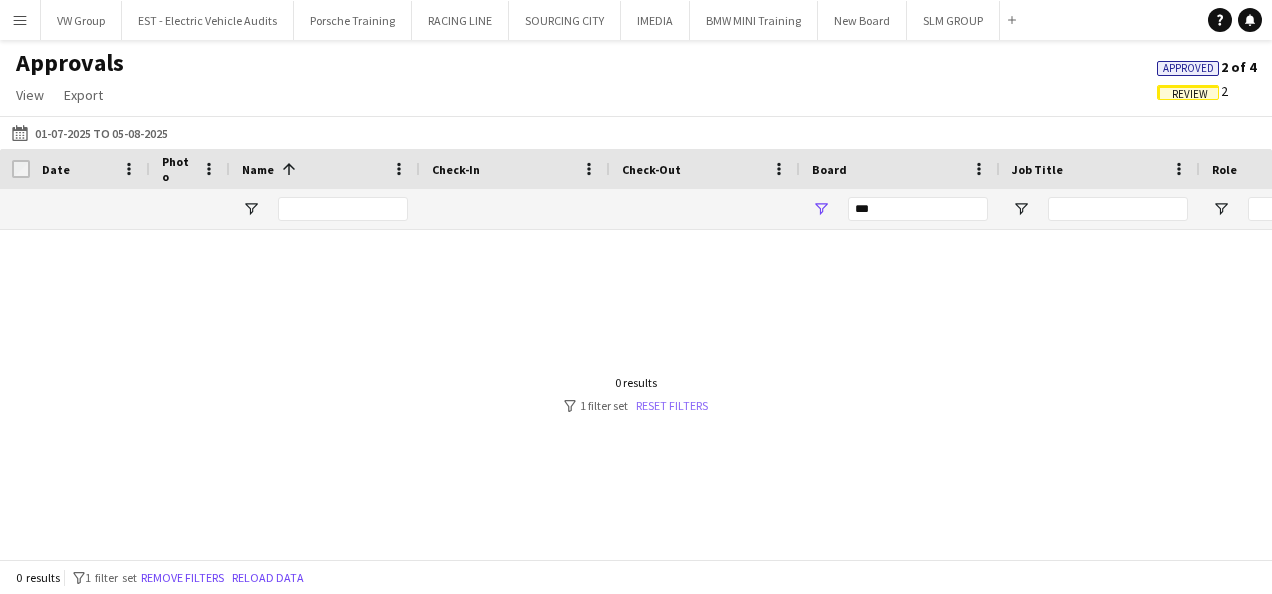 click on "Reset filters" at bounding box center [672, 405] 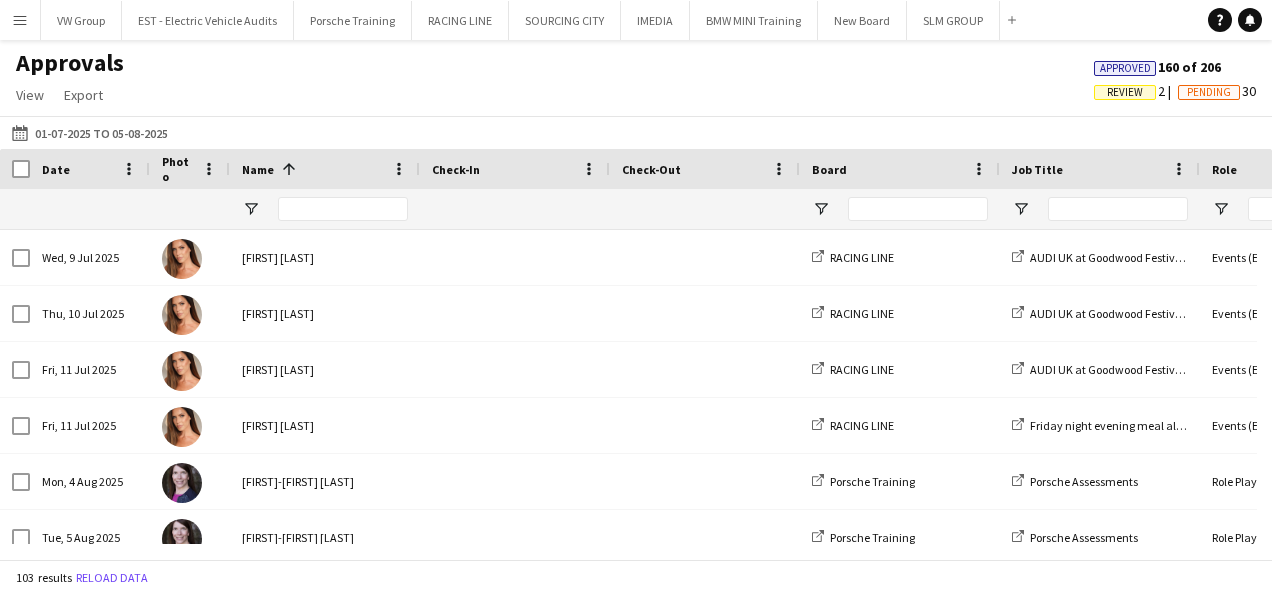 click on "Review" 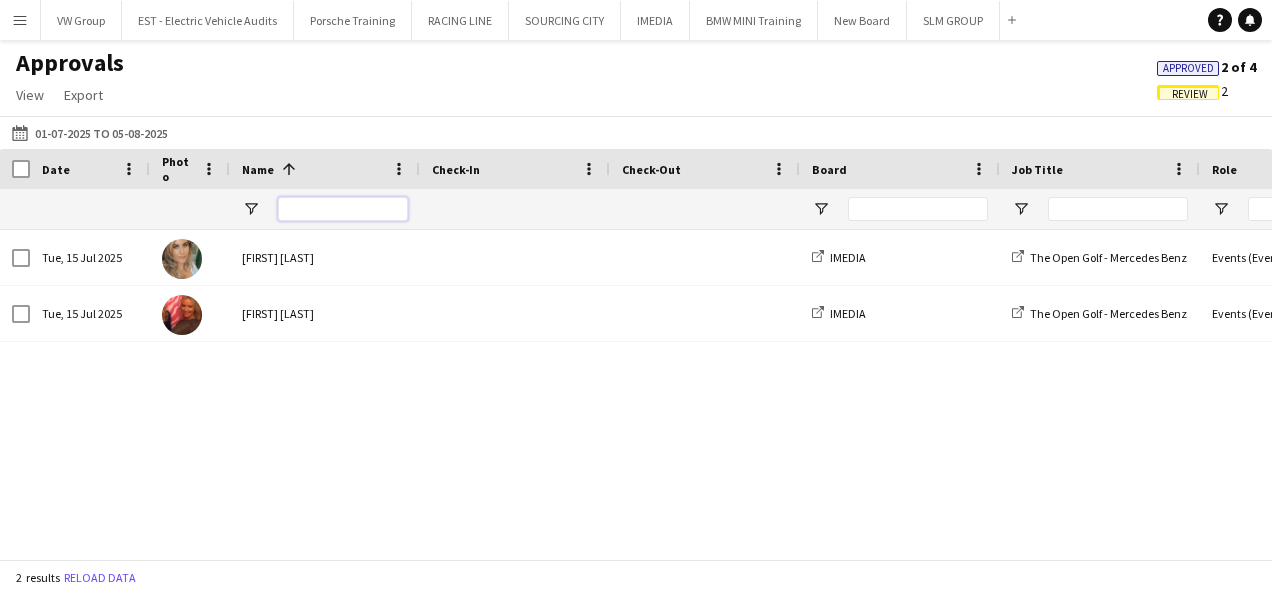 click at bounding box center (343, 209) 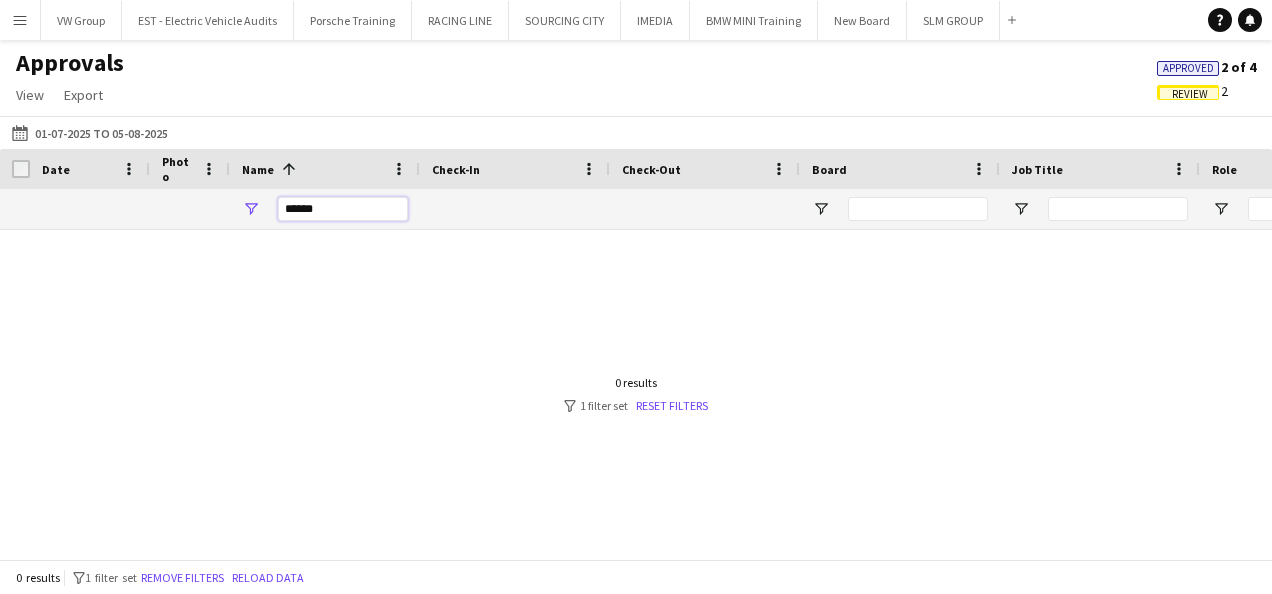 type on "******" 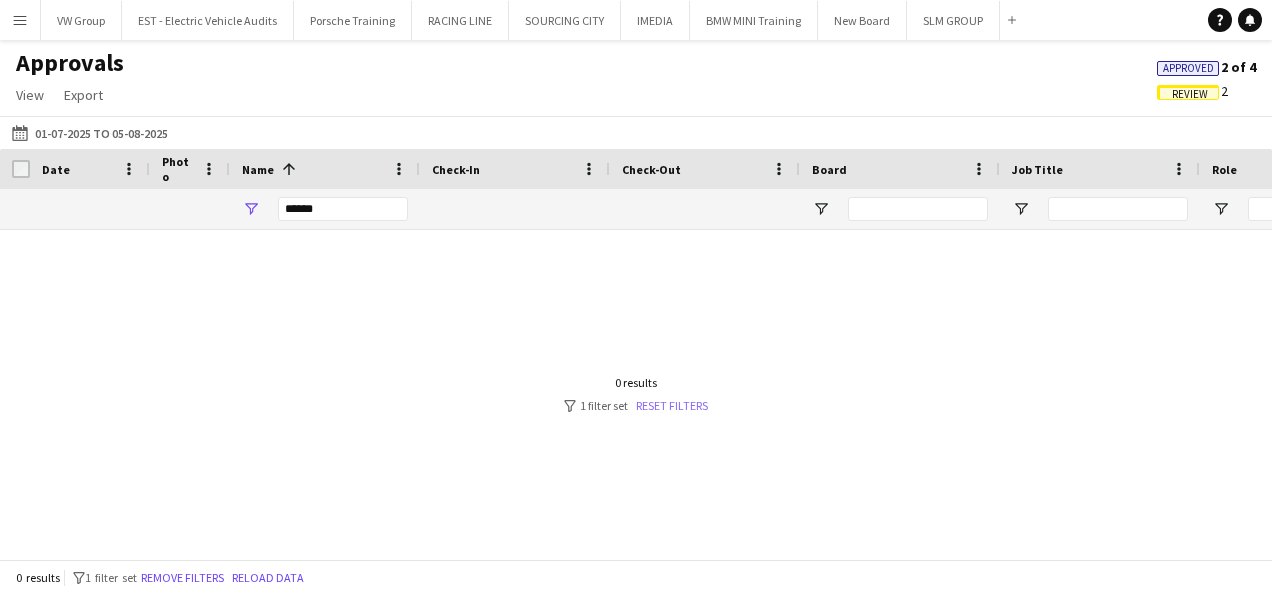 click on "Reset filters" at bounding box center [672, 405] 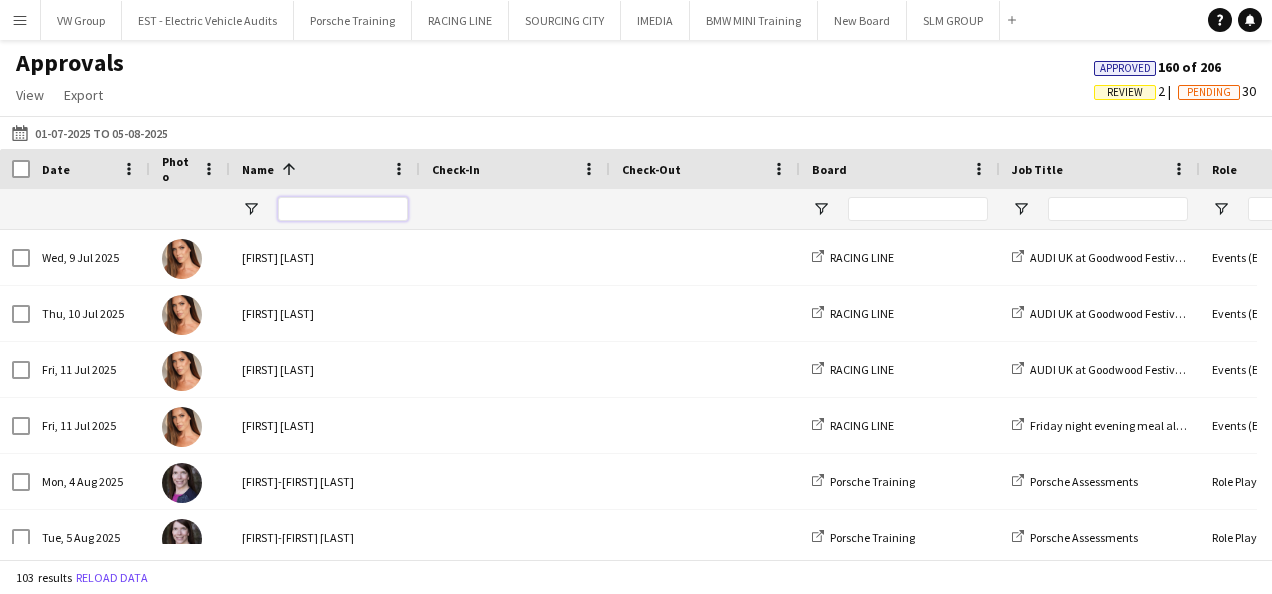 click at bounding box center (343, 209) 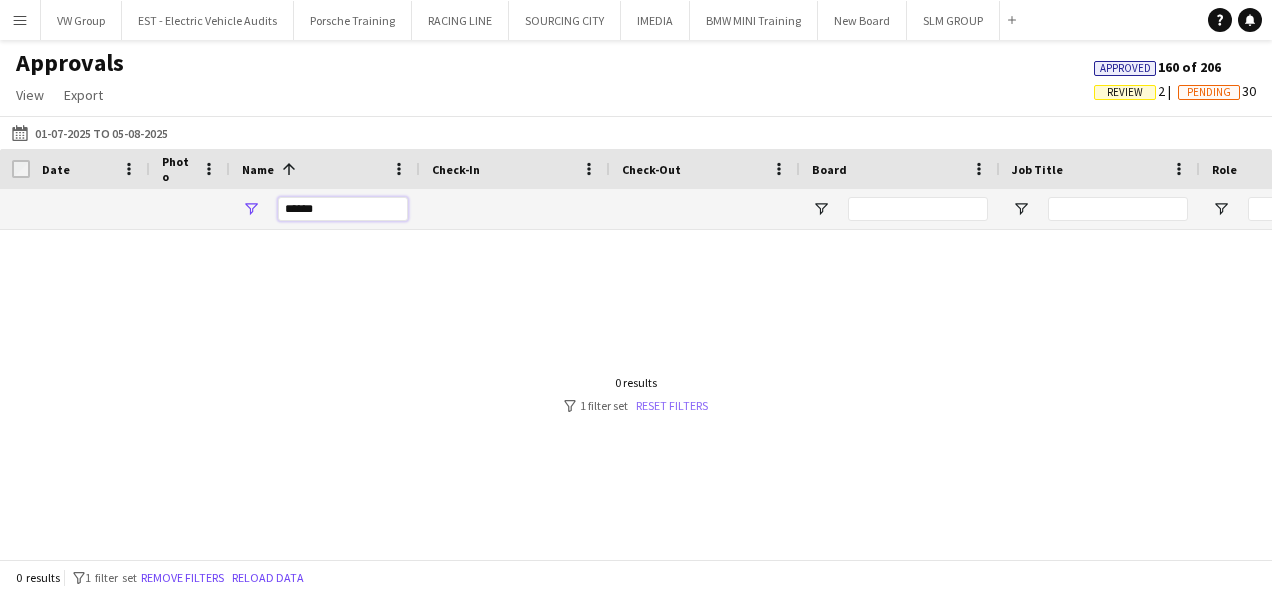 type on "******" 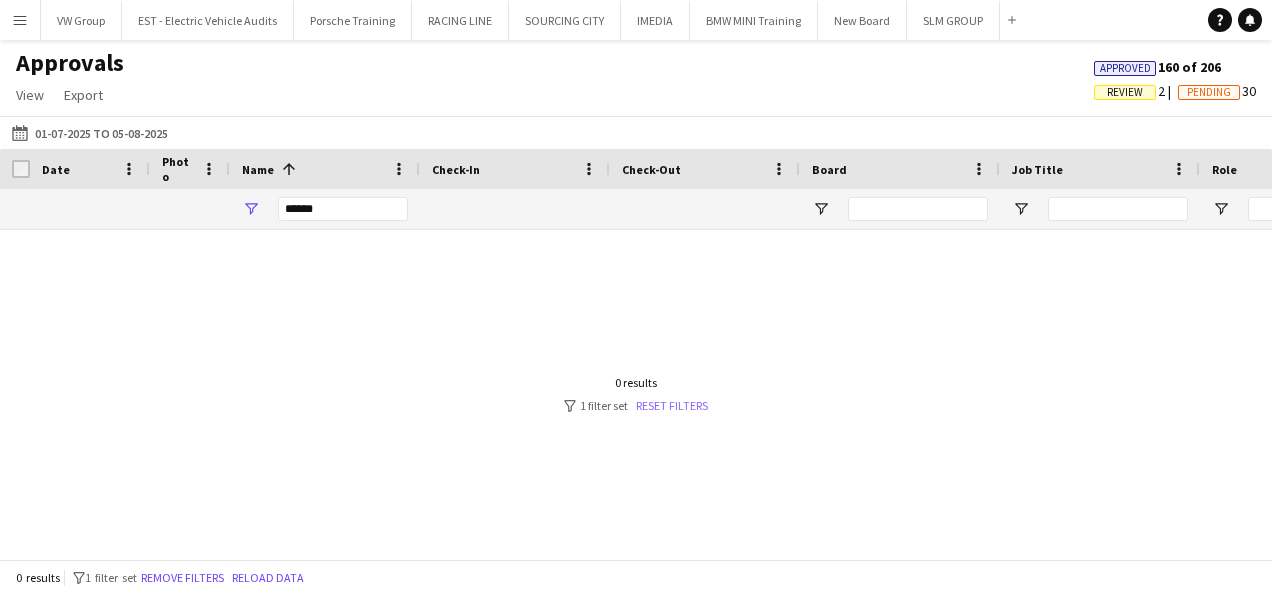 click on "Reset filters" at bounding box center [672, 405] 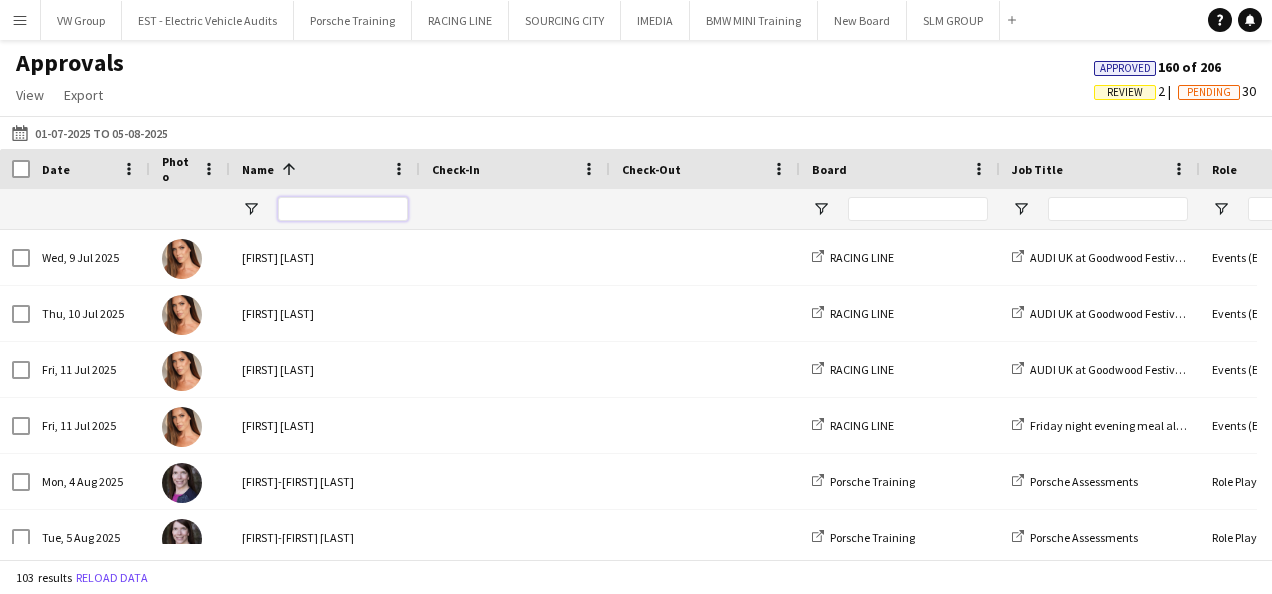 click at bounding box center [343, 209] 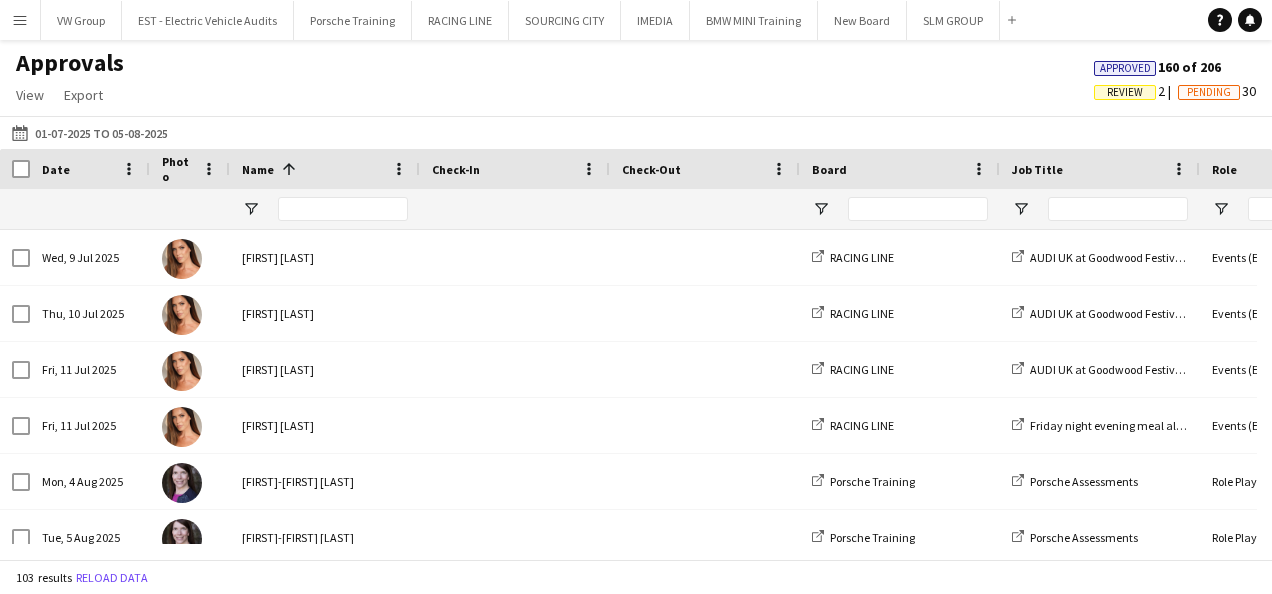 click on "Menu" at bounding box center [20, 20] 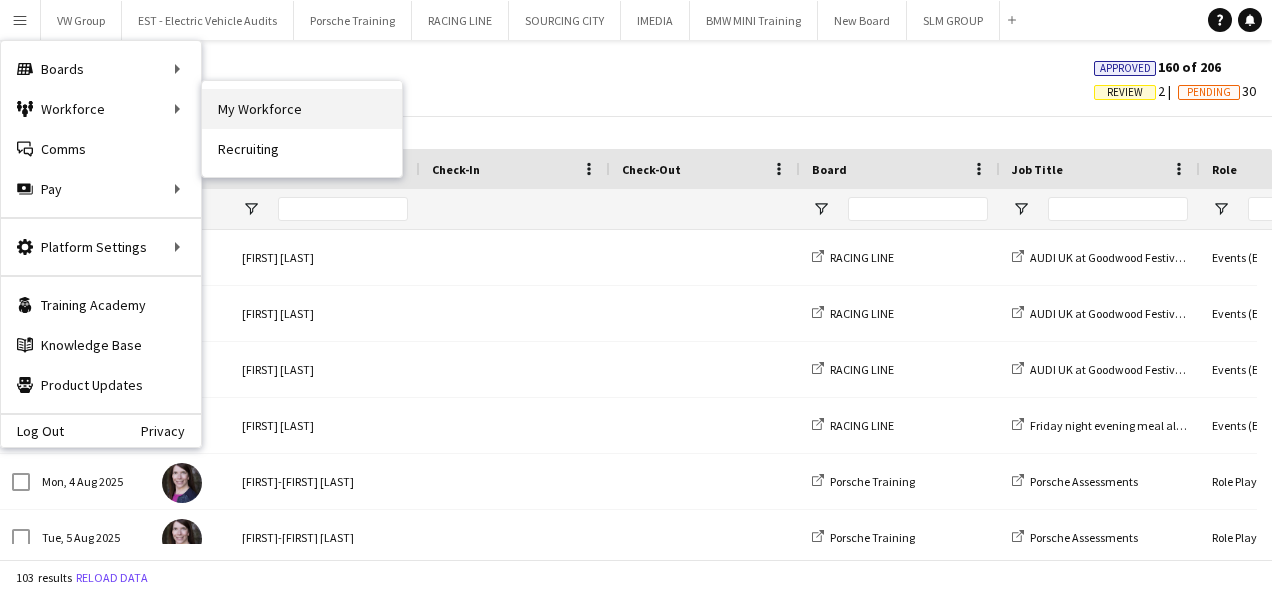 click on "My Workforce" at bounding box center (302, 109) 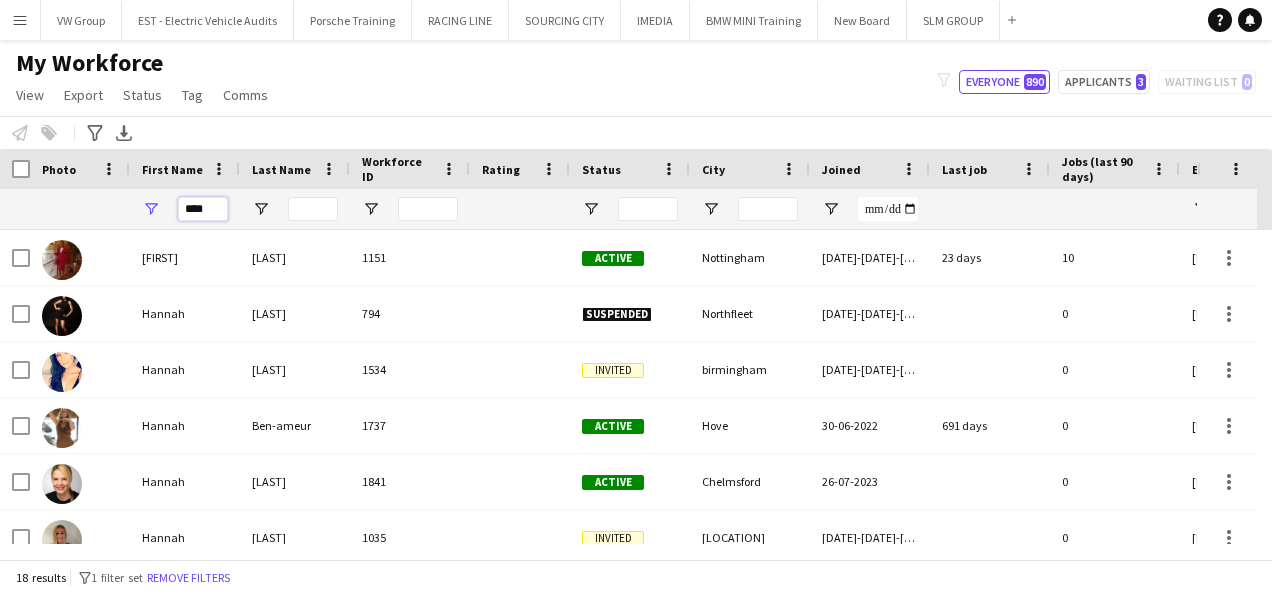 click on "****" at bounding box center (203, 209) 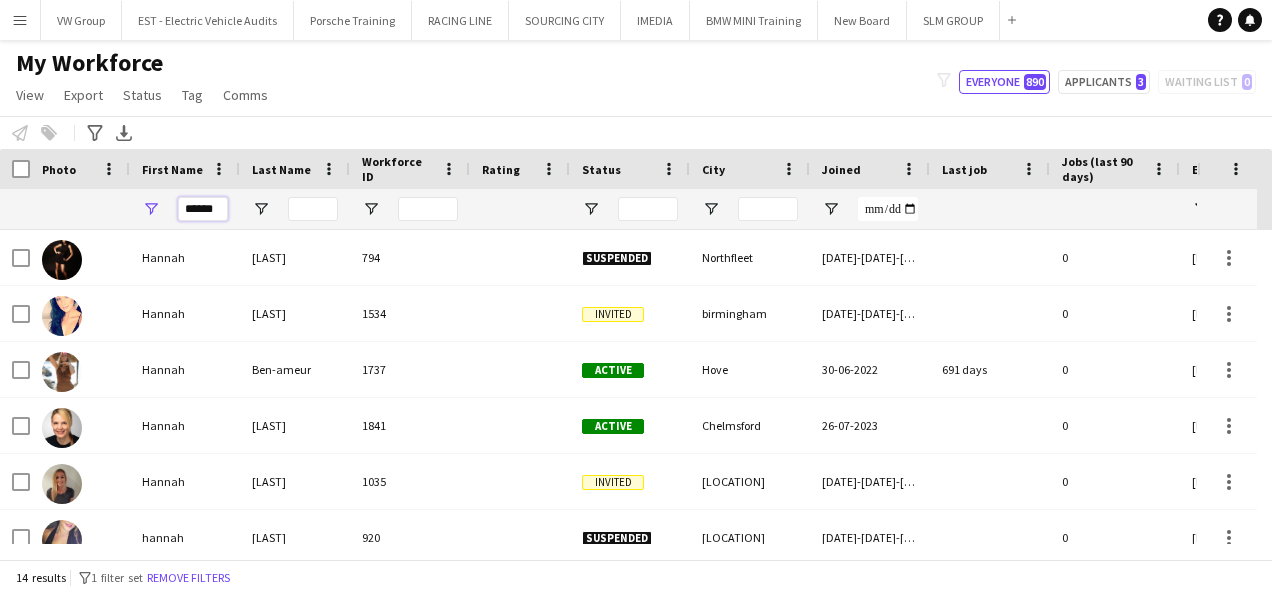 scroll, scrollTop: 94, scrollLeft: 0, axis: vertical 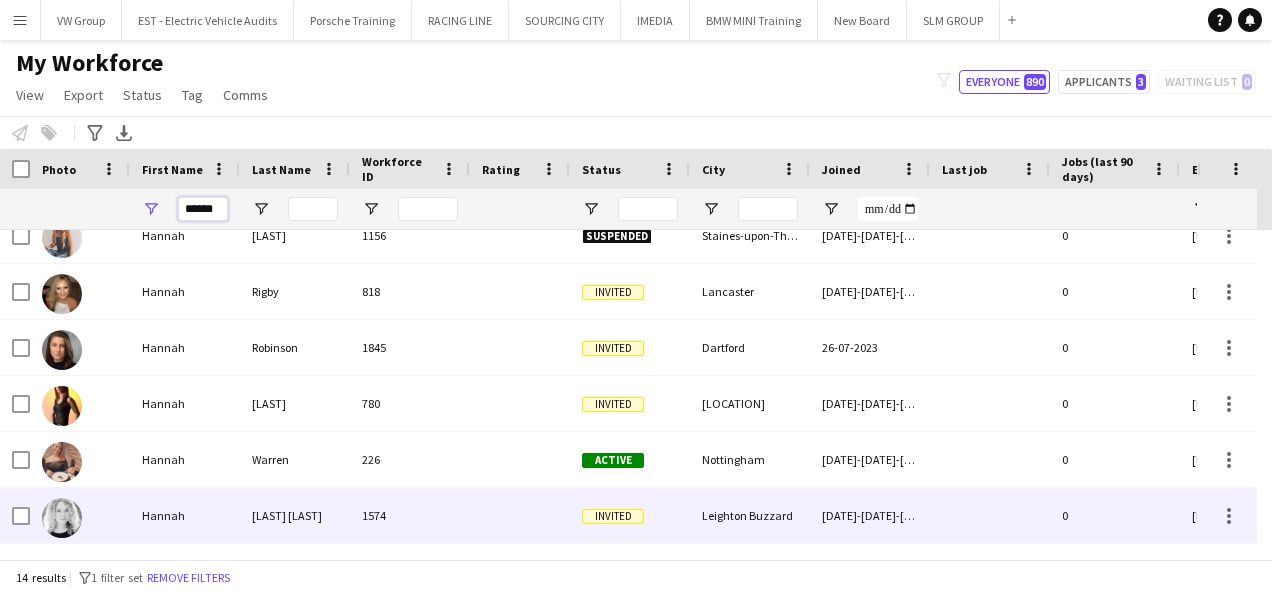 type on "******" 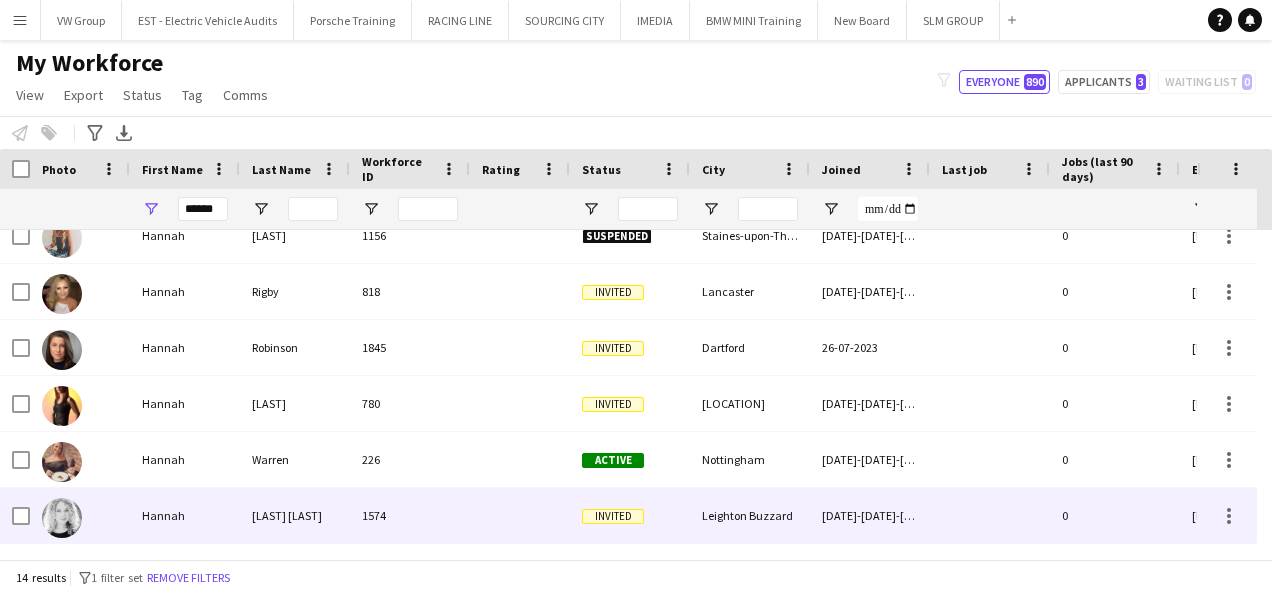 click on "[LAST] [LAST]" at bounding box center [295, 515] 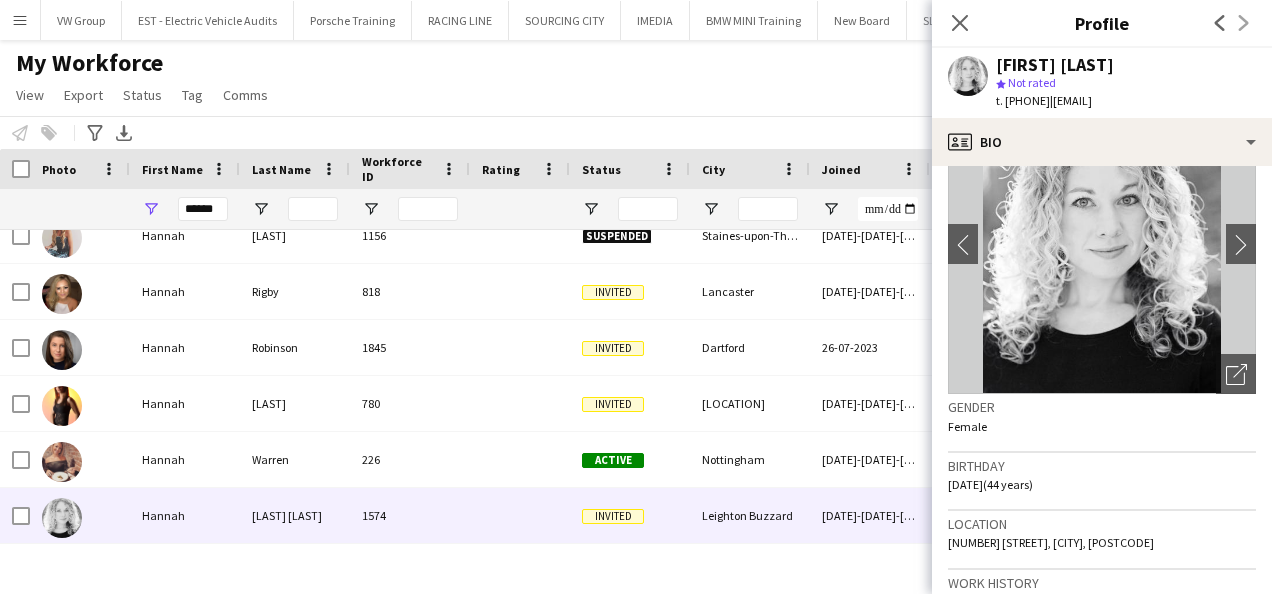 scroll, scrollTop: 0, scrollLeft: 0, axis: both 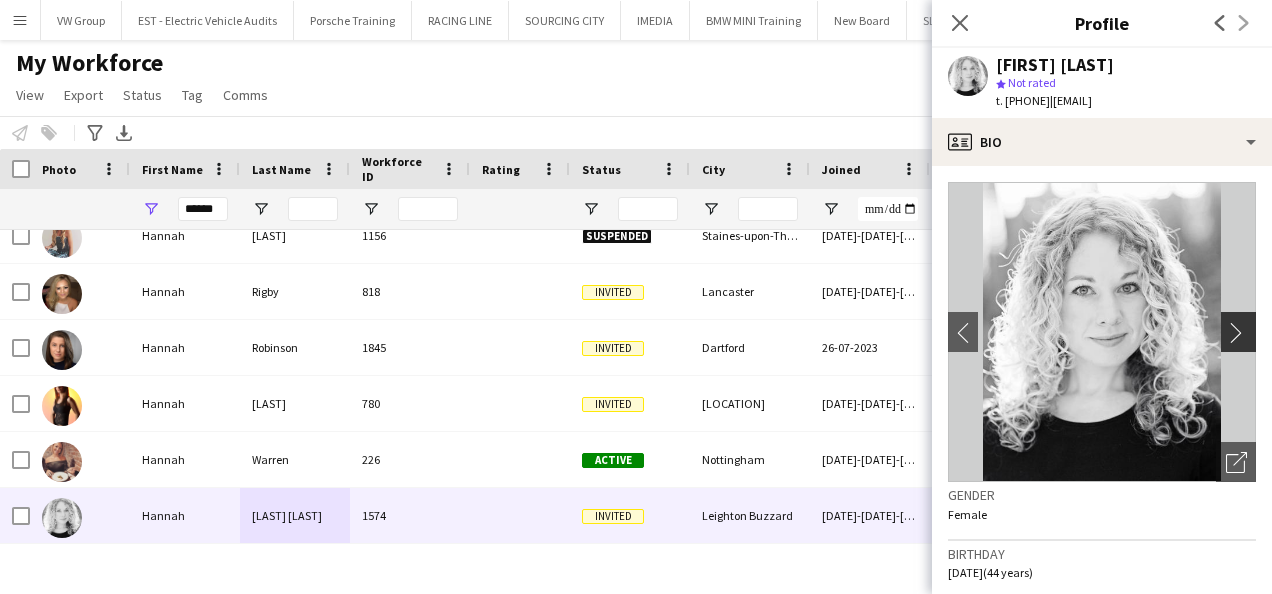 click on "chevron-right" 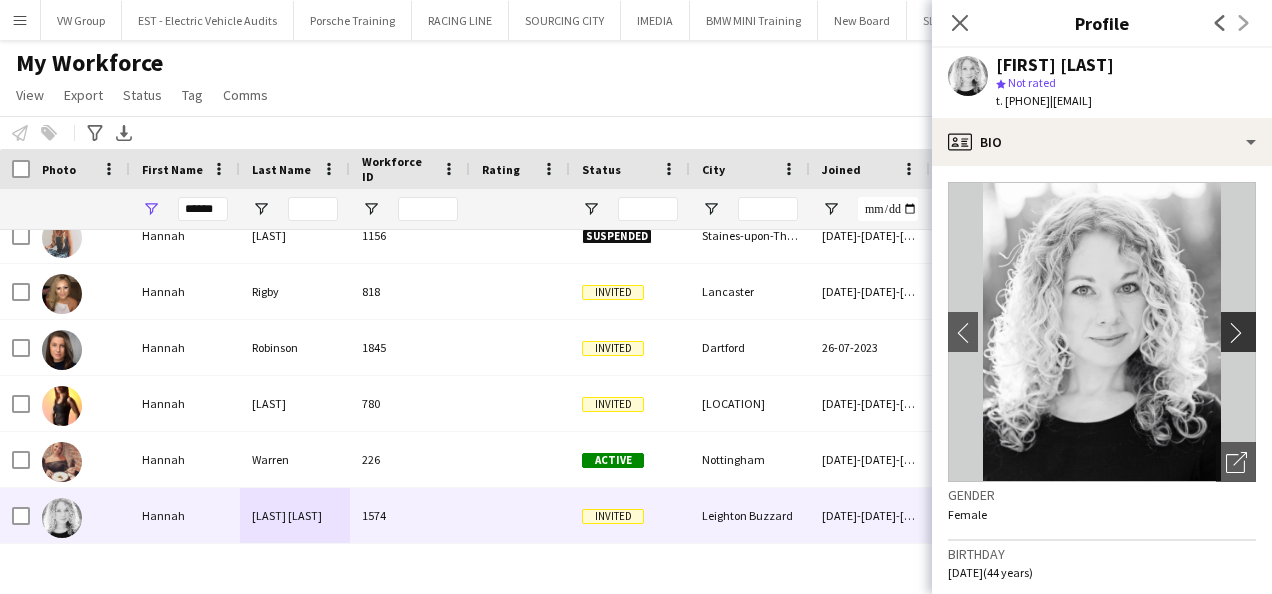 click on "chevron-right" 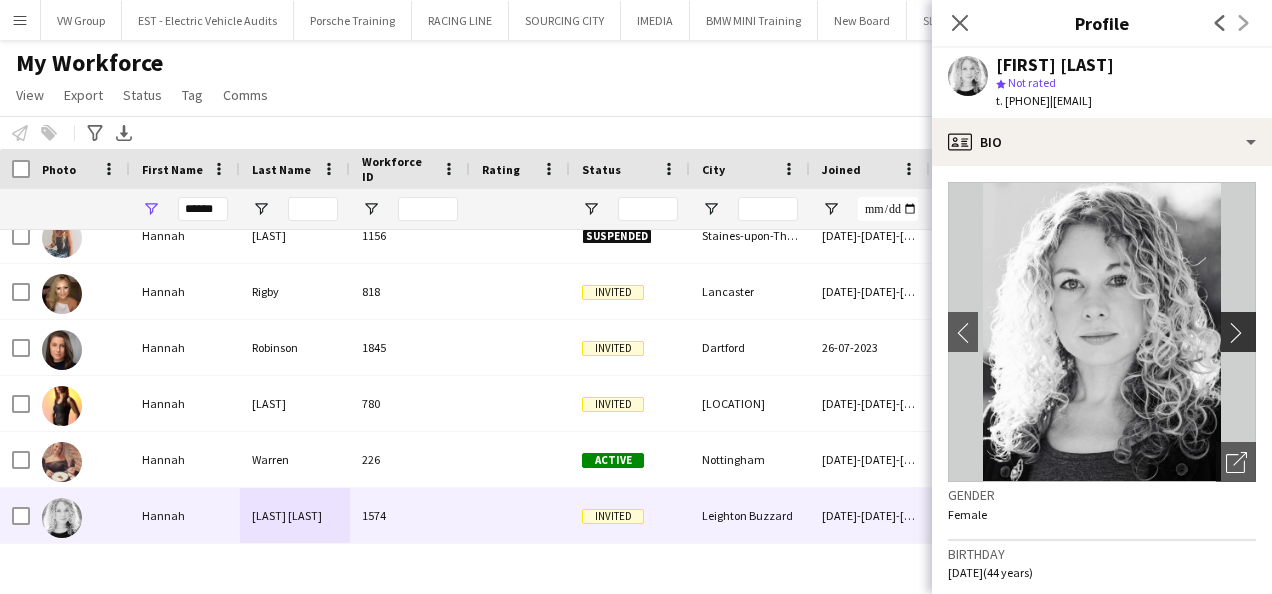 click on "chevron-right" 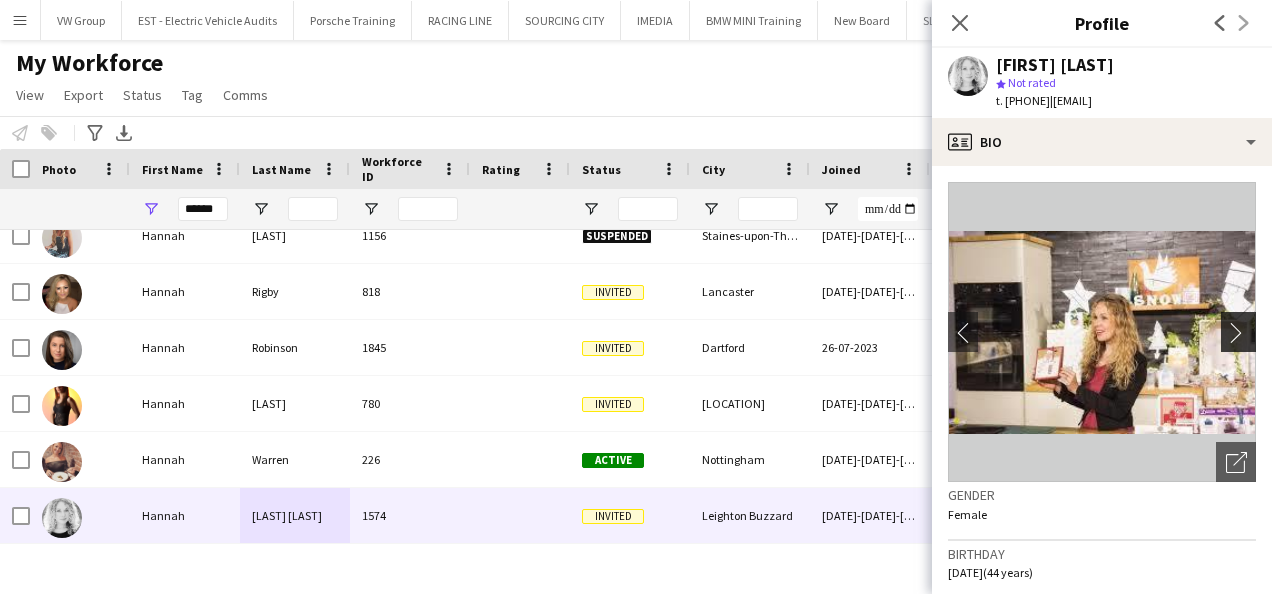 click on "chevron-right" 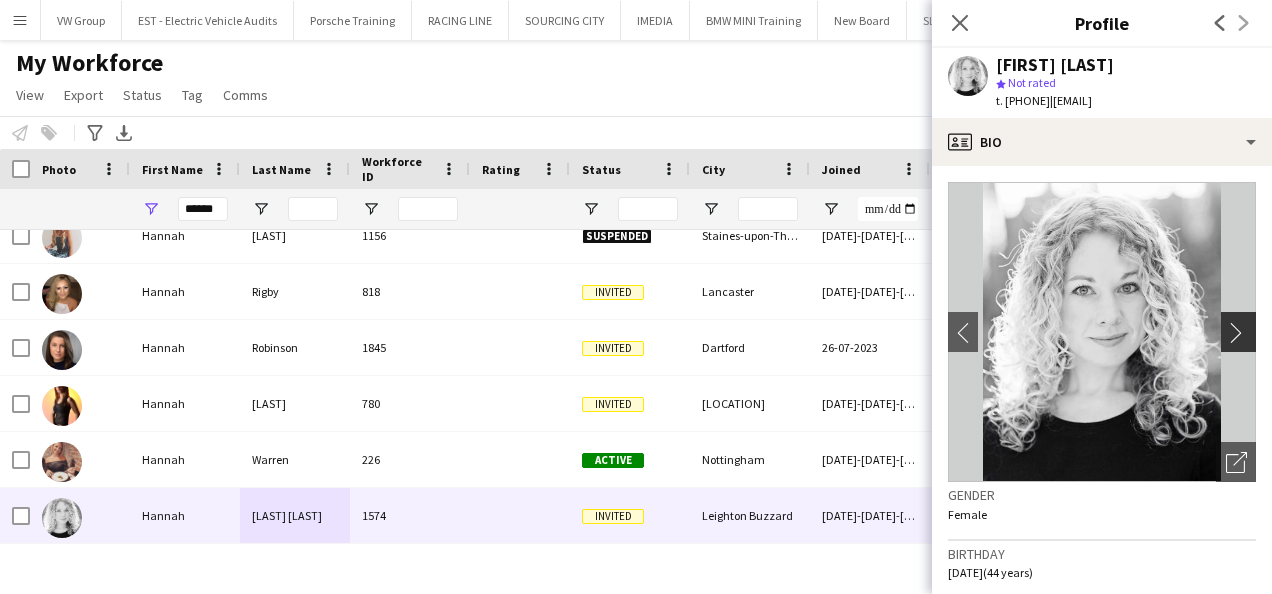 click on "chevron-right" 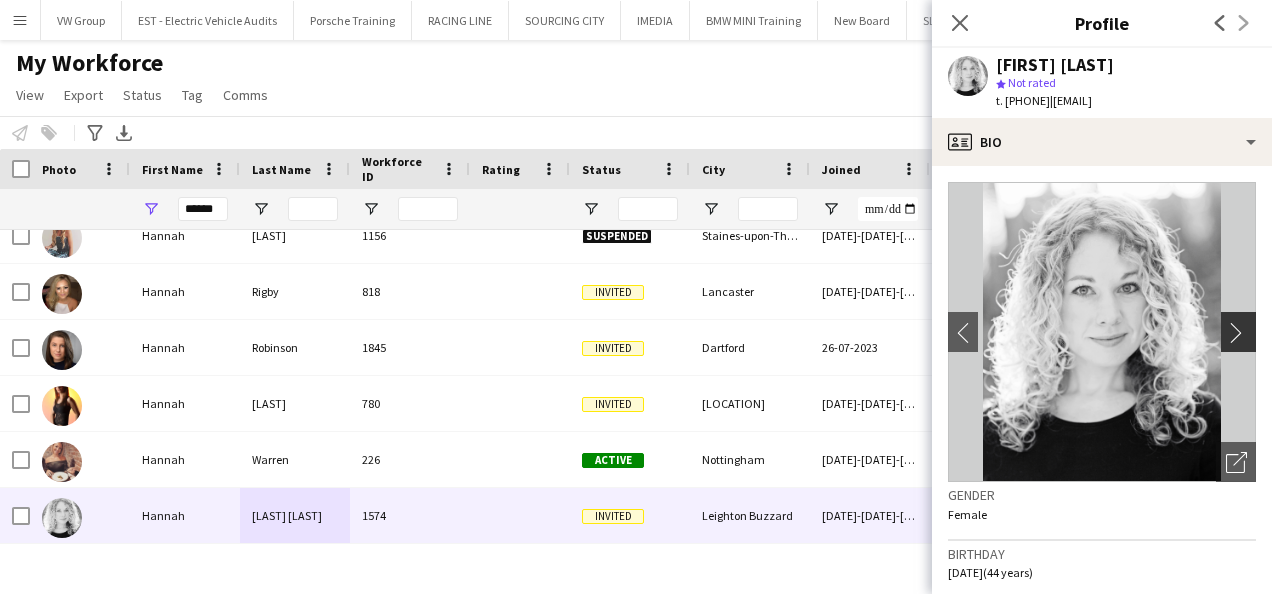 click on "chevron-right" 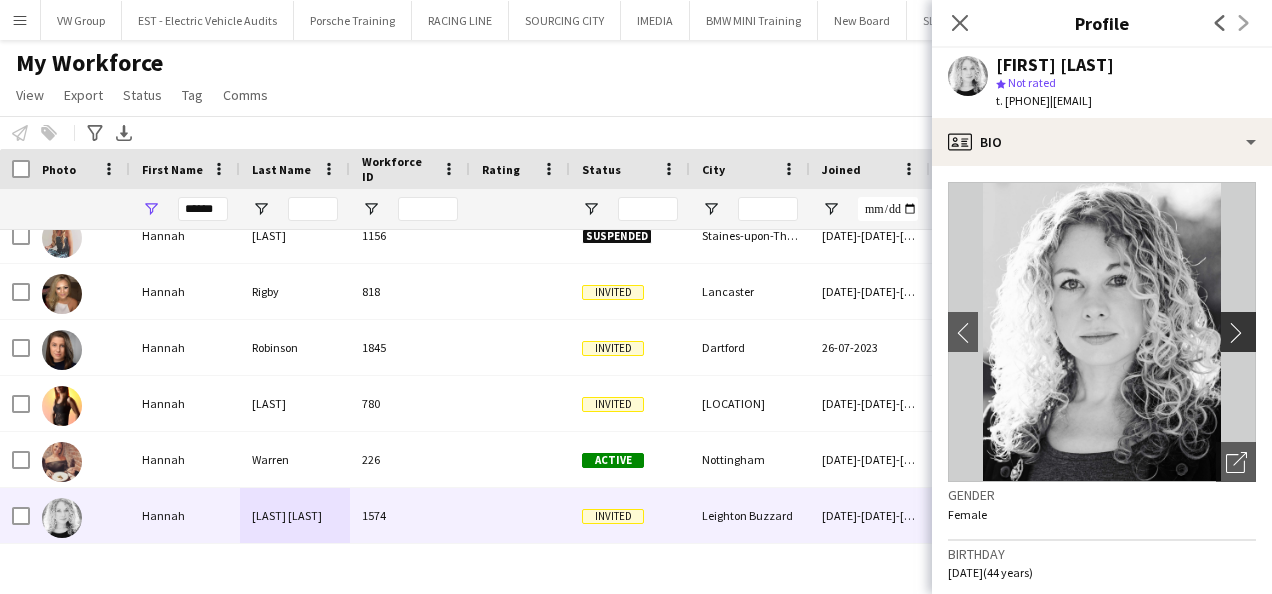 click on "chevron-right" 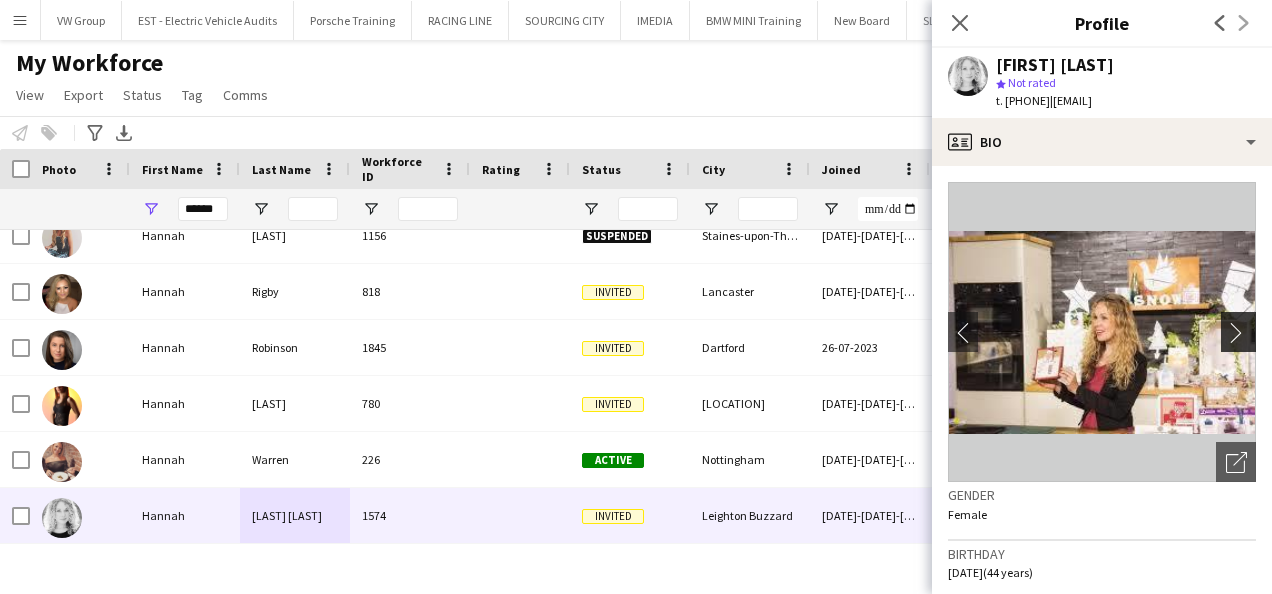 click on "chevron-right" 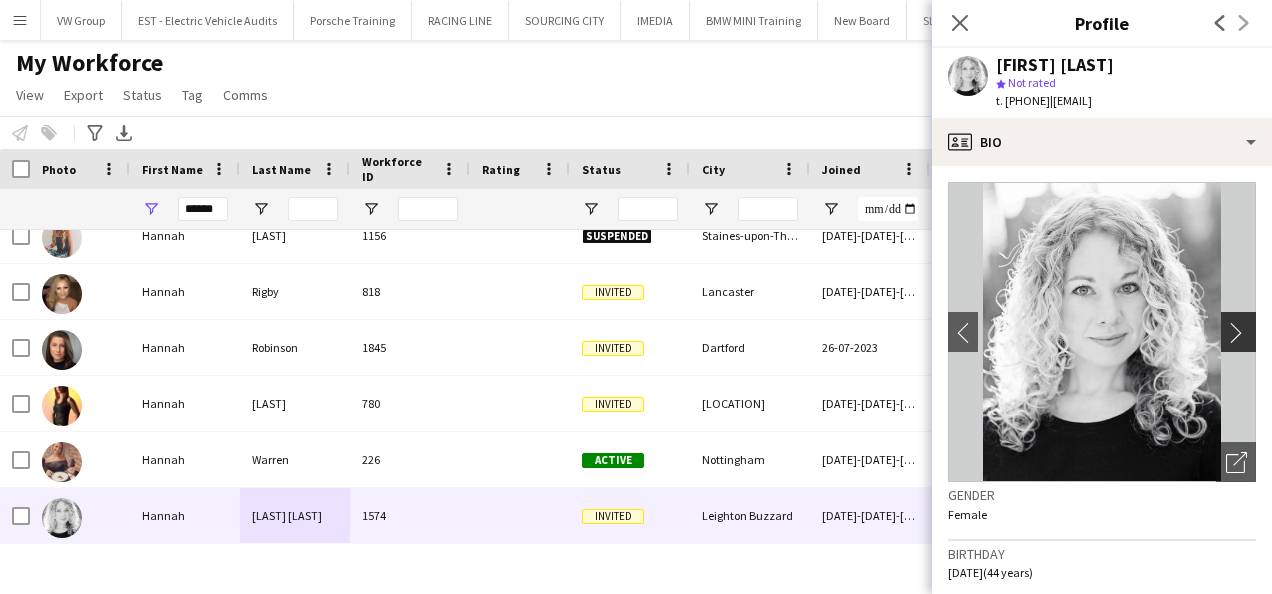 click on "chevron-right" 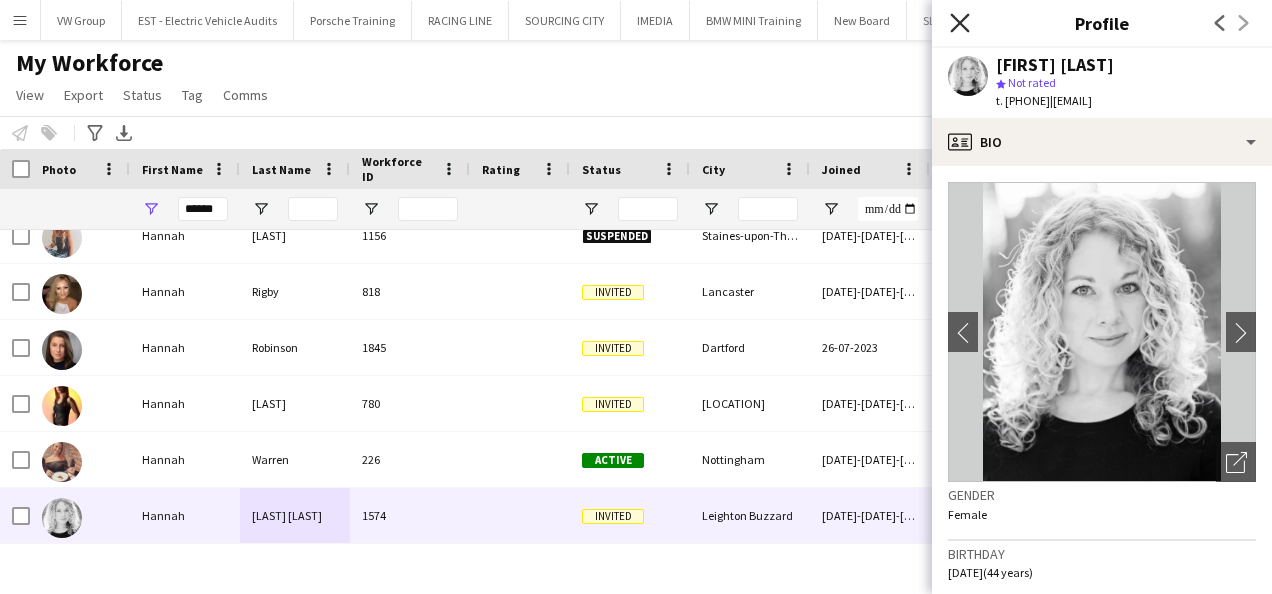 click 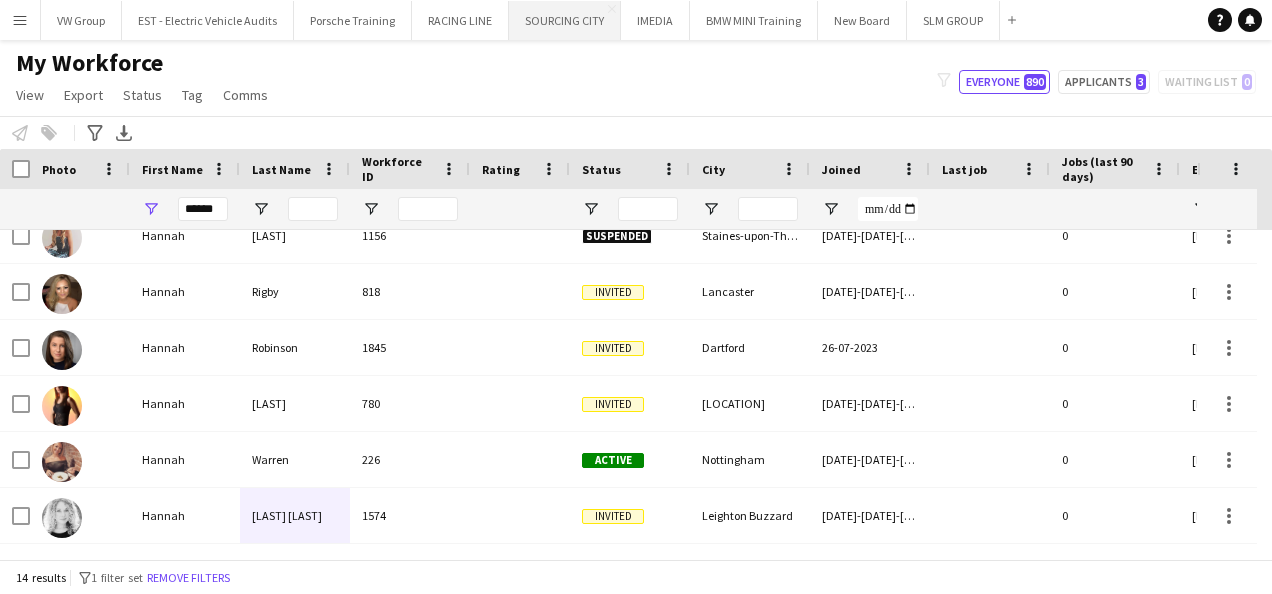 click on "SOURCING CITY
Close" at bounding box center [565, 20] 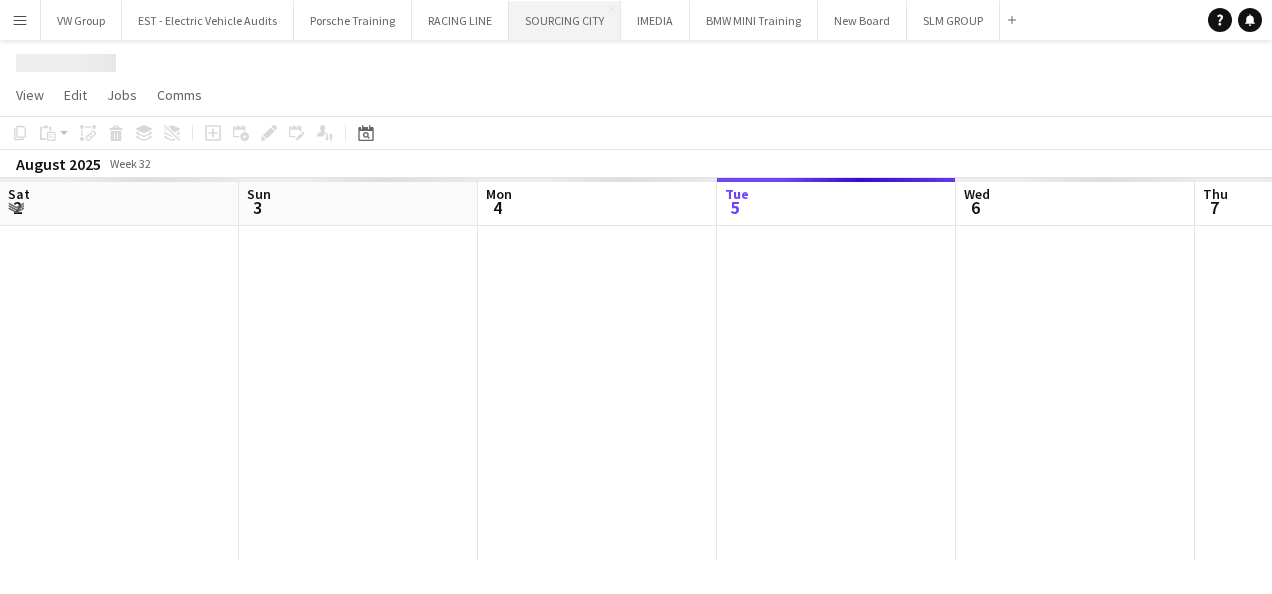 scroll, scrollTop: 0, scrollLeft: 478, axis: horizontal 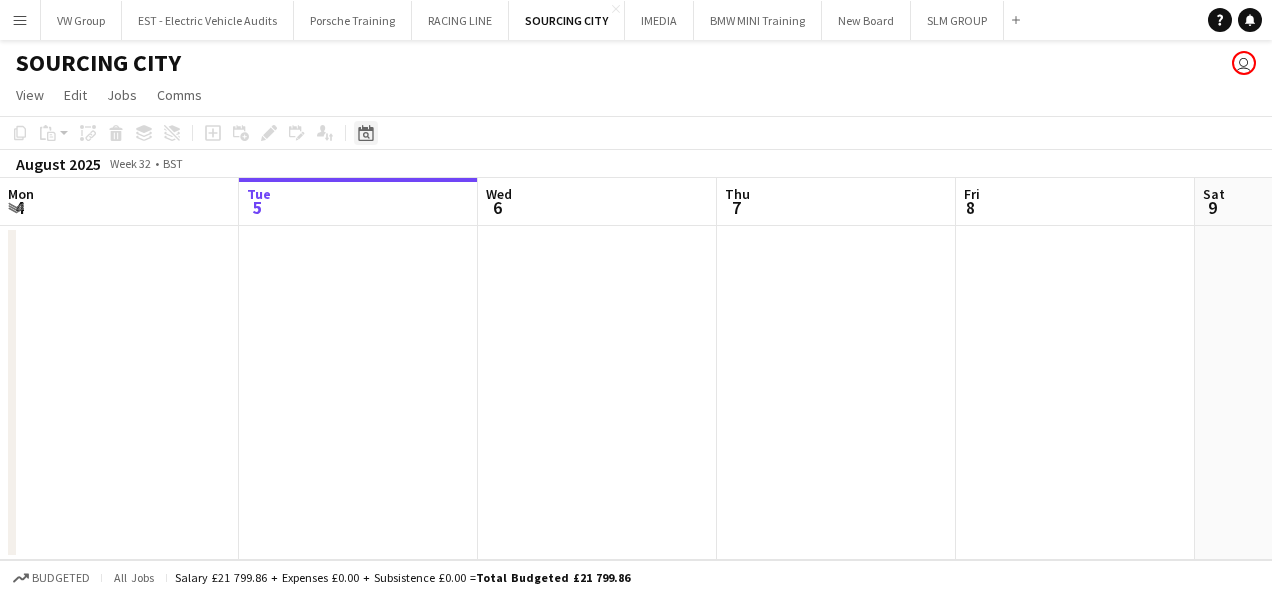 click on "Date picker" 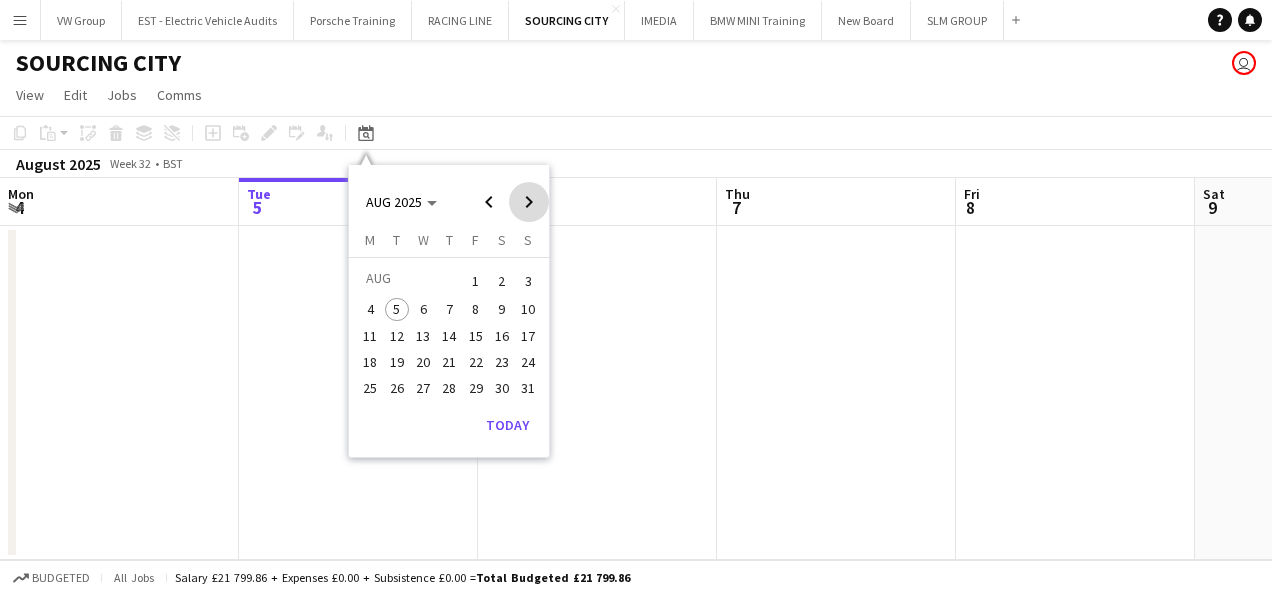 click at bounding box center [529, 202] 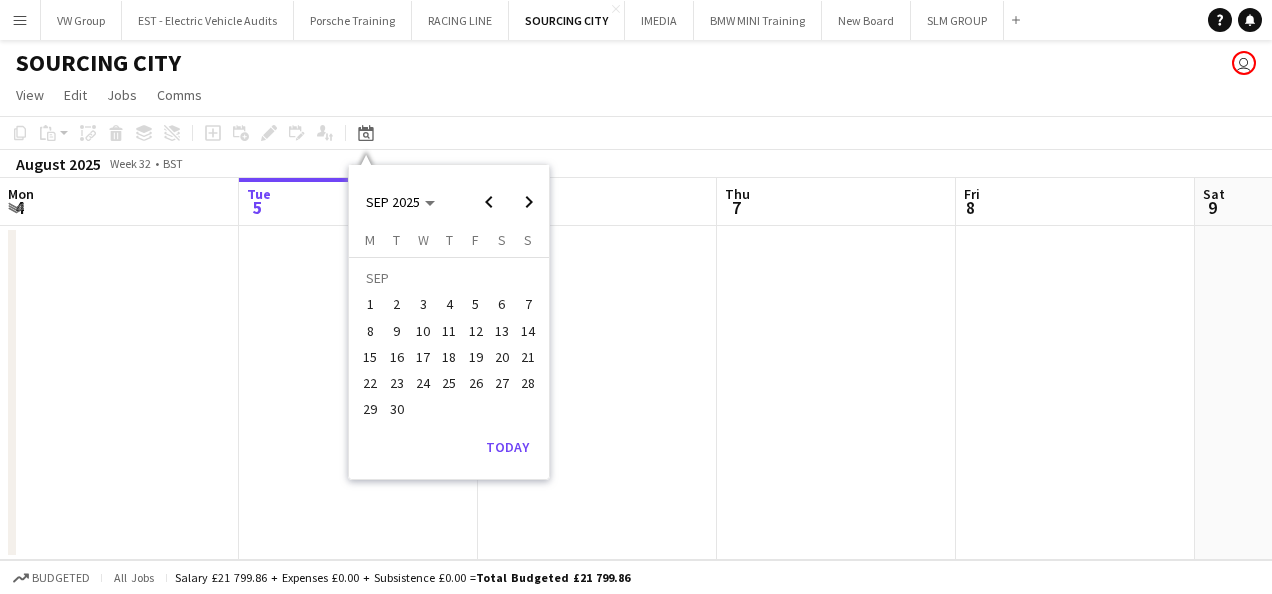 click on "10" at bounding box center [423, 331] 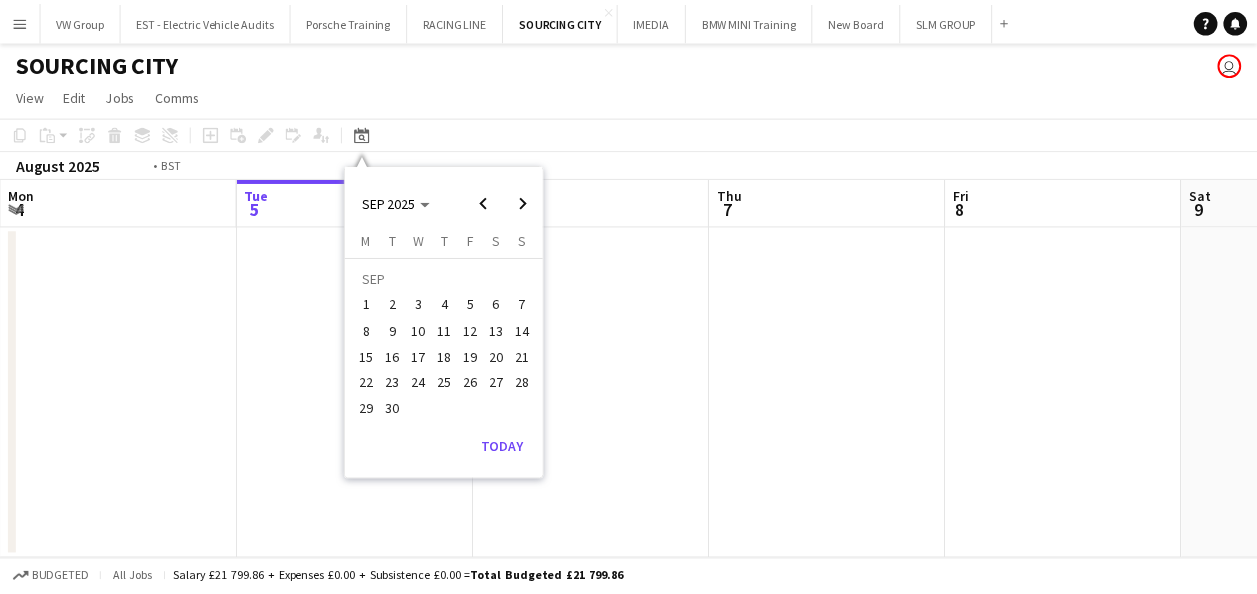 scroll, scrollTop: 0, scrollLeft: 688, axis: horizontal 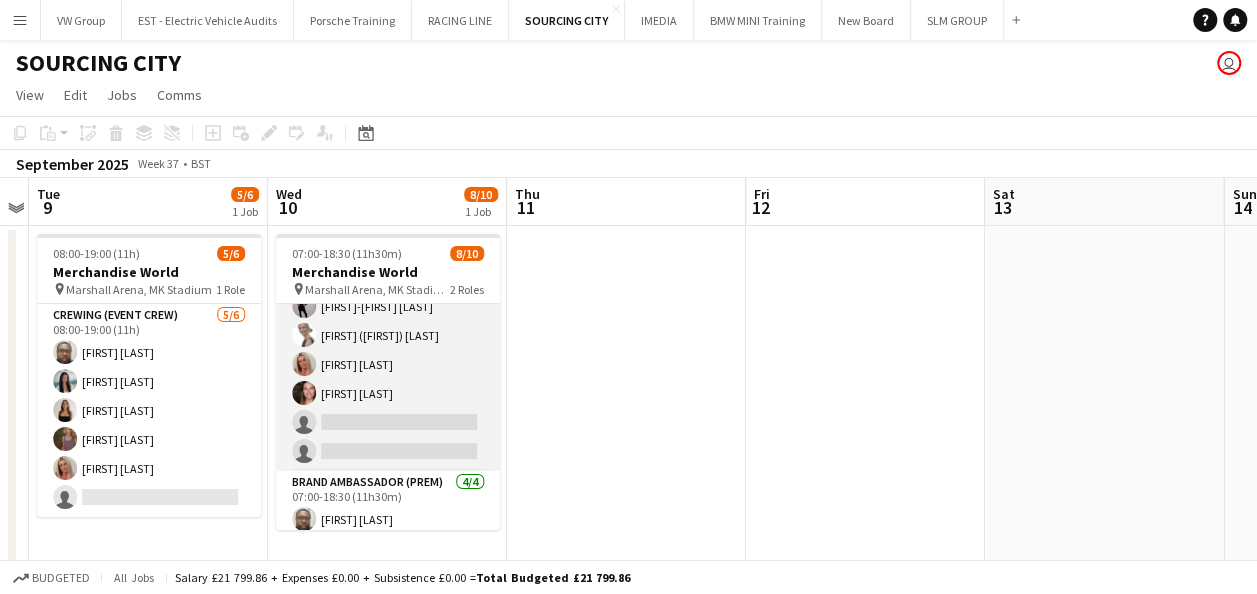 click on "Brand Ambassador (Prem)   4/6   [DURATION]
[FIRST]-[FIRST] [FIRST] [FIRST] [FIRST]
single-neutral-actions
single-neutral-actions" at bounding box center [388, 364] 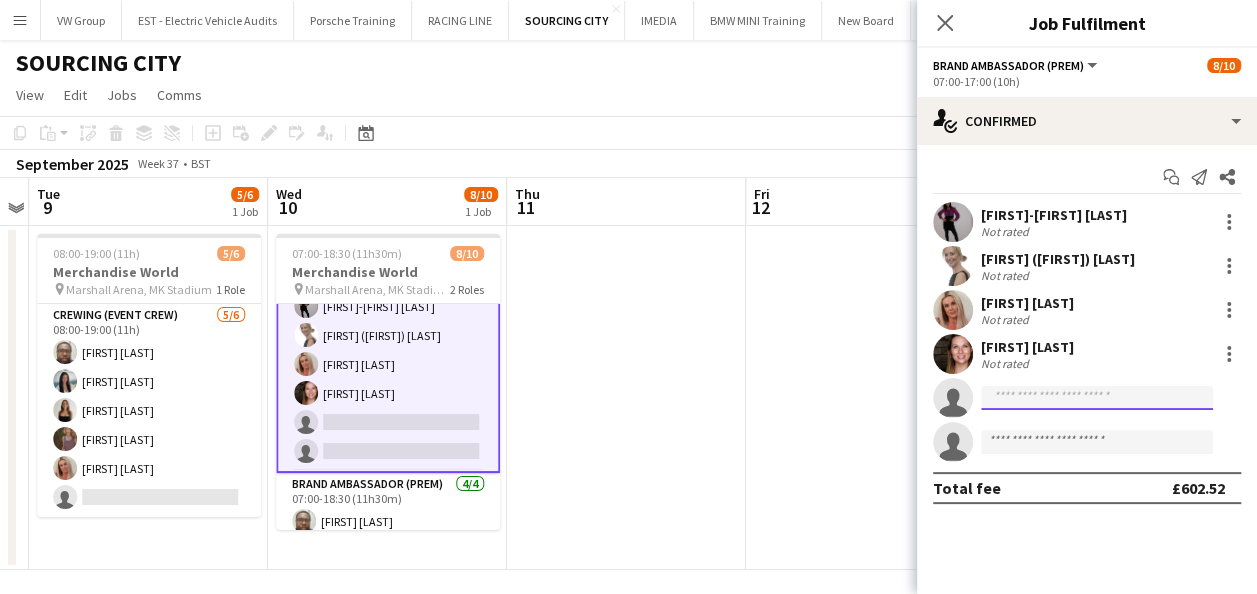 click 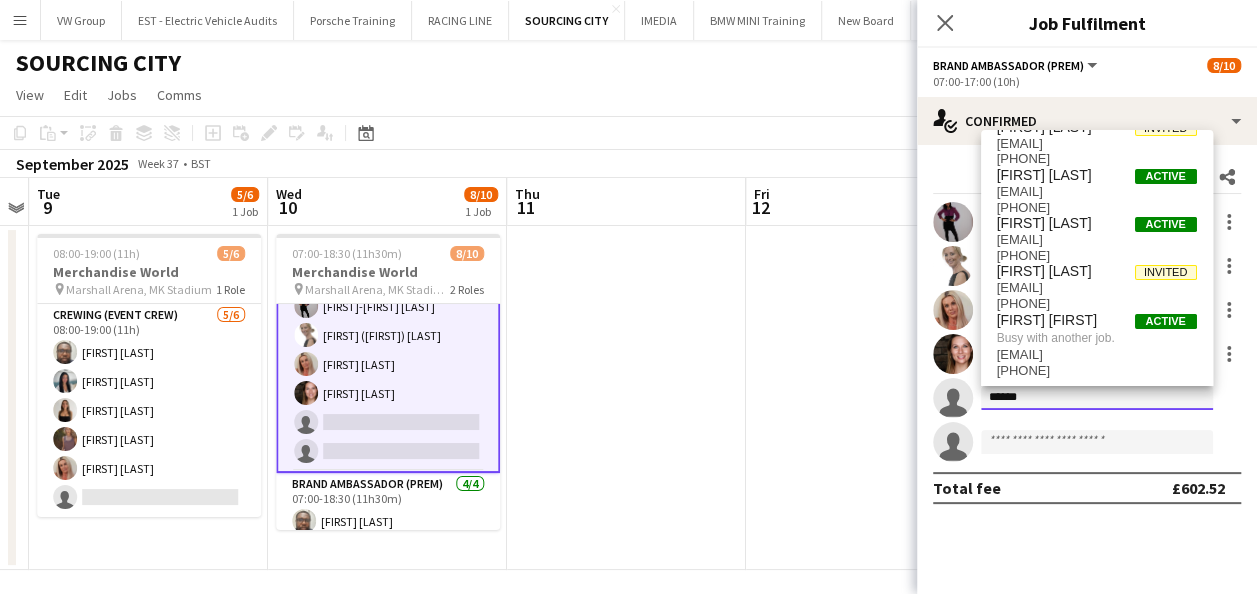 scroll, scrollTop: 0, scrollLeft: 0, axis: both 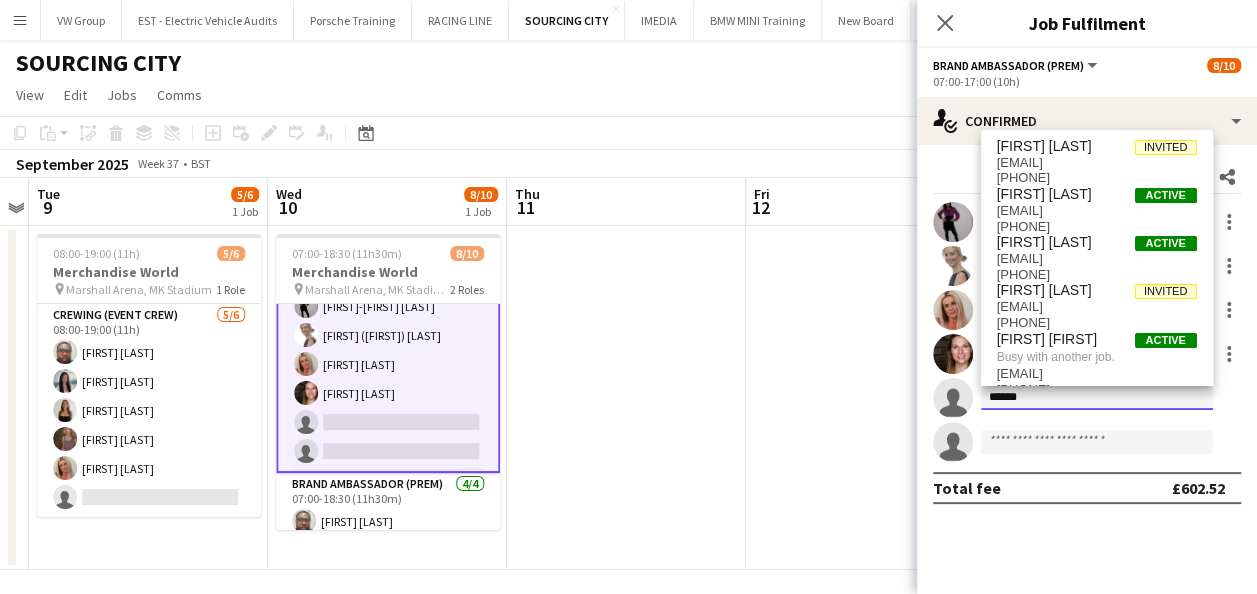 click on "******" 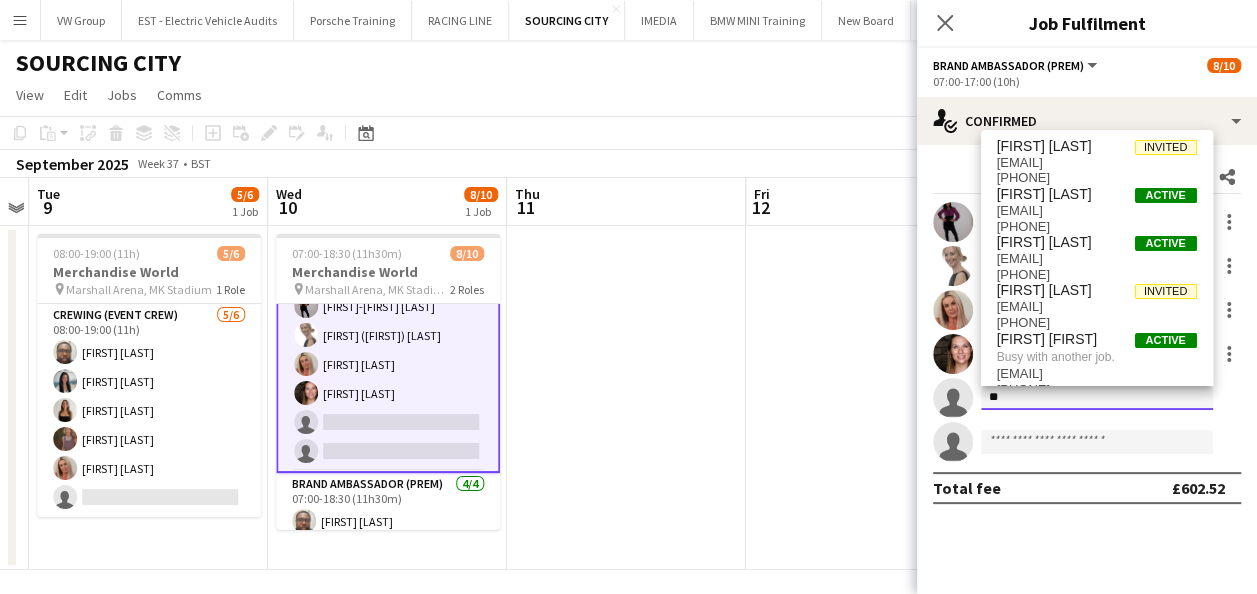 type on "*" 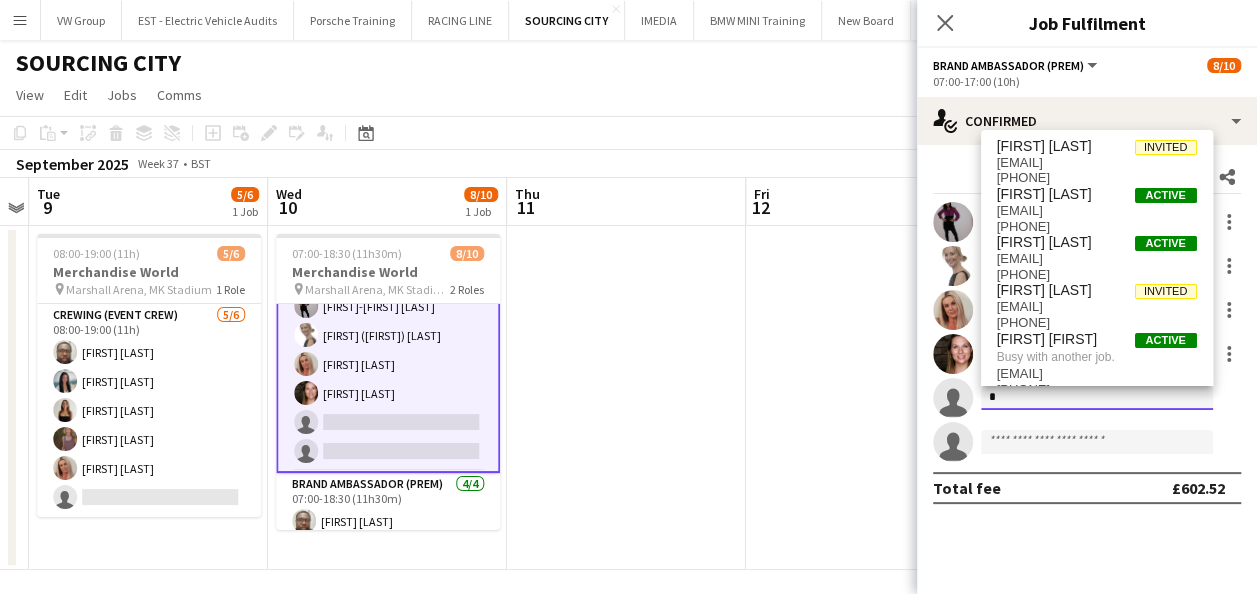type 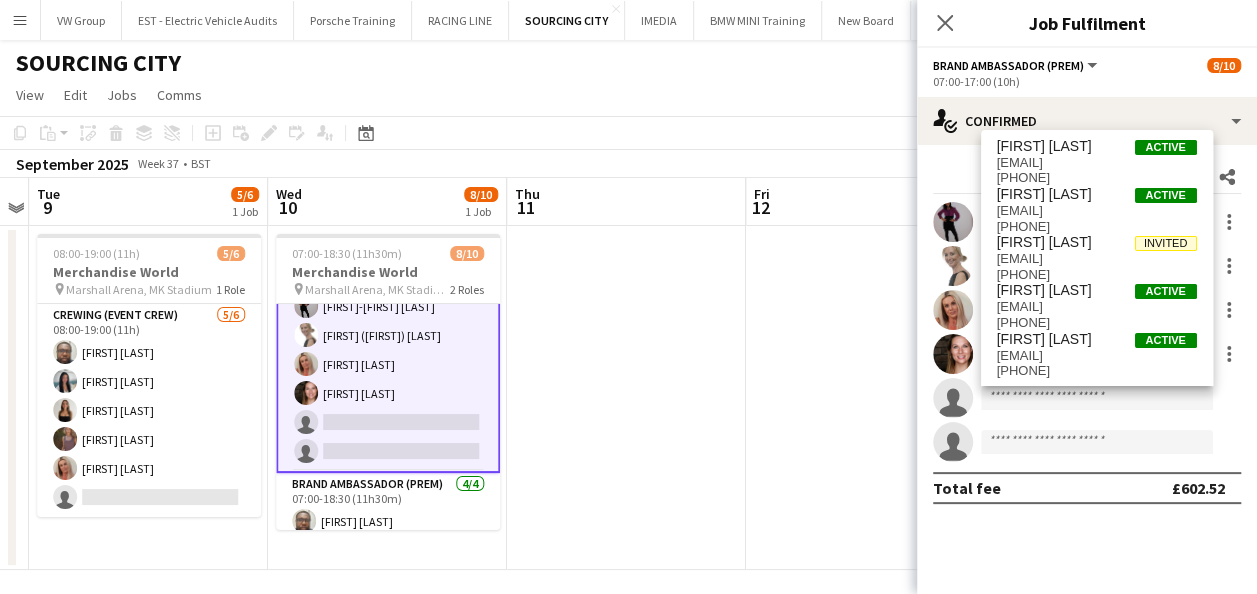 click on "Menu" at bounding box center (20, 20) 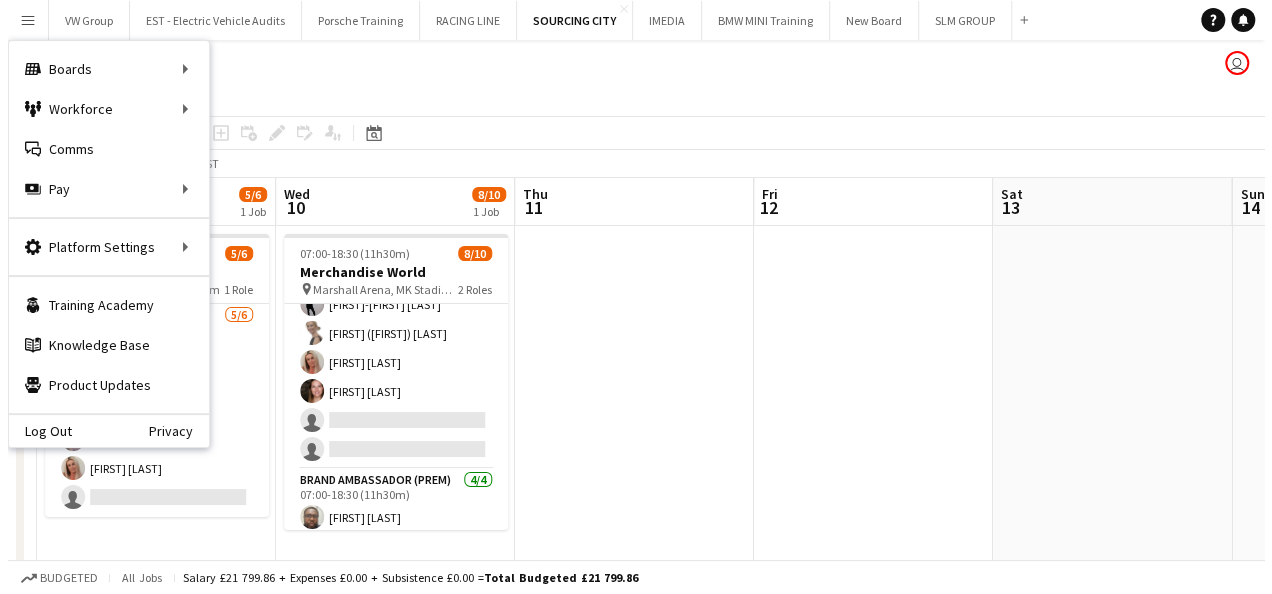 scroll, scrollTop: 46, scrollLeft: 0, axis: vertical 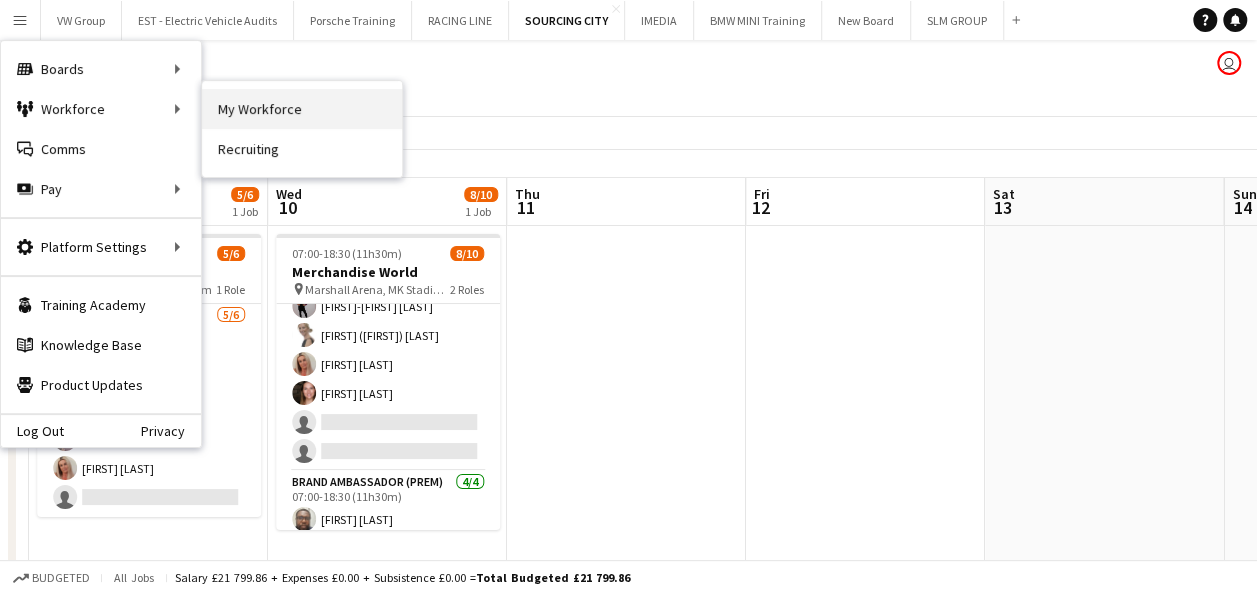 click on "My Workforce" at bounding box center (302, 109) 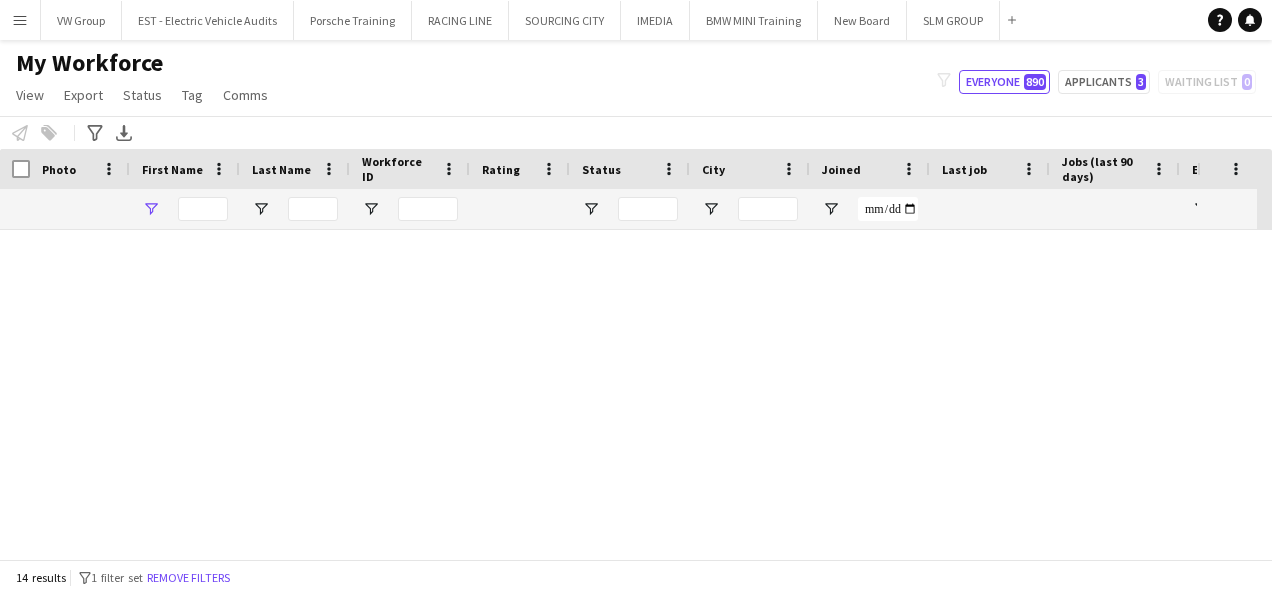 type on "******" 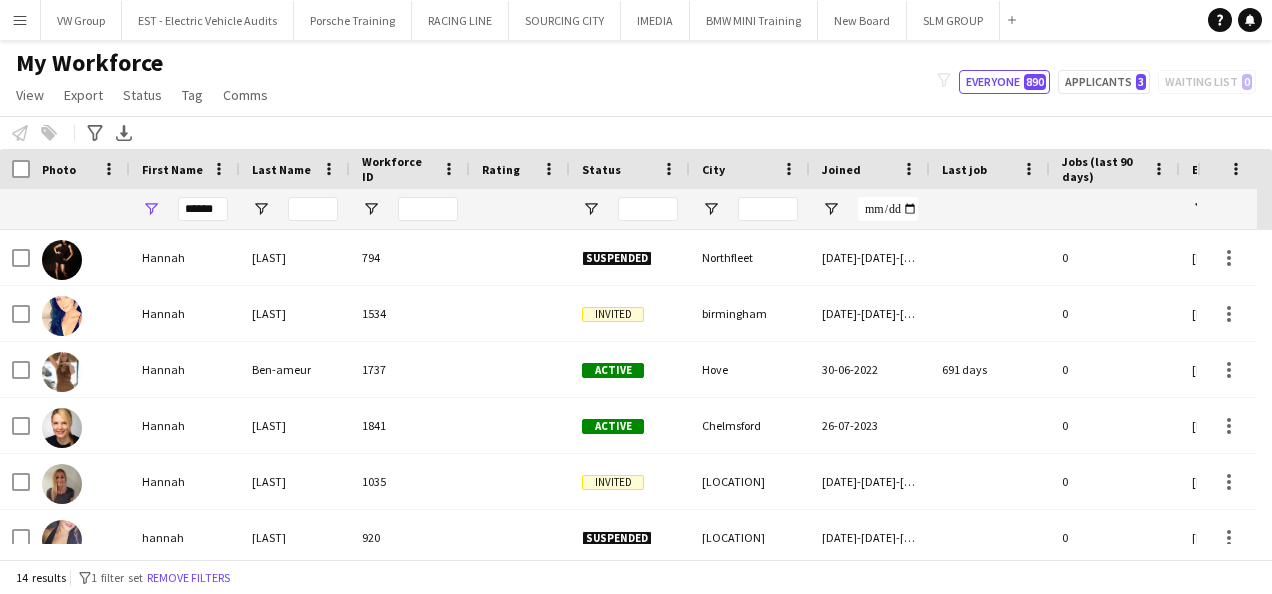 scroll, scrollTop: 36, scrollLeft: 0, axis: vertical 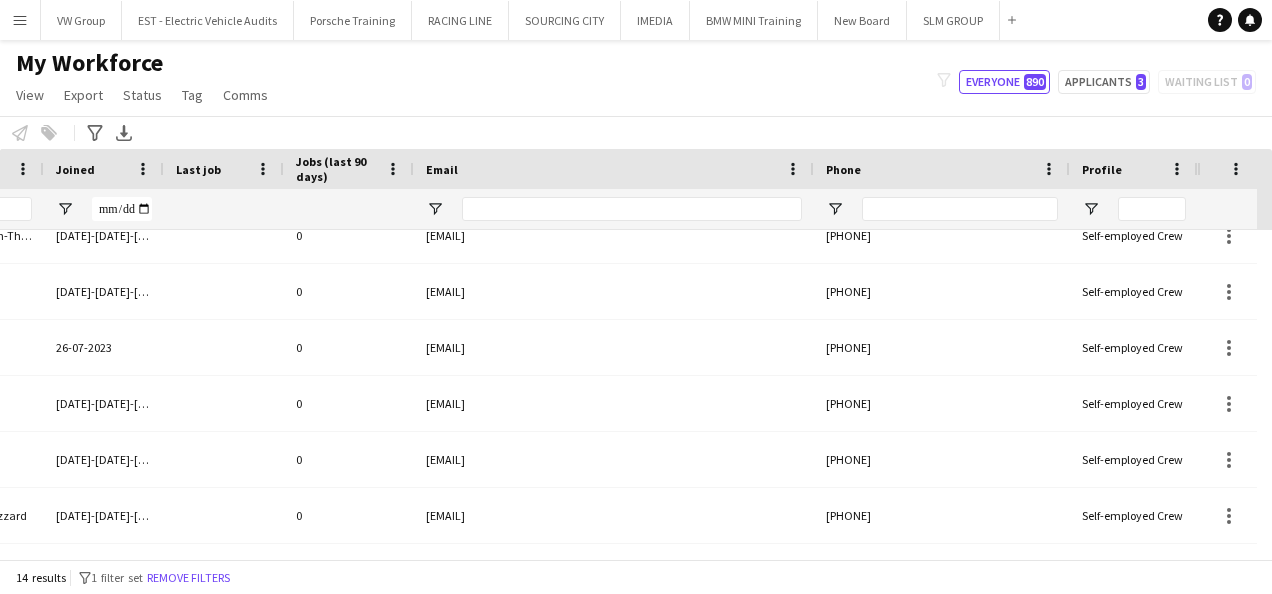 click on "[NUMBER] results
filter-1
[NUMBER] filter set   Remove filters" 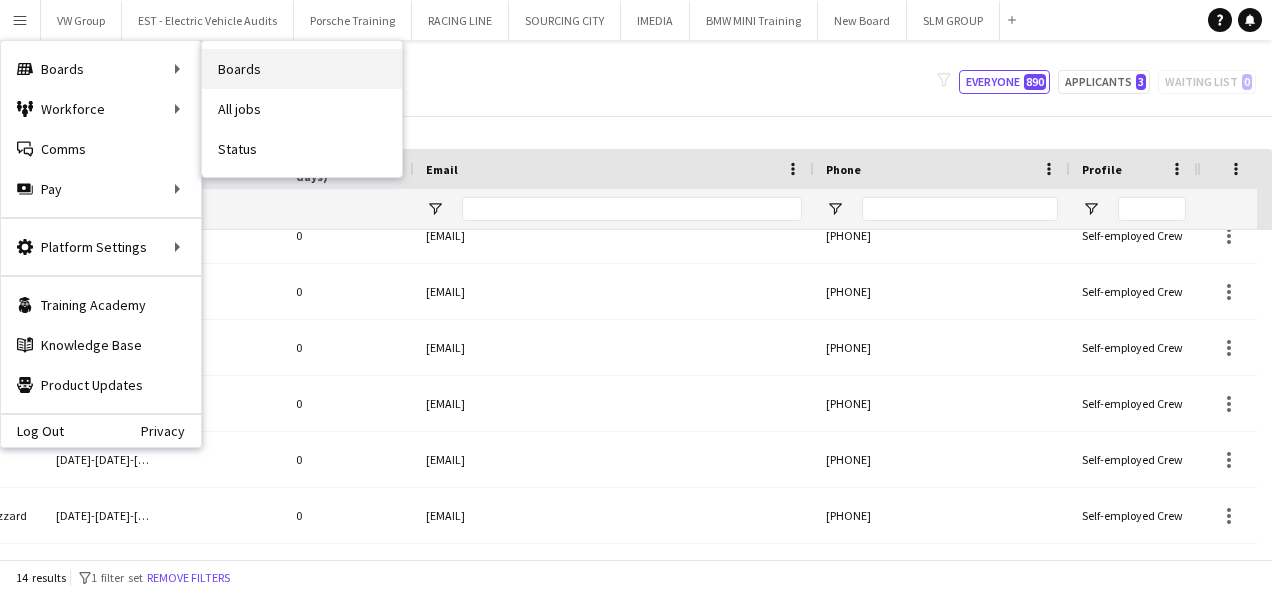 click on "Boards" at bounding box center [302, 69] 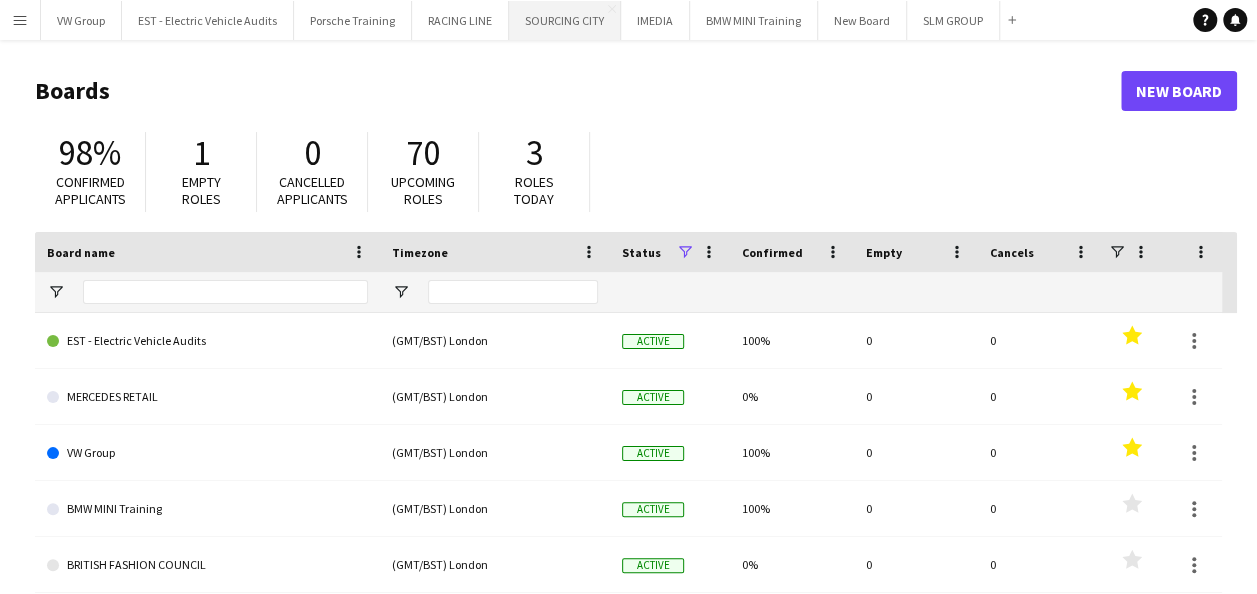 click on "SOURCING CITY
Close" at bounding box center (565, 20) 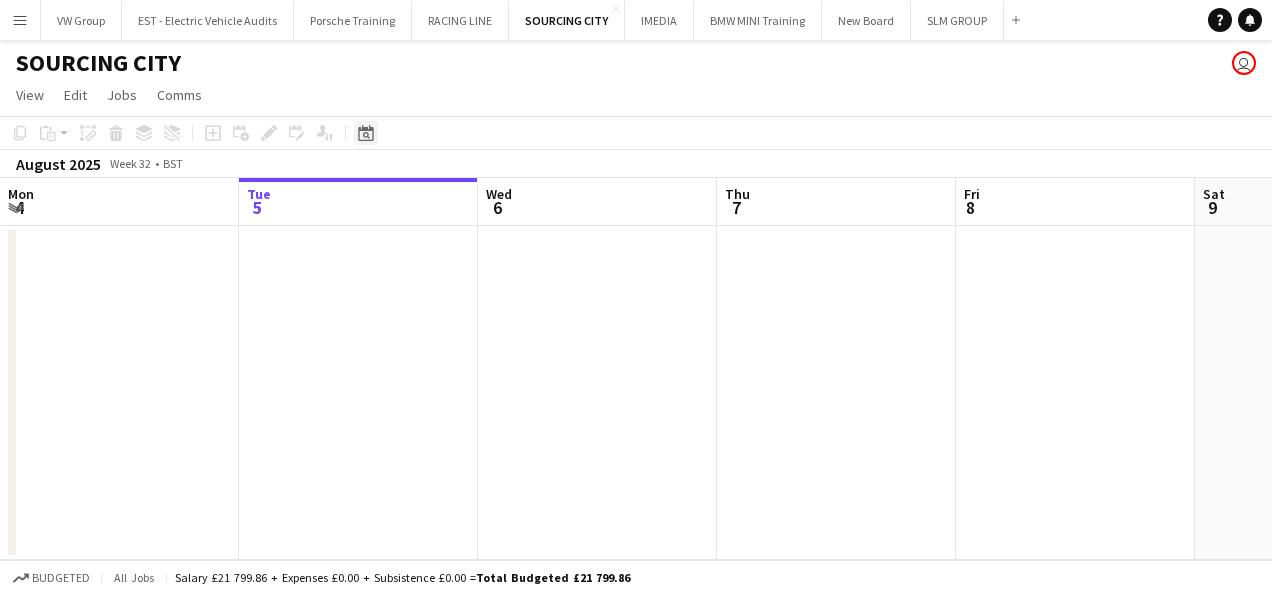 click on "Date picker" 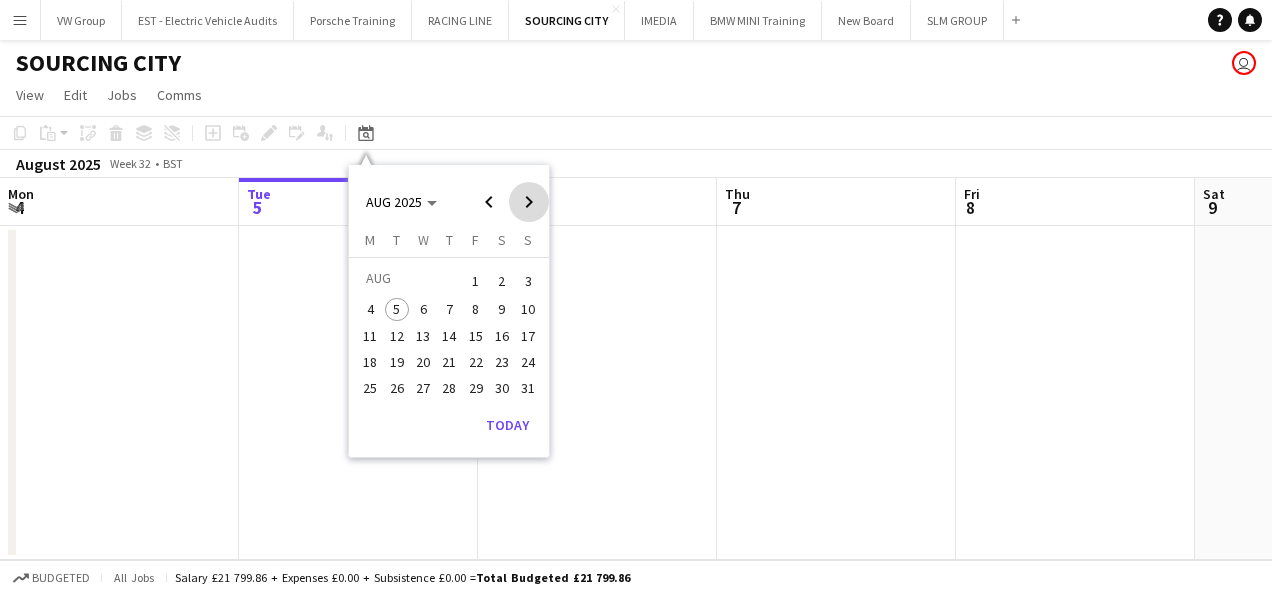 click at bounding box center (529, 202) 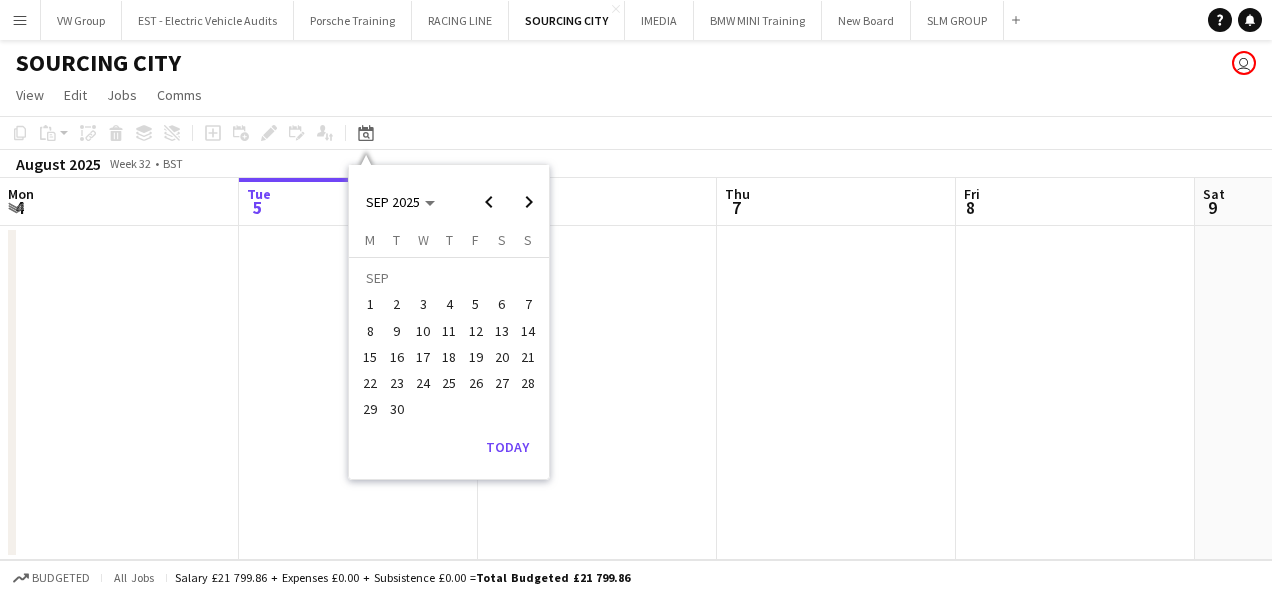 click on "10" at bounding box center [423, 331] 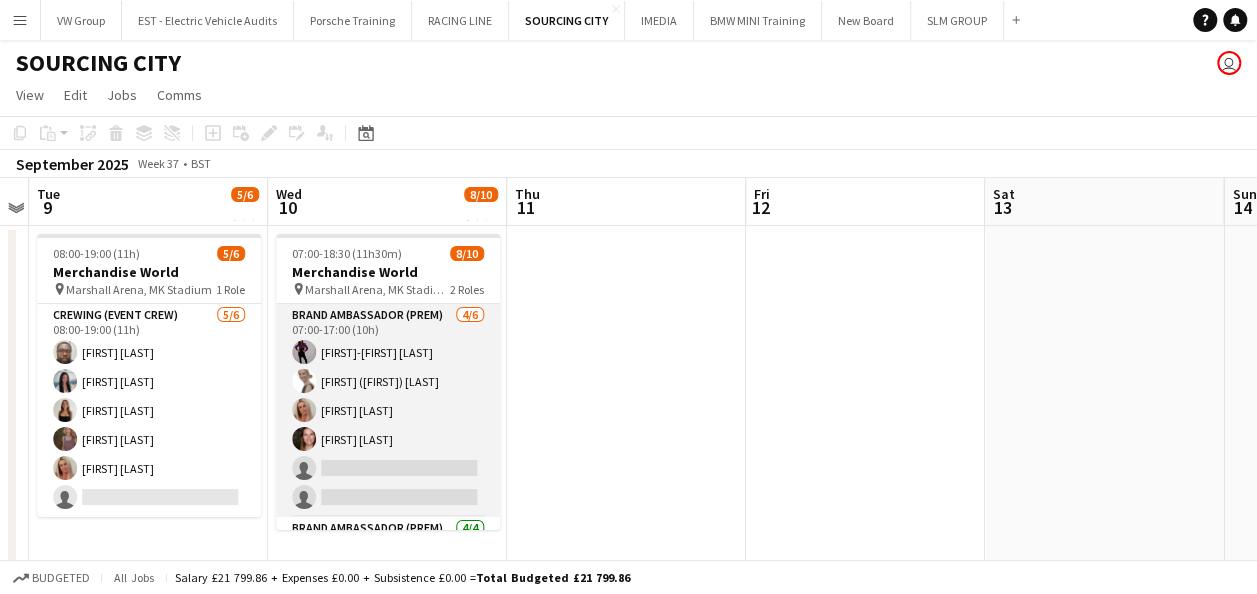 click on "Brand Ambassador (Prem)   4/6   [DURATION]
[FIRST]-[FIRST] [FIRST] [FIRST] [FIRST]
single-neutral-actions
single-neutral-actions" at bounding box center [388, 410] 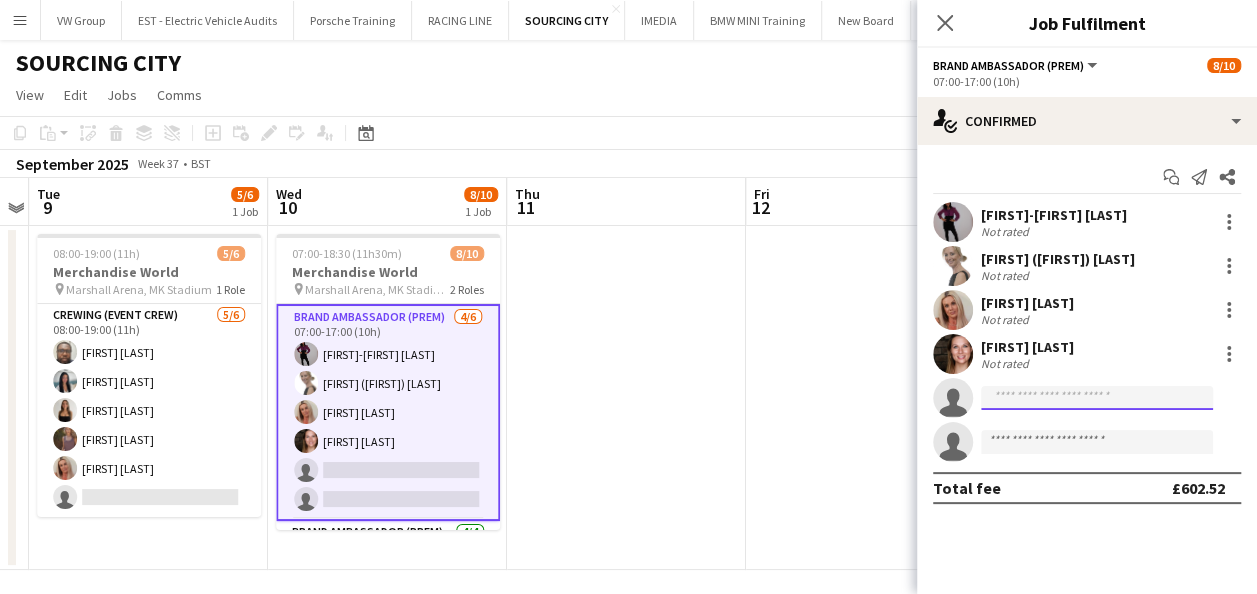 click 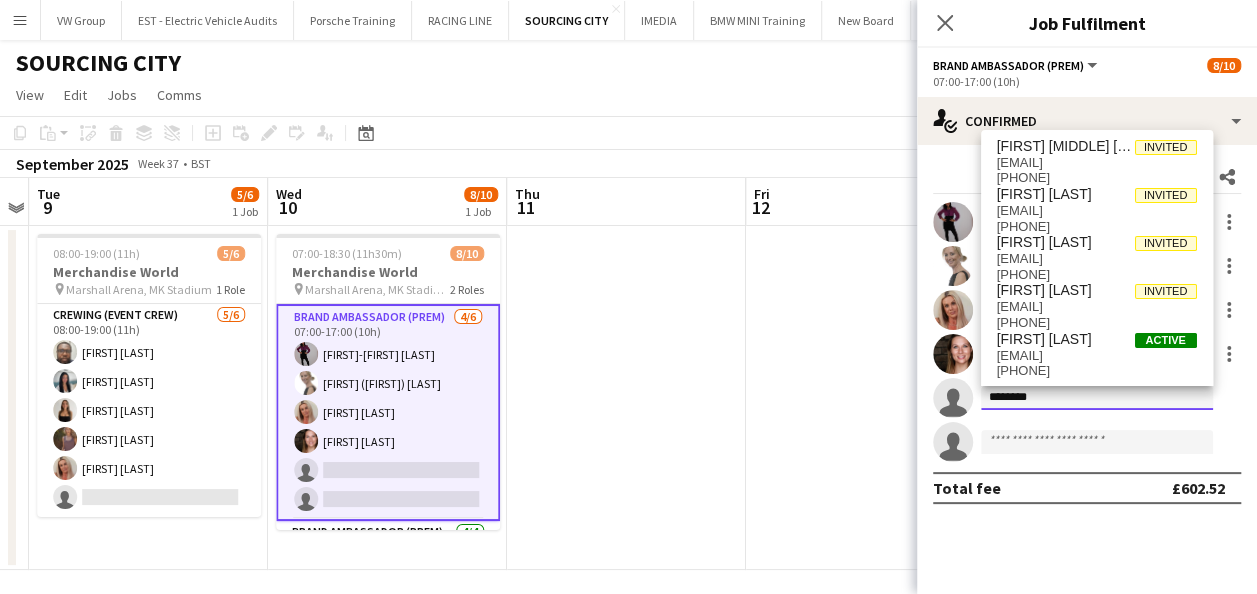 click on "********" 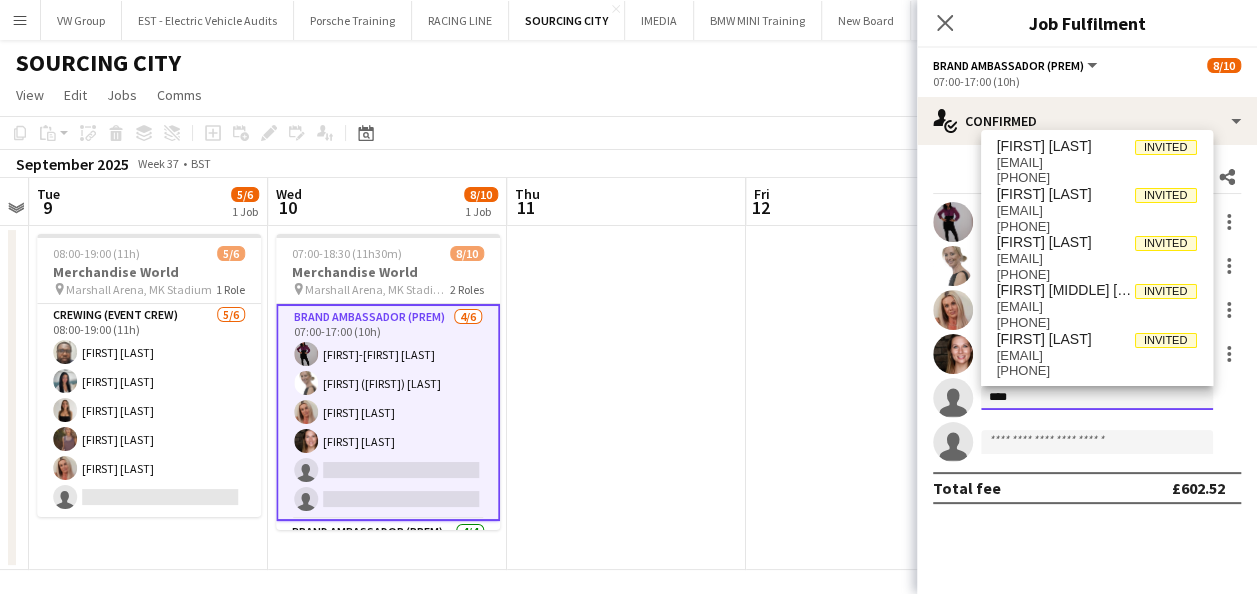 scroll, scrollTop: 0, scrollLeft: 0, axis: both 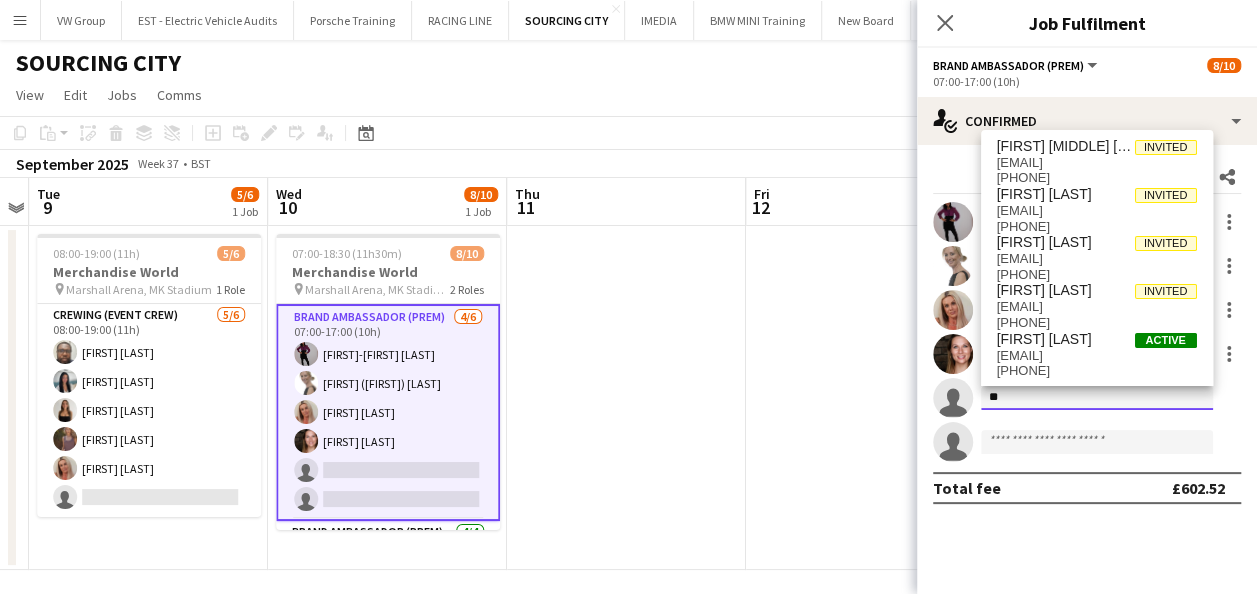 type on "*" 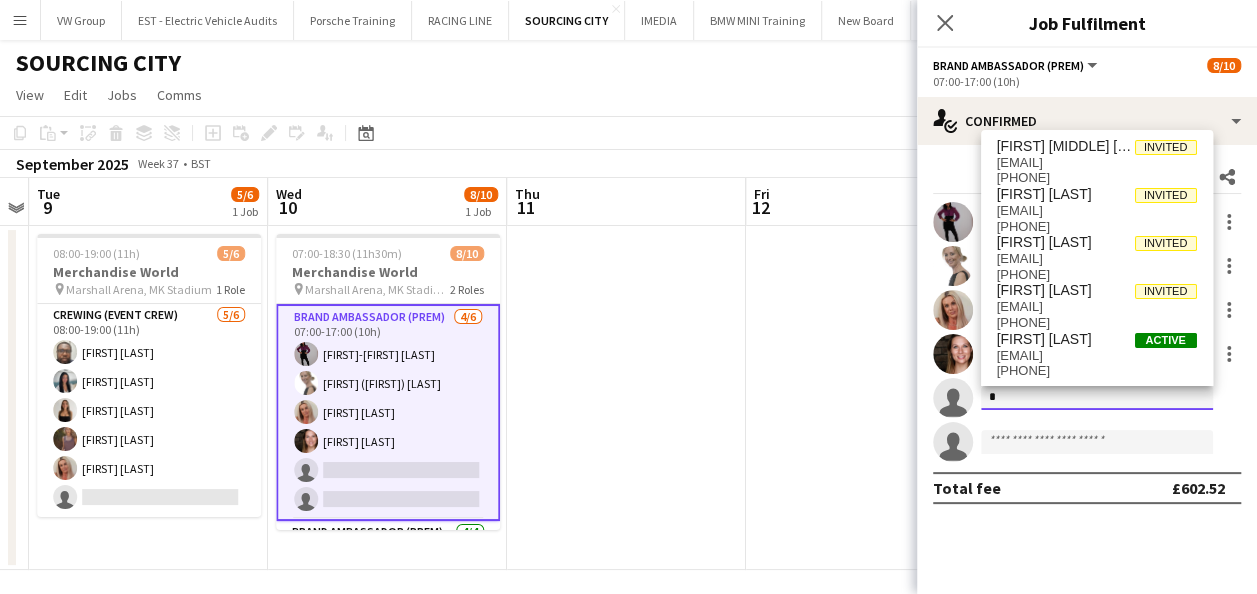type 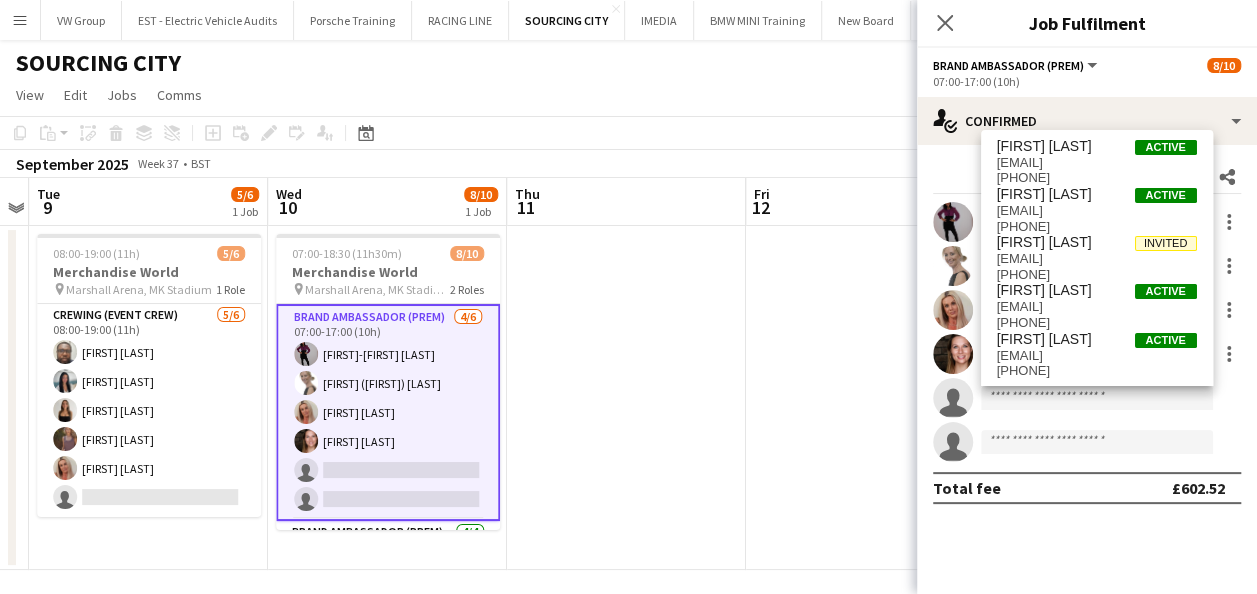 click at bounding box center [865, 398] 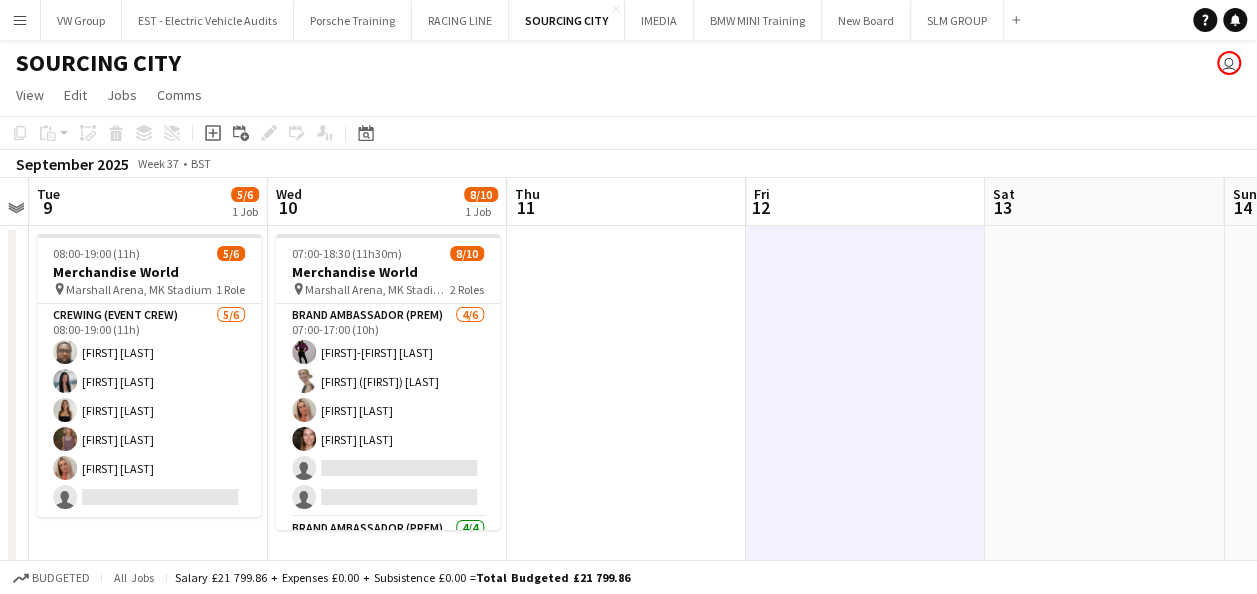 click on "Menu" at bounding box center [20, 20] 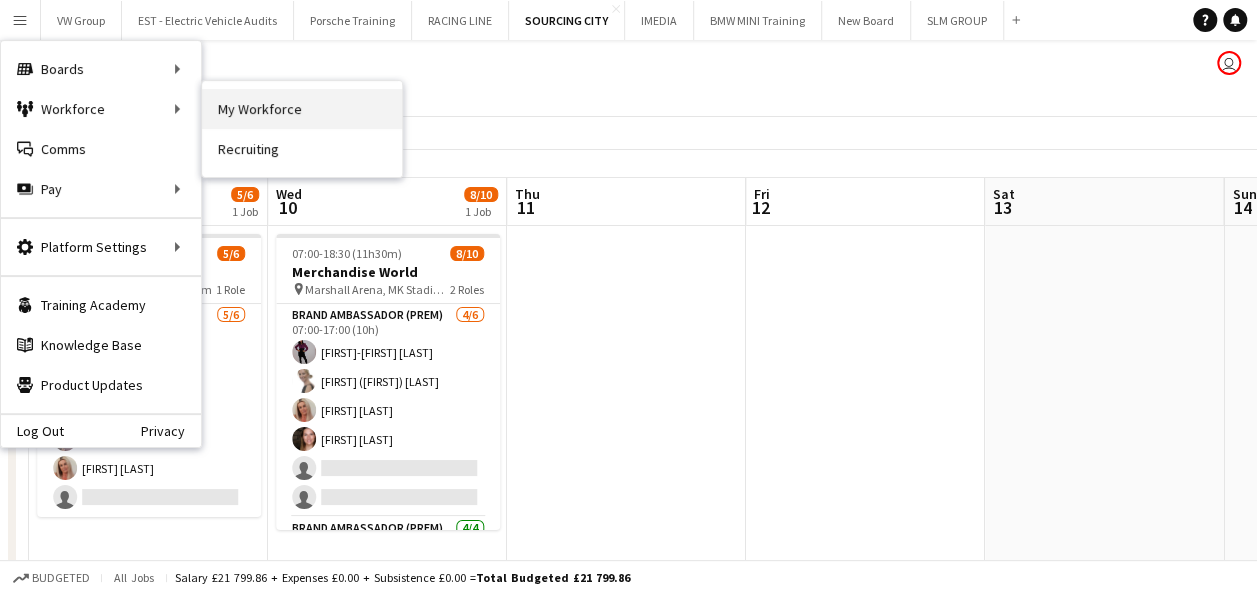 click on "My Workforce" at bounding box center [302, 109] 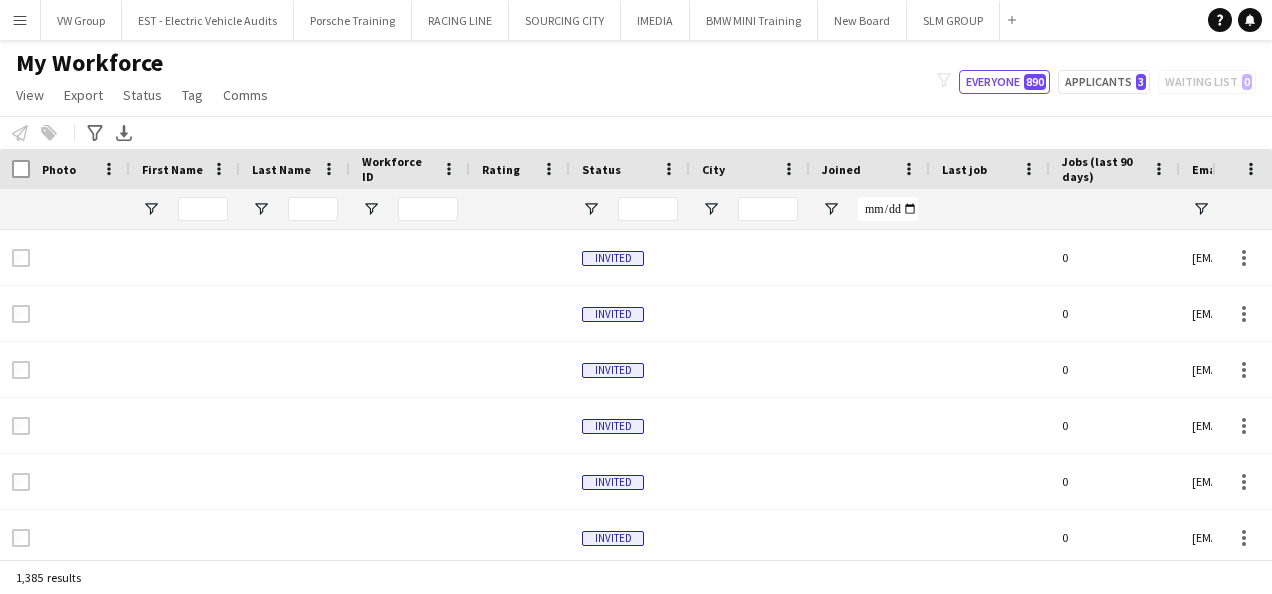 type on "******" 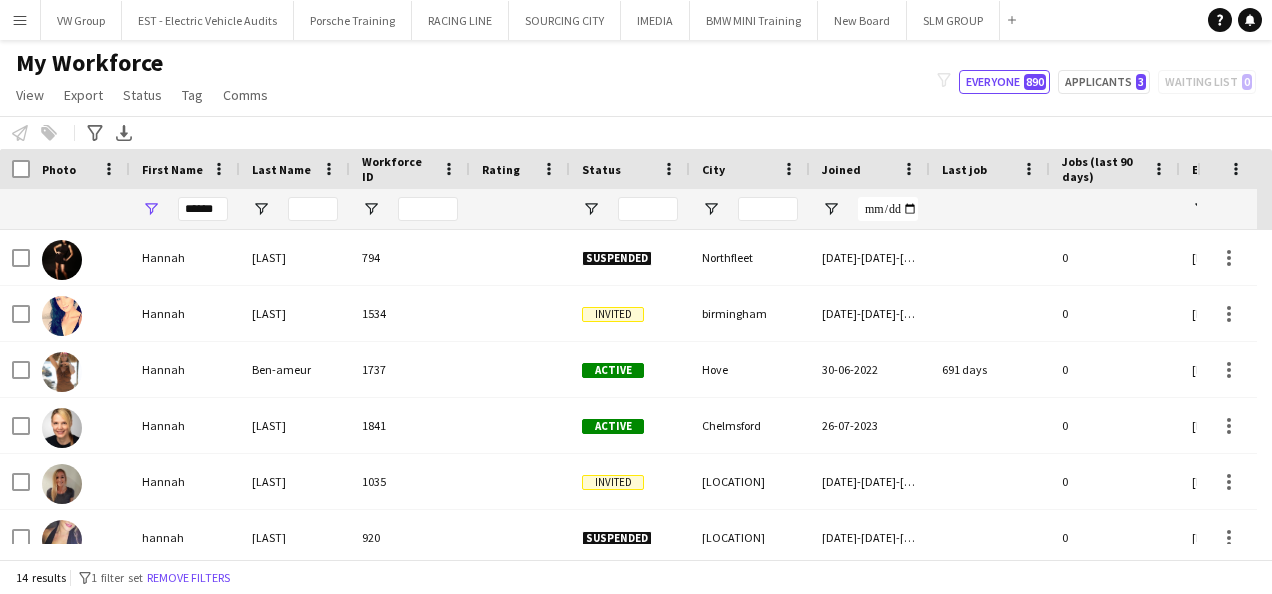 scroll, scrollTop: 468, scrollLeft: 0, axis: vertical 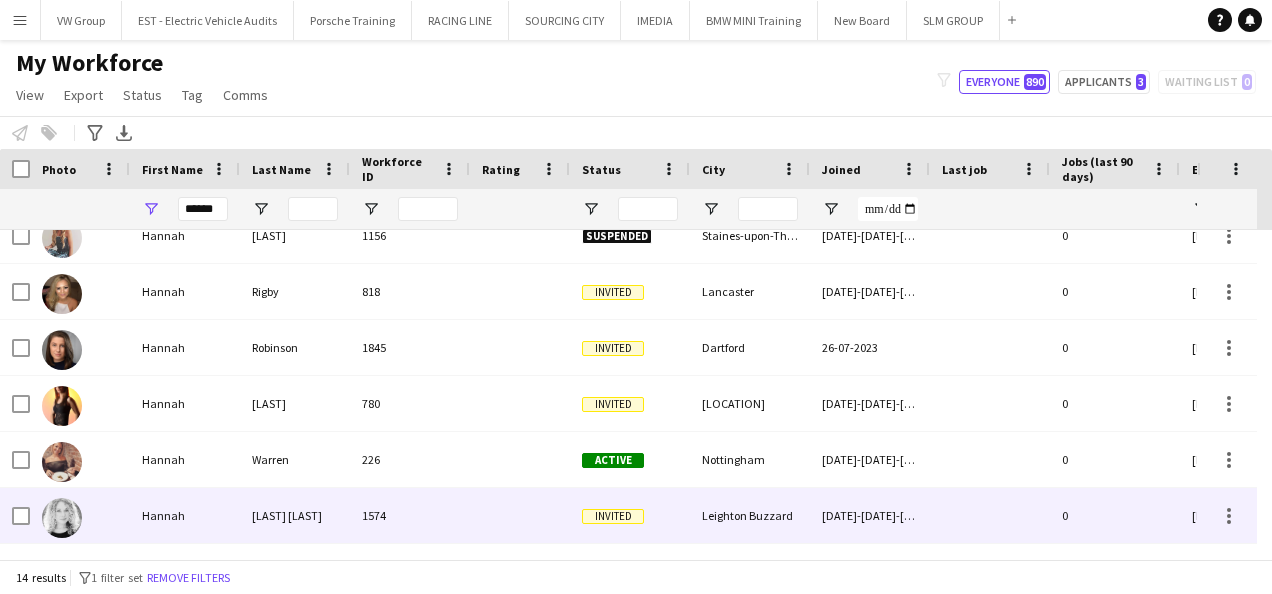 click on "[LAST] [LAST]" at bounding box center [295, 515] 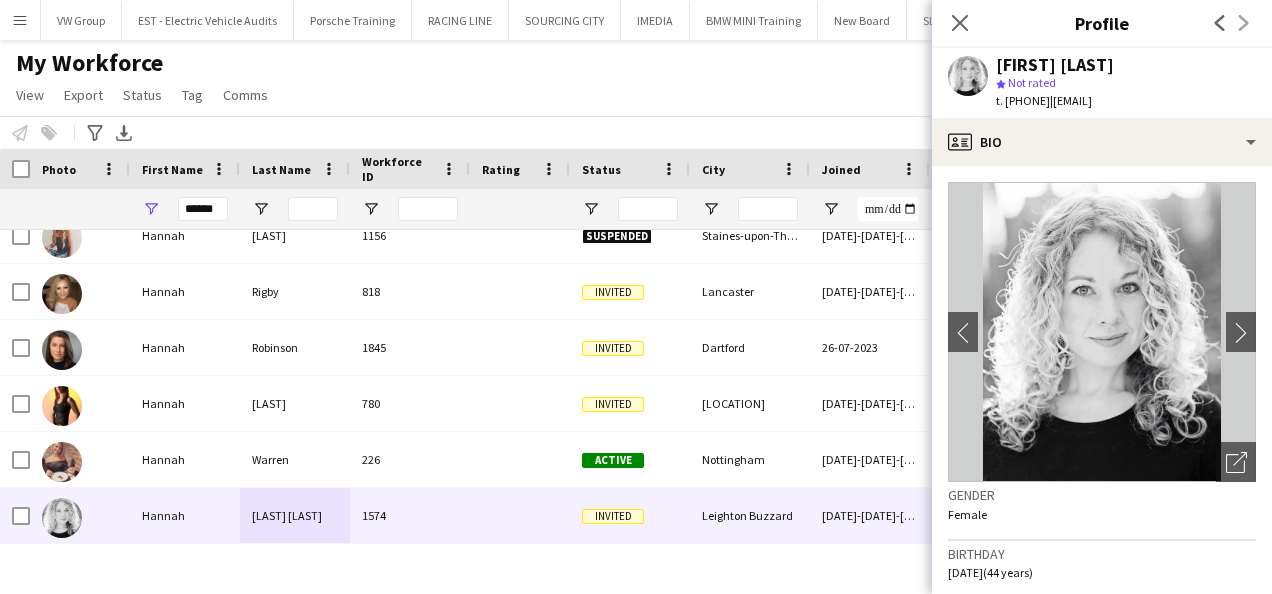 drag, startPoint x: 1008, startPoint y: 118, endPoint x: 1092, endPoint y: 98, distance: 86.34813 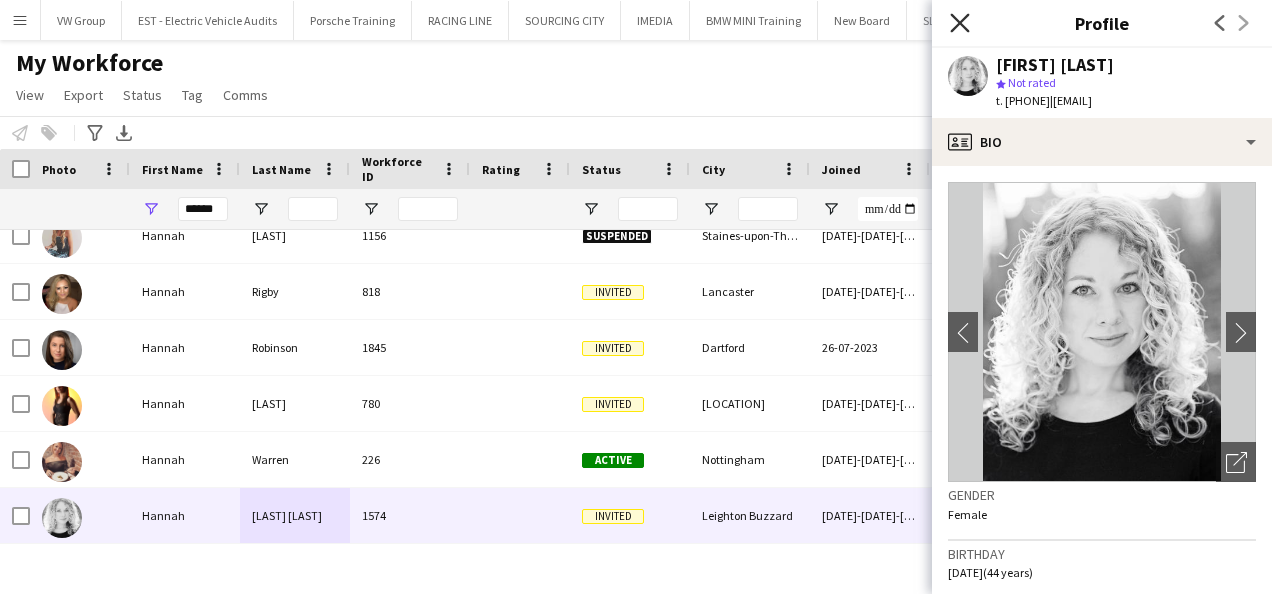 click 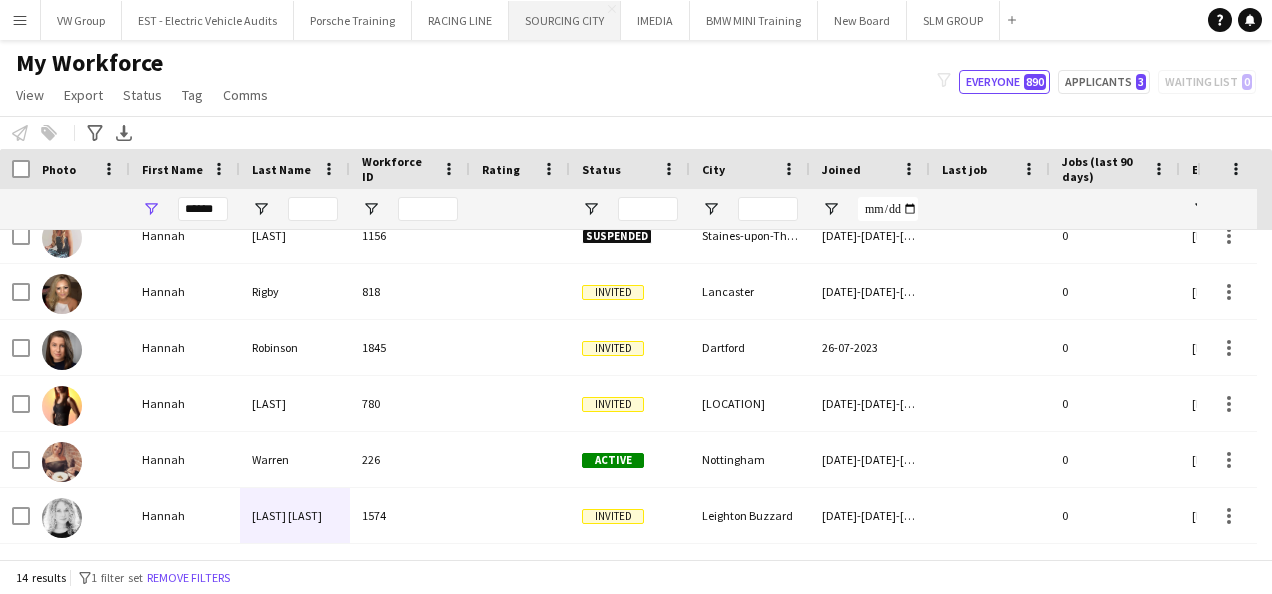 click on "SOURCING CITY
Close" at bounding box center (565, 20) 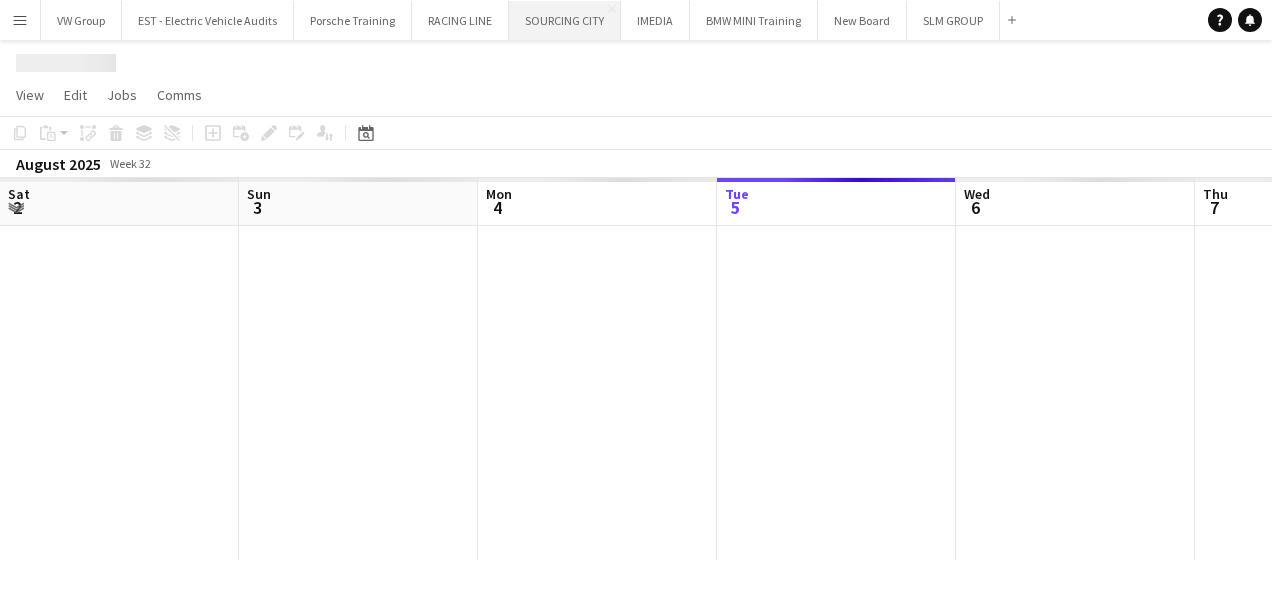 scroll, scrollTop: 0, scrollLeft: 478, axis: horizontal 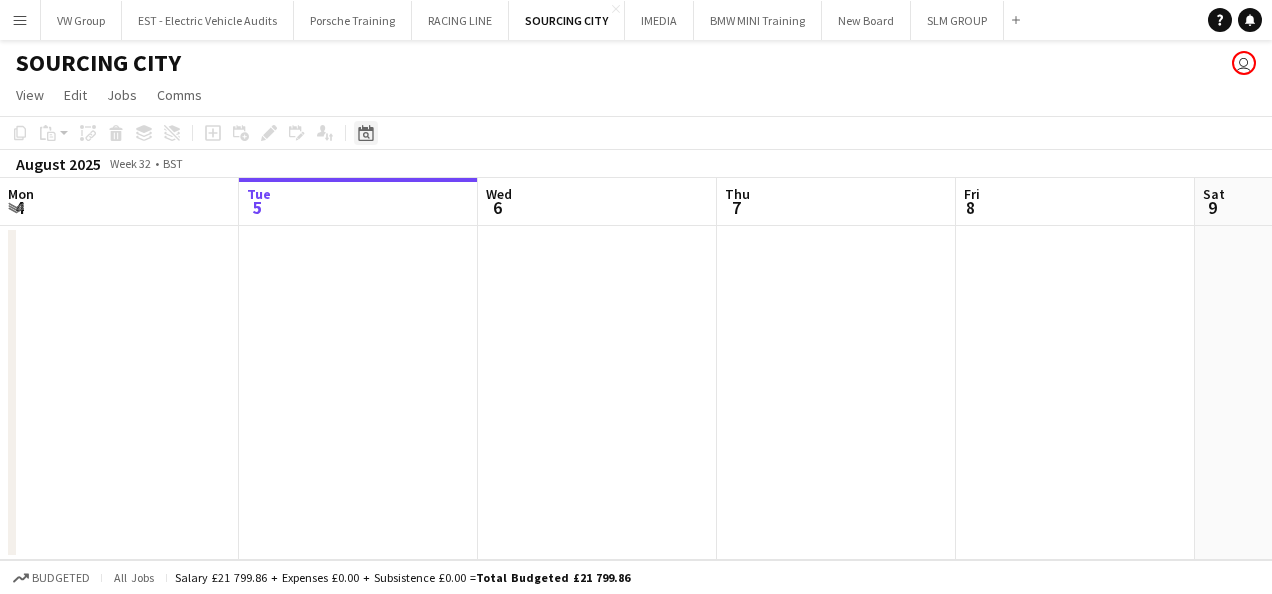 click 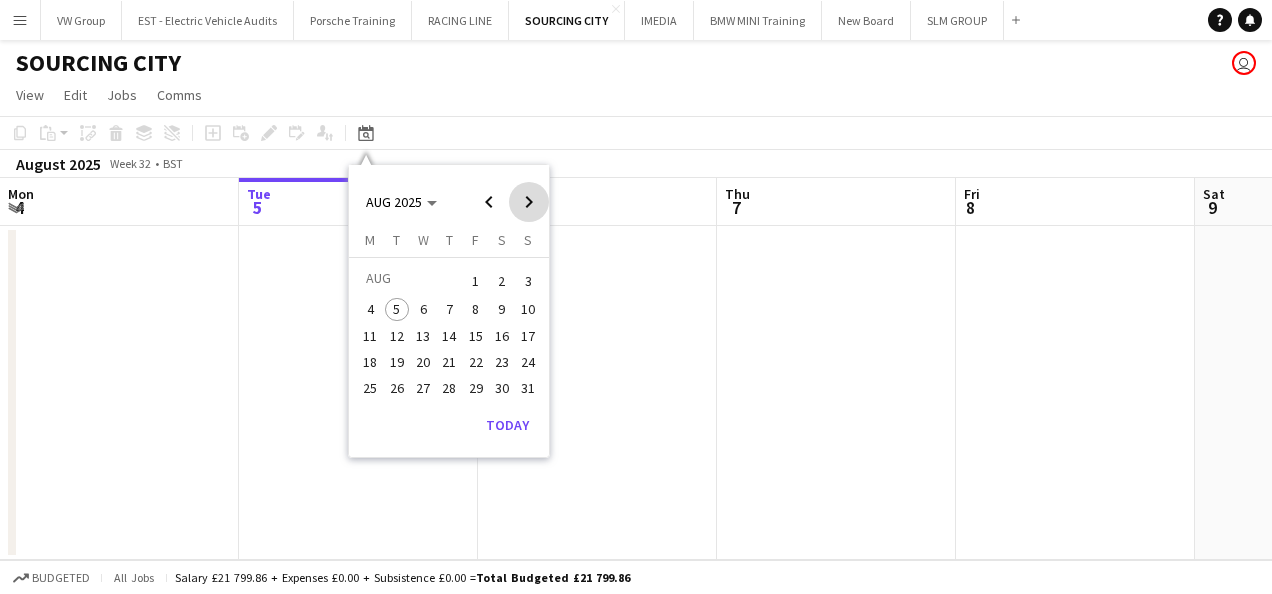 click at bounding box center (529, 202) 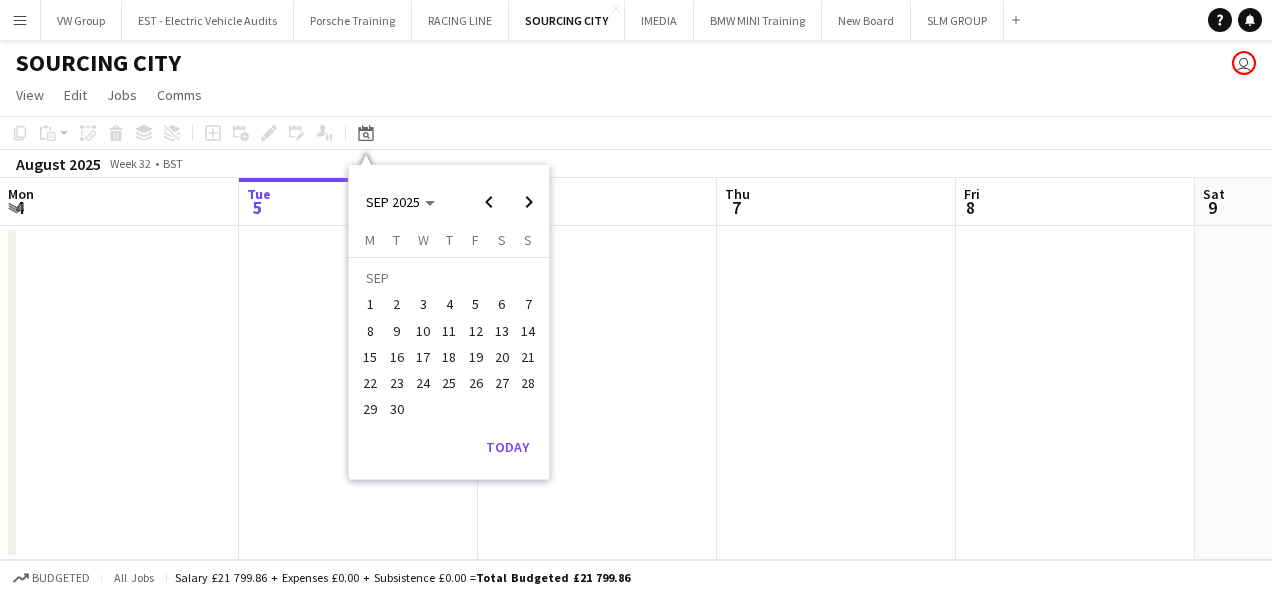 click on "10" at bounding box center [423, 331] 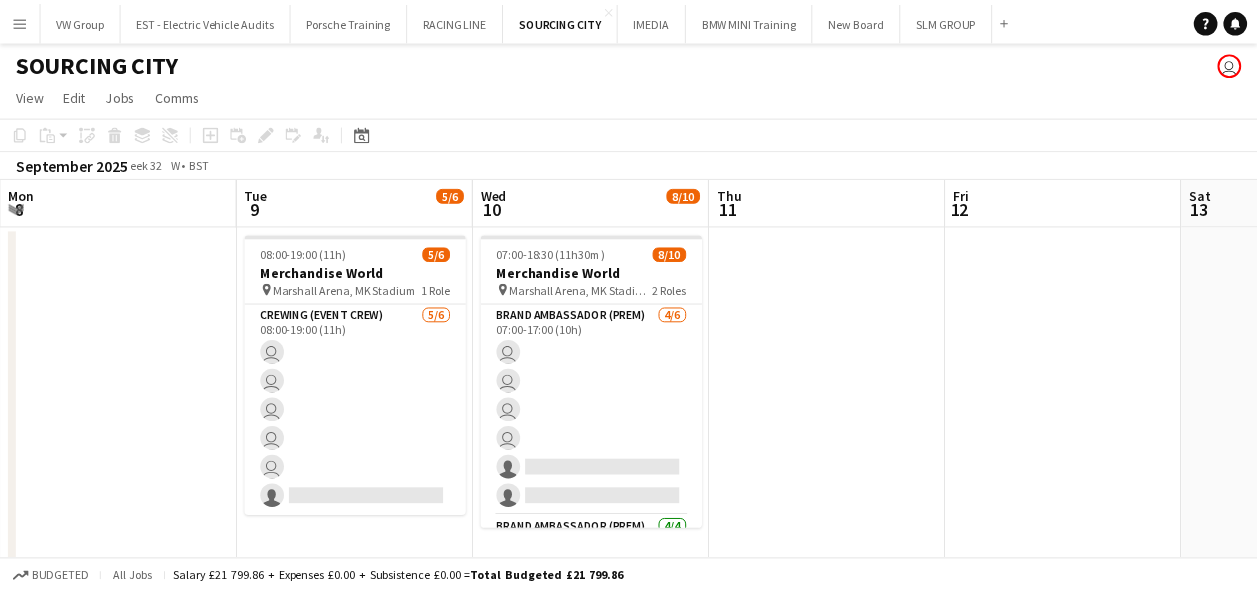 scroll, scrollTop: 0, scrollLeft: 688, axis: horizontal 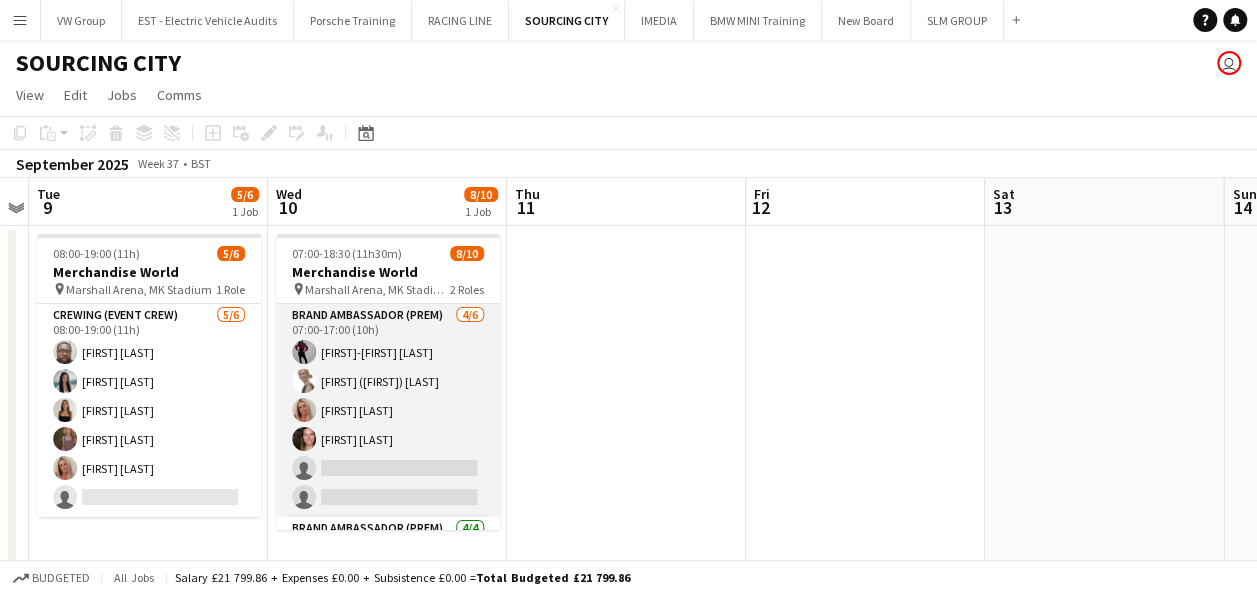 click on "Brand Ambassador (Prem)   4/6   [DURATION]
[FIRST]-[FIRST] [FIRST] [FIRST] [FIRST]
single-neutral-actions
single-neutral-actions" at bounding box center [388, 410] 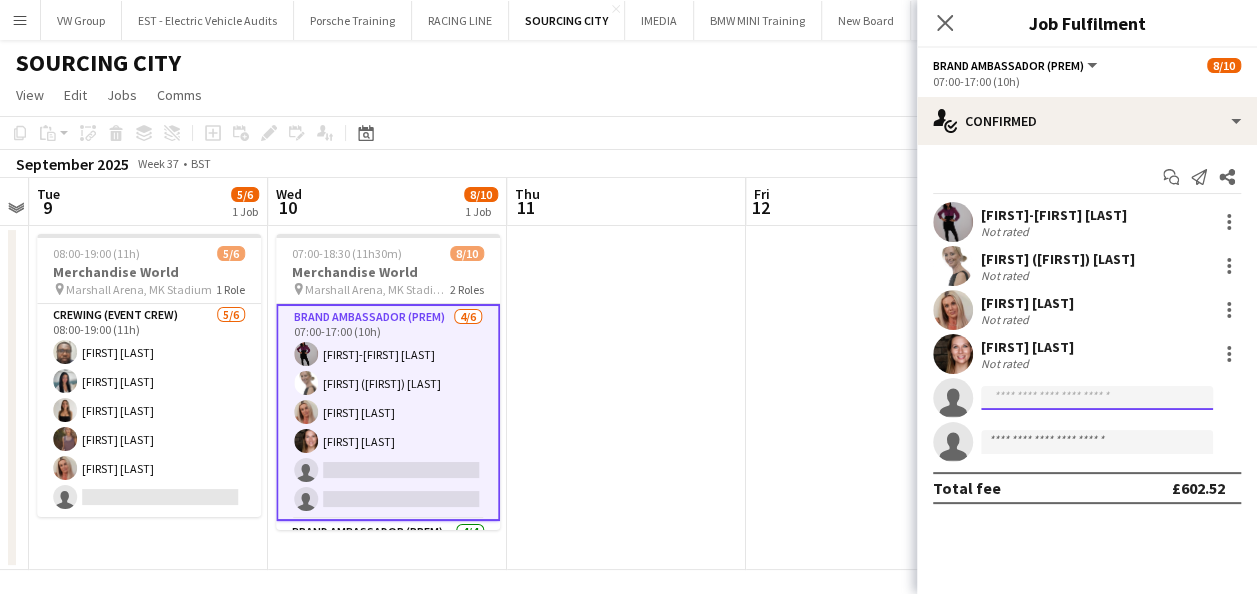 click 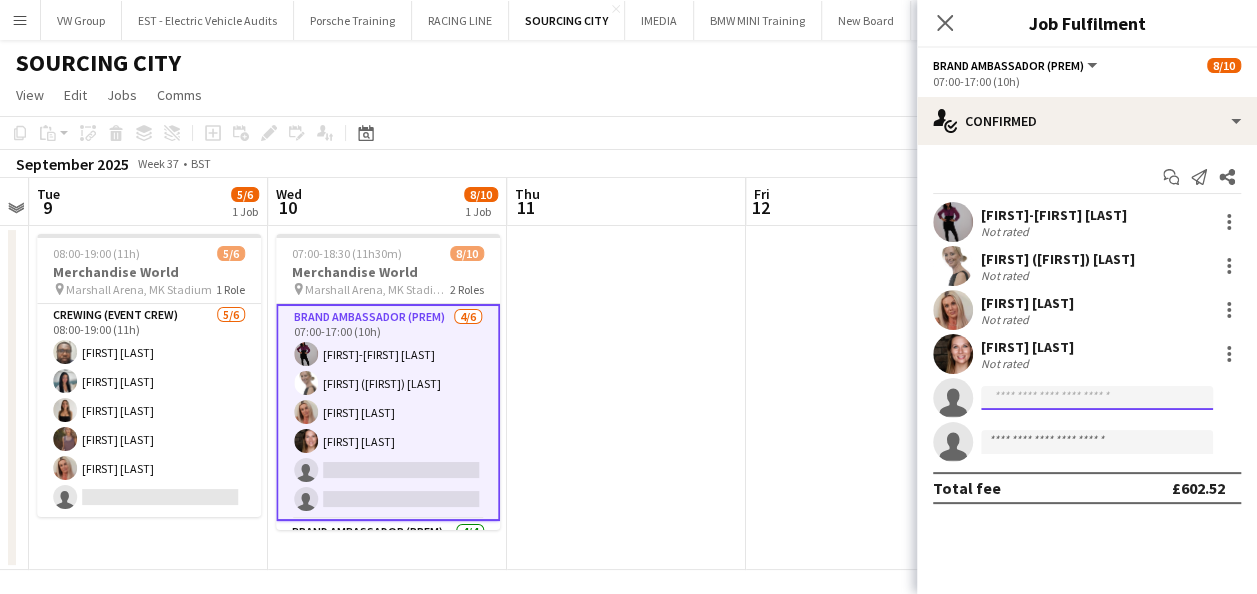 paste on "**********" 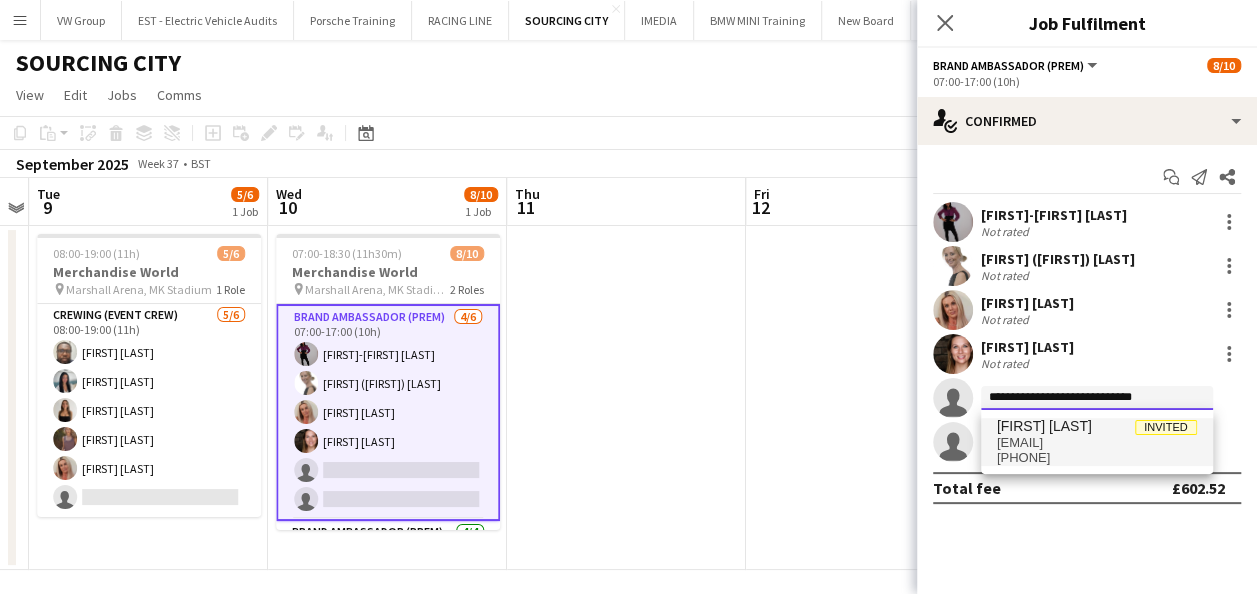 type on "**********" 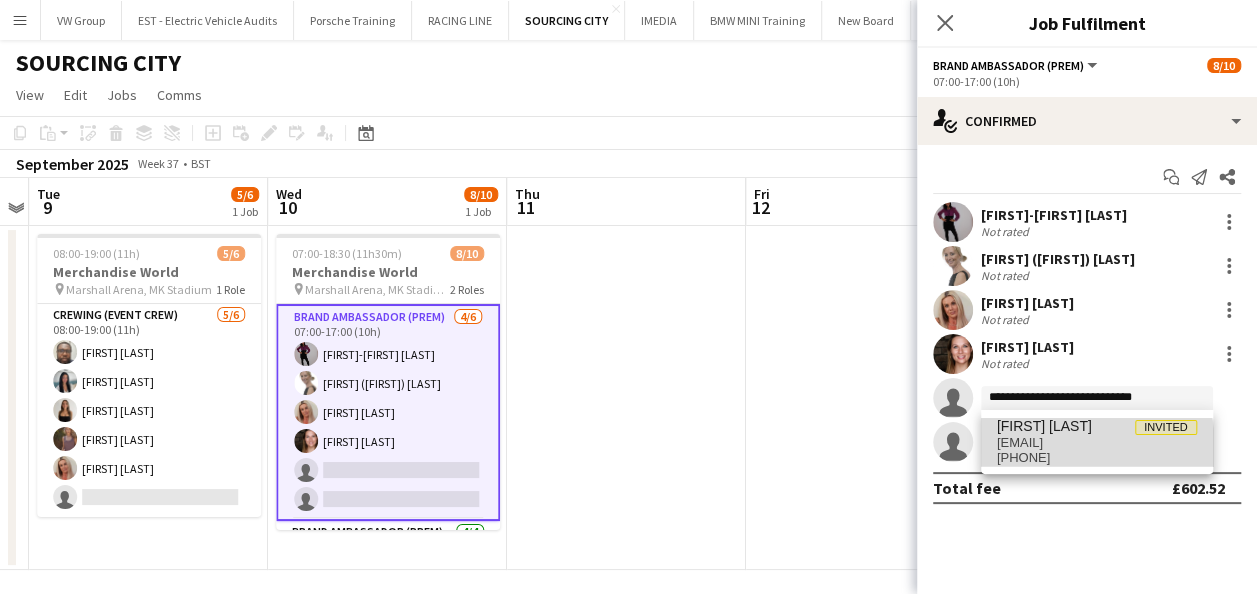 click on "[PHONE]" at bounding box center [1097, 458] 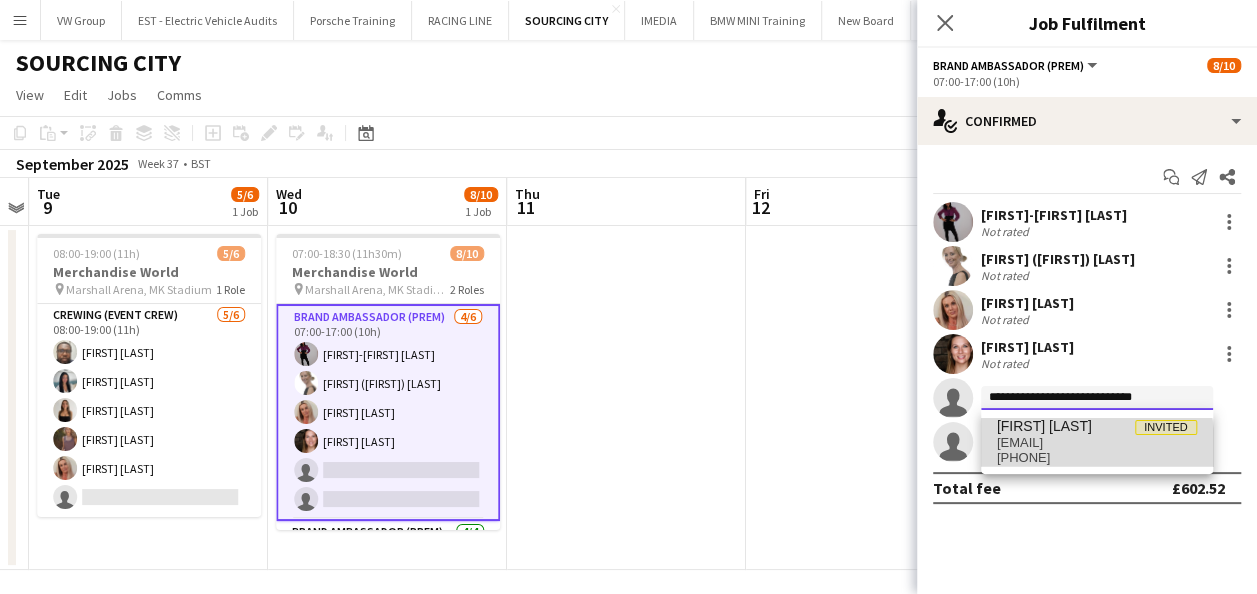 type 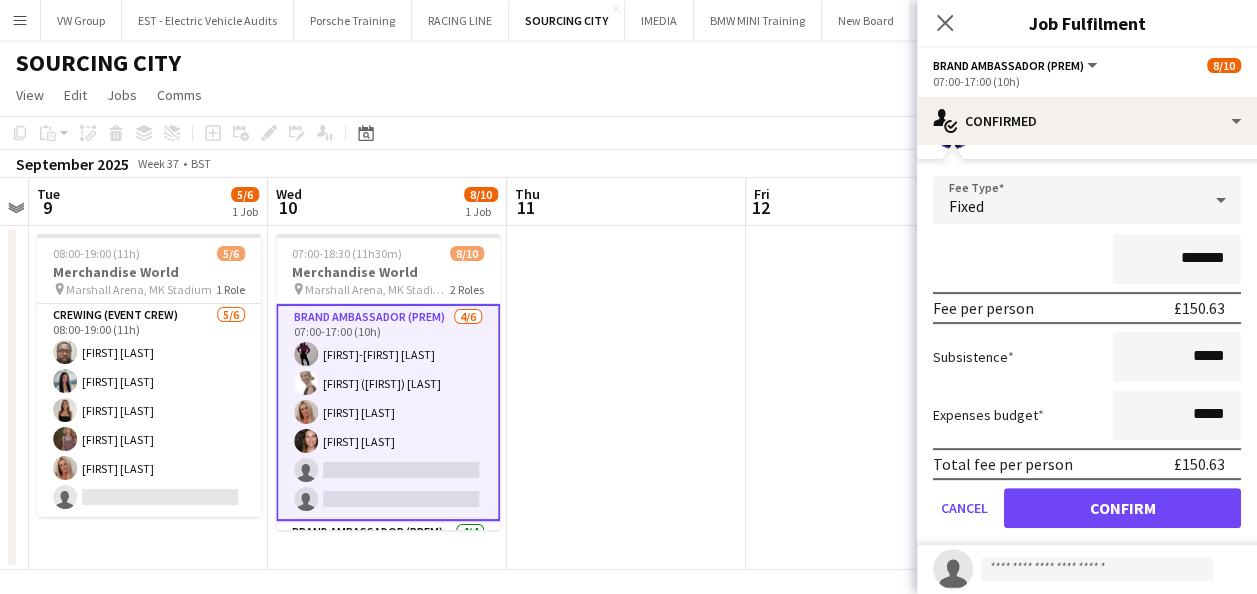 scroll, scrollTop: 274, scrollLeft: 0, axis: vertical 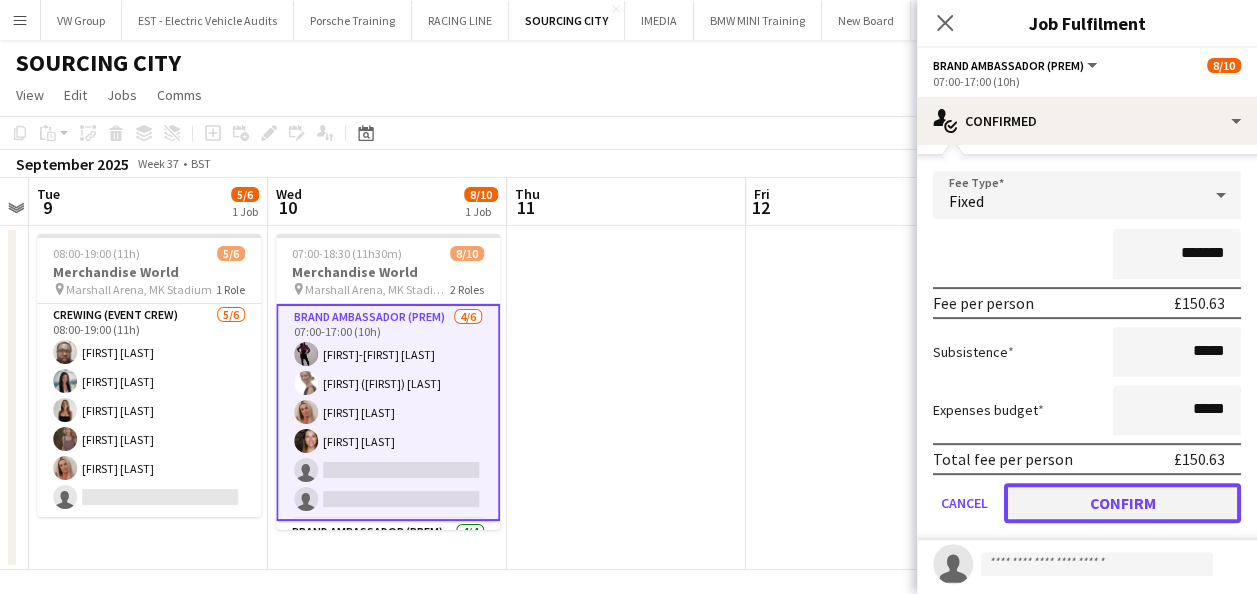 click on "Confirm" at bounding box center [1122, 503] 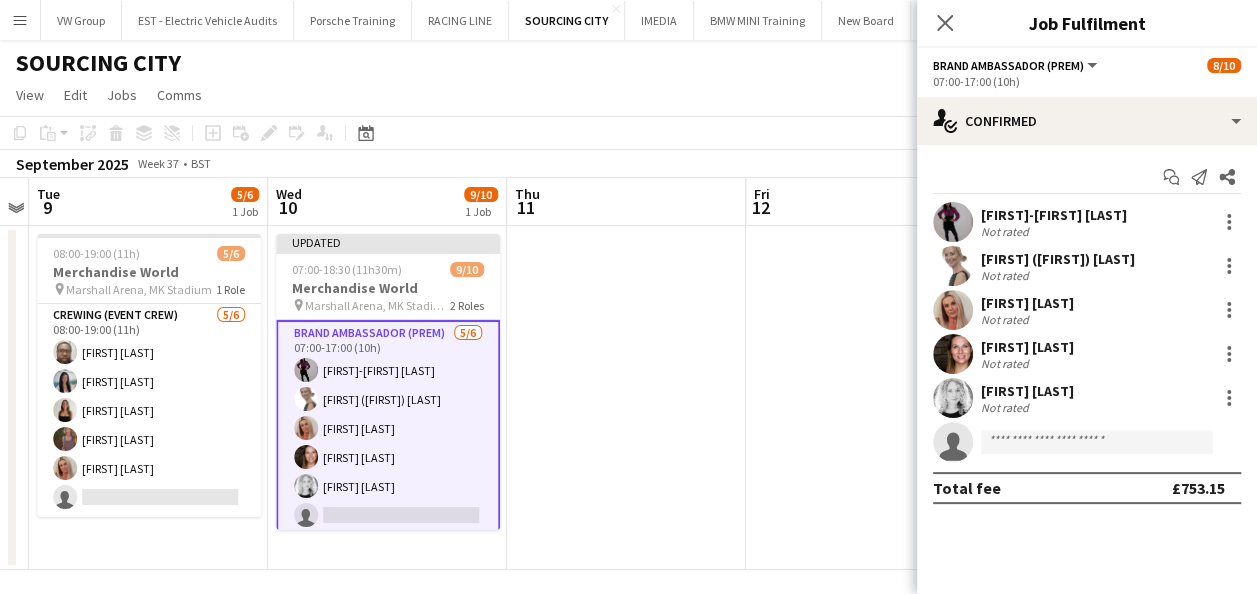 scroll, scrollTop: 0, scrollLeft: 0, axis: both 